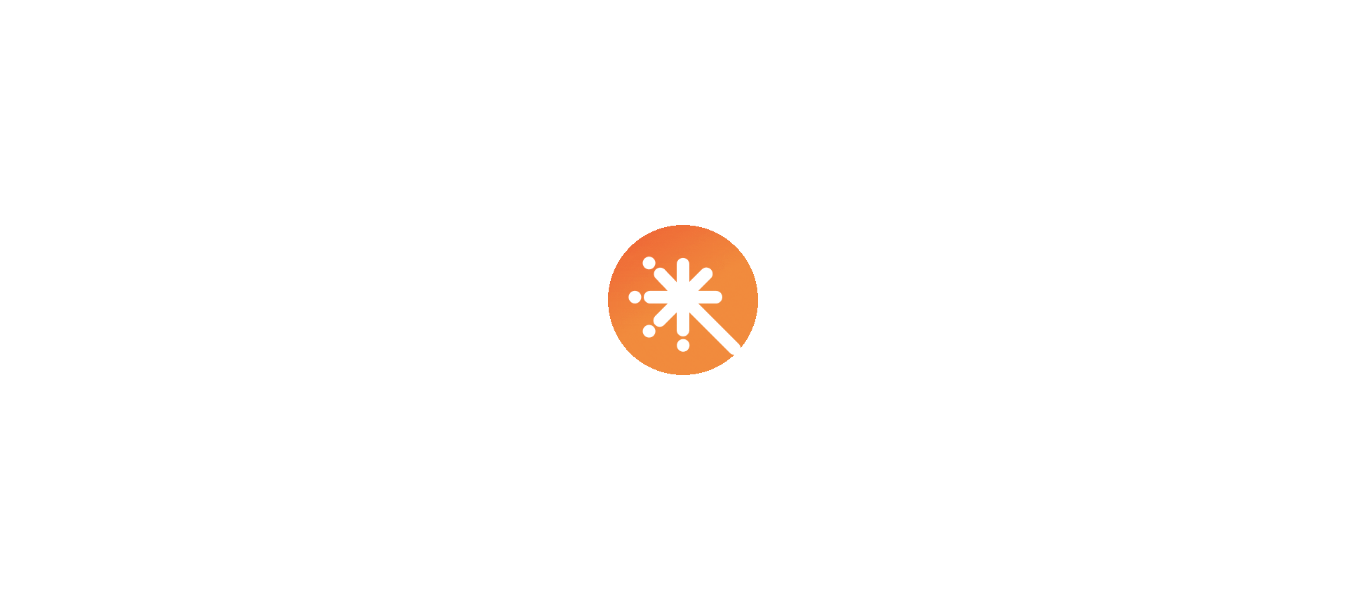 scroll, scrollTop: 0, scrollLeft: 0, axis: both 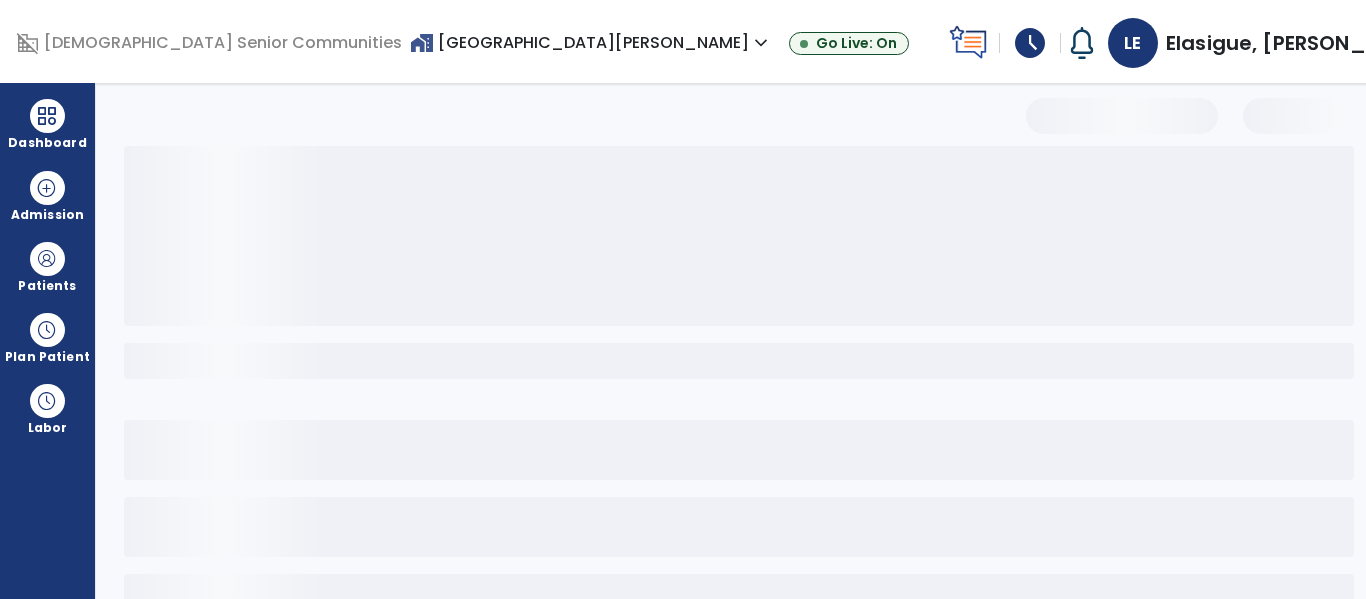 select on "*" 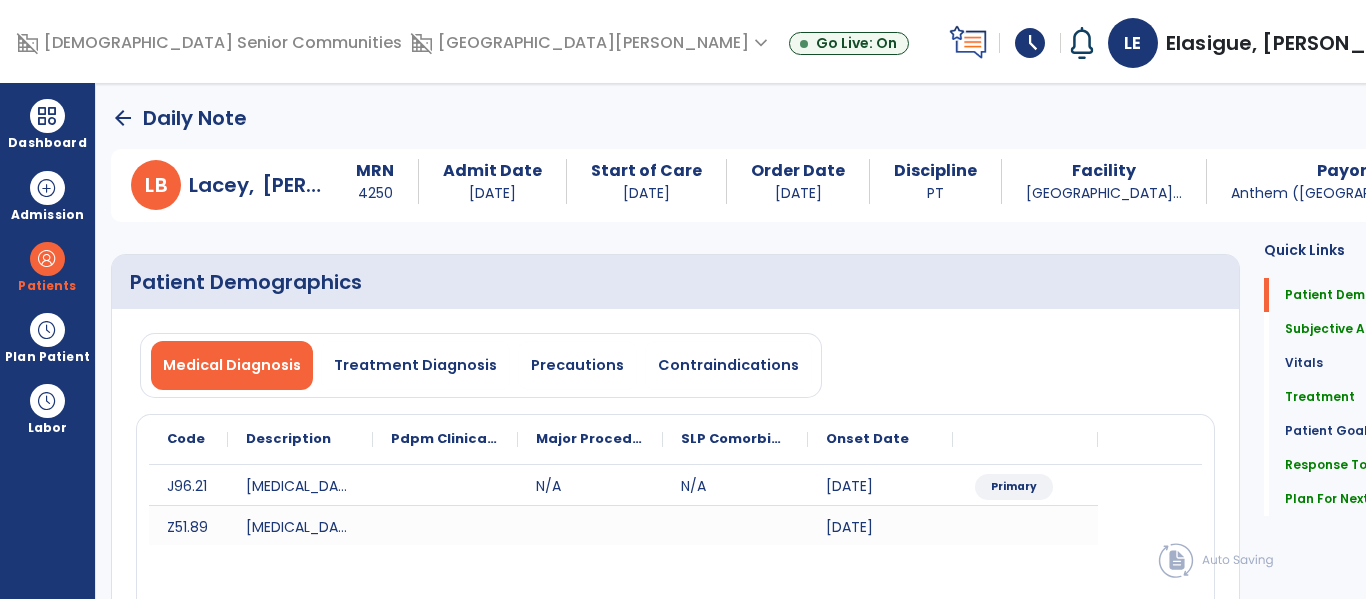 click on "domain_disabled   [GEOGRAPHIC_DATA][PERSON_NAME]   expand_more   [GEOGRAPHIC_DATA][PERSON_NAME]   [GEOGRAPHIC_DATA]   [PERSON_NAME][GEOGRAPHIC_DATA]   Community Nursing and Rehab  Show All Go Live: On" at bounding box center (675, 43) 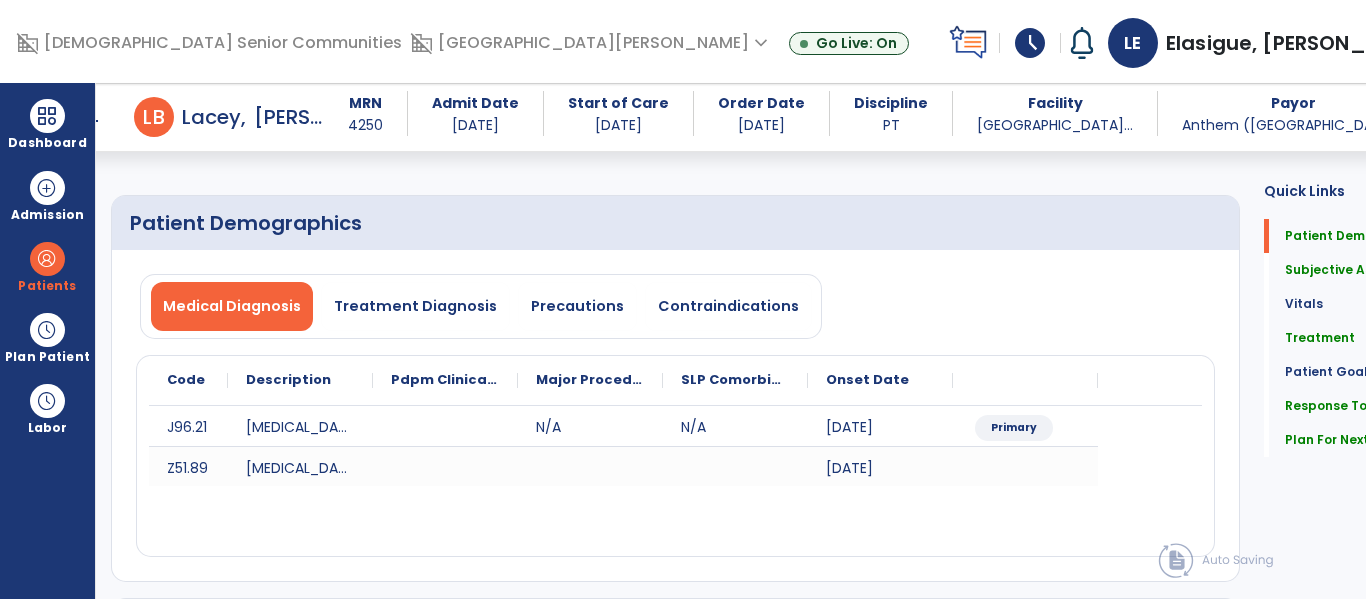 scroll, scrollTop: 0, scrollLeft: 0, axis: both 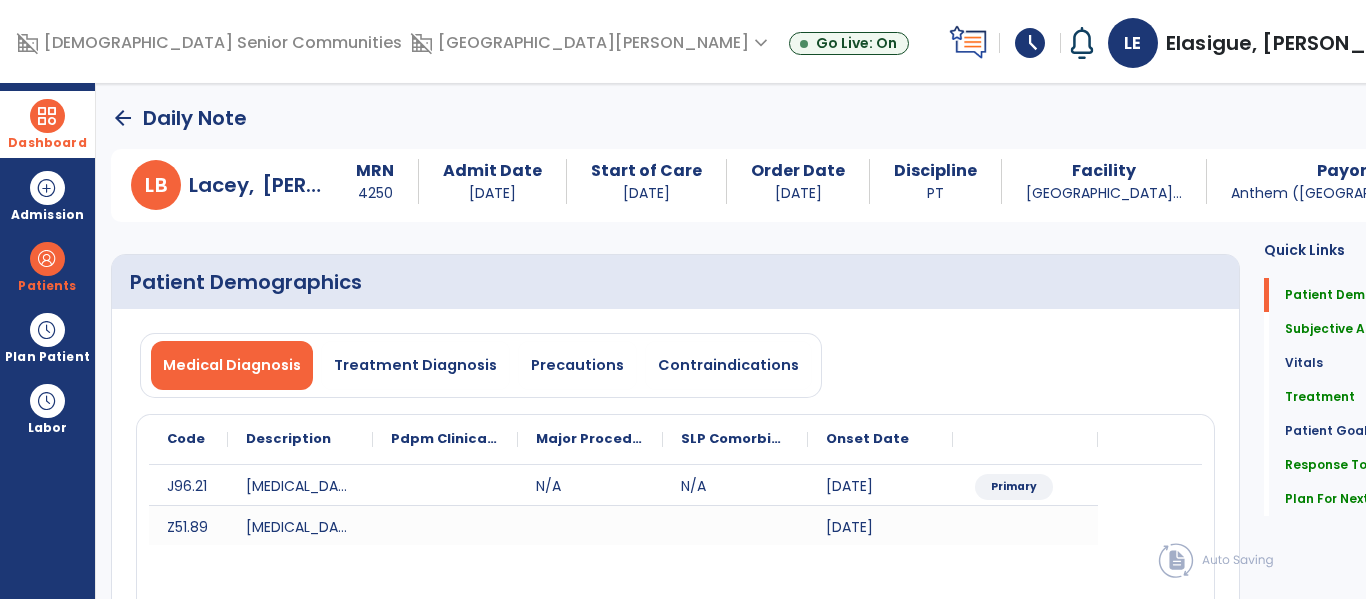 click on "Dashboard" at bounding box center (47, 143) 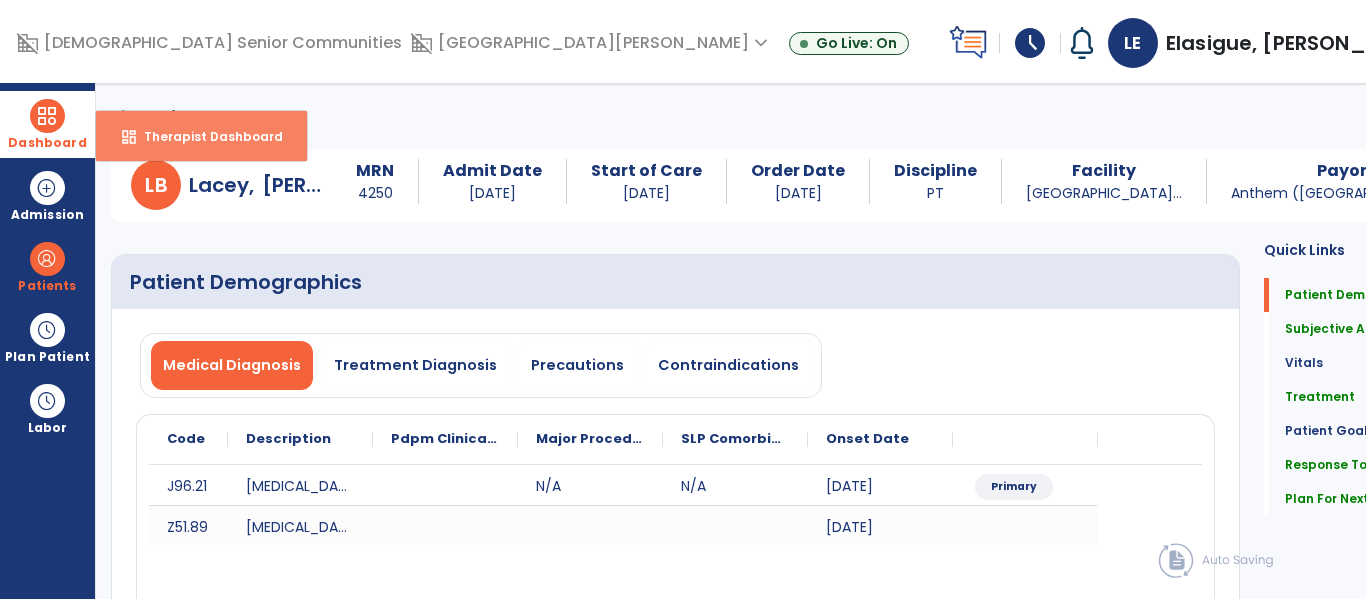click on "Therapist Dashboard" at bounding box center (205, 136) 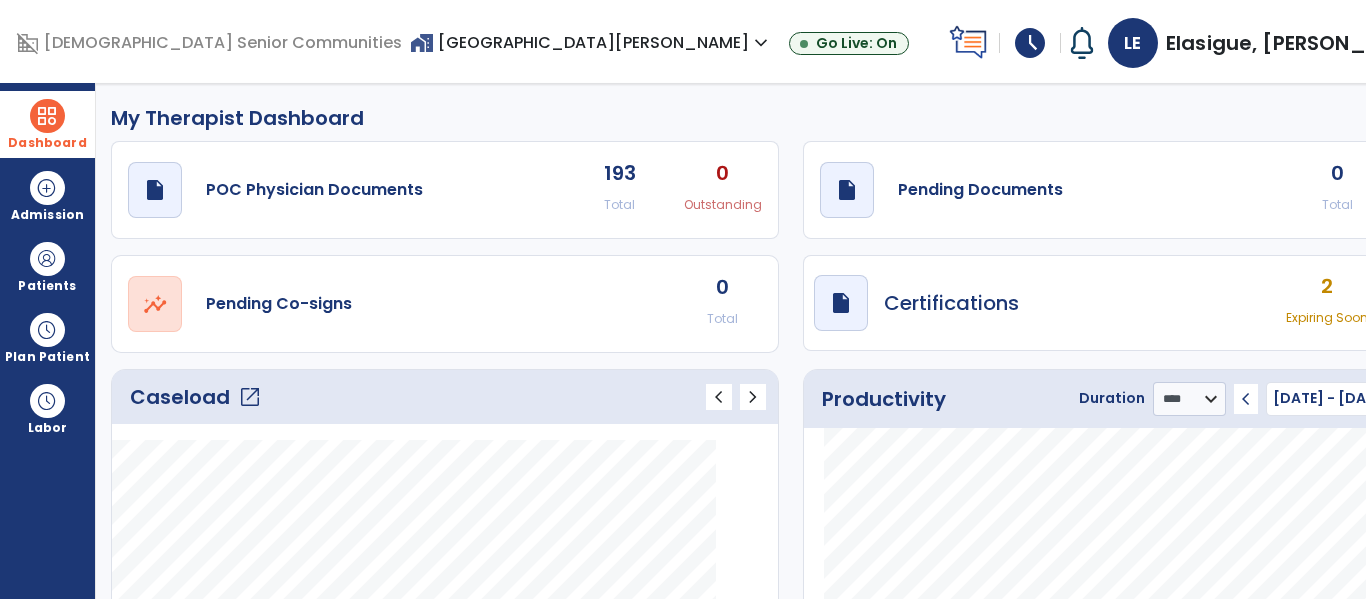 click on "open_in_new" 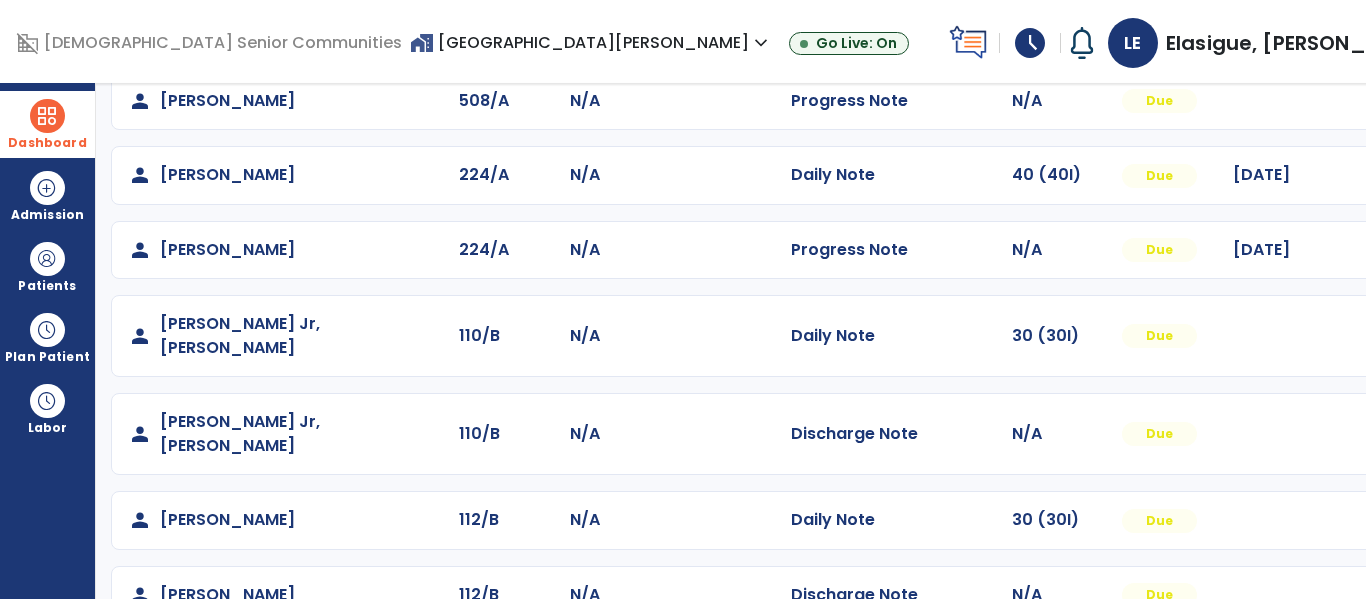 scroll, scrollTop: 561, scrollLeft: 0, axis: vertical 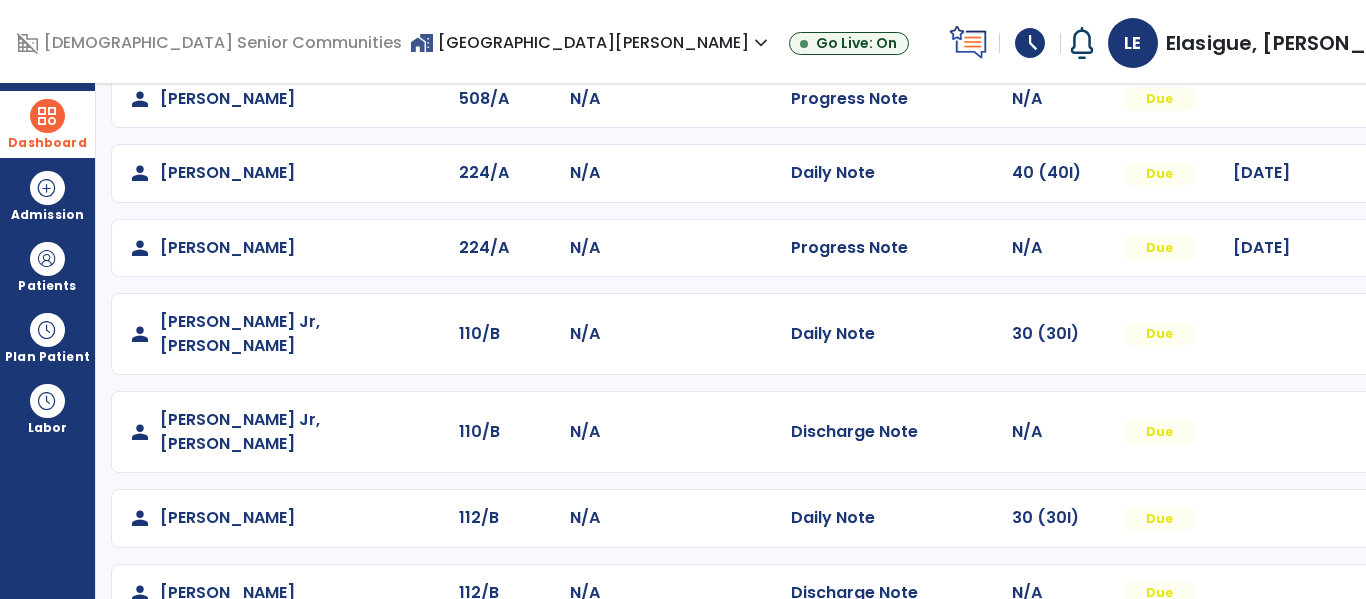 click on "N/A" 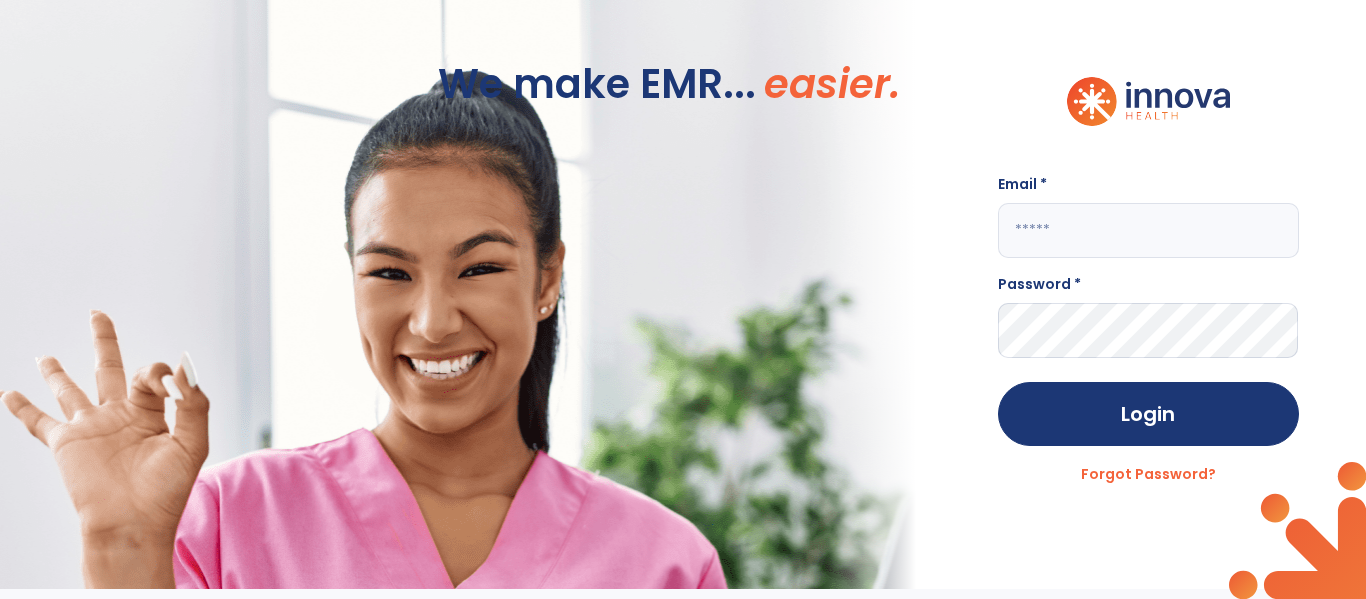 scroll, scrollTop: 0, scrollLeft: 0, axis: both 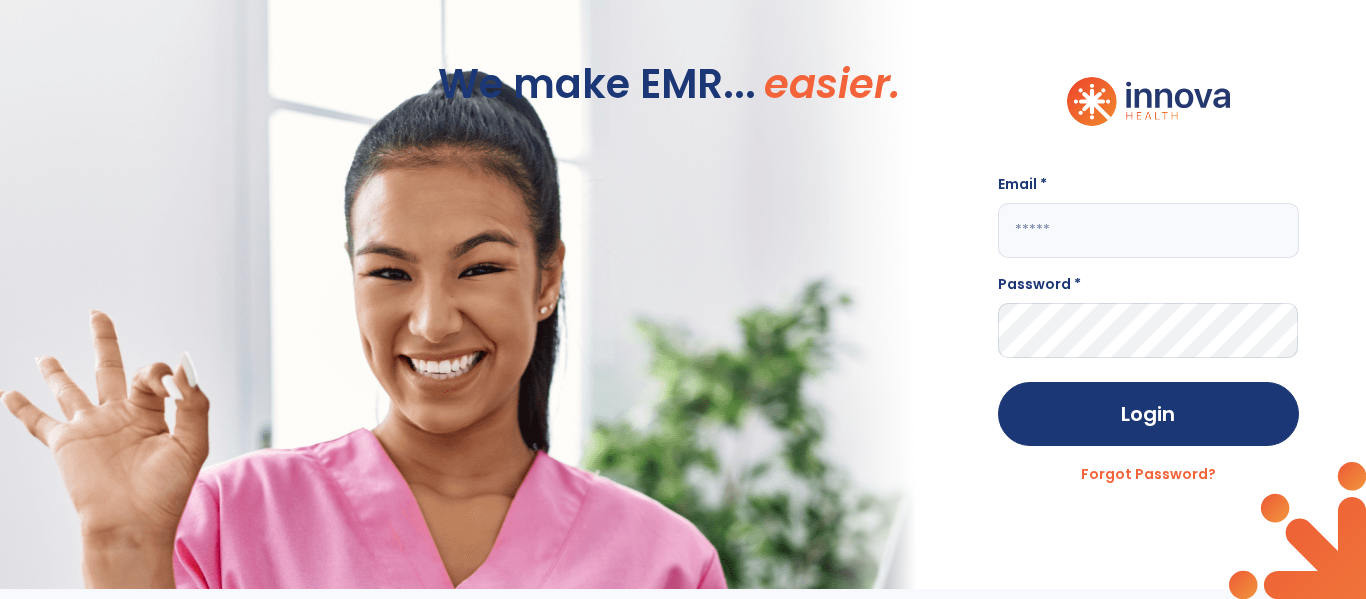 click on "We make EMR... easier." 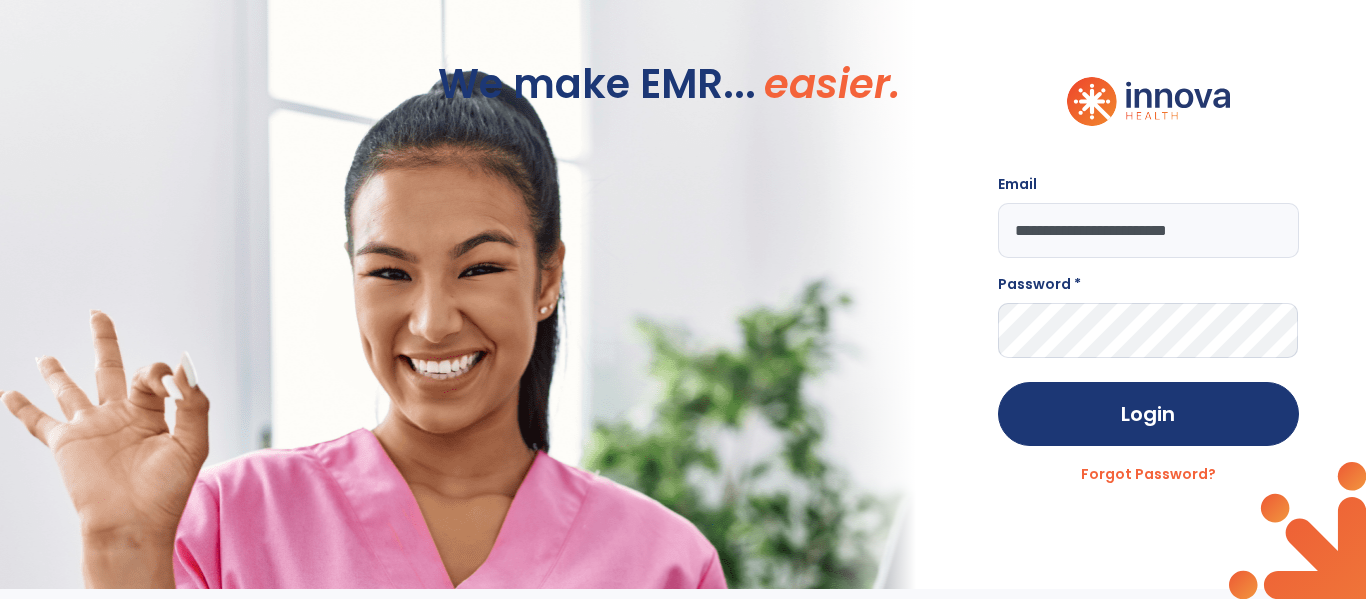 type on "**********" 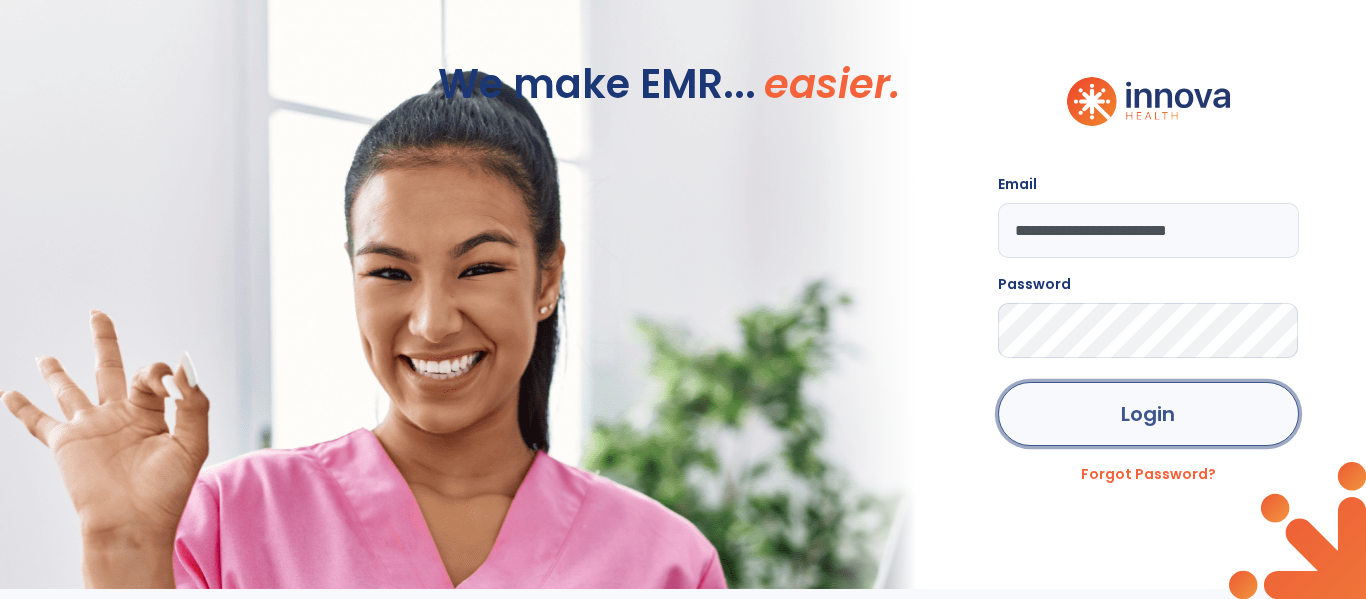 click on "Login" 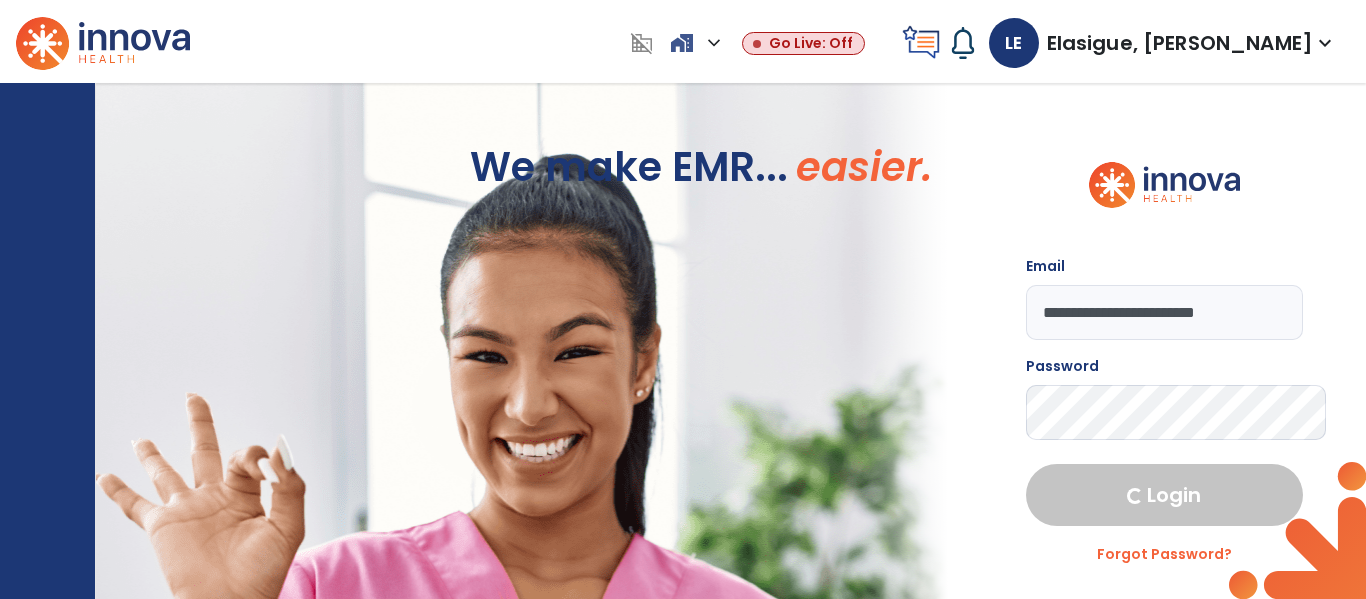 select on "****" 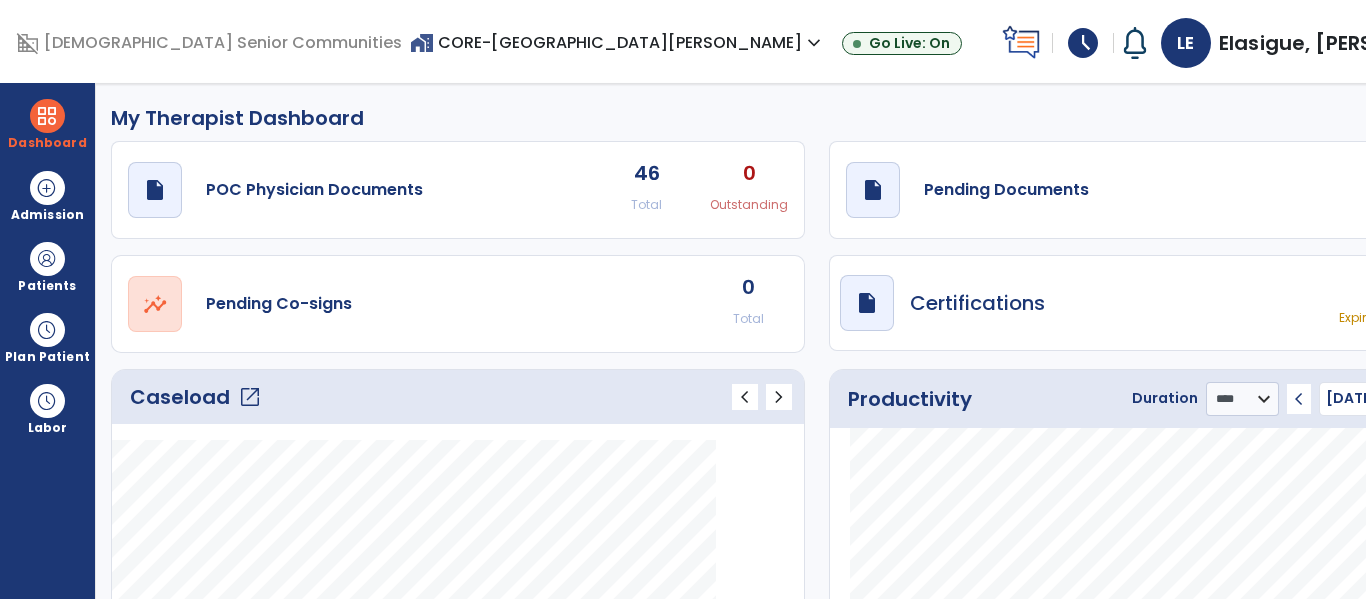 click on "Caseload   open_in_new" 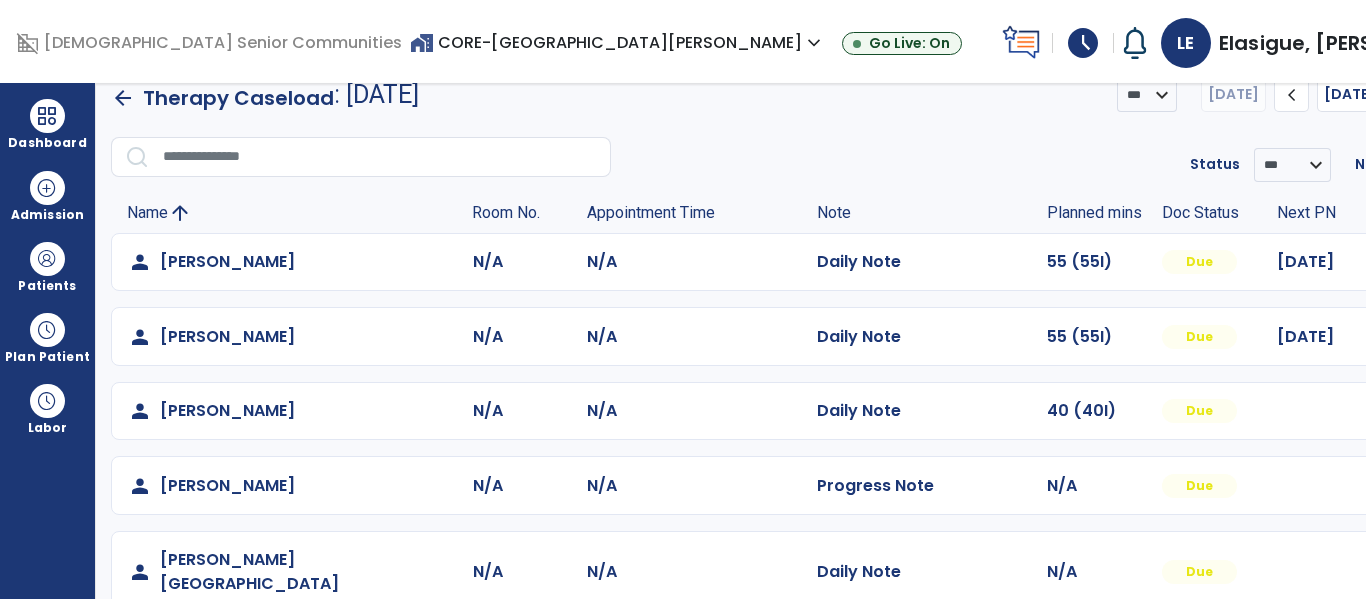 scroll, scrollTop: 0, scrollLeft: 0, axis: both 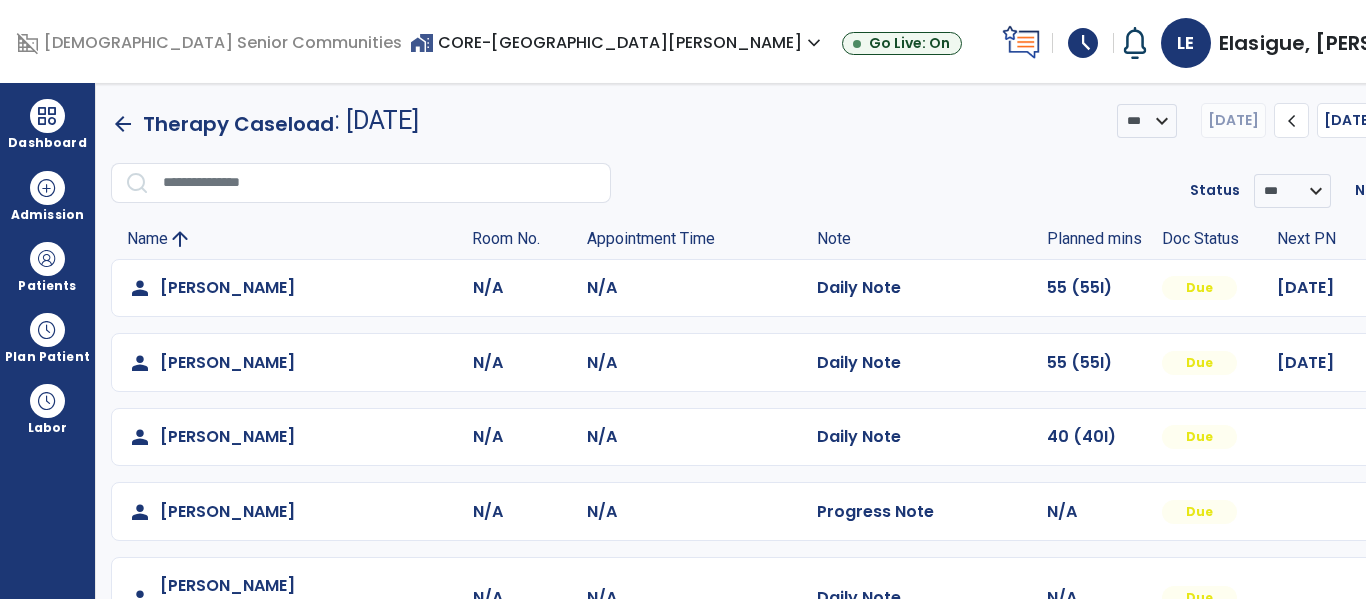 click on "home_work   CORE-Allisonville Meadows   expand_more" at bounding box center (618, 42) 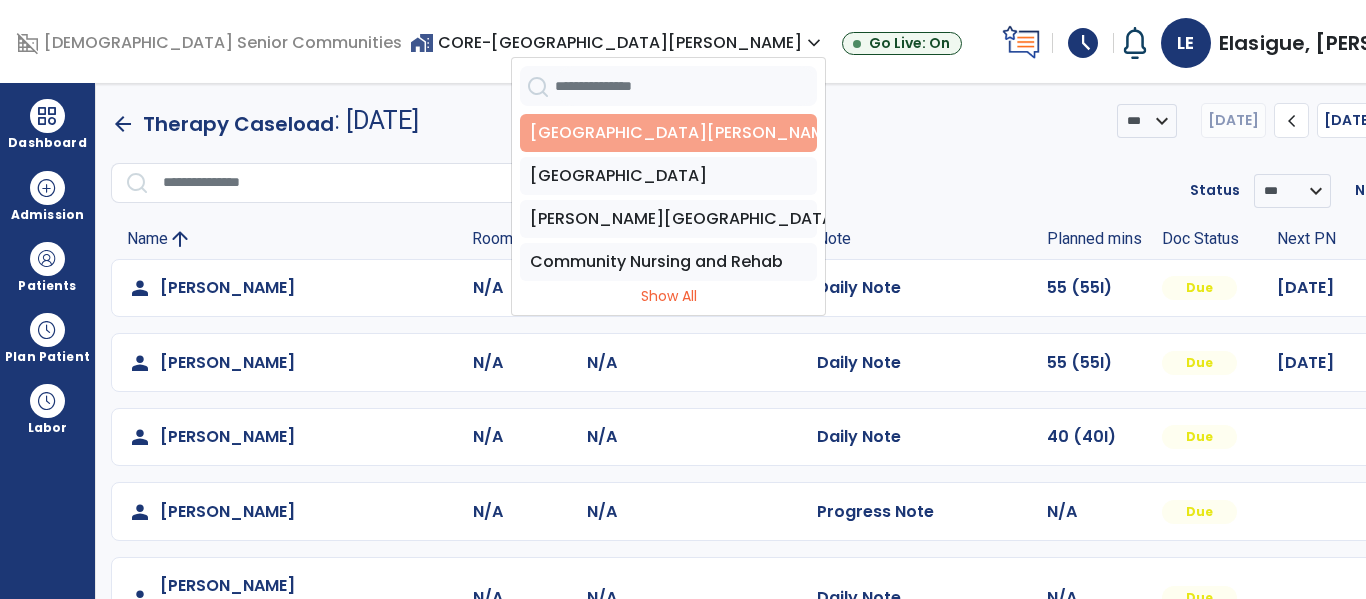 click on "[GEOGRAPHIC_DATA][PERSON_NAME]" at bounding box center (668, 133) 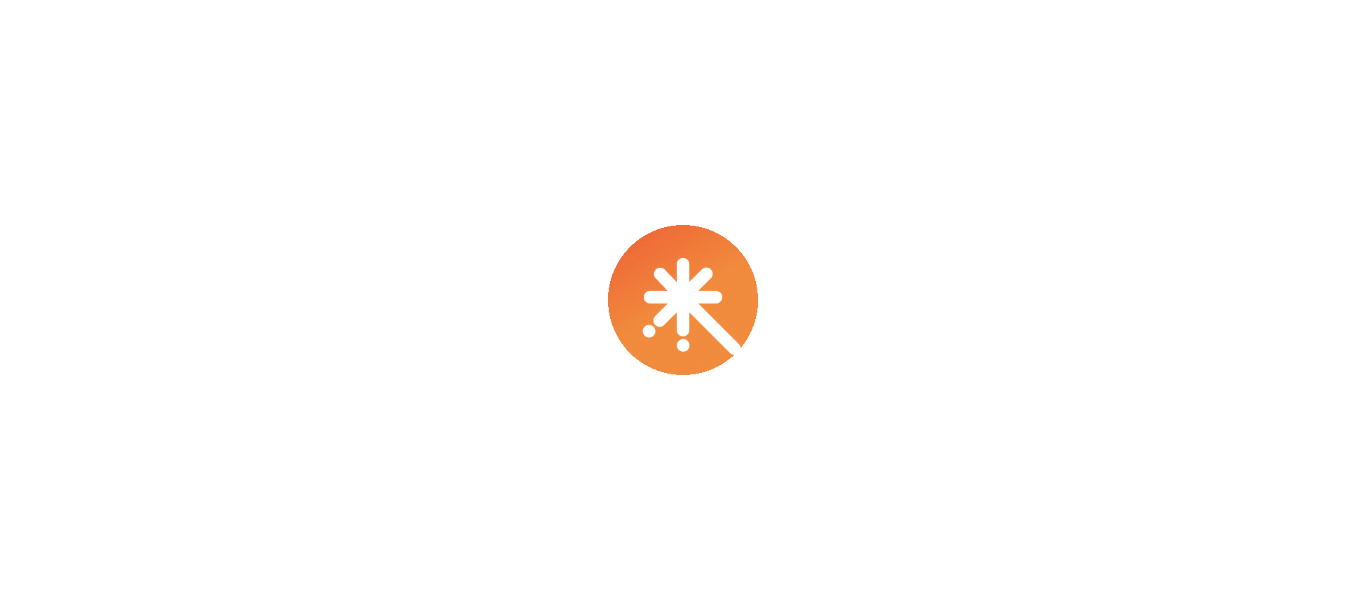 scroll, scrollTop: 0, scrollLeft: 0, axis: both 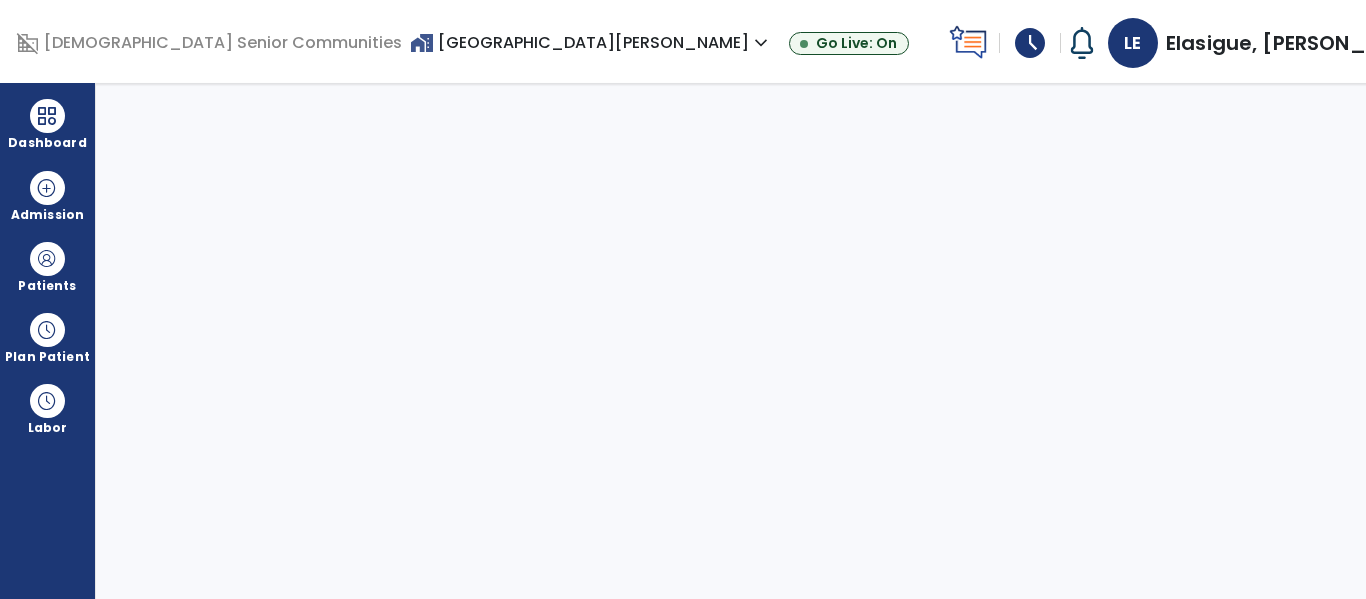 select on "****" 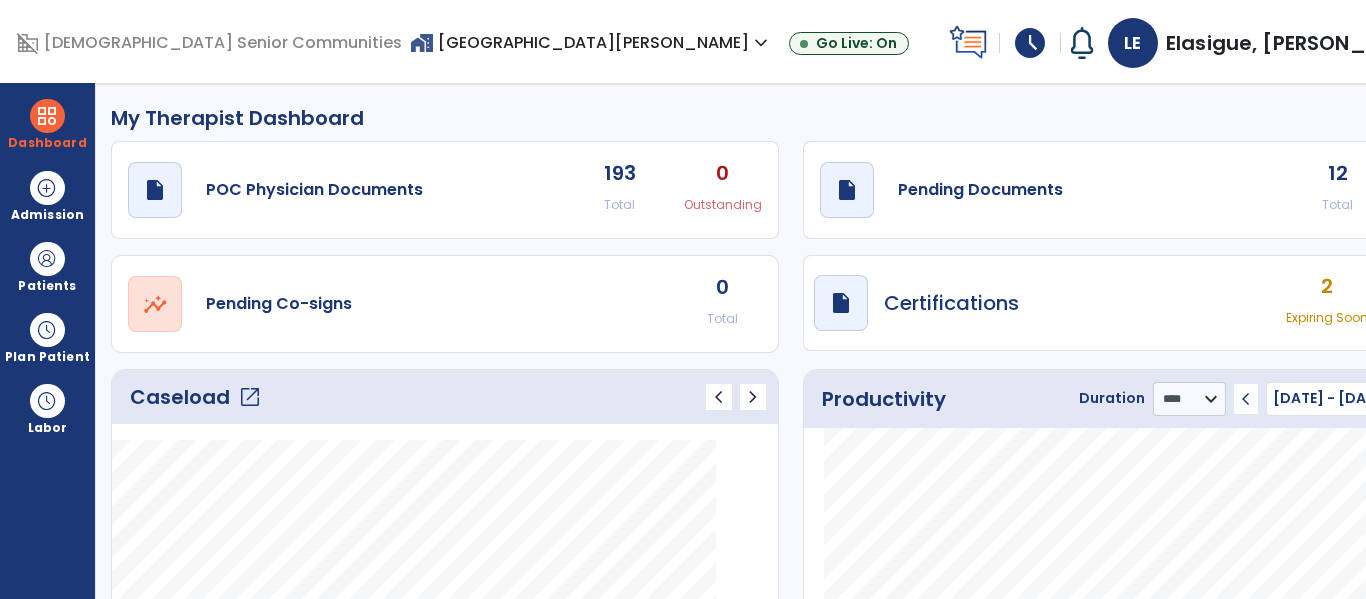 click on "open_in_new" 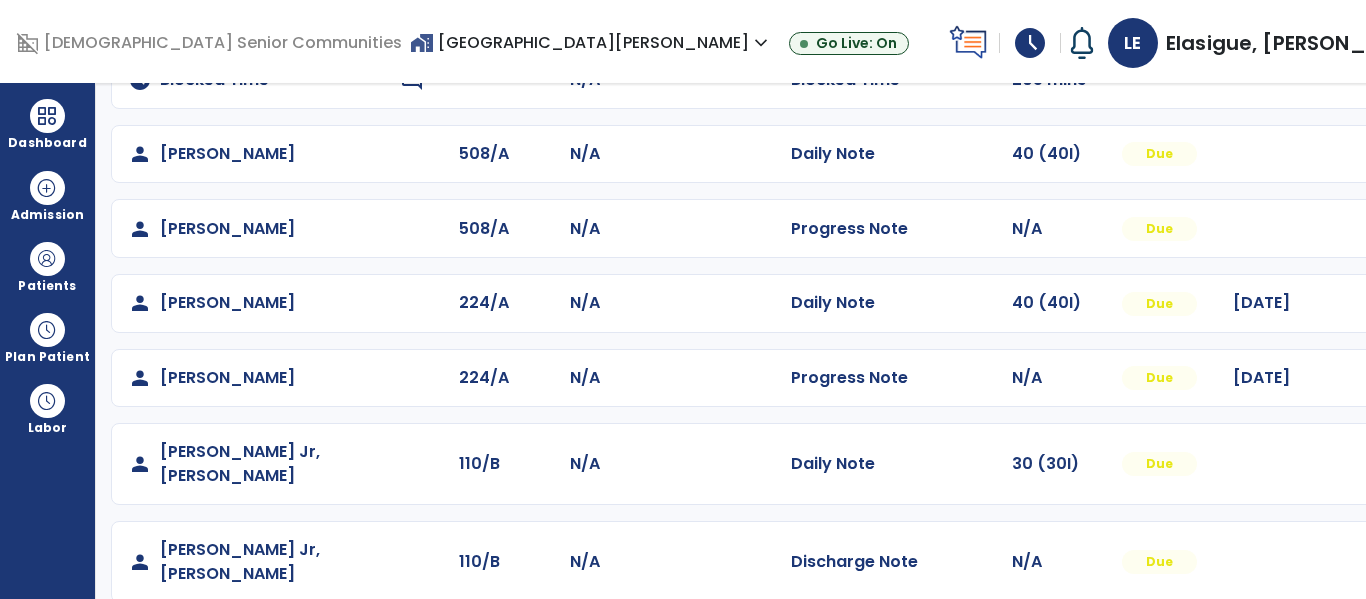 scroll, scrollTop: 561, scrollLeft: 0, axis: vertical 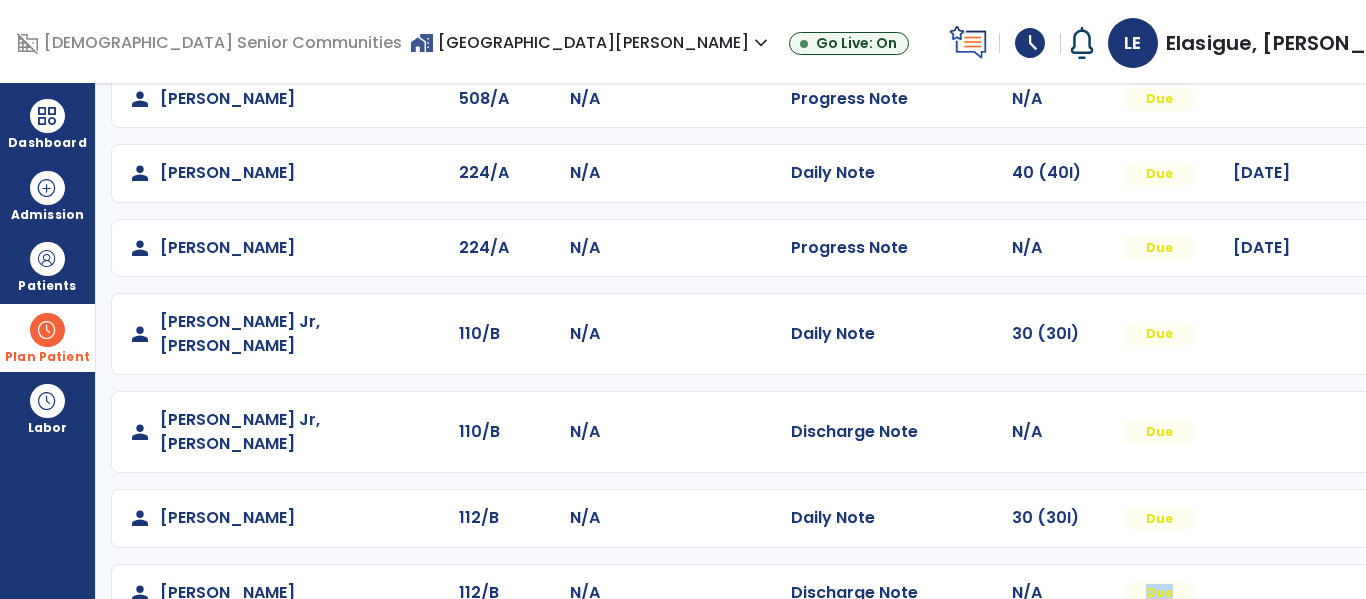 click at bounding box center [47, 330] 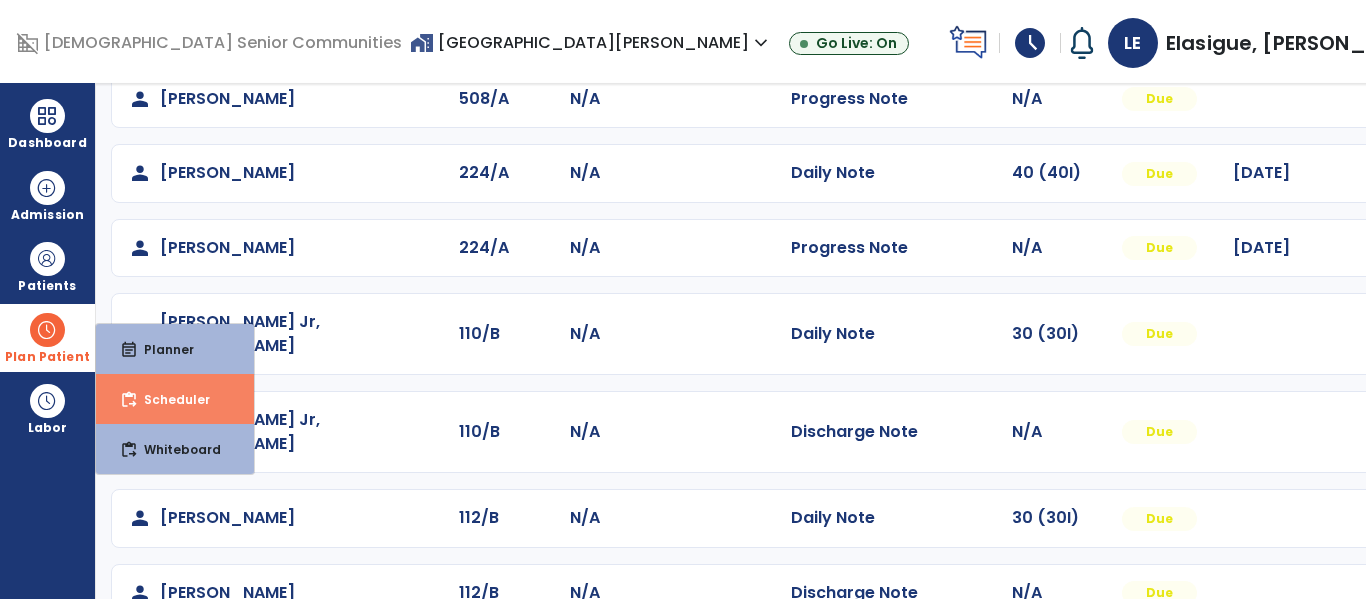 click on "Scheduler" at bounding box center (169, 399) 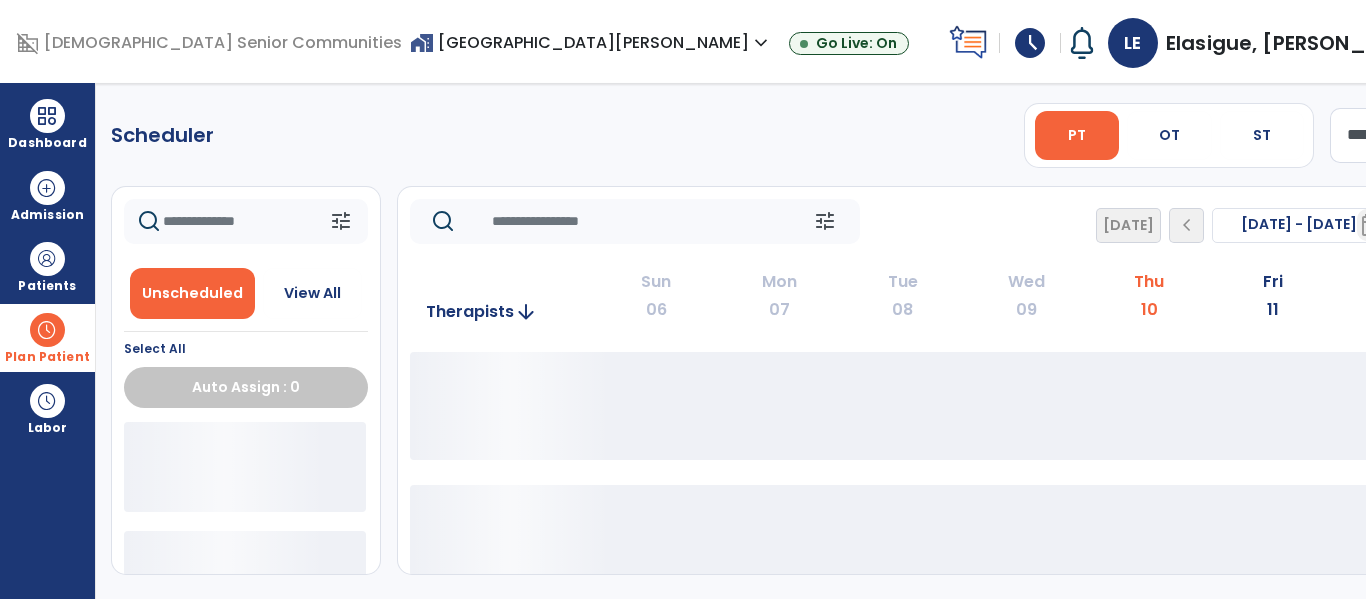scroll, scrollTop: 0, scrollLeft: 0, axis: both 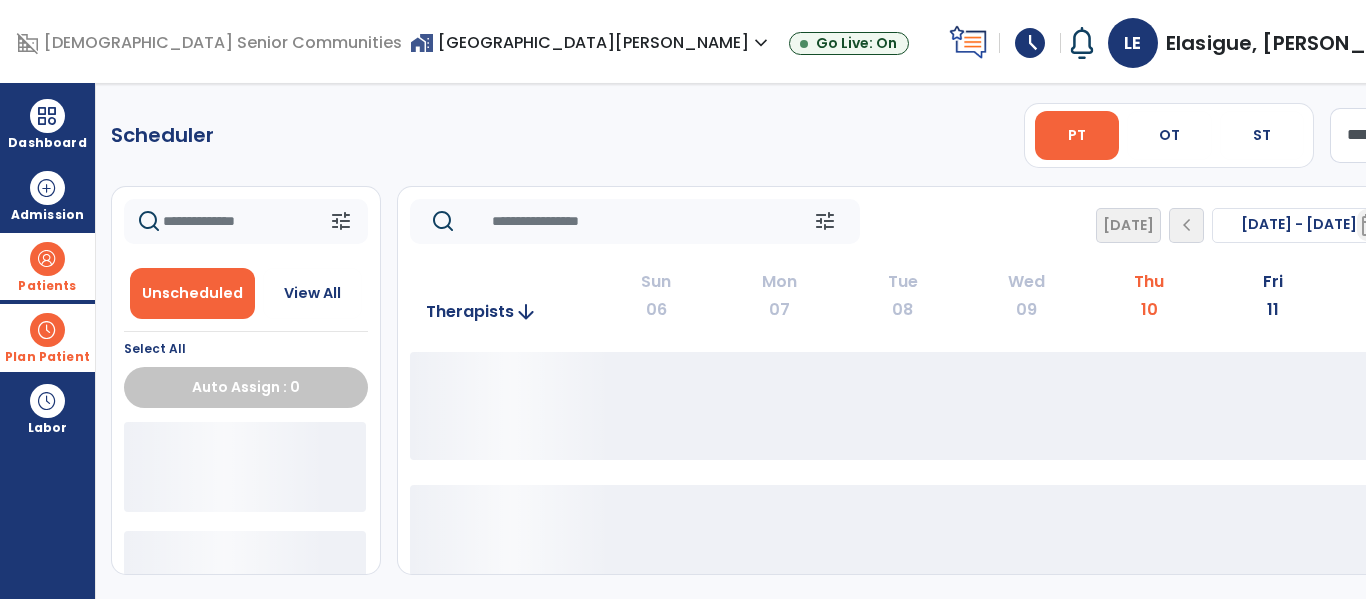 click at bounding box center (47, 259) 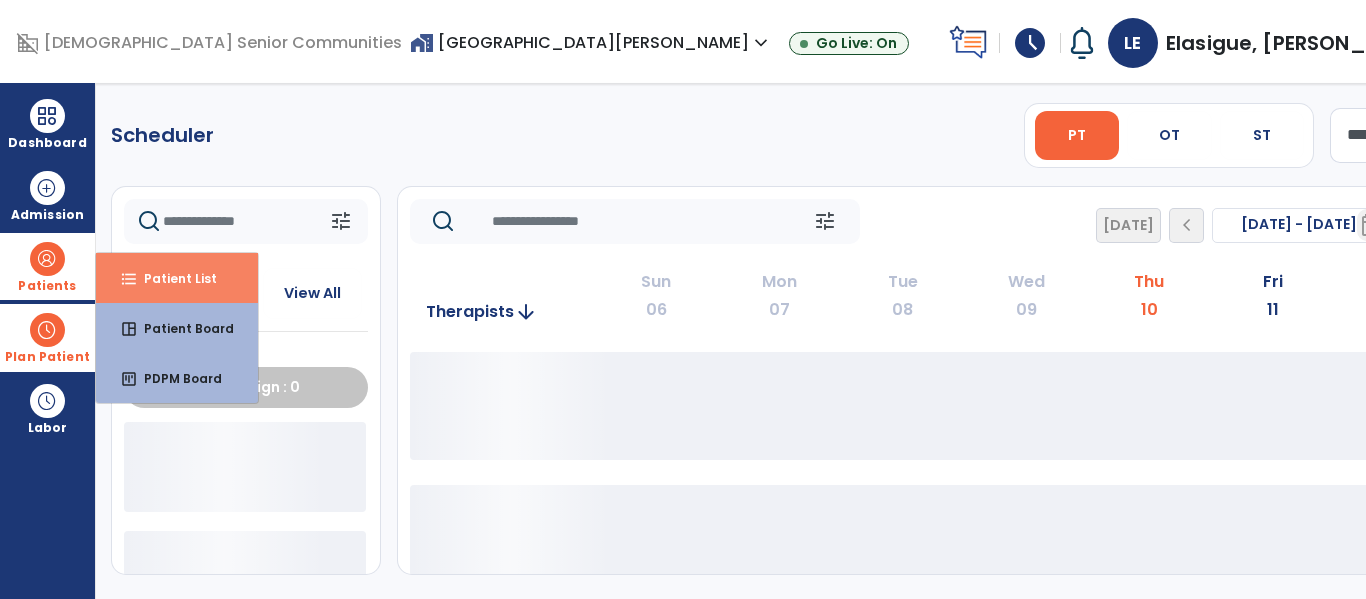 click on "Patient List" at bounding box center [172, 278] 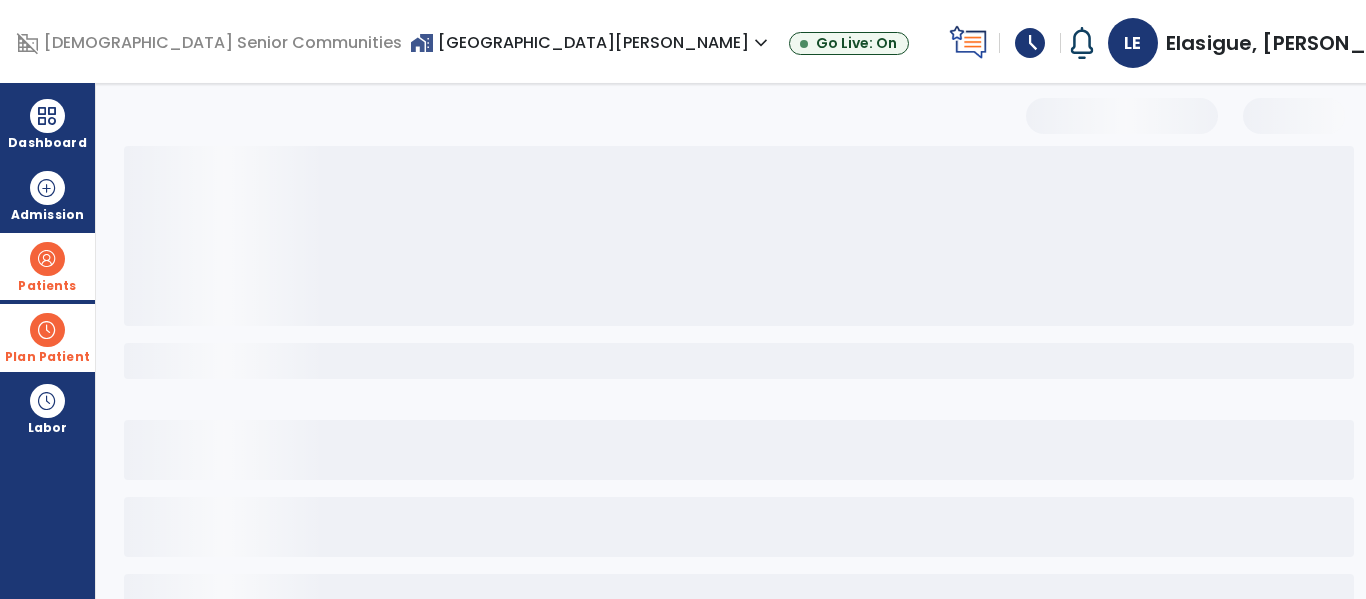 select on "***" 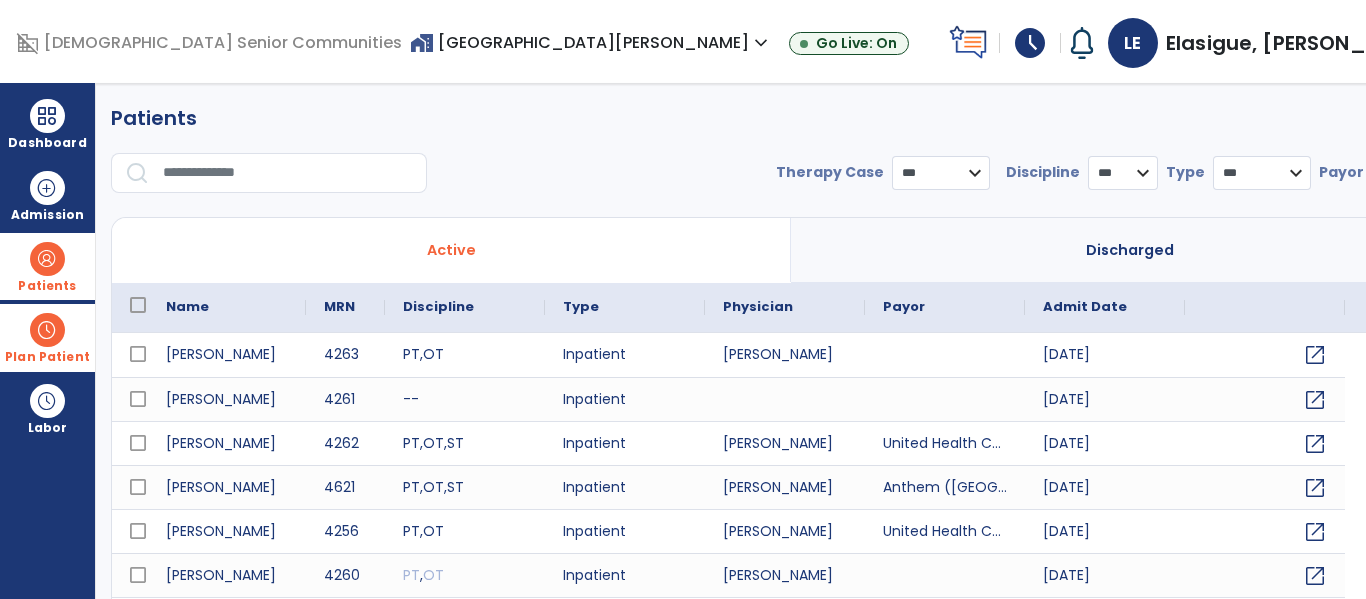 click at bounding box center (288, 173) 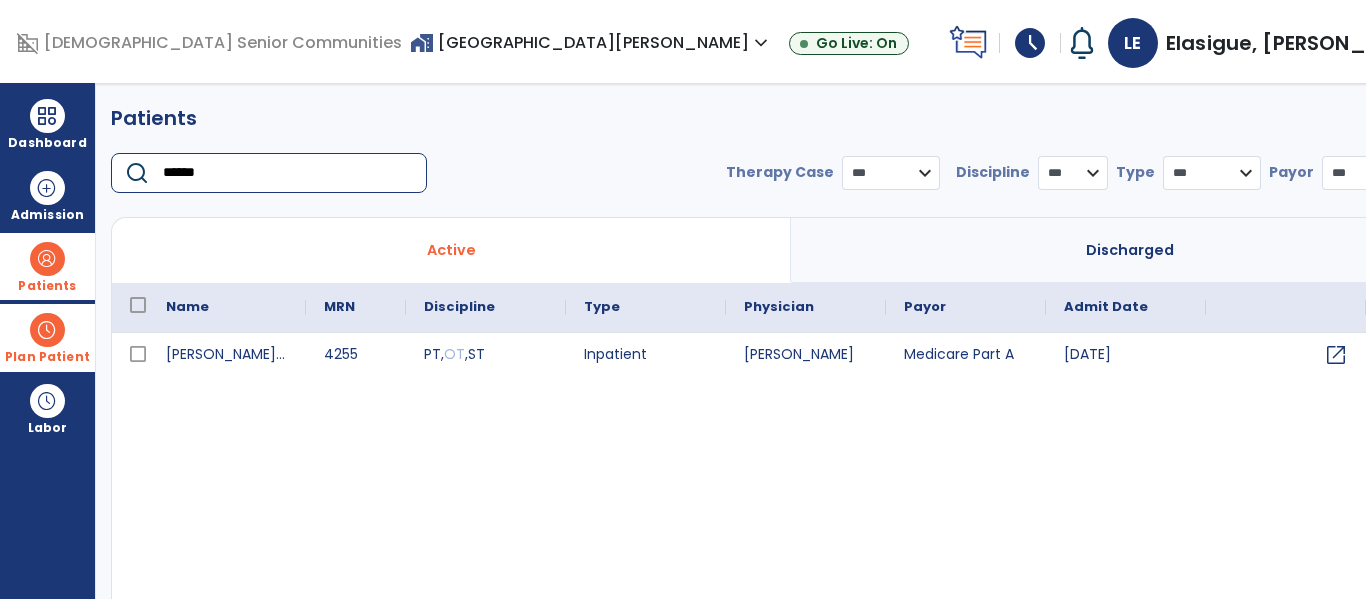 type on "******" 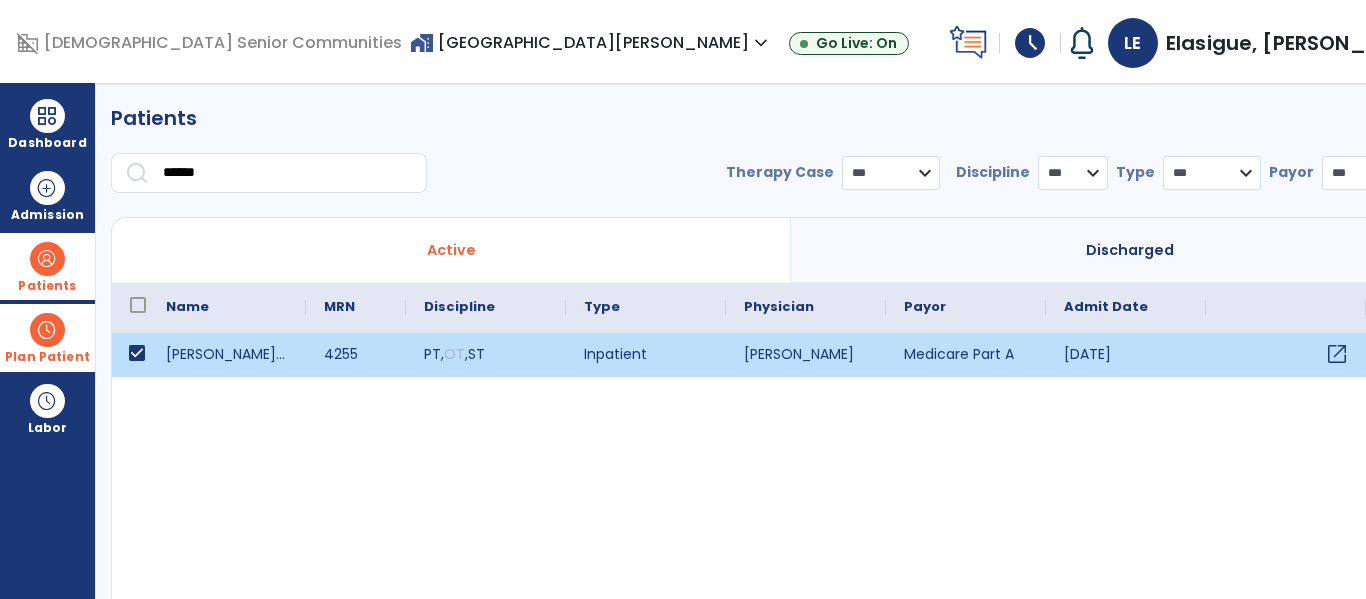 click on "open_in_new" at bounding box center (1286, 355) 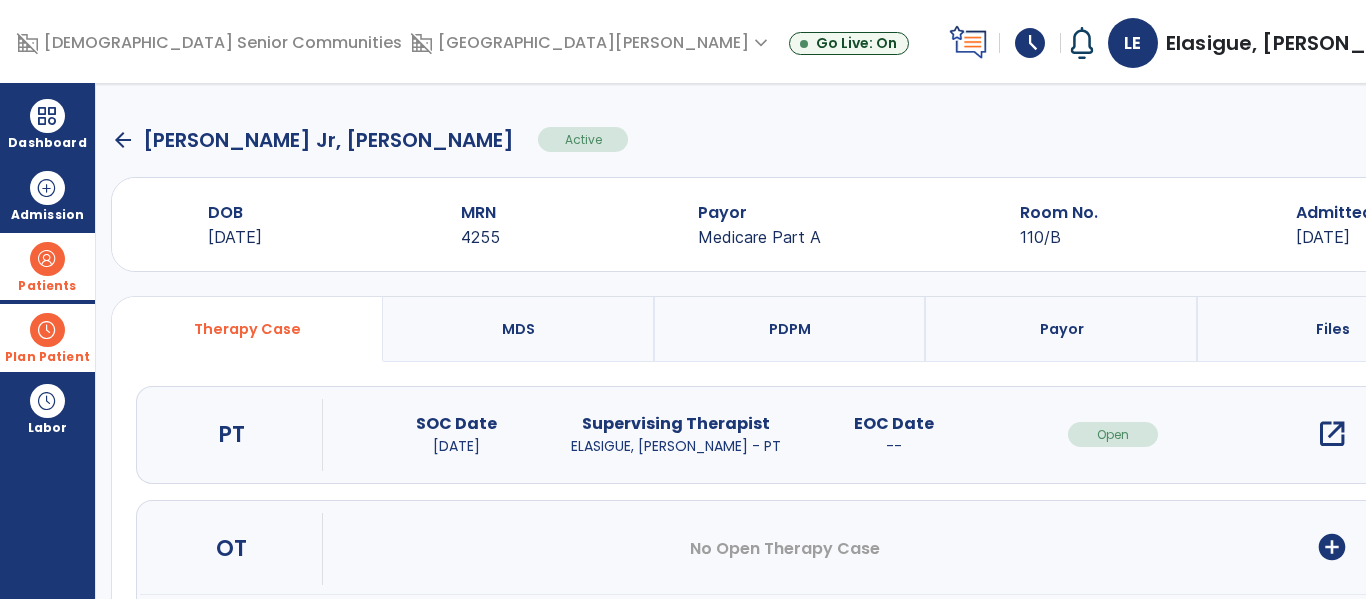 click on "open_in_new" at bounding box center (1332, 434) 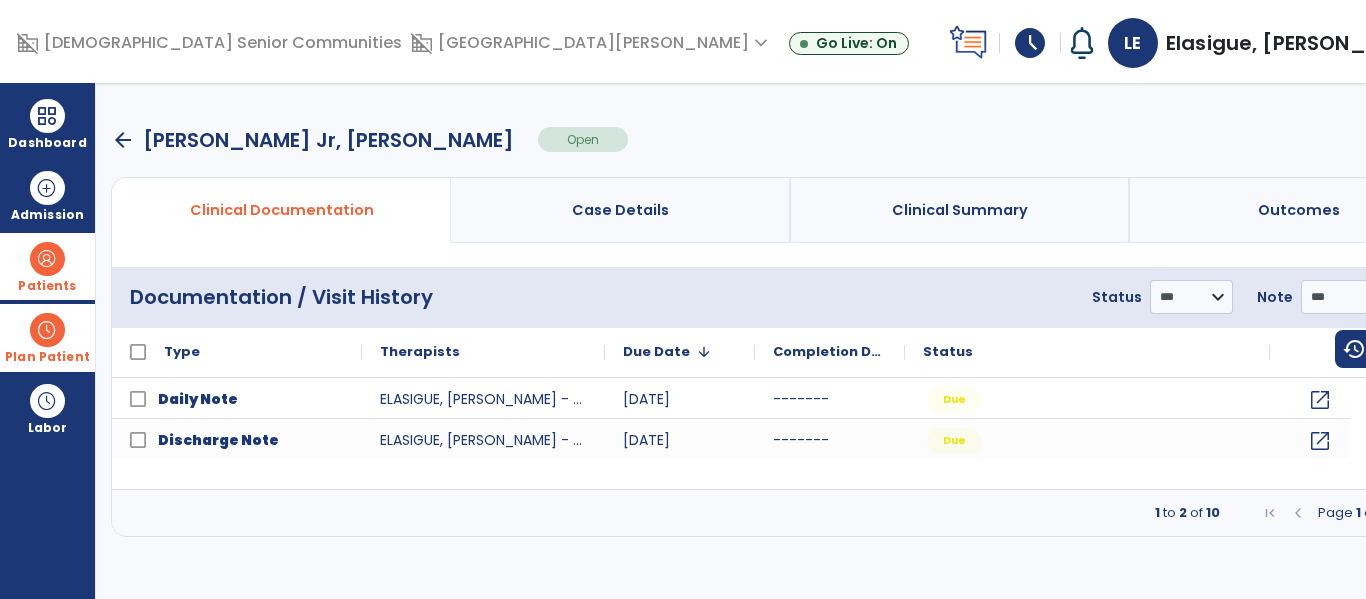 click at bounding box center (1409, 513) 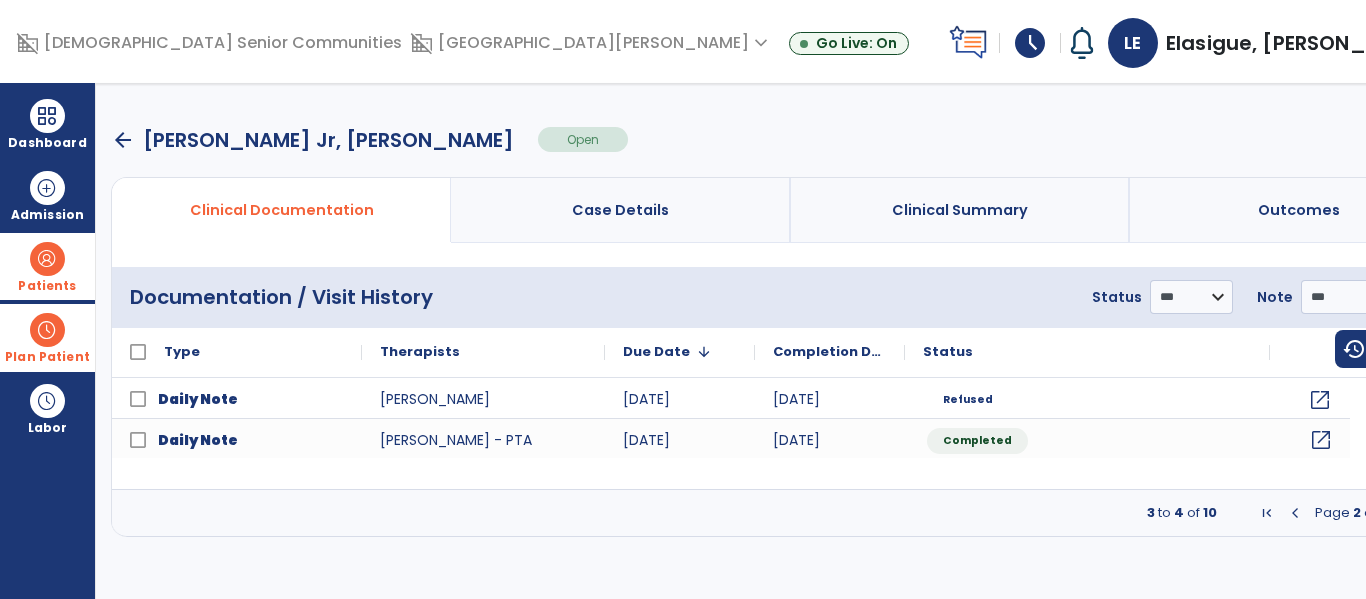 click on "open_in_new" 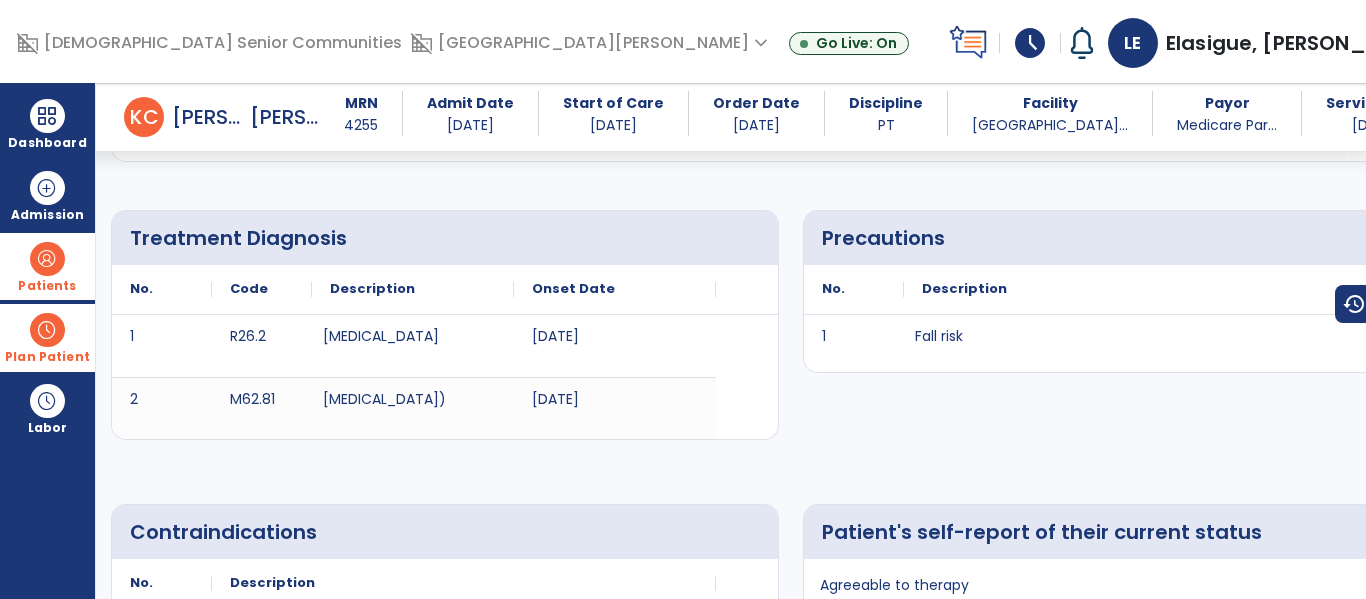 scroll, scrollTop: 0, scrollLeft: 0, axis: both 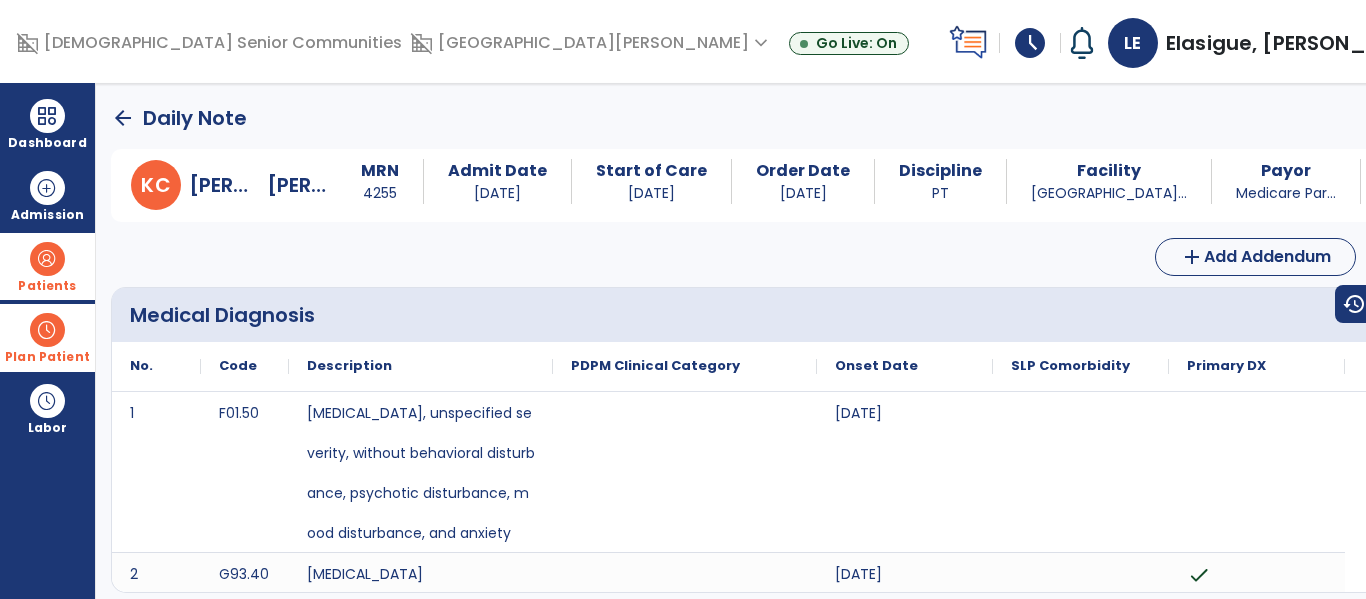 click on "arrow_back" 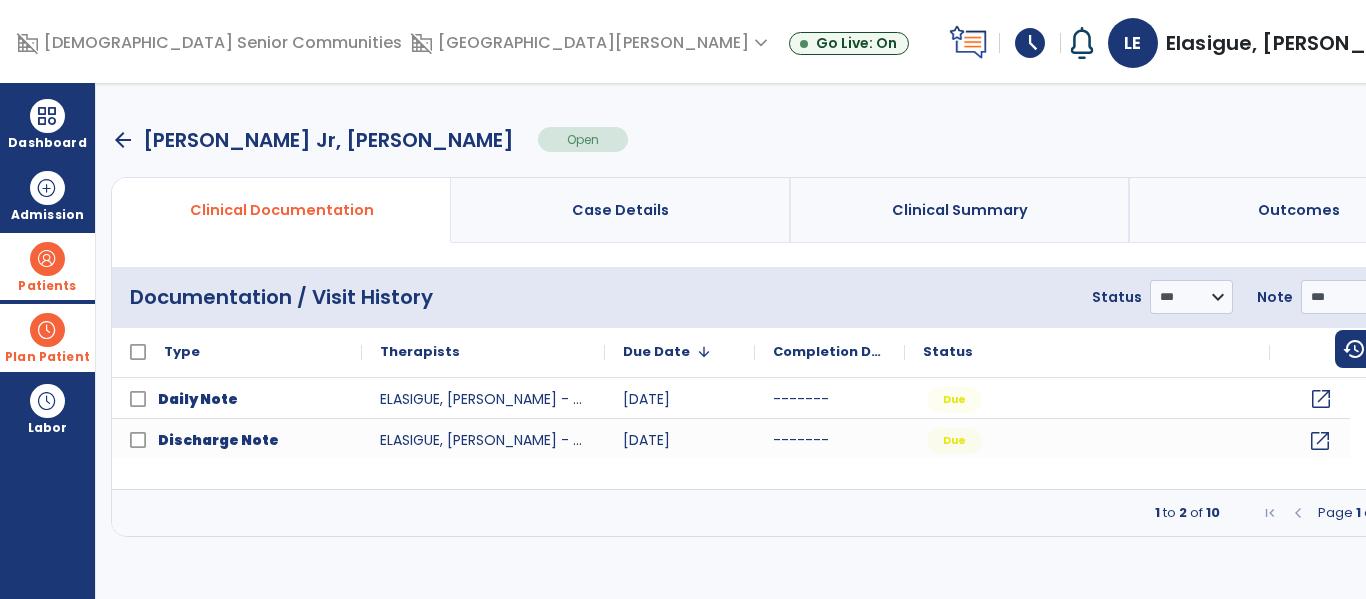 click on "open_in_new" 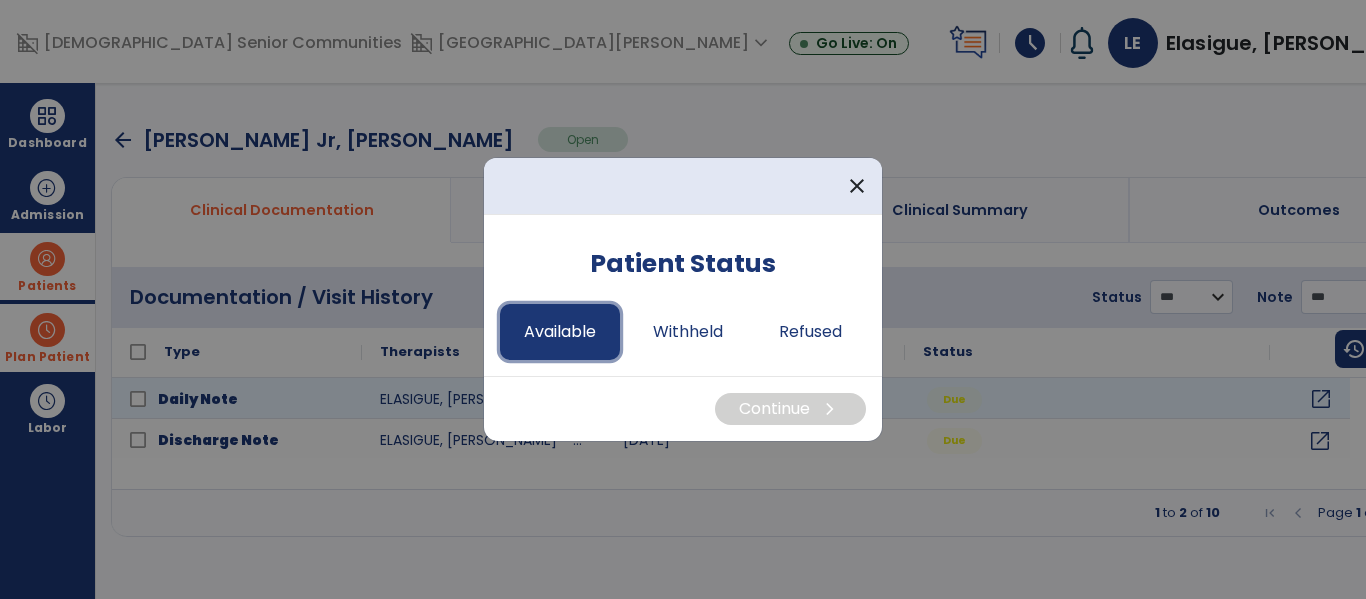 click on "Available" at bounding box center (560, 332) 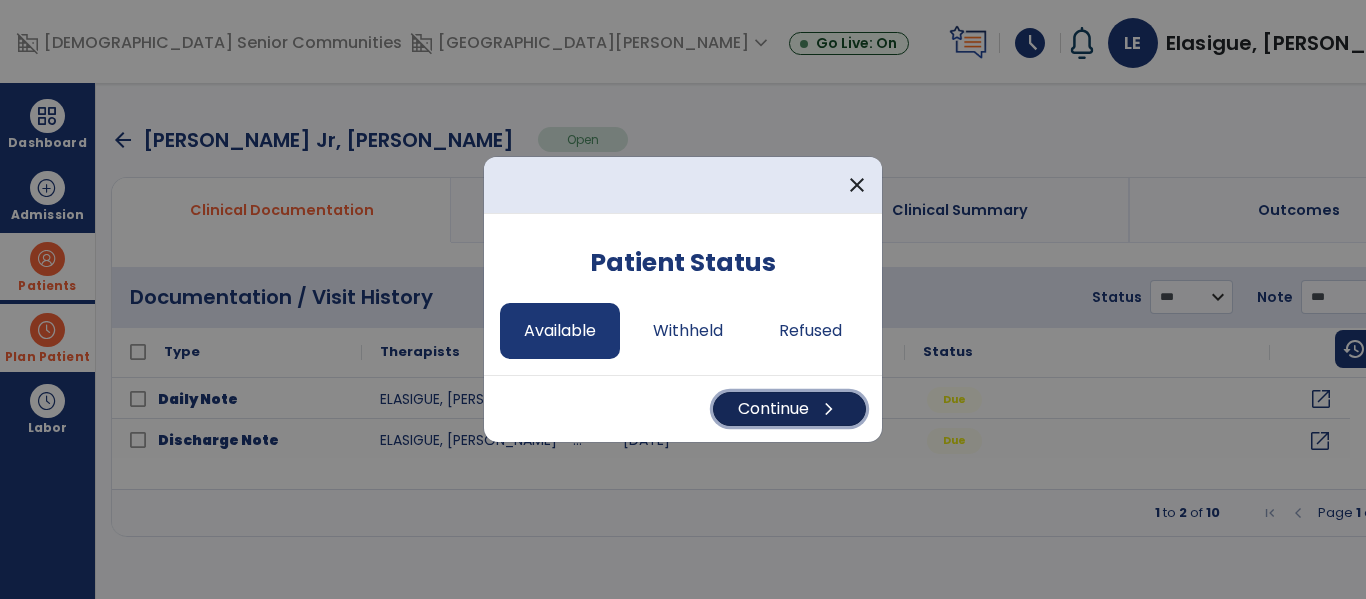 click on "Continue   chevron_right" at bounding box center [789, 409] 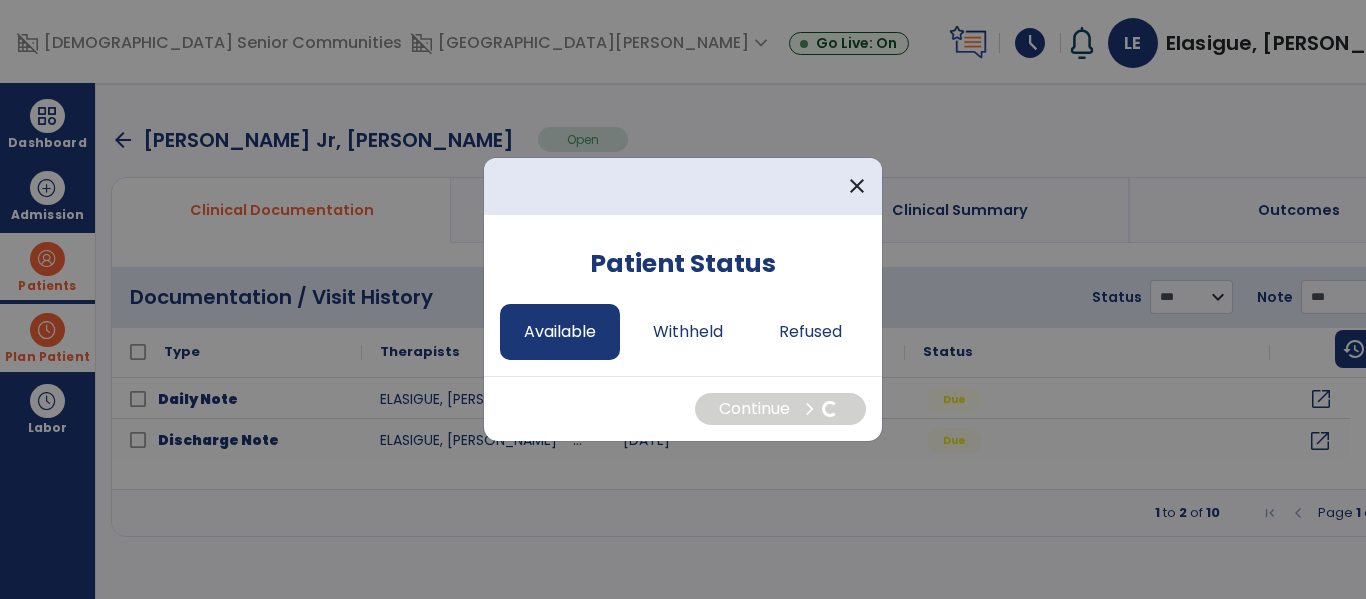 select on "*" 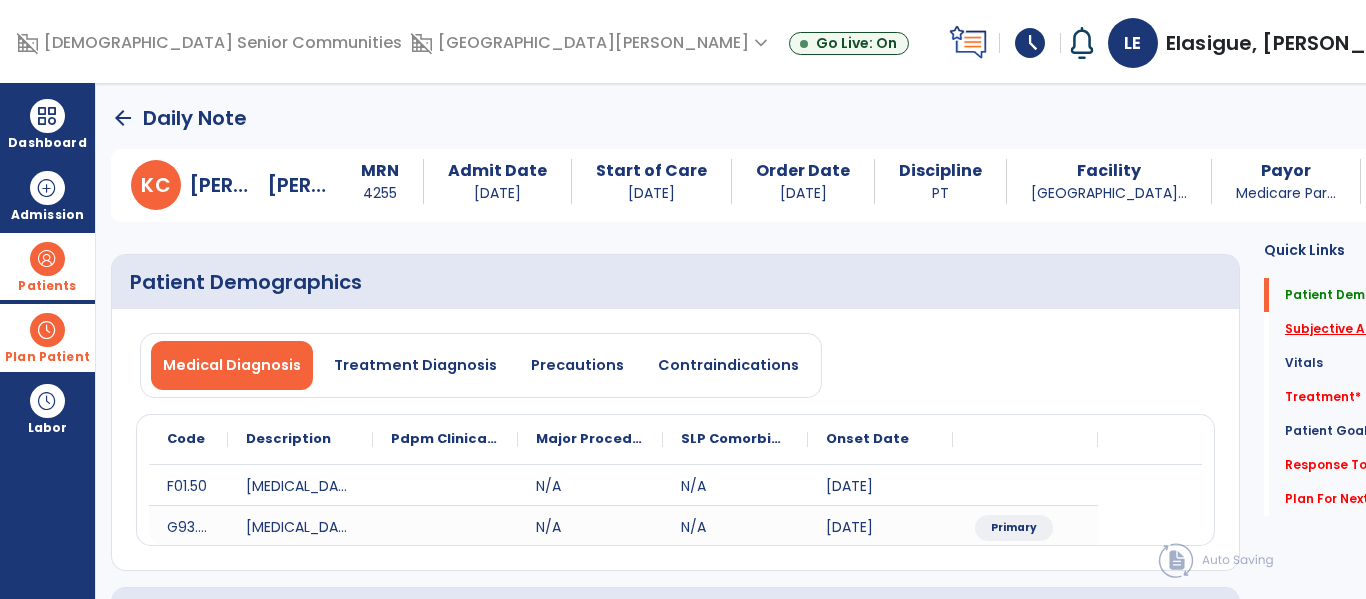 click on "Subjective Assessment   *" 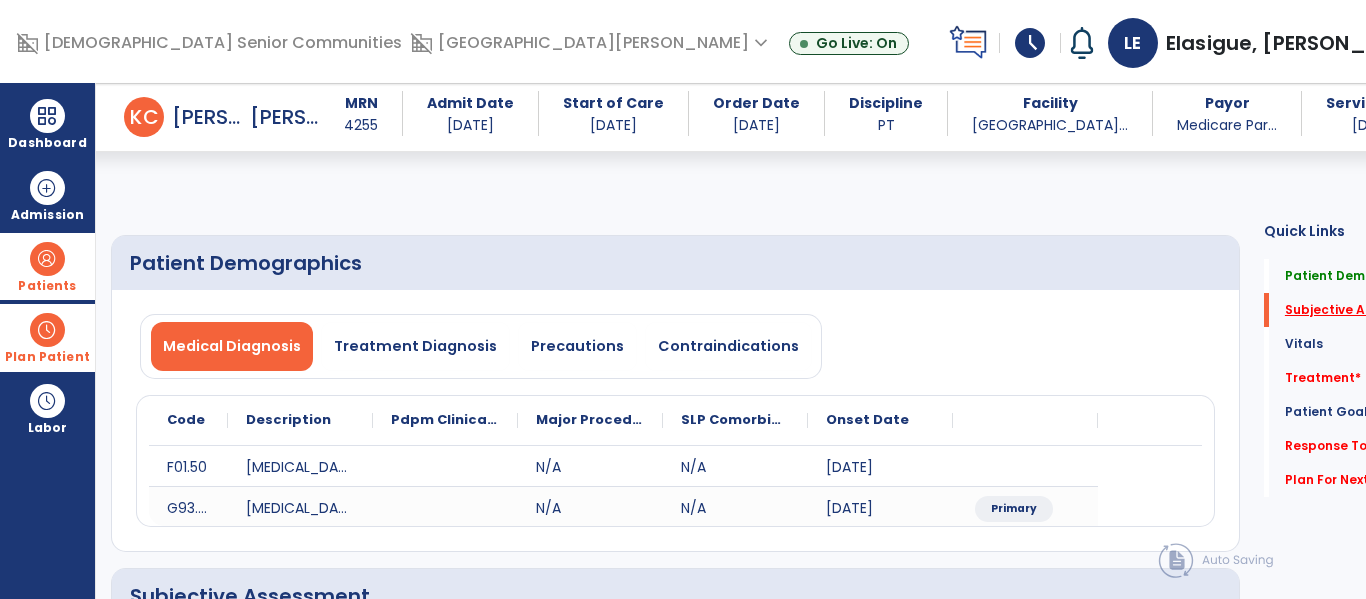 scroll, scrollTop: 387, scrollLeft: 0, axis: vertical 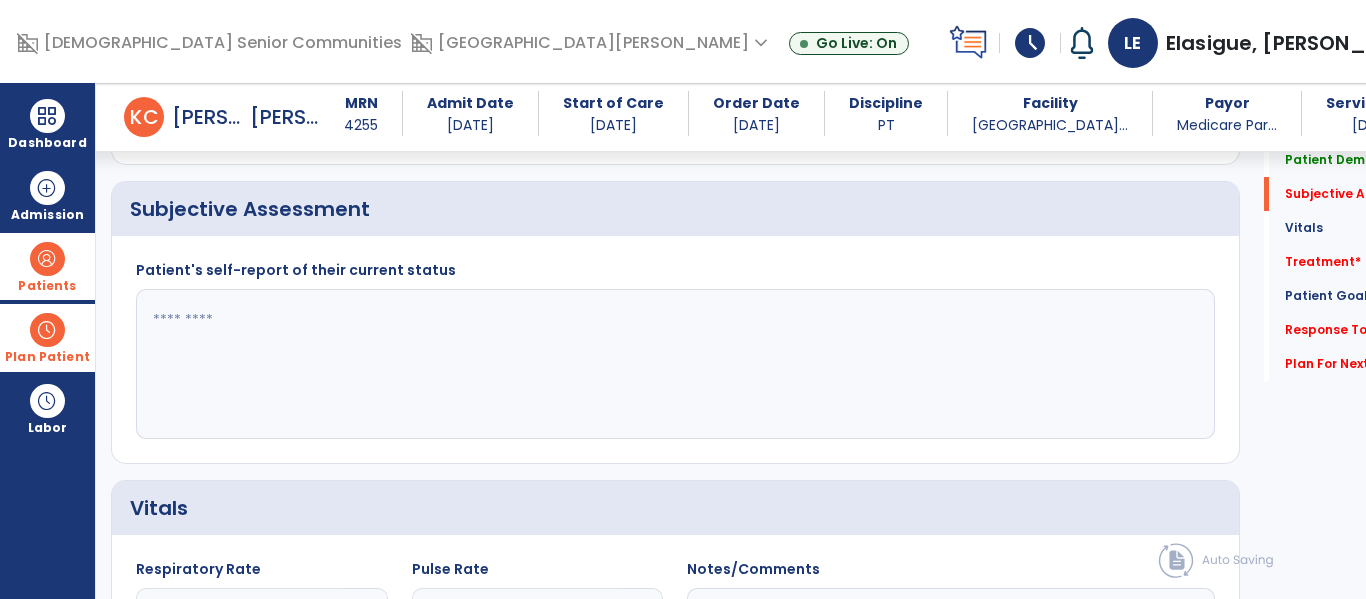 click 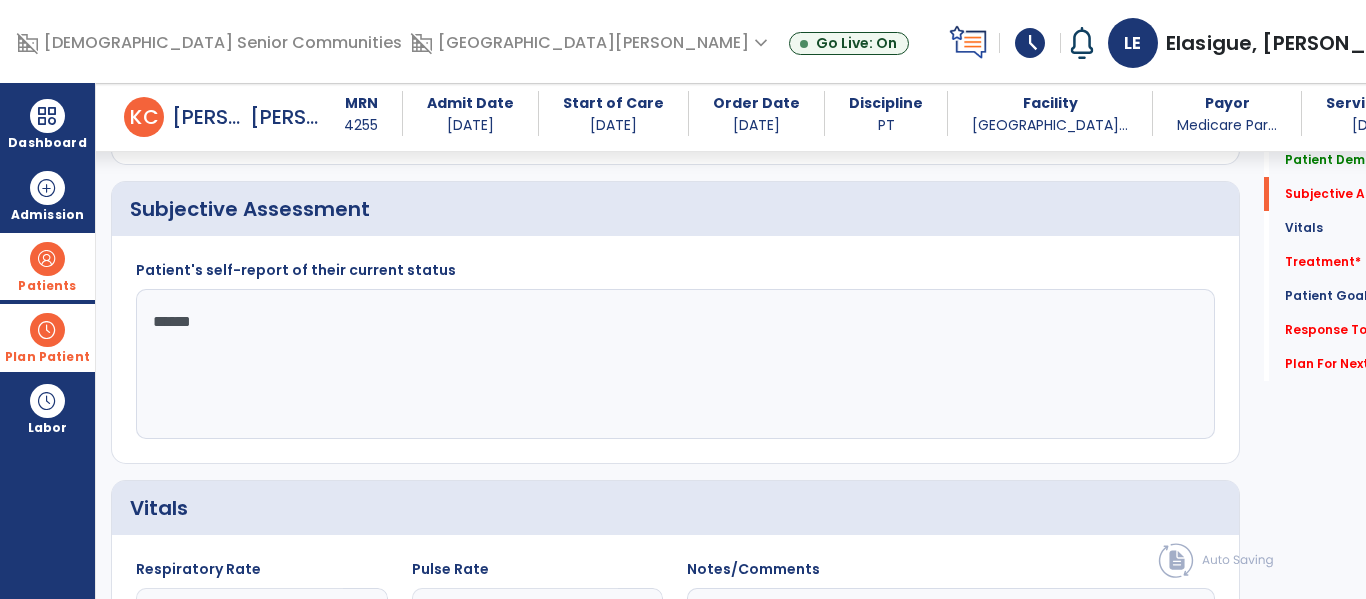 type on "*******" 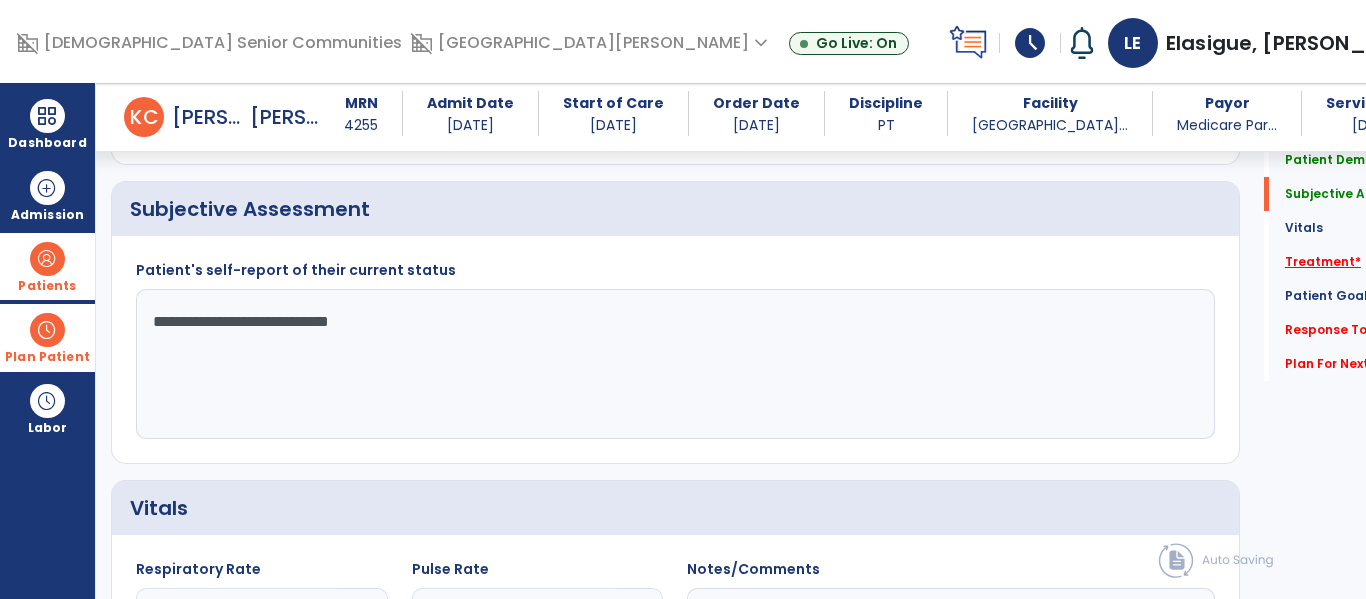 type on "**********" 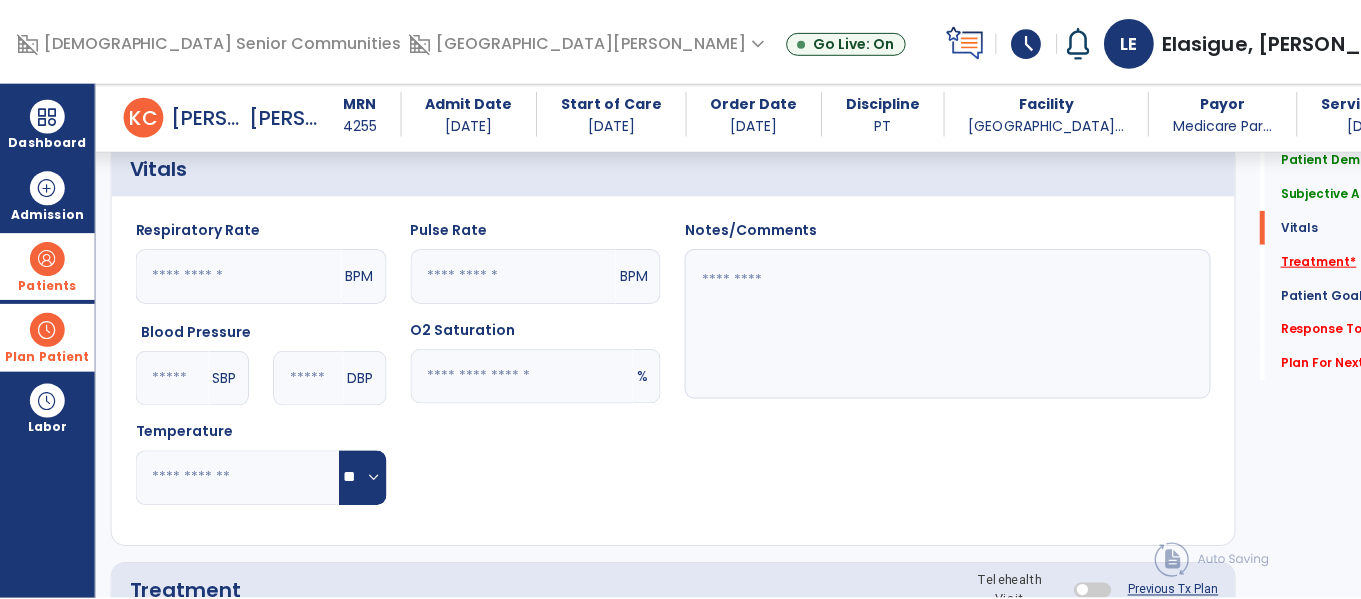 scroll, scrollTop: 1076, scrollLeft: 0, axis: vertical 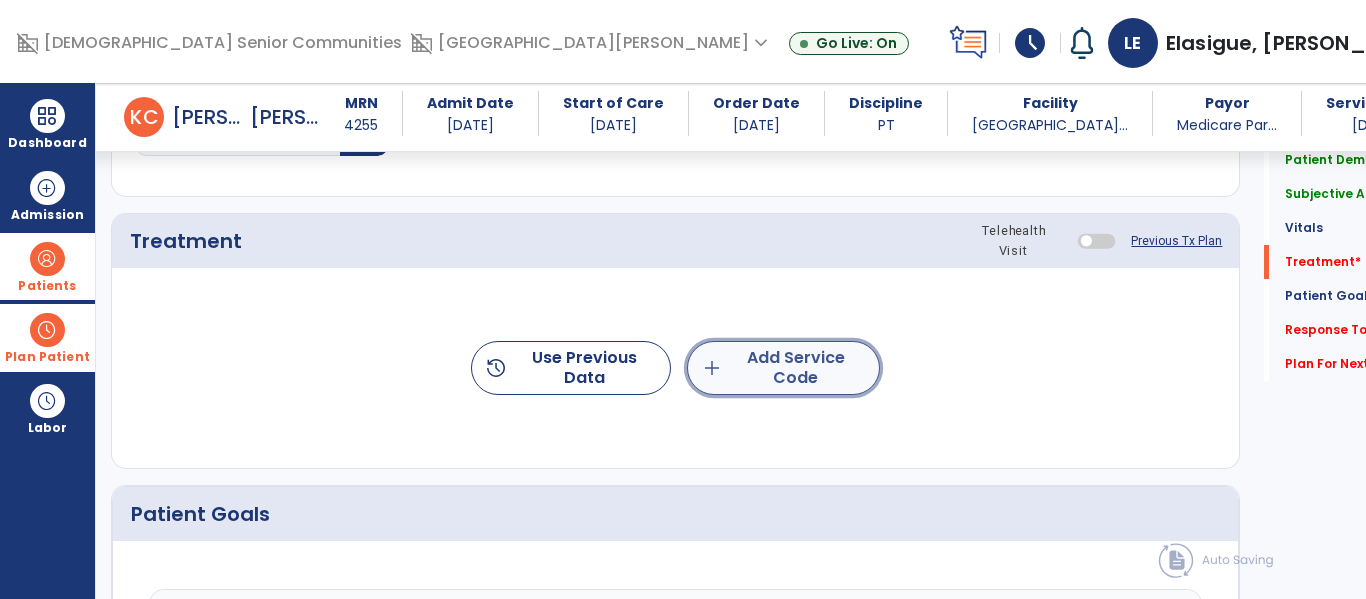 click on "add  Add Service Code" 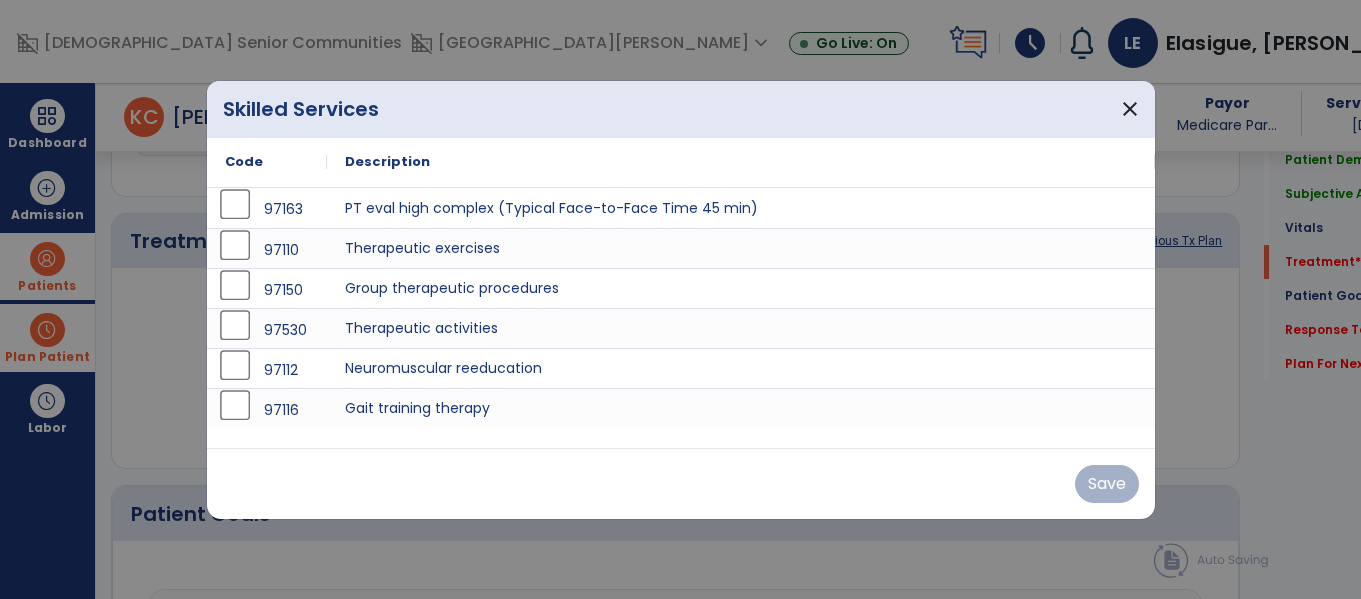 scroll, scrollTop: 1076, scrollLeft: 0, axis: vertical 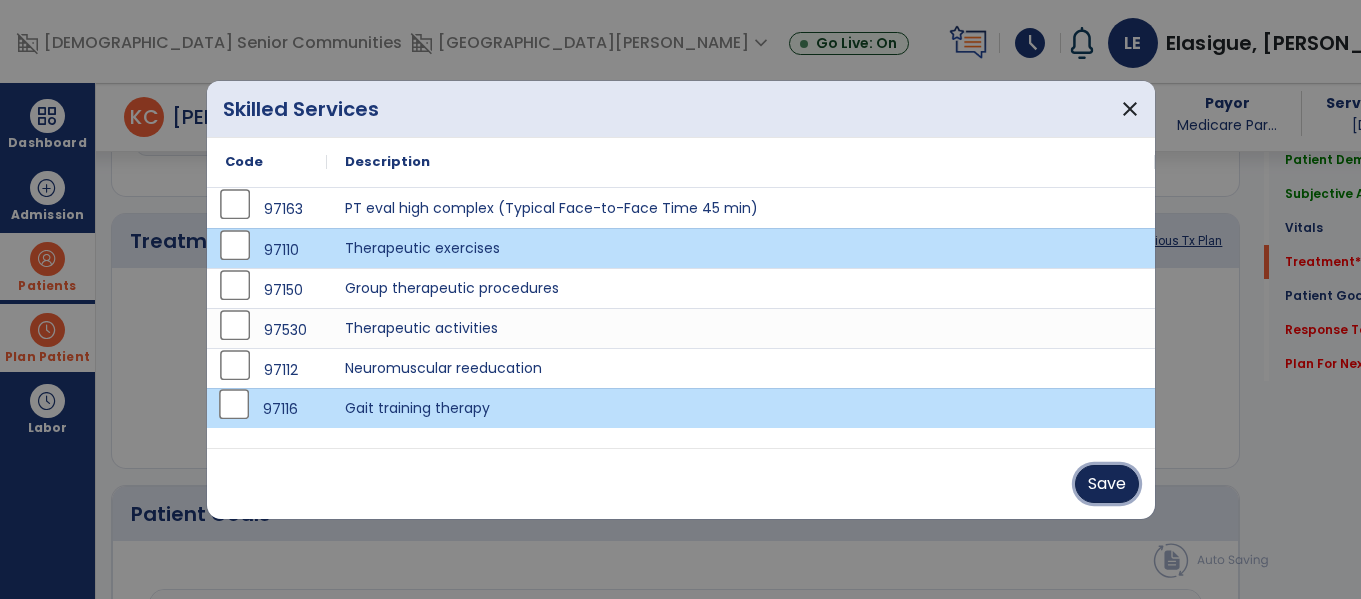 click on "Save" at bounding box center (1107, 484) 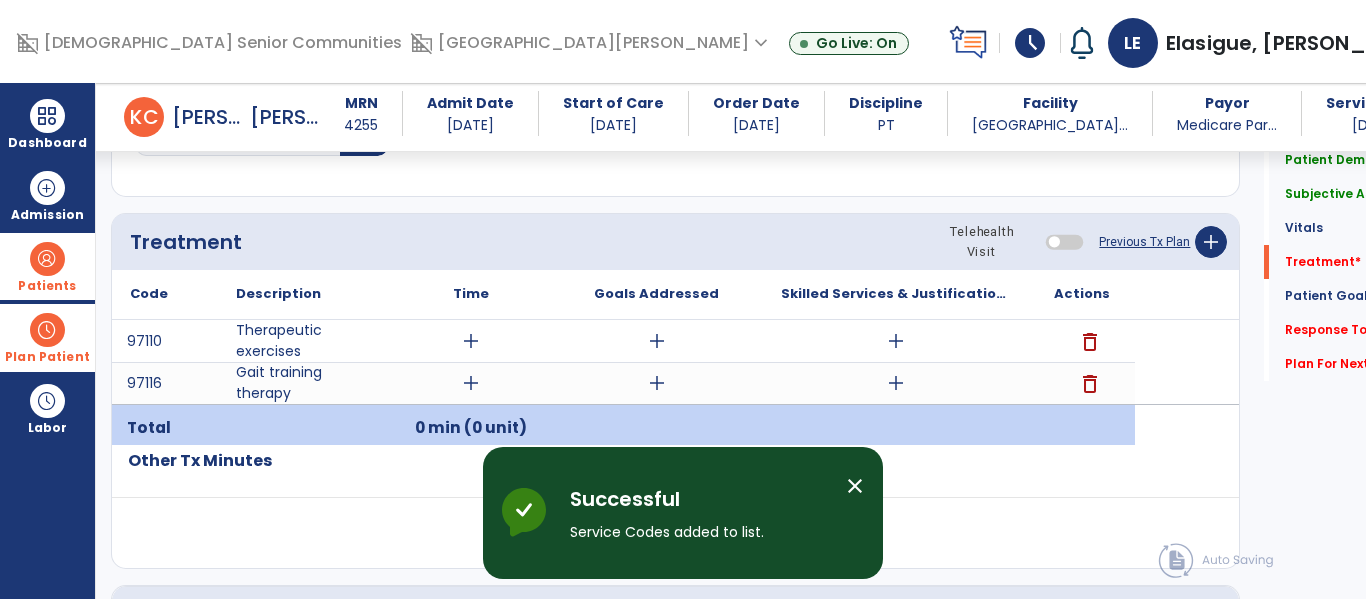 click on "add" at bounding box center [471, 341] 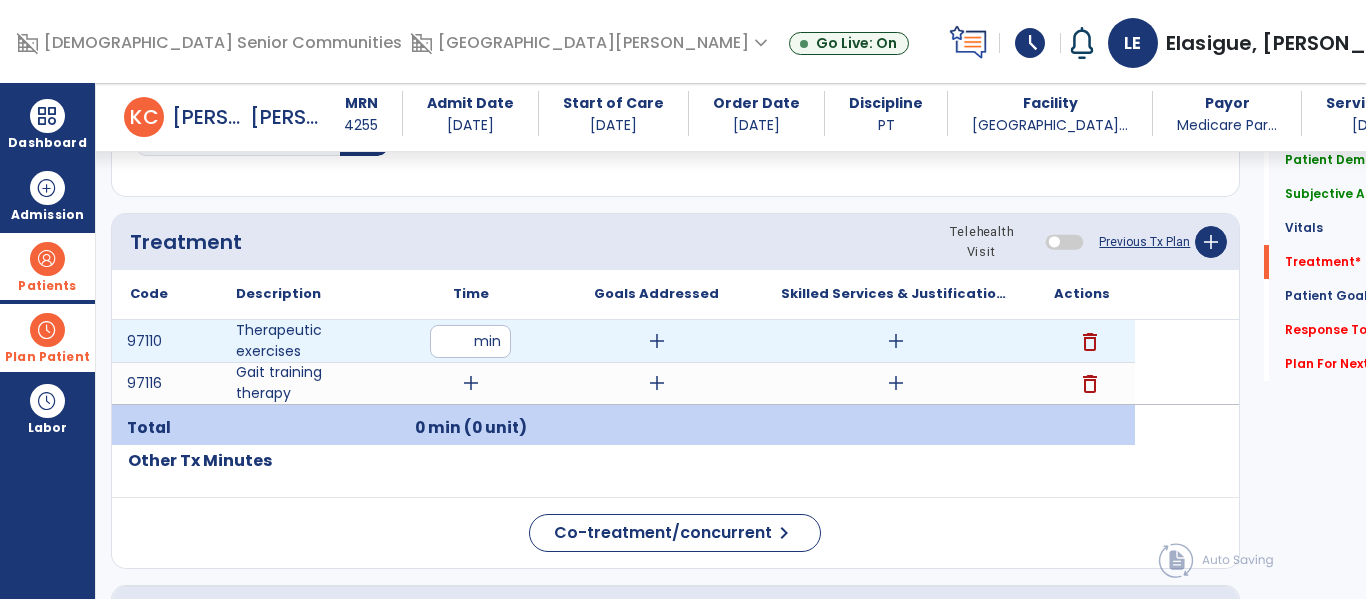 type on "**" 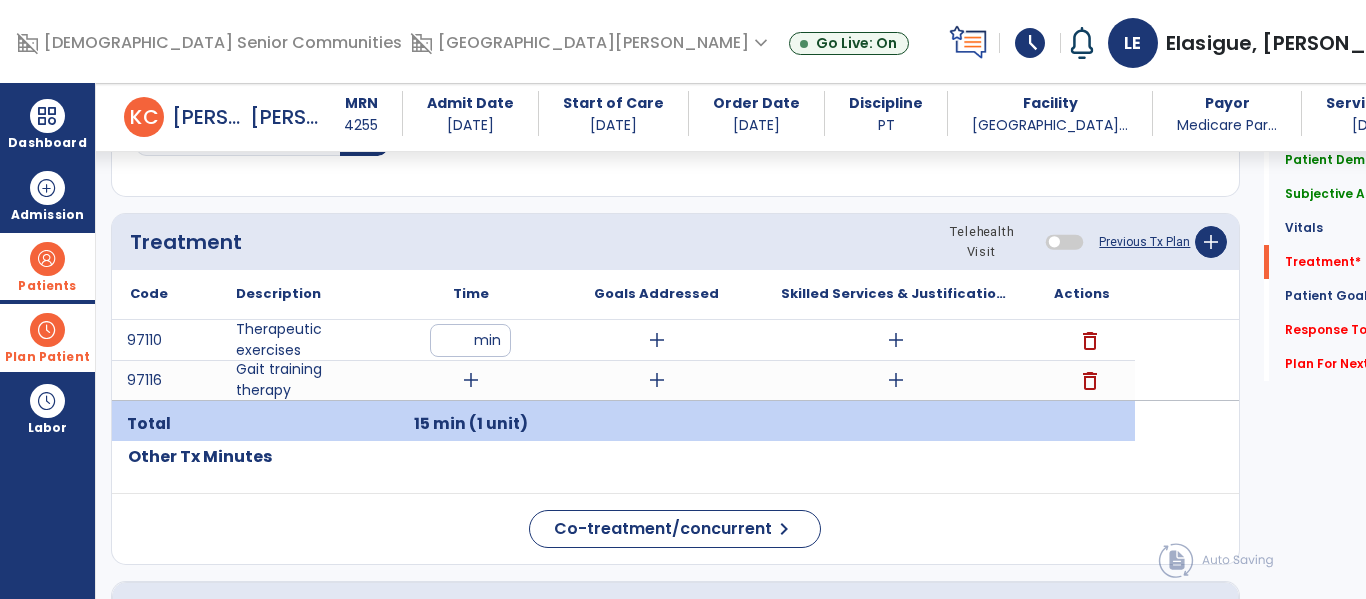 click on "add" at bounding box center (657, 340) 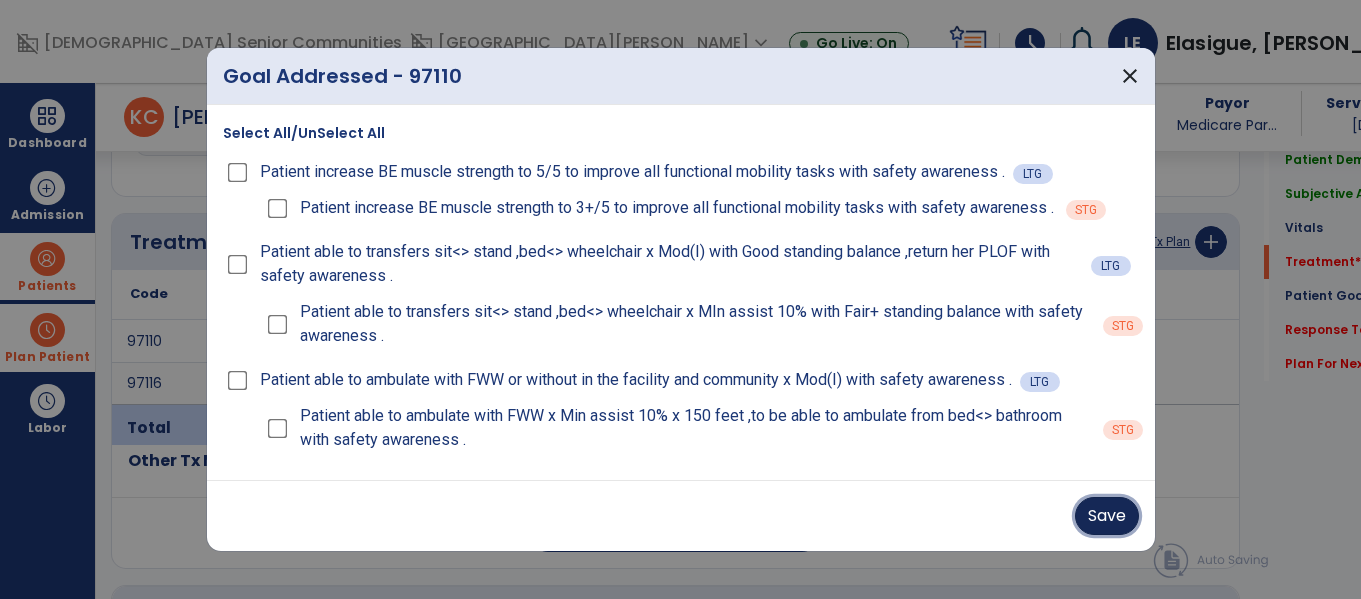 click on "Save" at bounding box center [1107, 516] 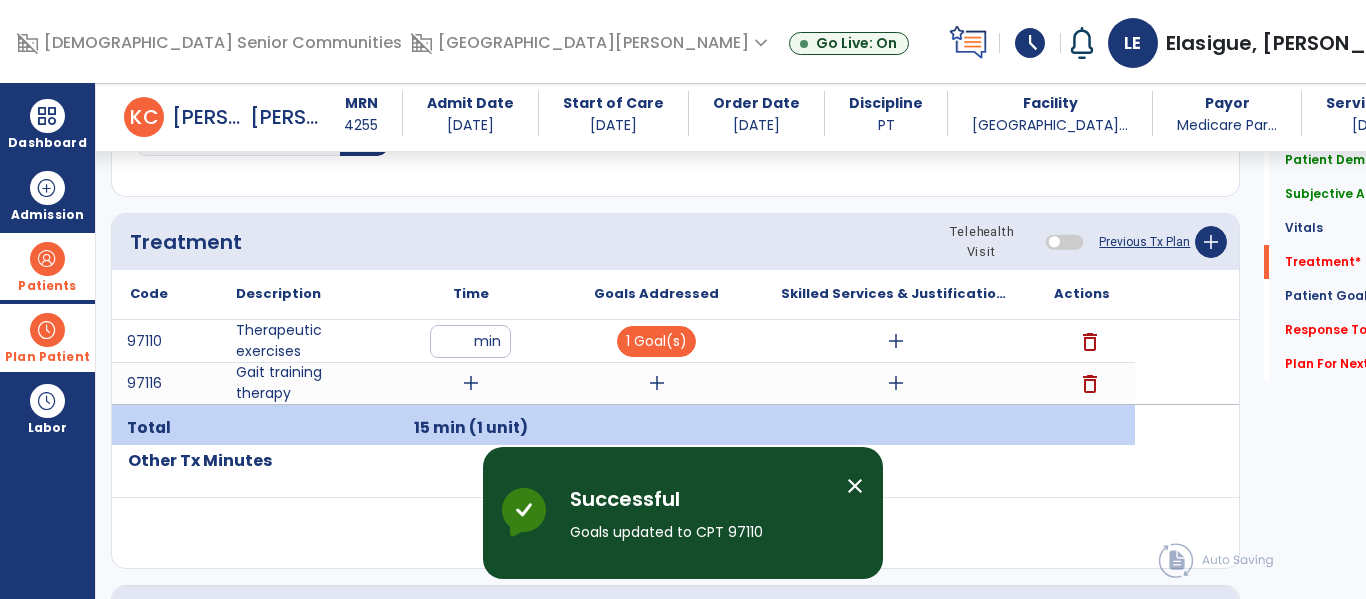 click on "add" at bounding box center (896, 341) 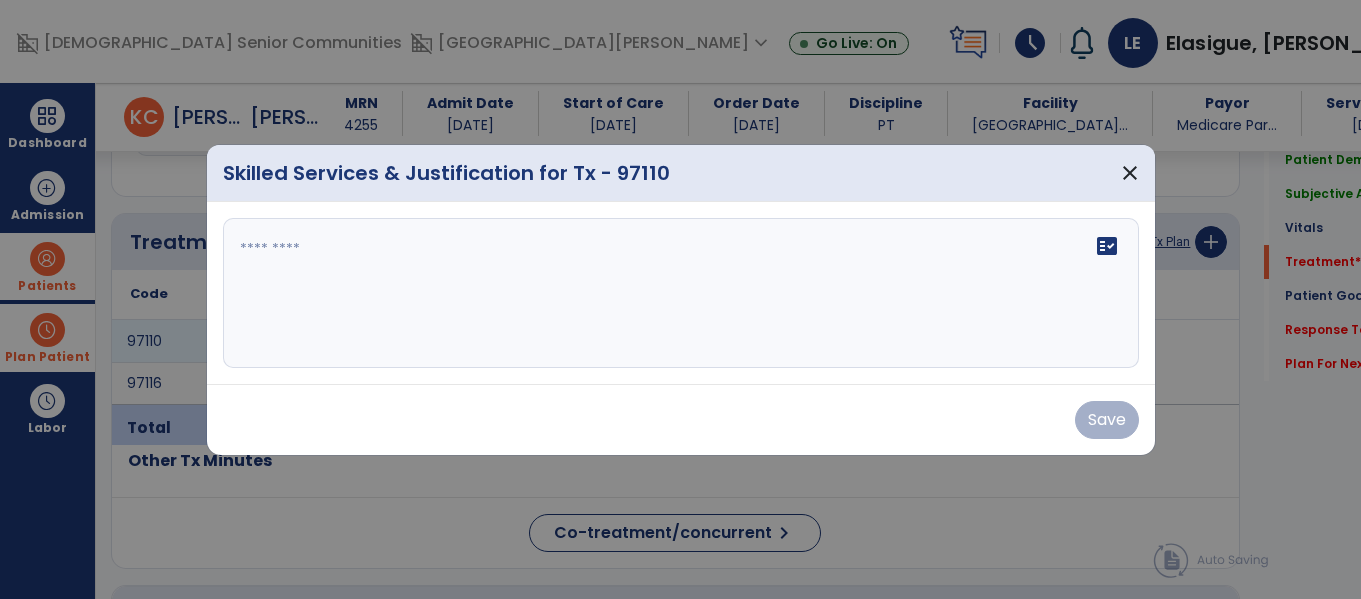 scroll, scrollTop: 1076, scrollLeft: 0, axis: vertical 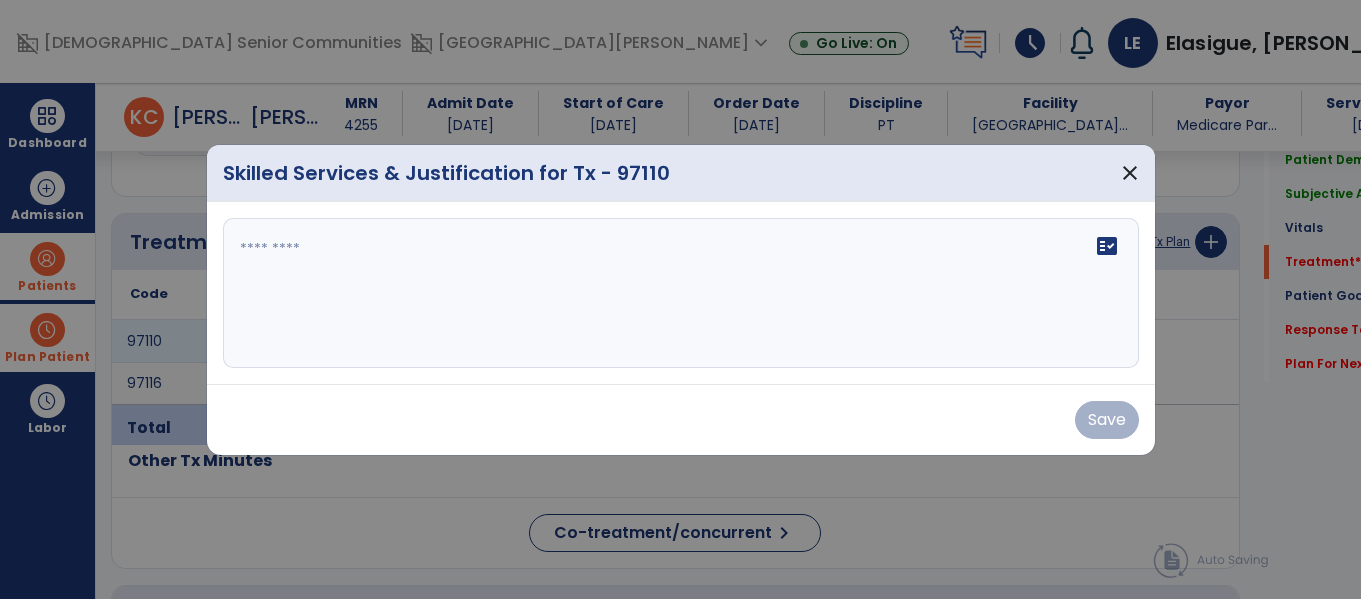 click on "fact_check" at bounding box center [681, 293] 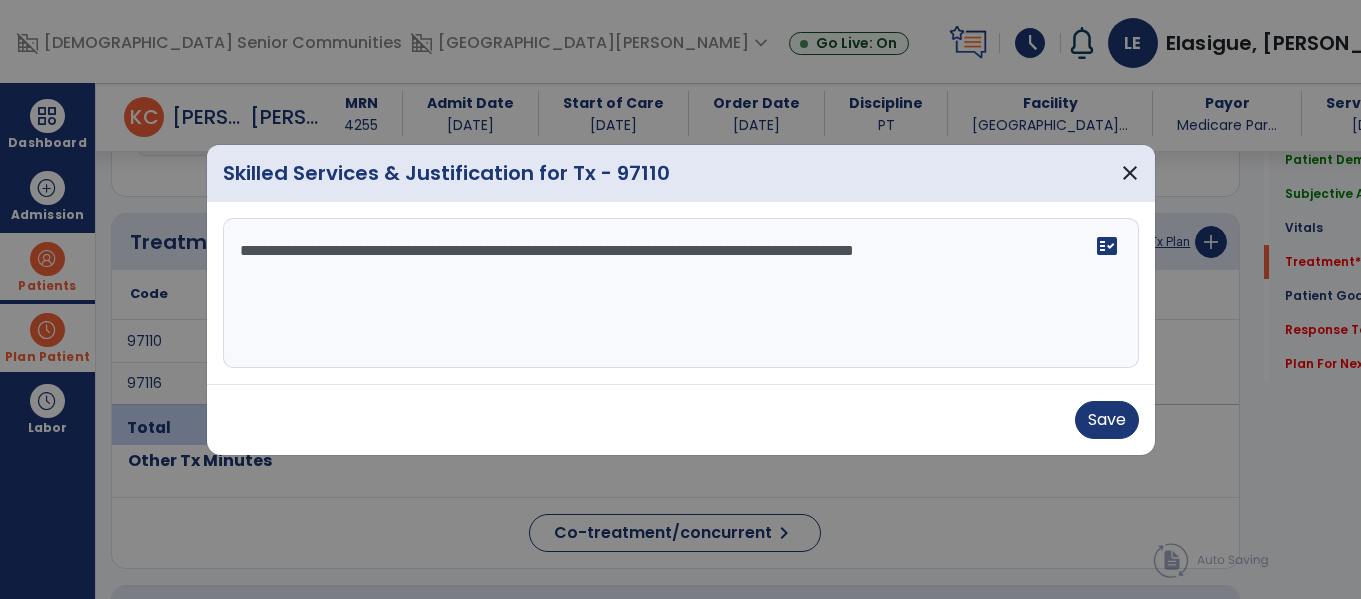 click on "**********" at bounding box center (681, 293) 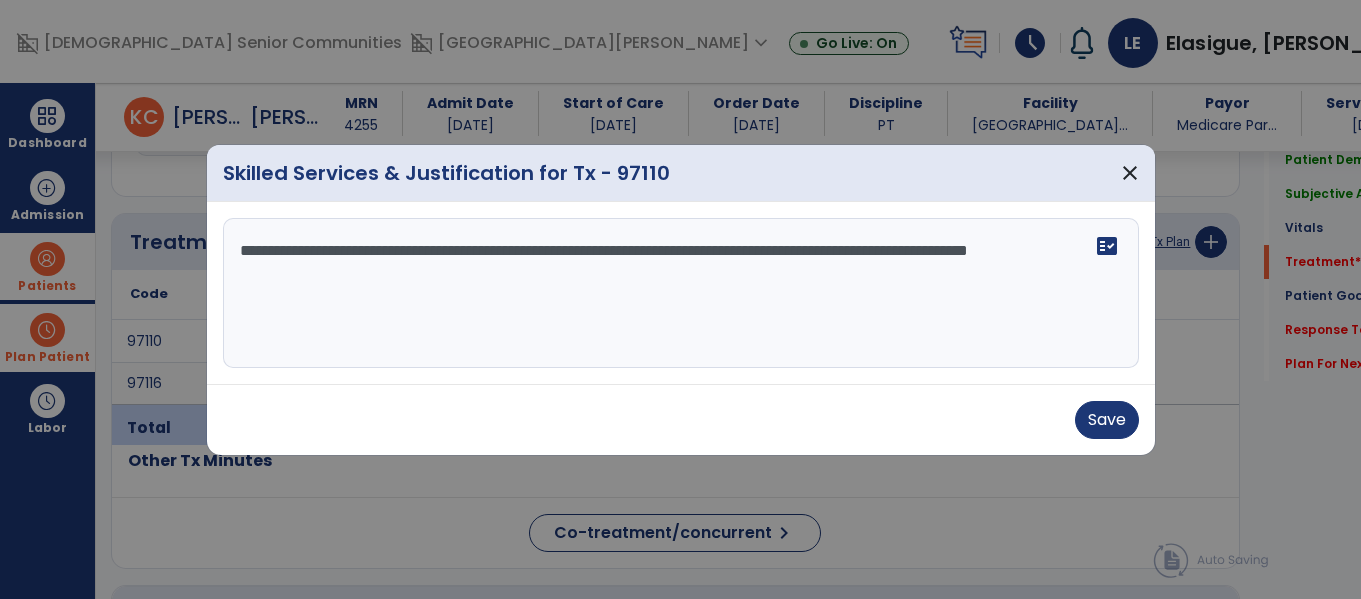 click on "**********" at bounding box center (681, 293) 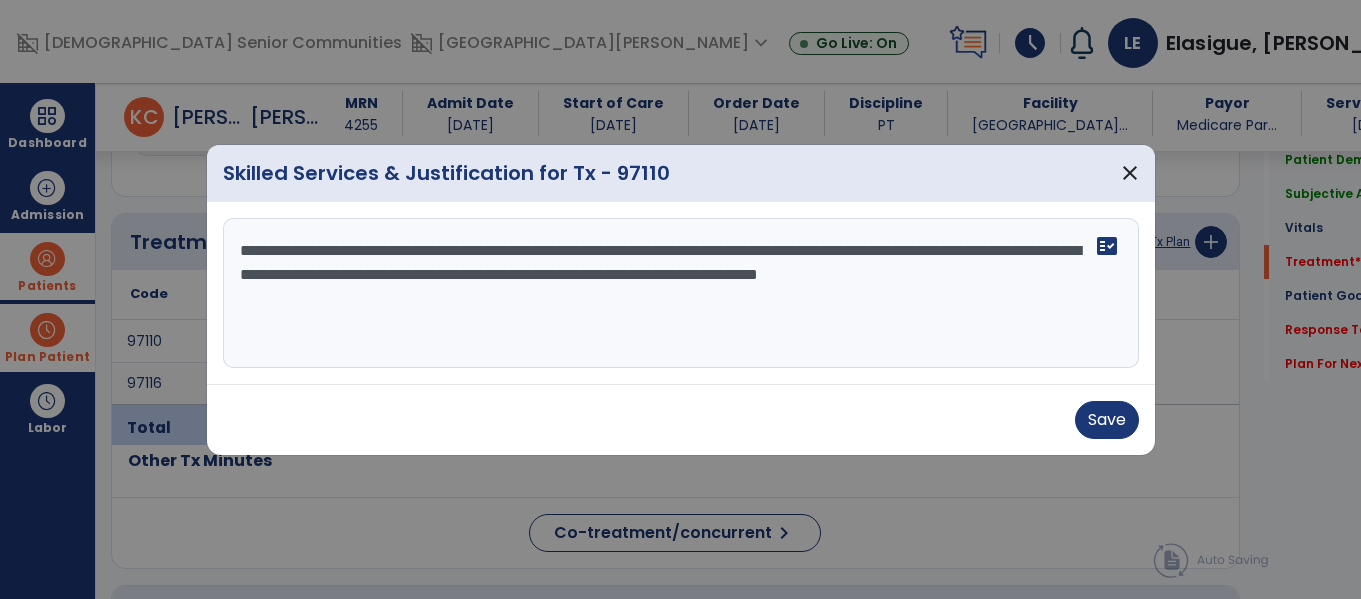 type on "**********" 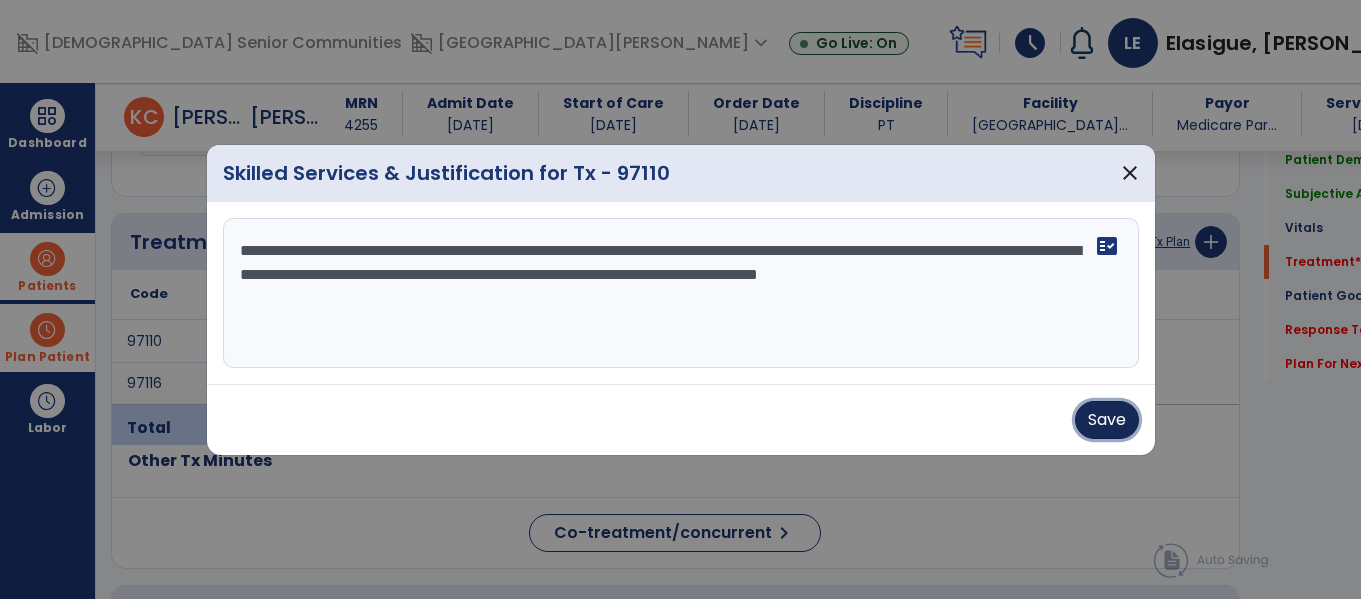 click on "Save" at bounding box center [1107, 420] 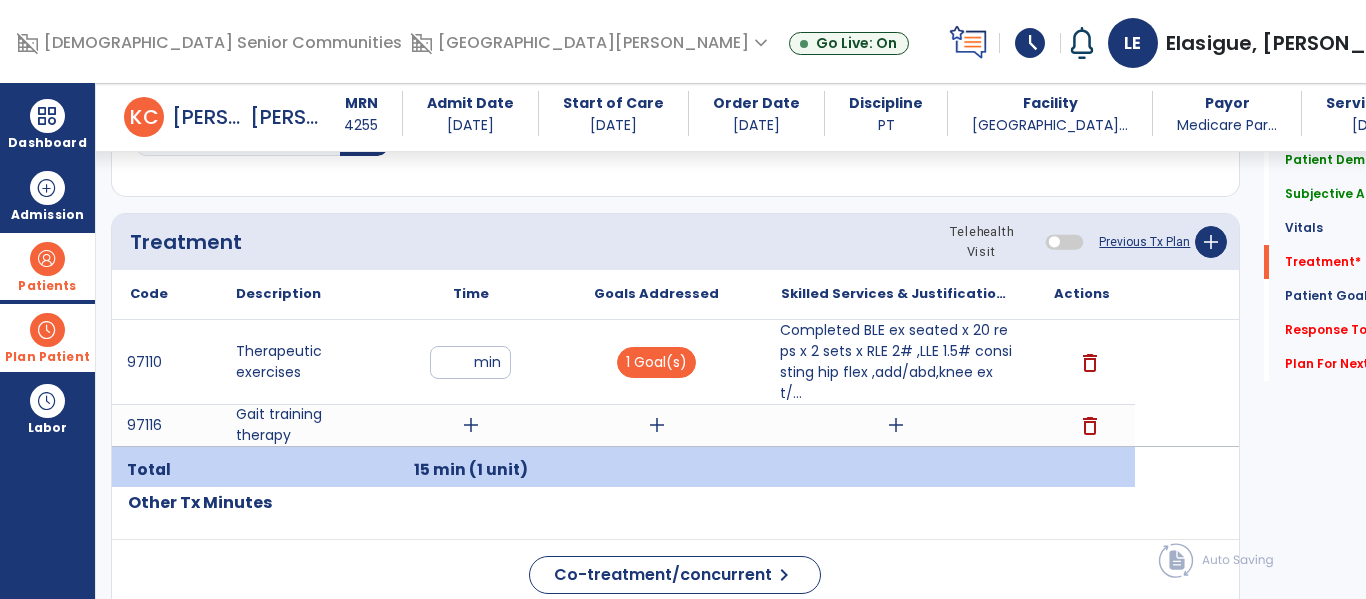 click on "add" at bounding box center [471, 425] 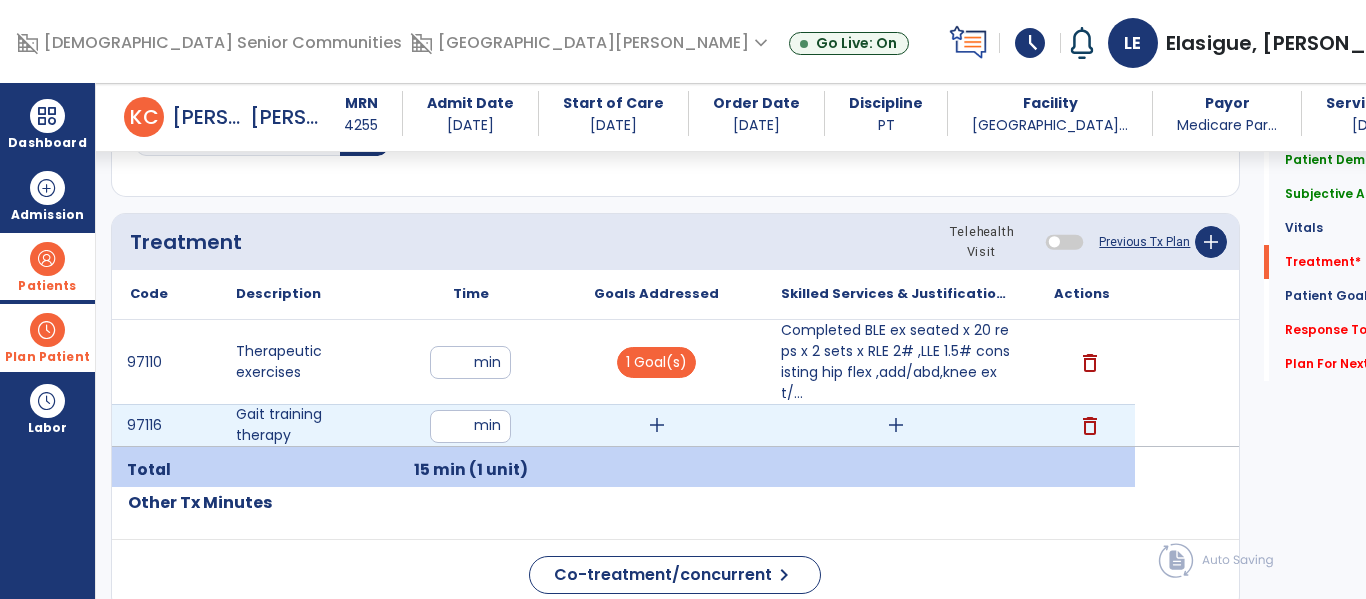type on "**" 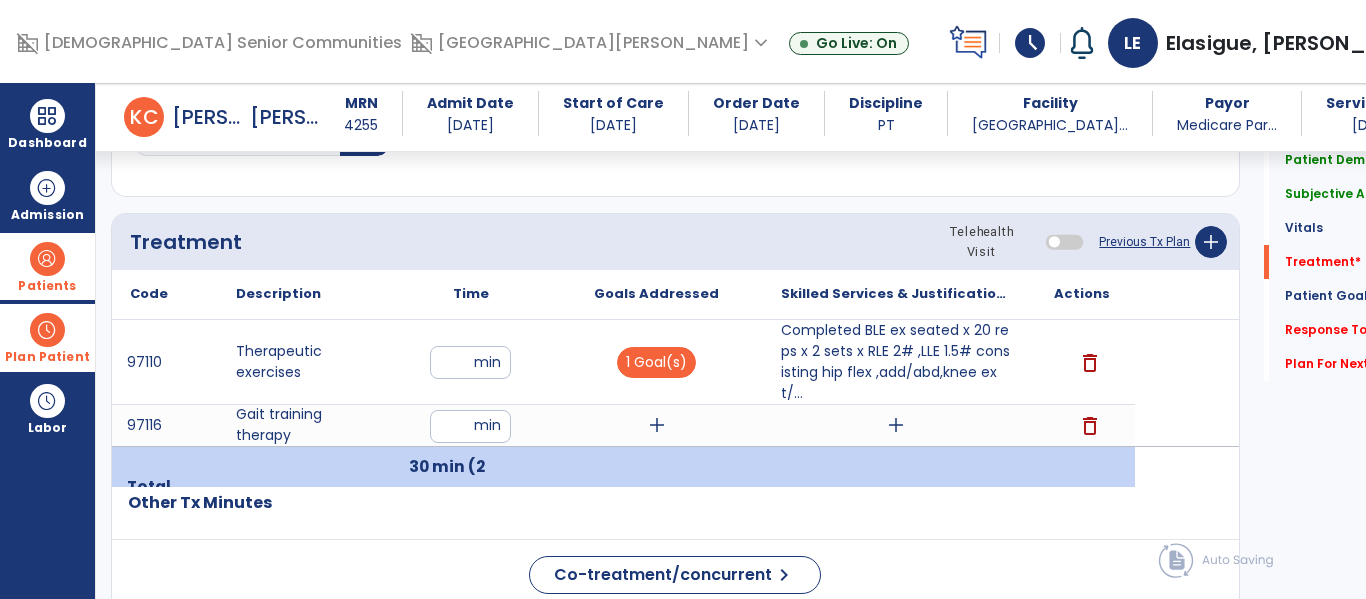 click on "add" at bounding box center [657, 425] 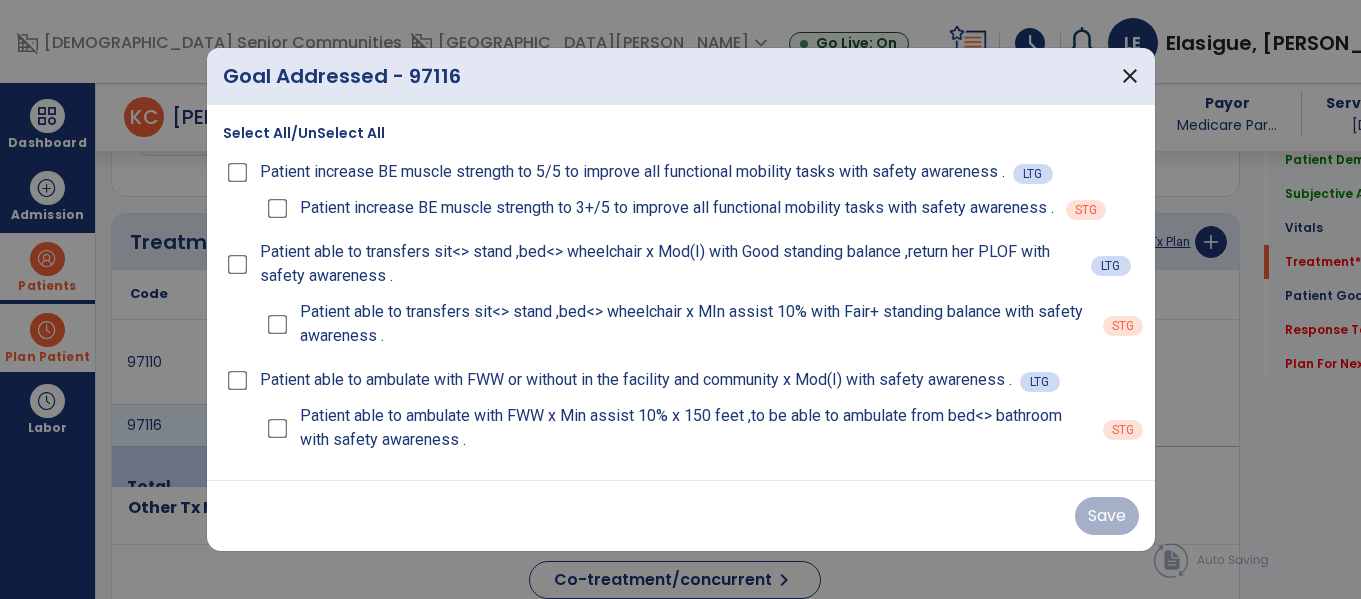 scroll, scrollTop: 1076, scrollLeft: 0, axis: vertical 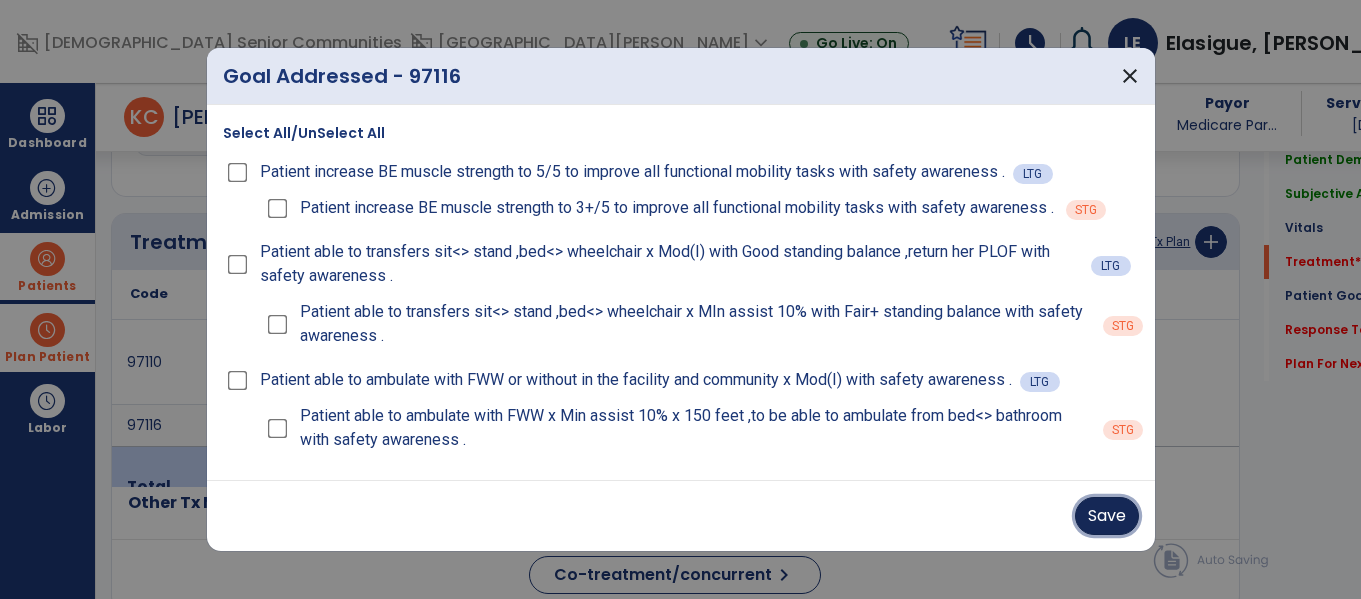 click on "Save" at bounding box center [1107, 516] 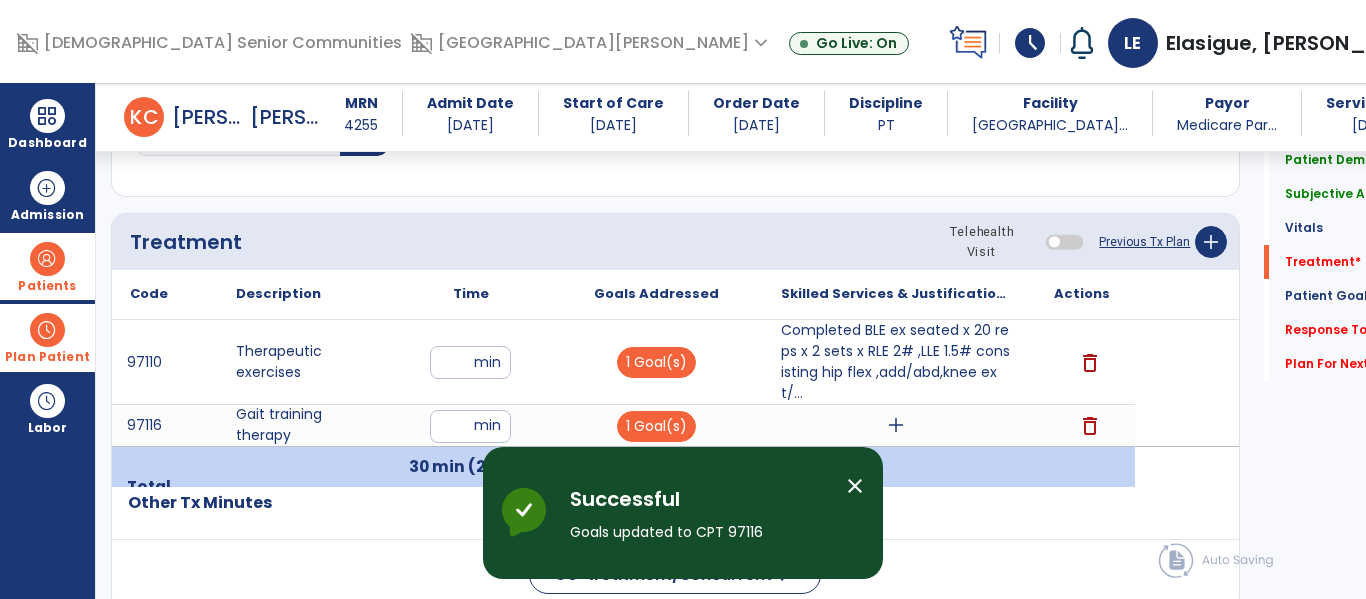 click on "add" at bounding box center (896, 425) 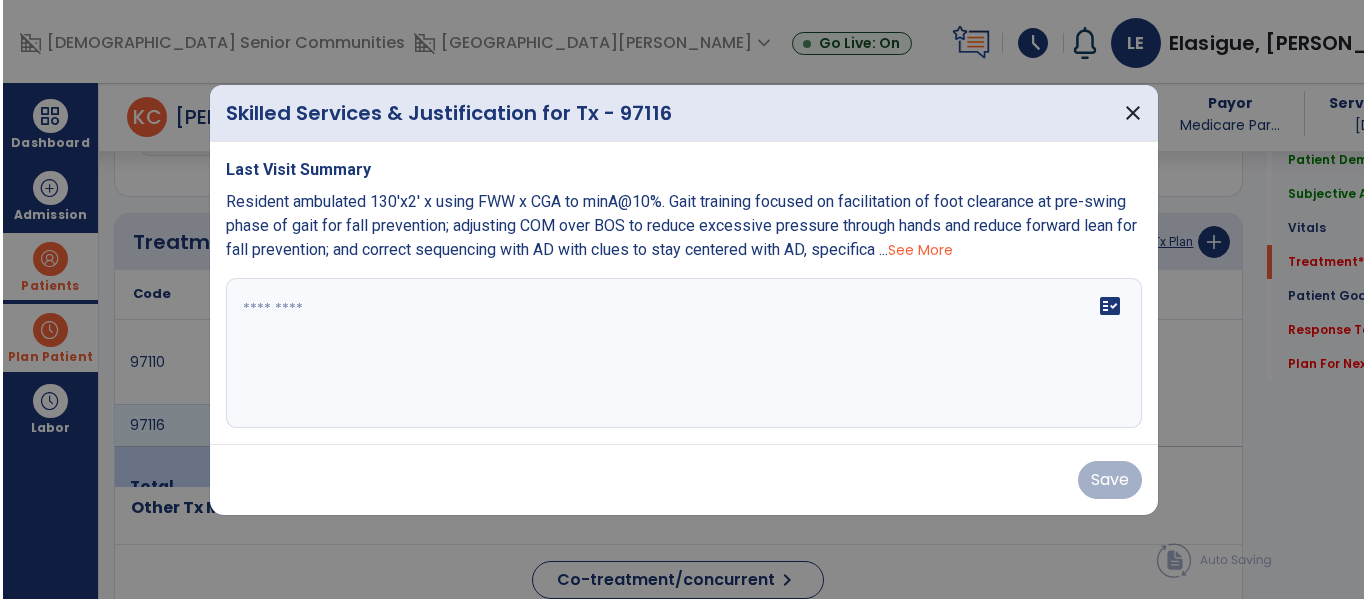 scroll, scrollTop: 1076, scrollLeft: 0, axis: vertical 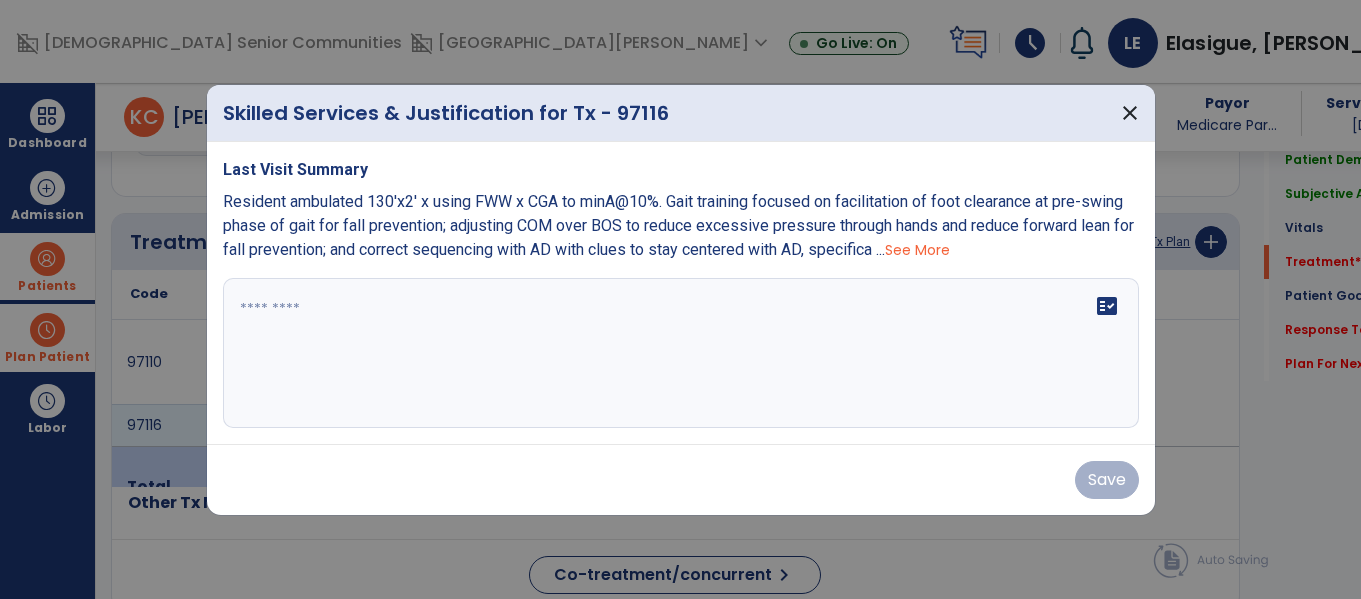 click on "fact_check" at bounding box center (681, 353) 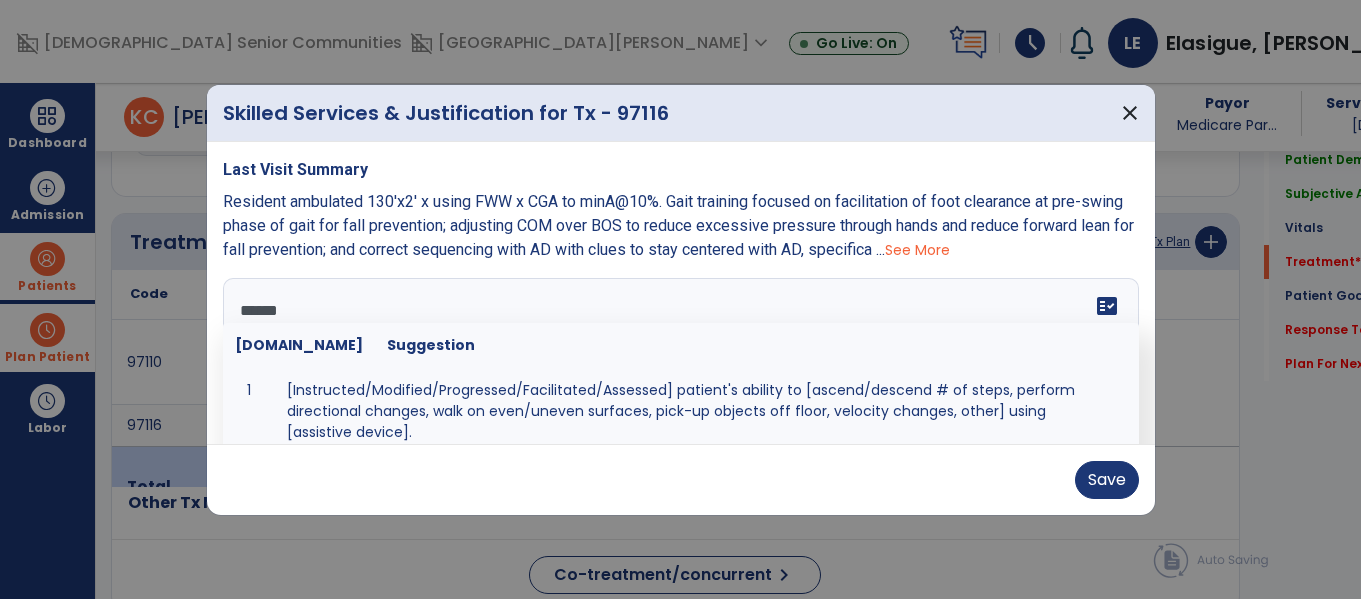 type on "*******" 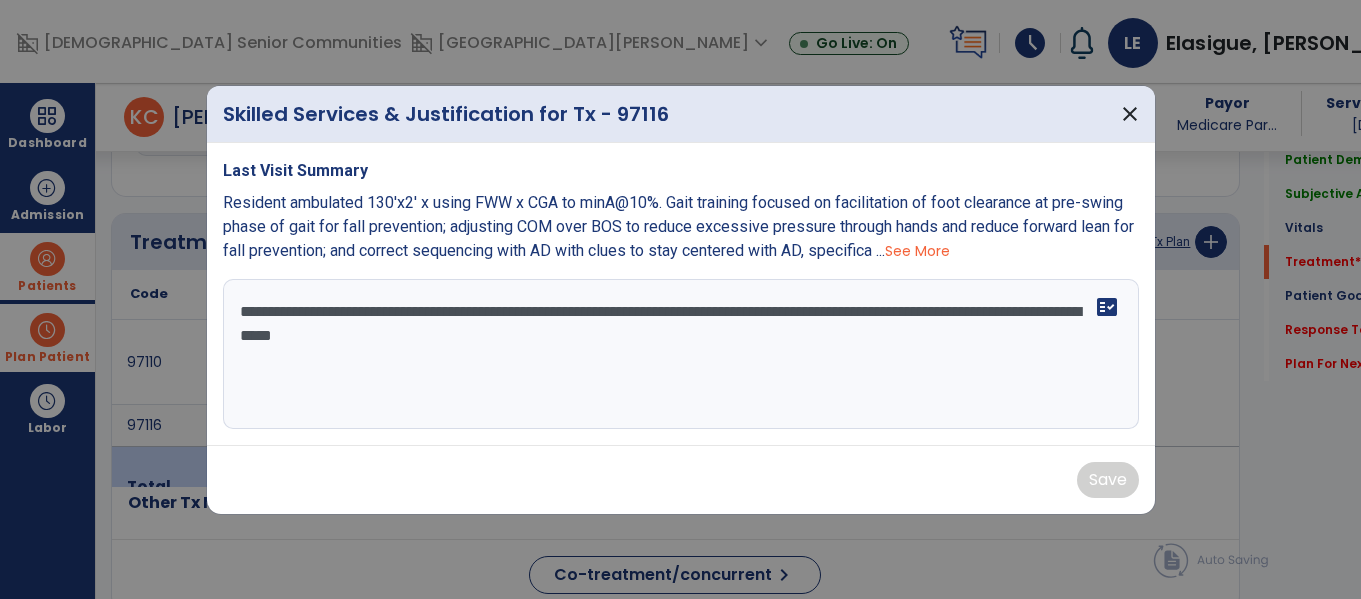 click on "**********" at bounding box center (681, 354) 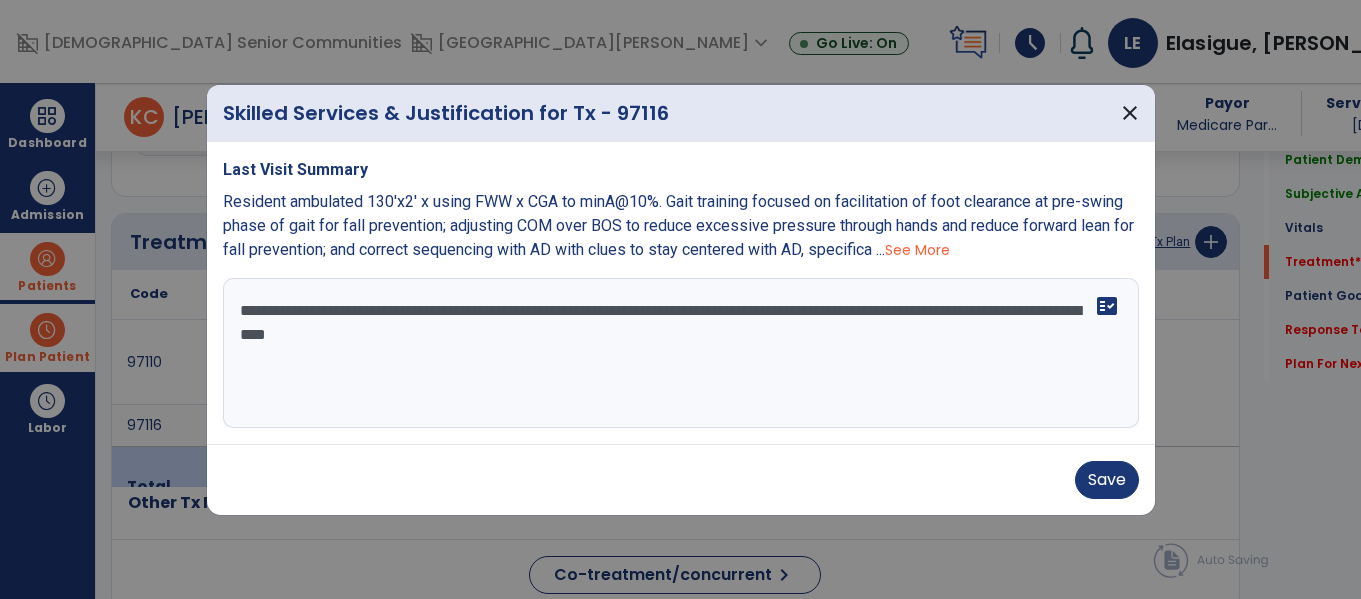click on "**********" at bounding box center (681, 353) 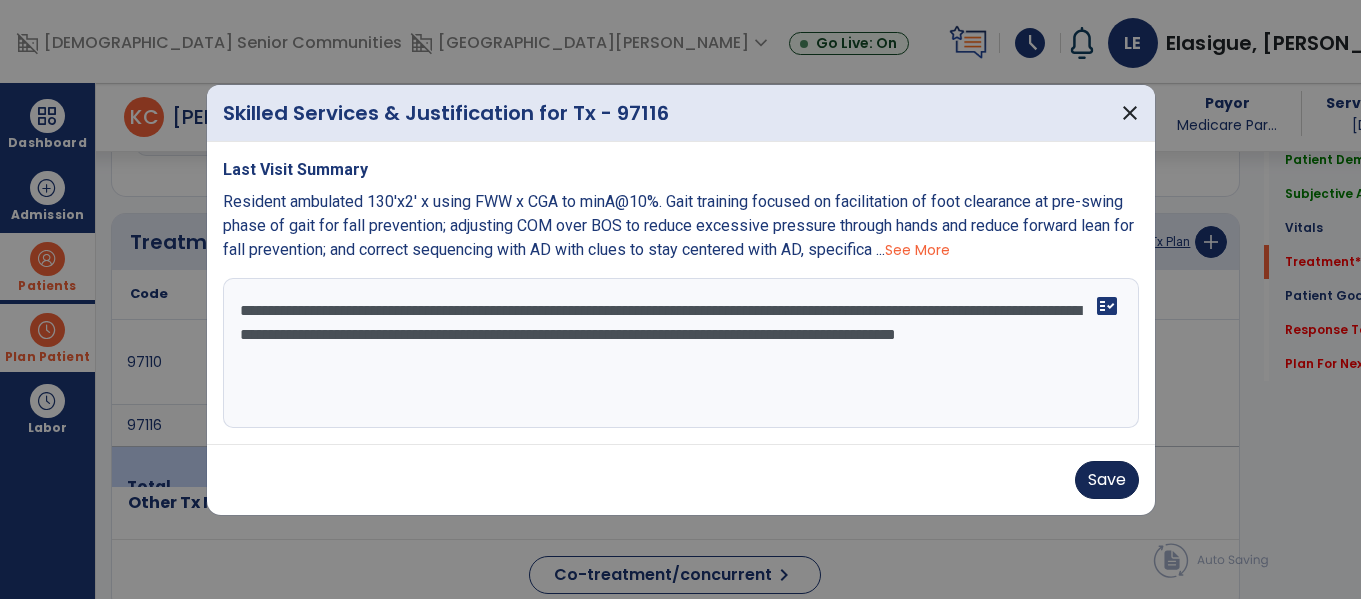 type on "**********" 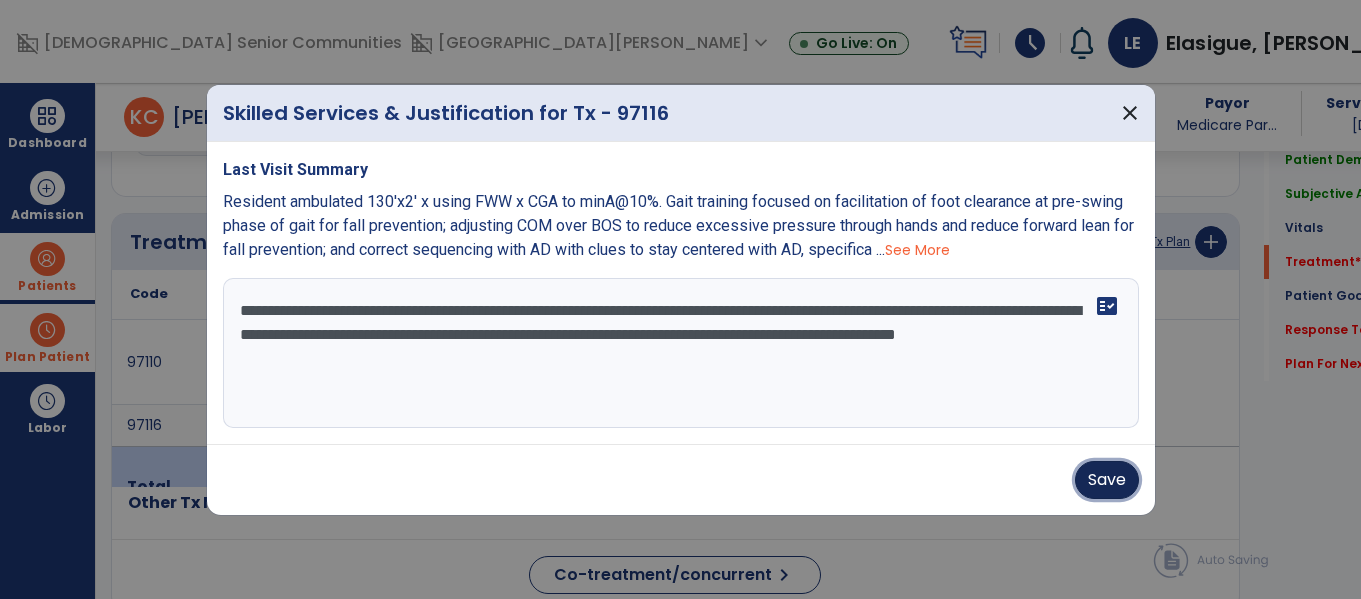 click on "Save" at bounding box center [1107, 480] 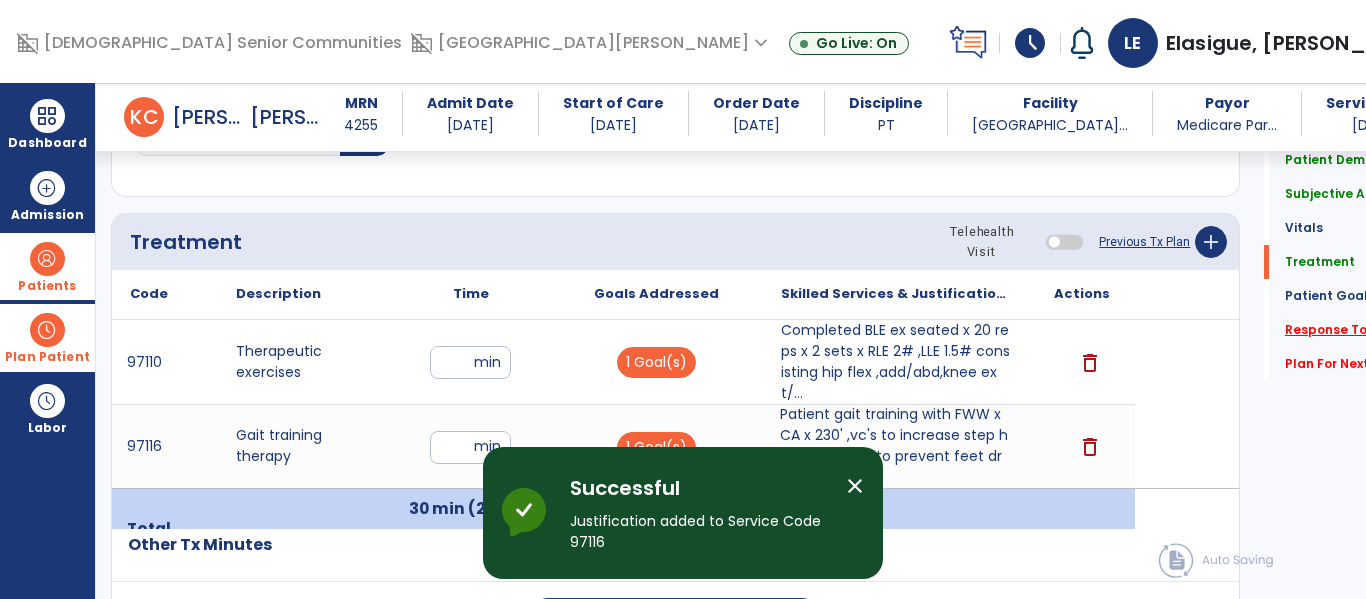 click on "Response To Treatment   *" 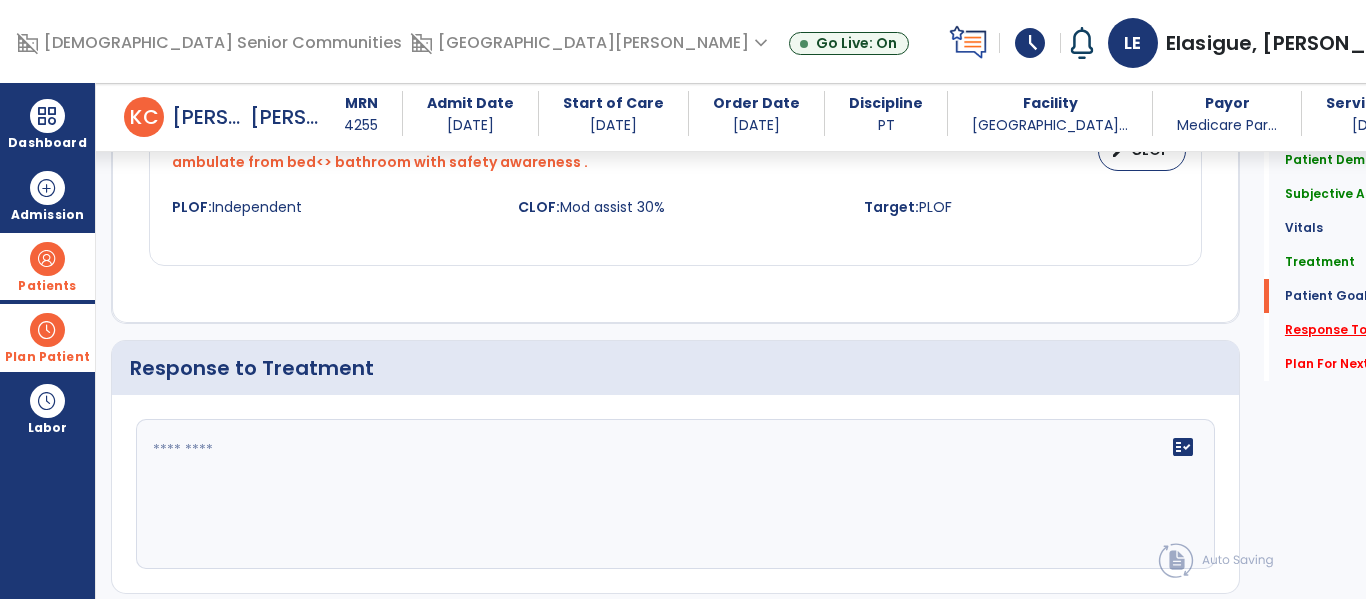 scroll, scrollTop: 2508, scrollLeft: 0, axis: vertical 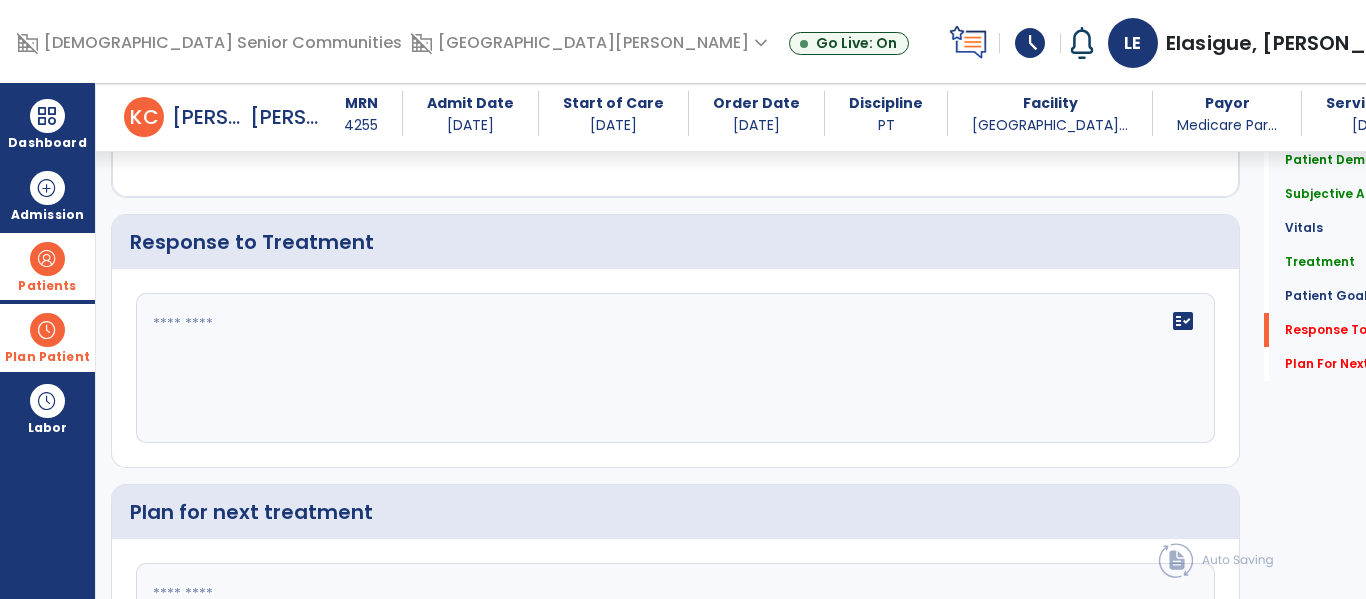 click on "fact_check" 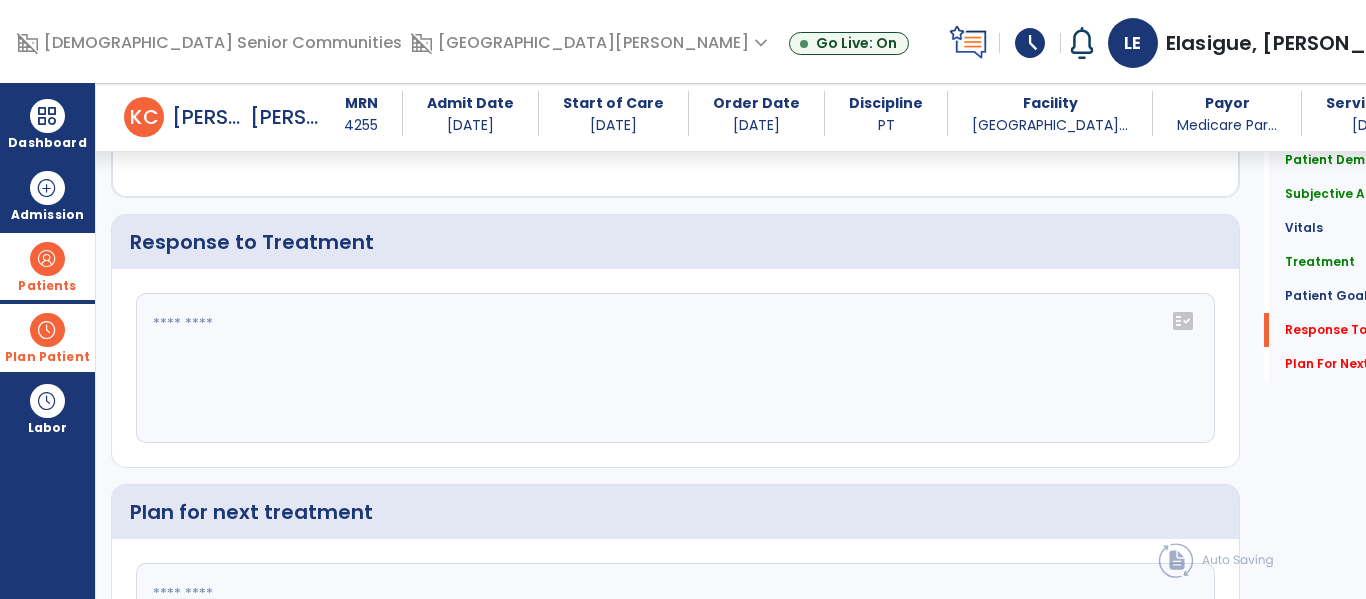 click 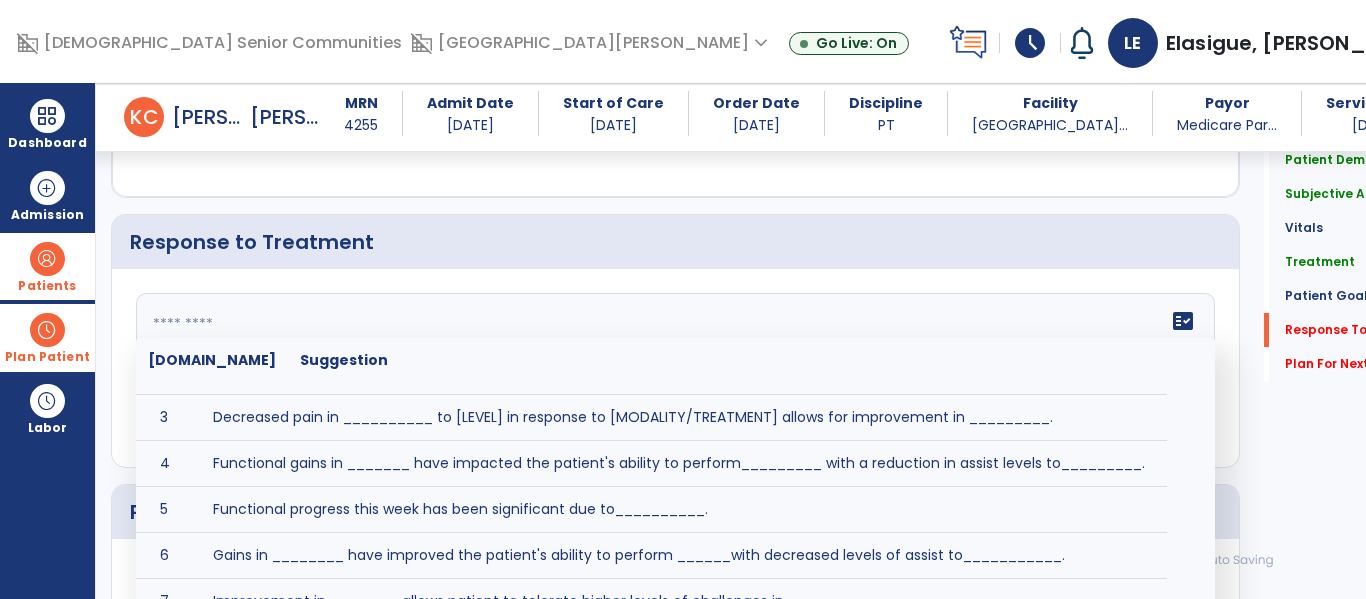 scroll, scrollTop: 123, scrollLeft: 0, axis: vertical 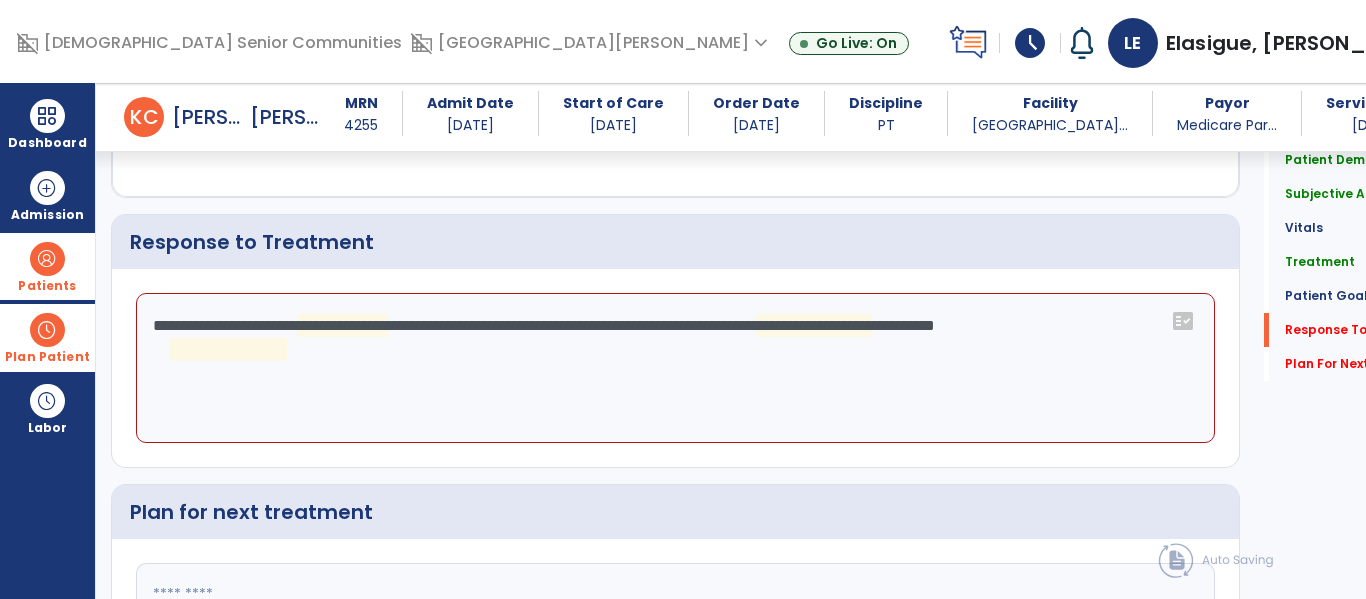 click on "**********" 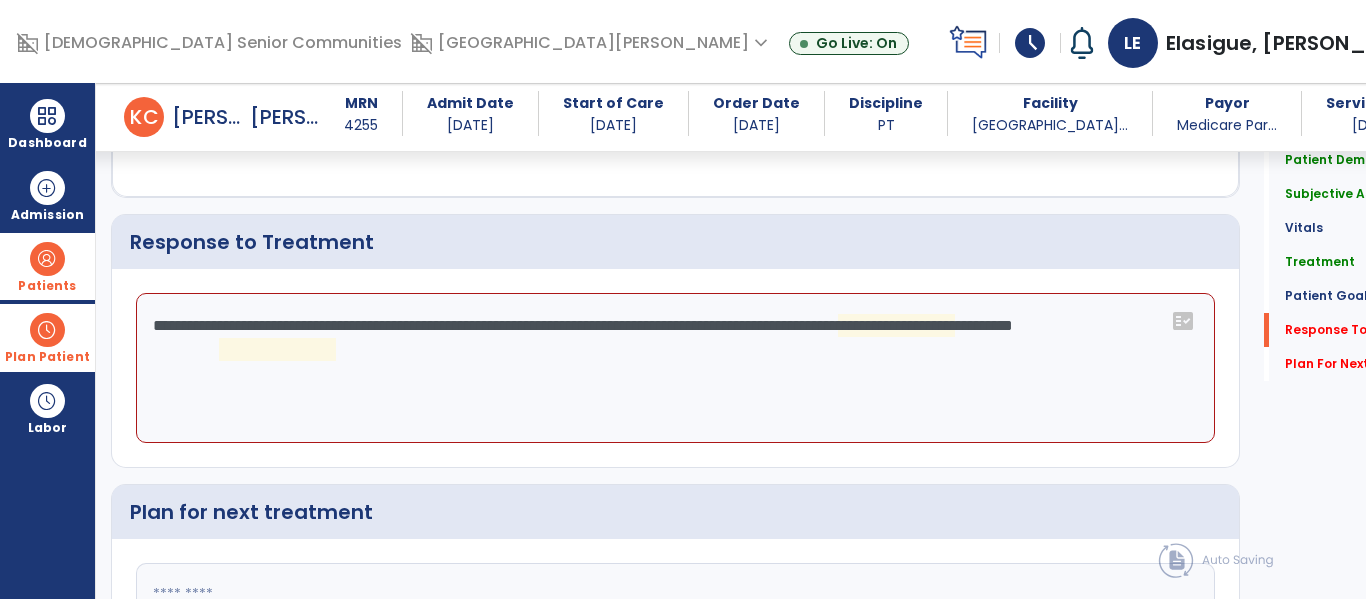 click on "**********" 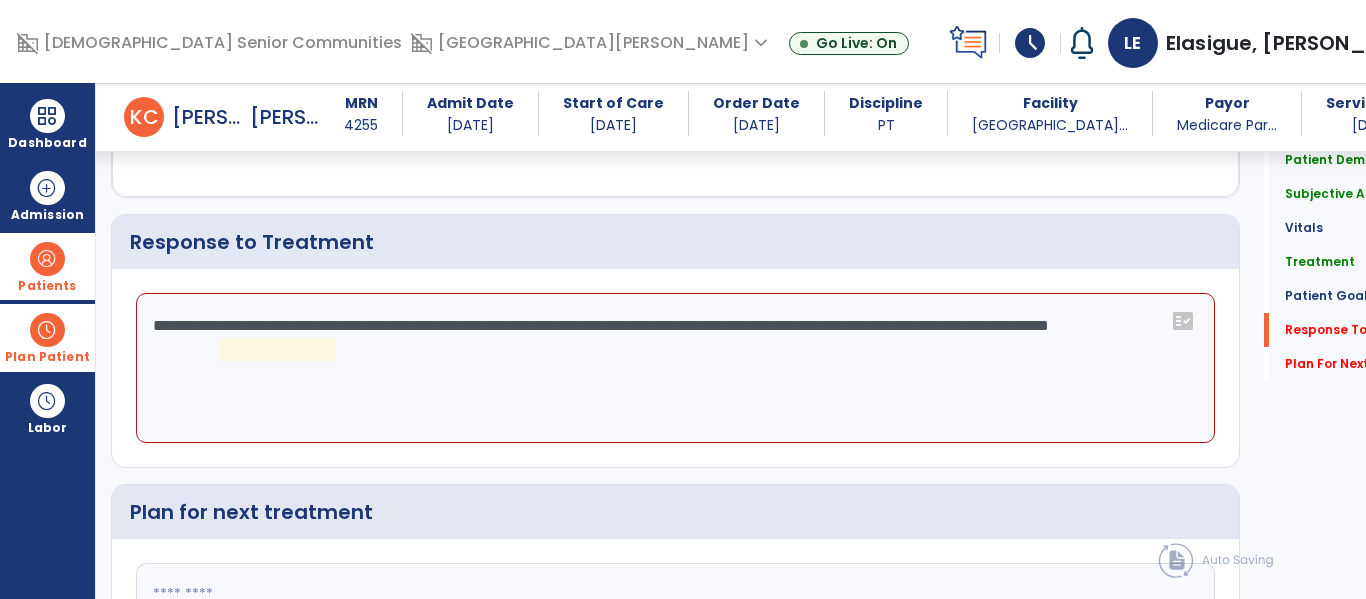 click on "**********" 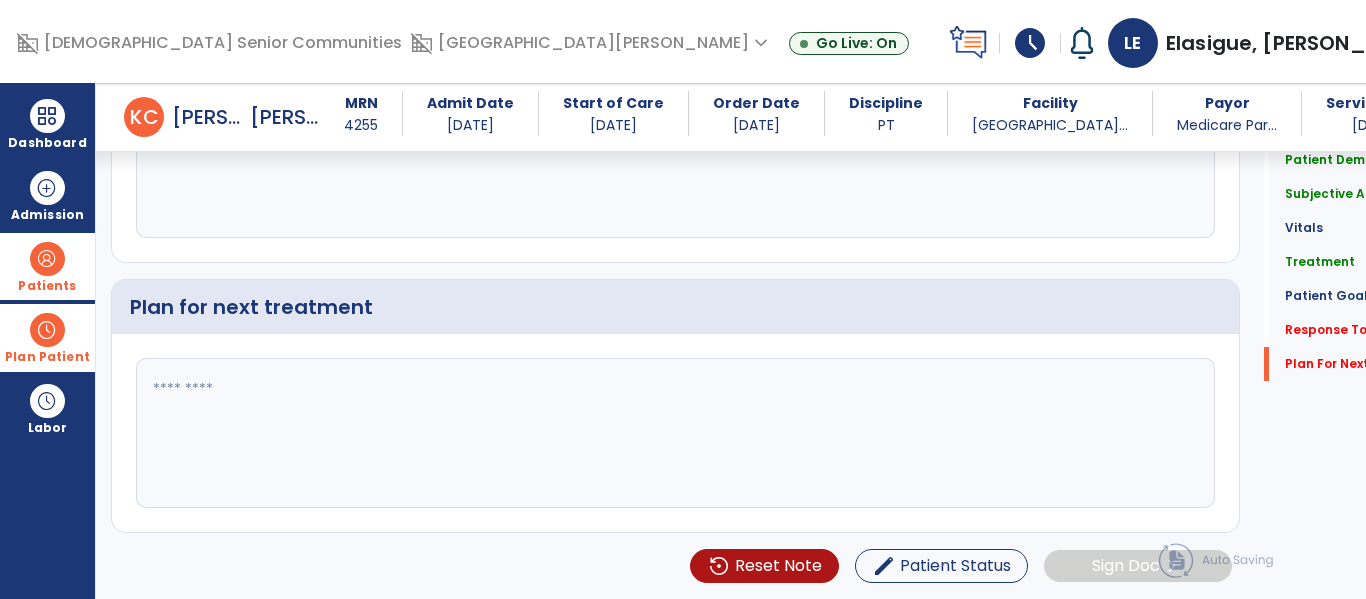 type on "**********" 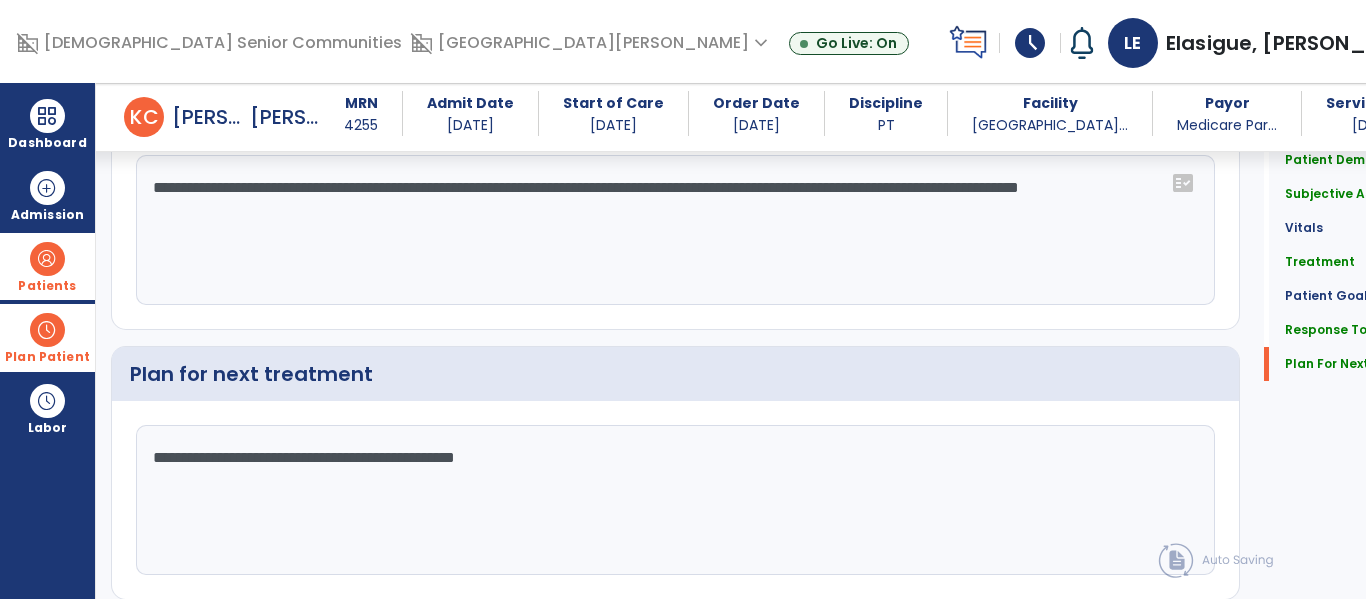 scroll, scrollTop: 2713, scrollLeft: 0, axis: vertical 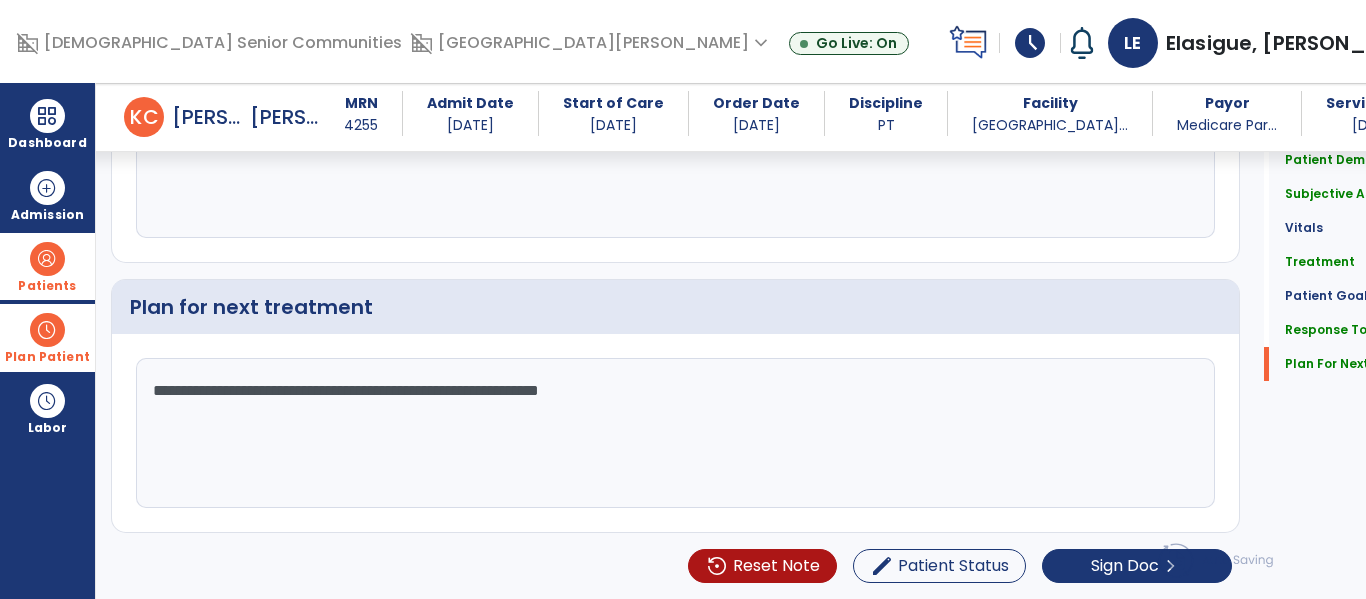 click on "**********" 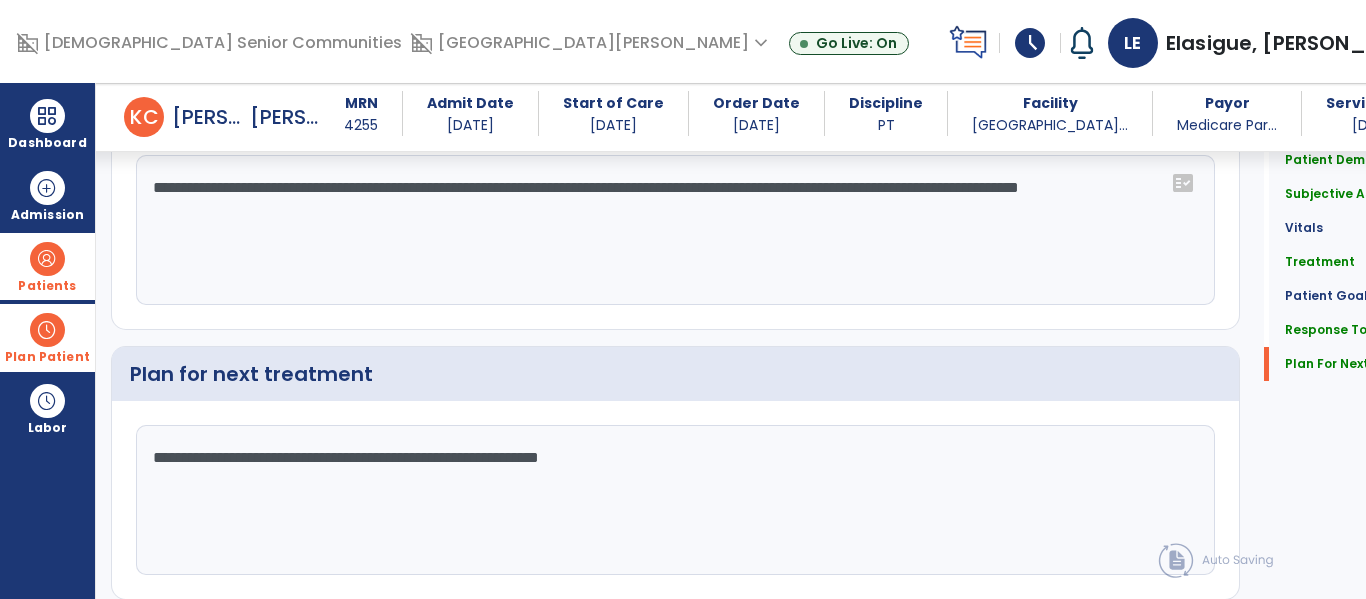 scroll, scrollTop: 2713, scrollLeft: 0, axis: vertical 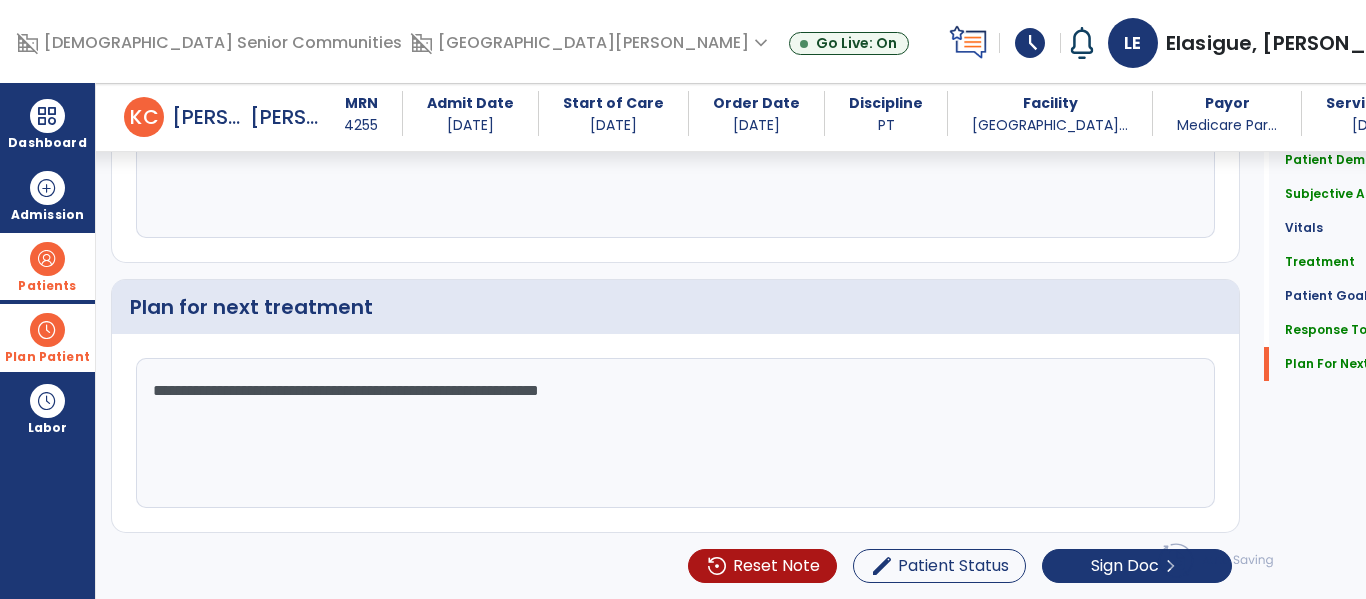 click on "**********" 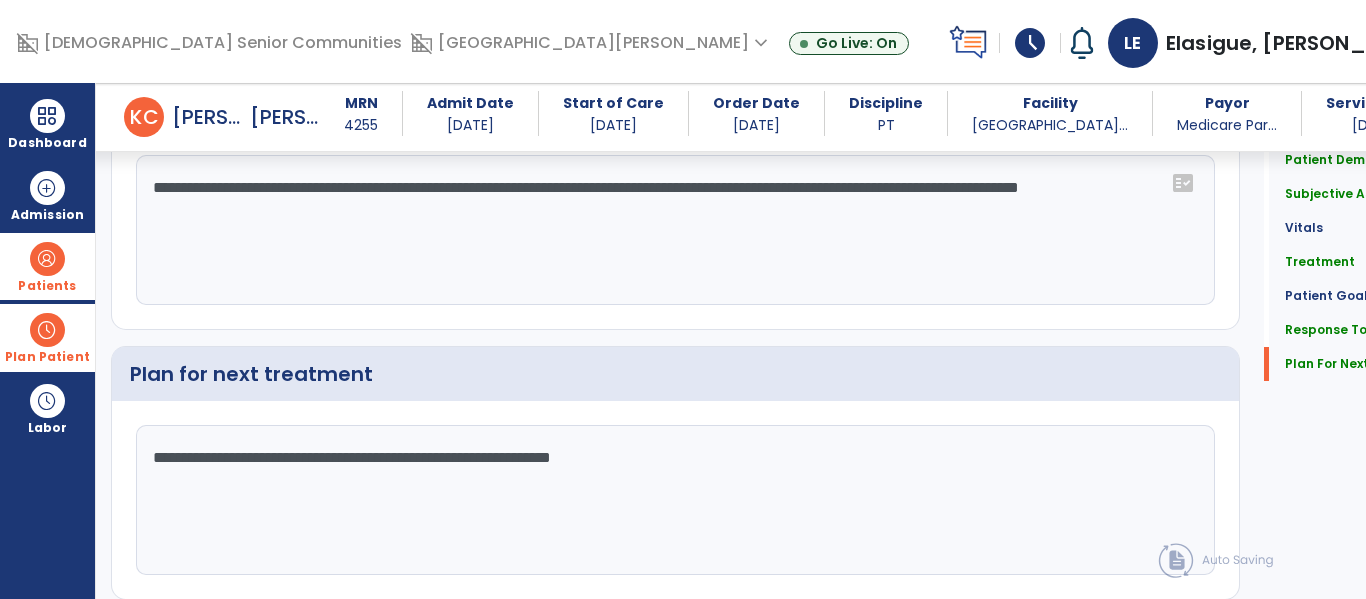 scroll, scrollTop: 2713, scrollLeft: 0, axis: vertical 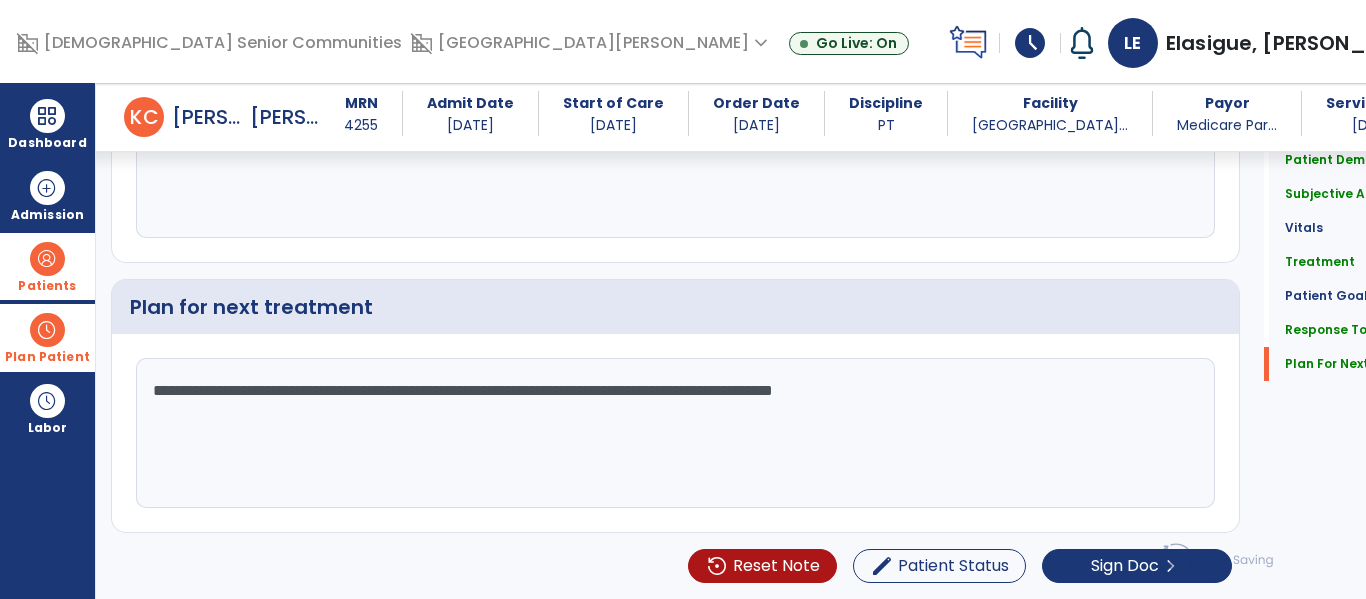 click on "**********" 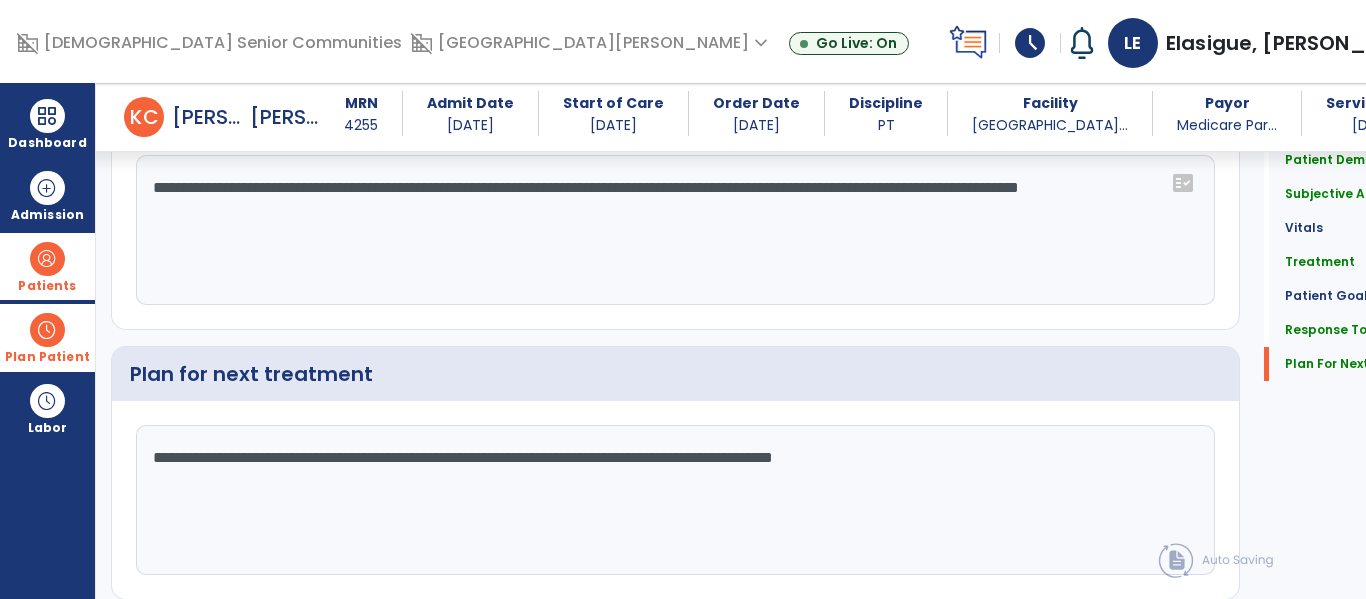 scroll, scrollTop: 2713, scrollLeft: 0, axis: vertical 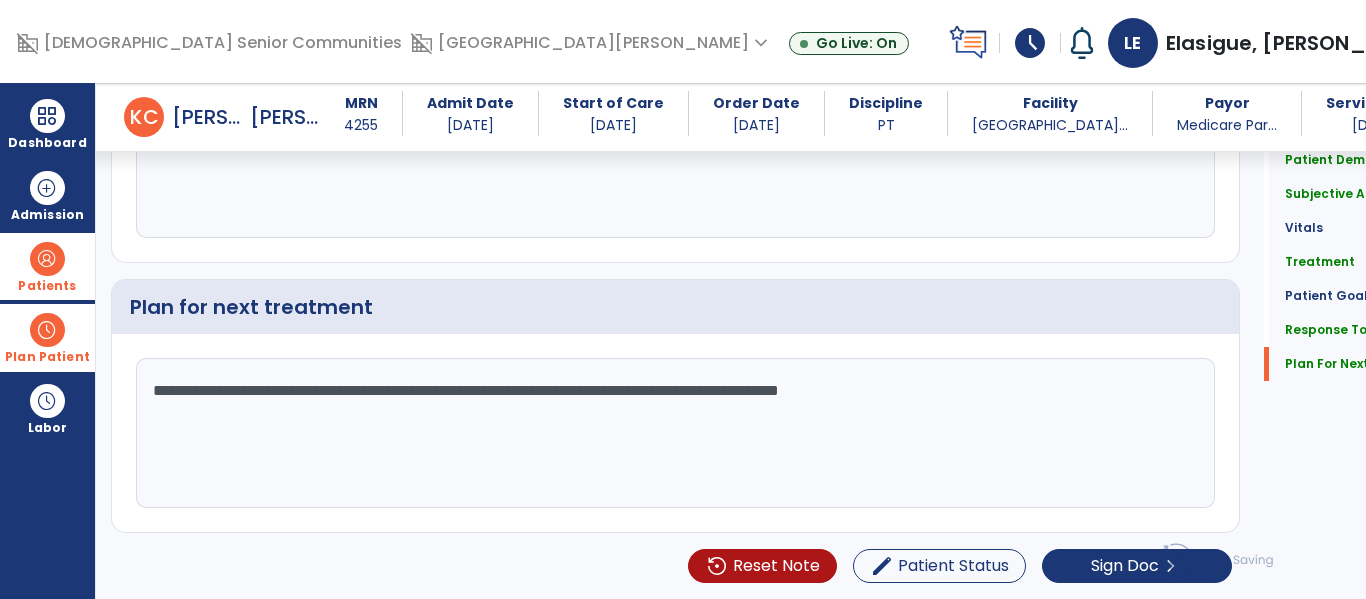 click on "**********" 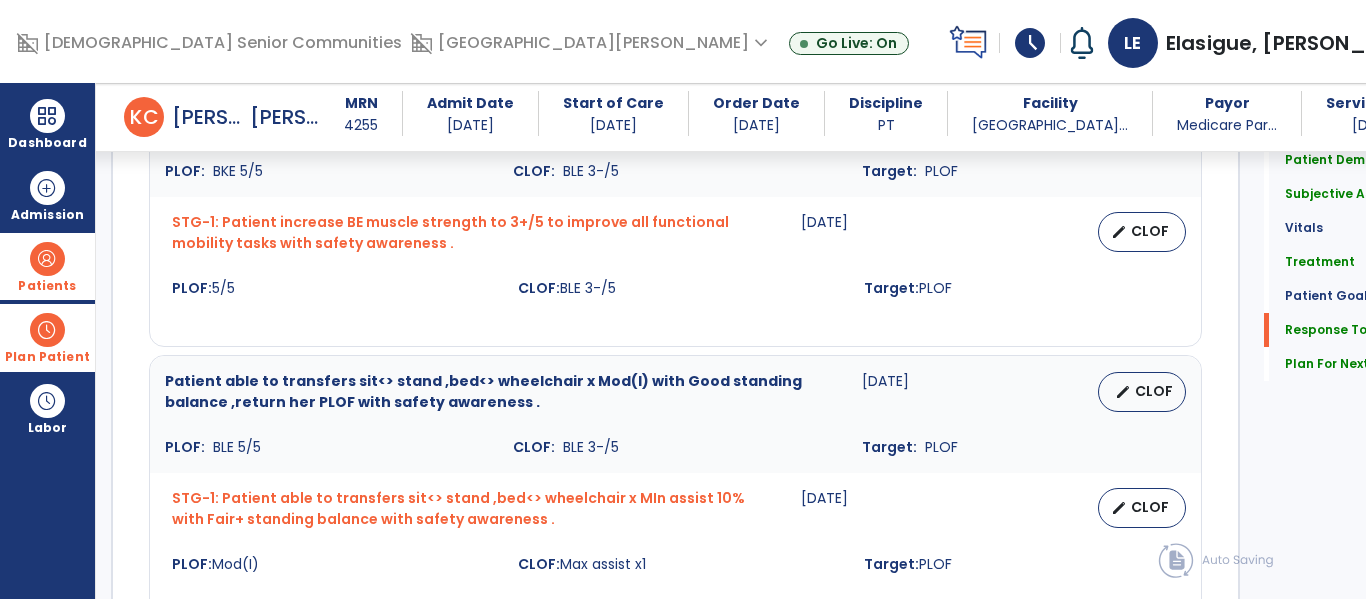 scroll, scrollTop: 1816, scrollLeft: 0, axis: vertical 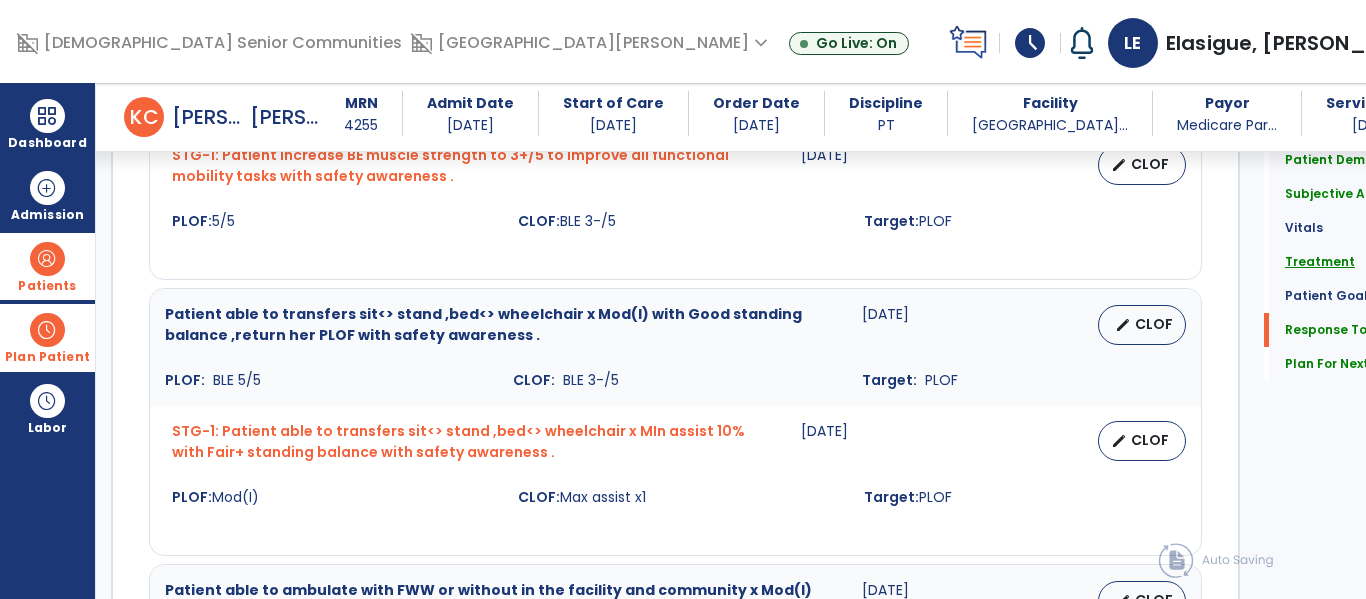 type on "**********" 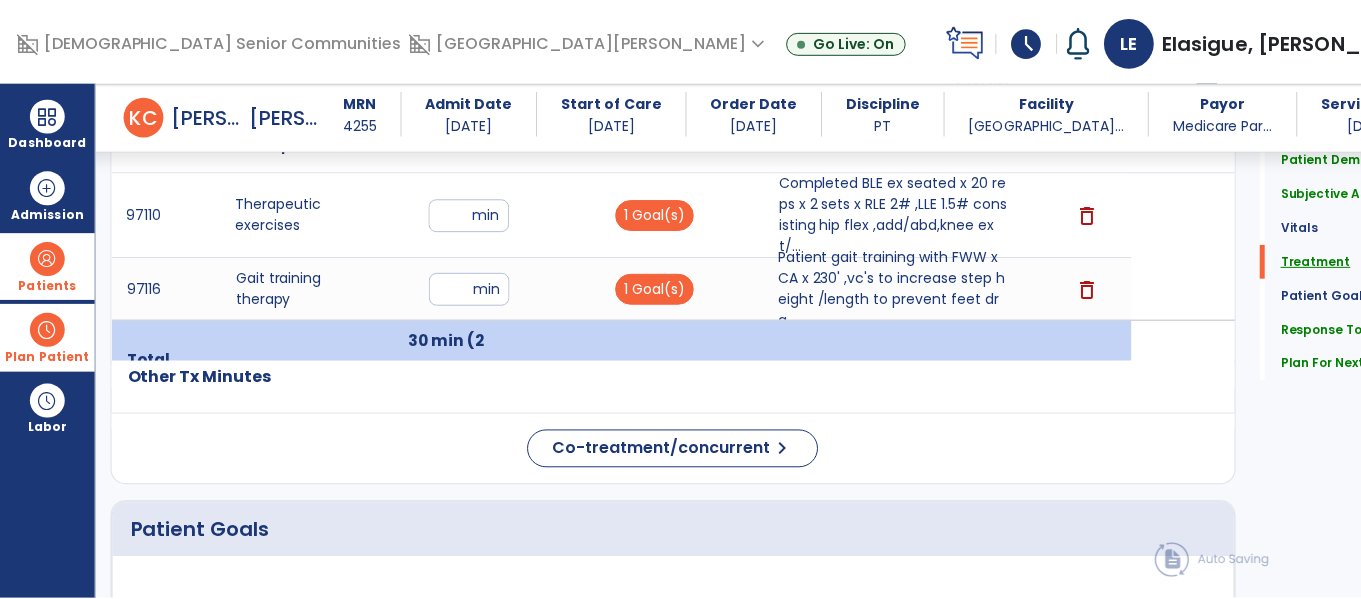 scroll, scrollTop: 1157, scrollLeft: 0, axis: vertical 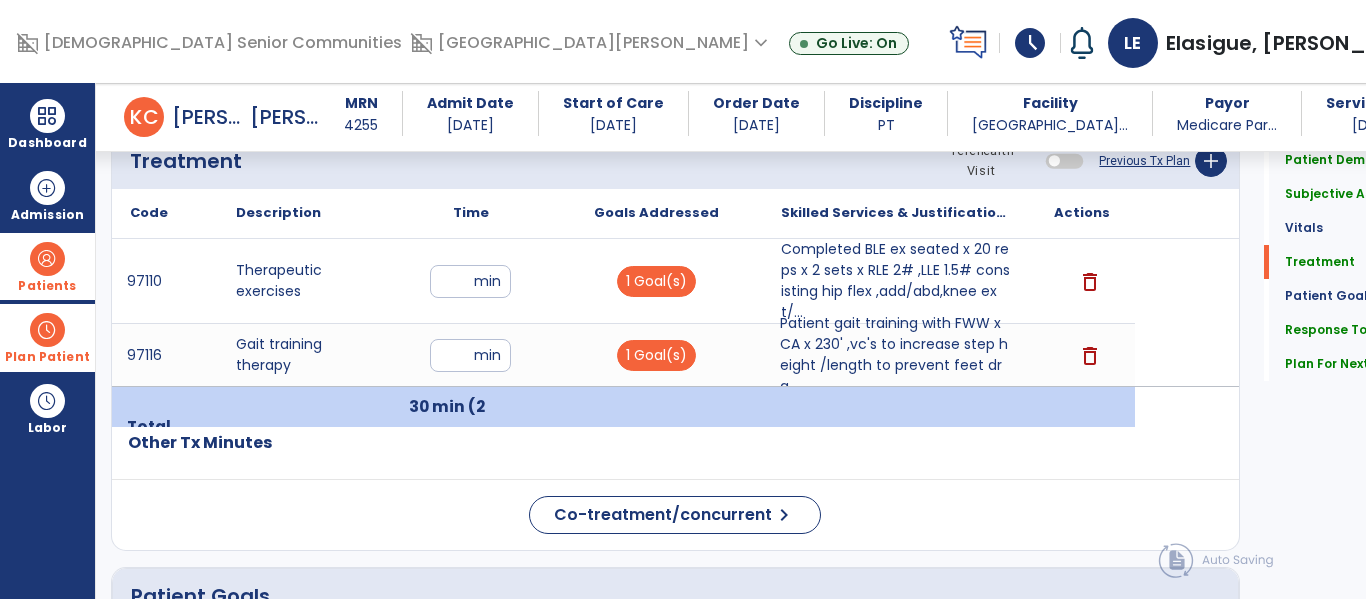 click on "Patient gait training with FWW x CA x 230' ,vc's to increase step height /length to prevent feet dra..." at bounding box center [896, 355] 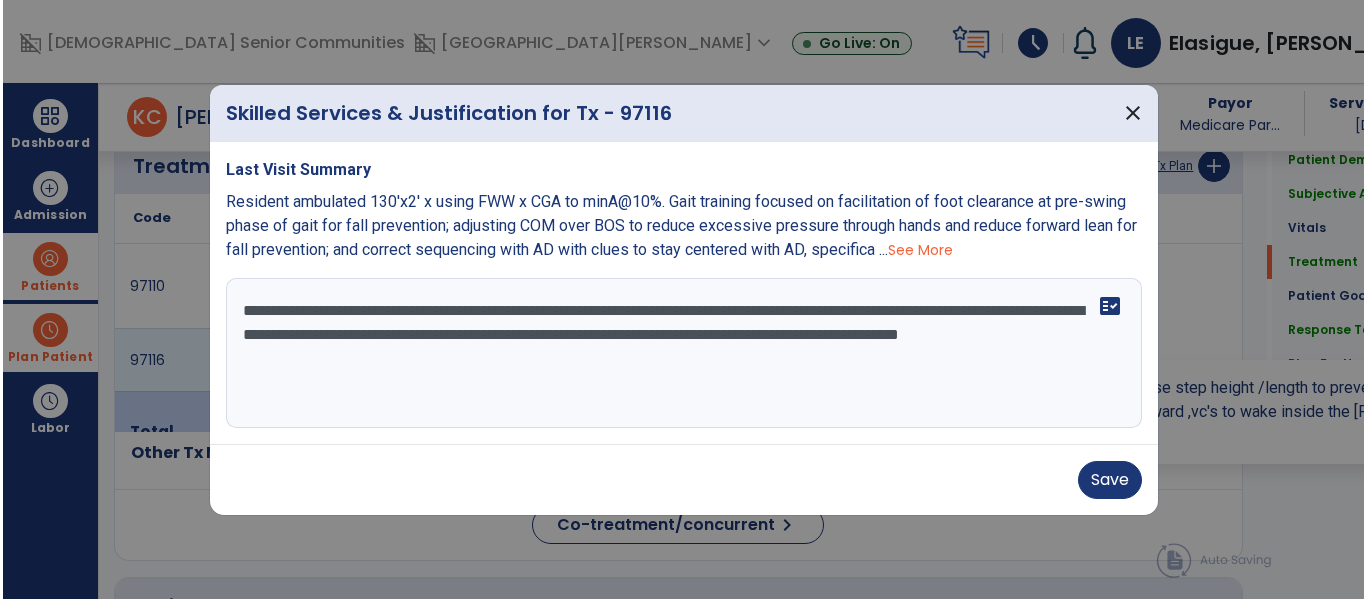 scroll, scrollTop: 1157, scrollLeft: 0, axis: vertical 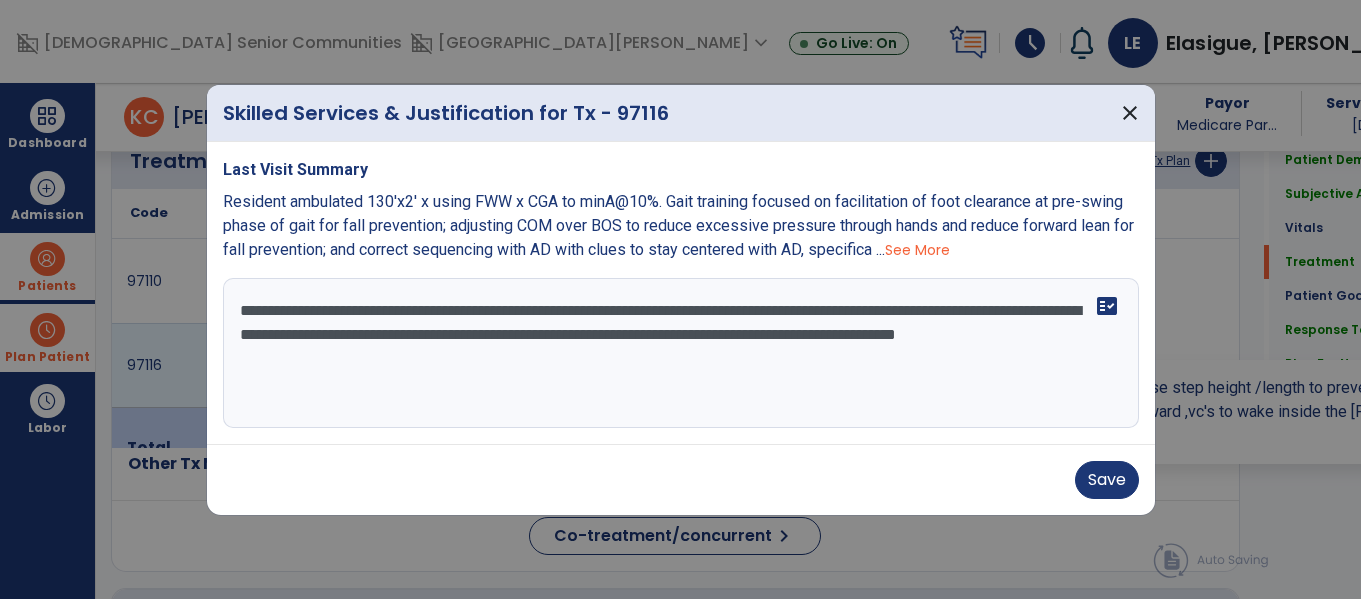 click on "**********" at bounding box center [681, 353] 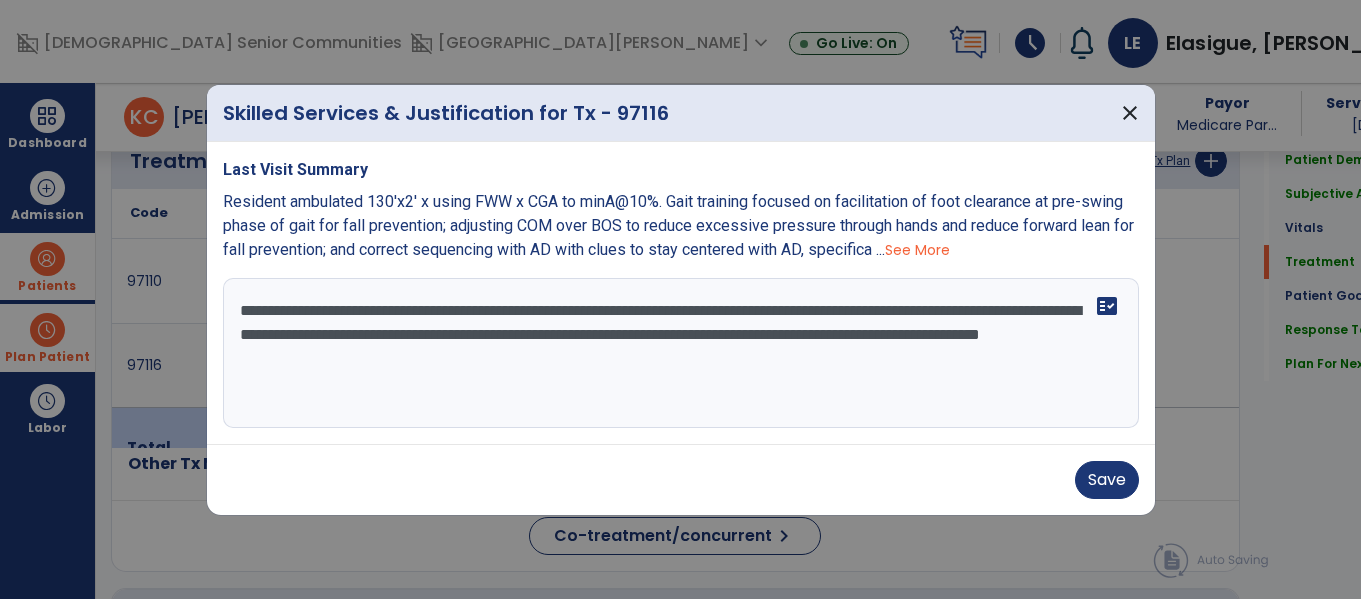 click on "**********" at bounding box center [681, 353] 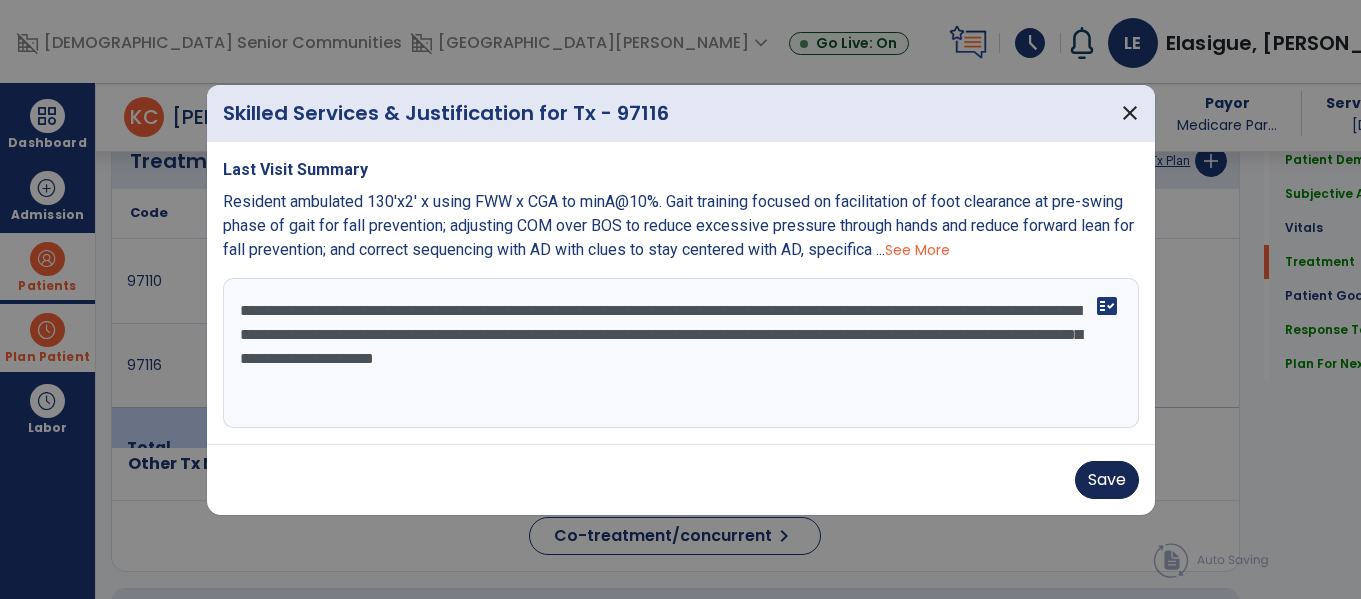 type on "**********" 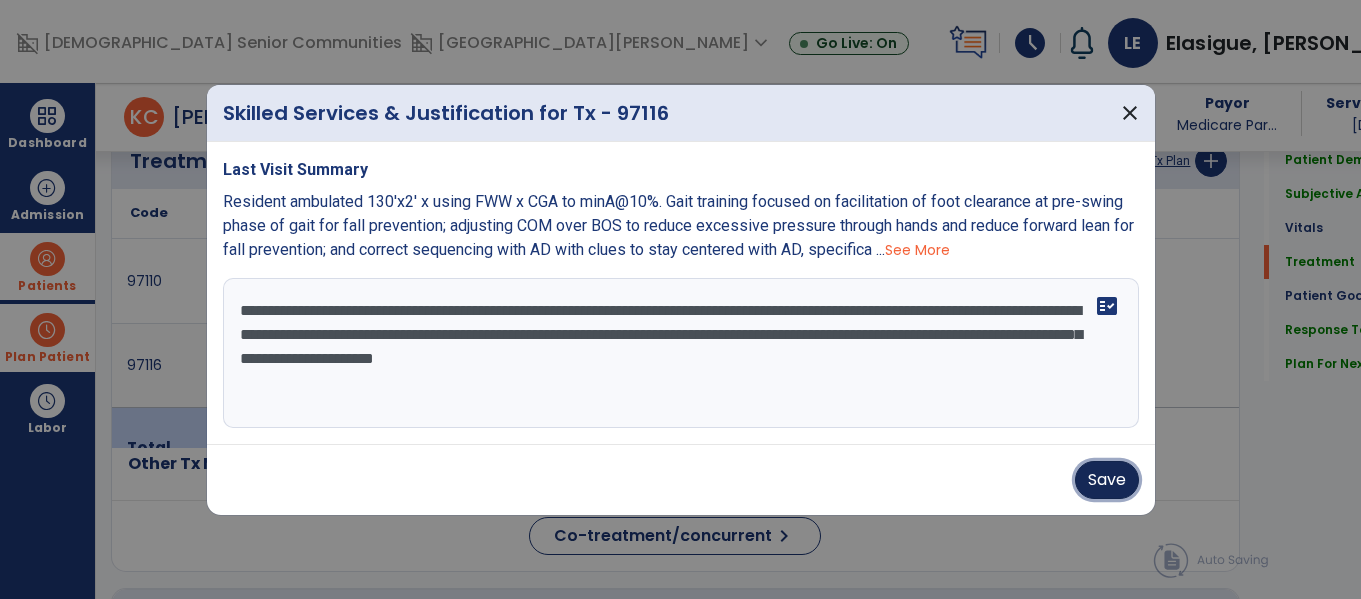 click on "Save" at bounding box center [1107, 480] 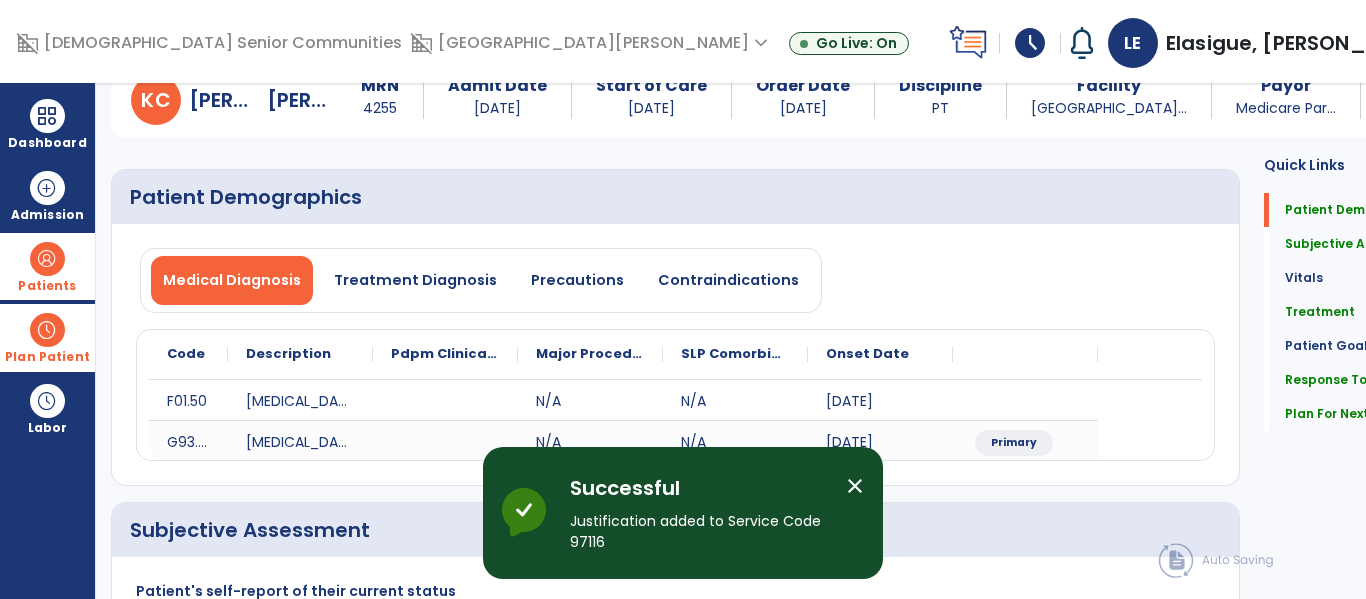 scroll, scrollTop: 0, scrollLeft: 0, axis: both 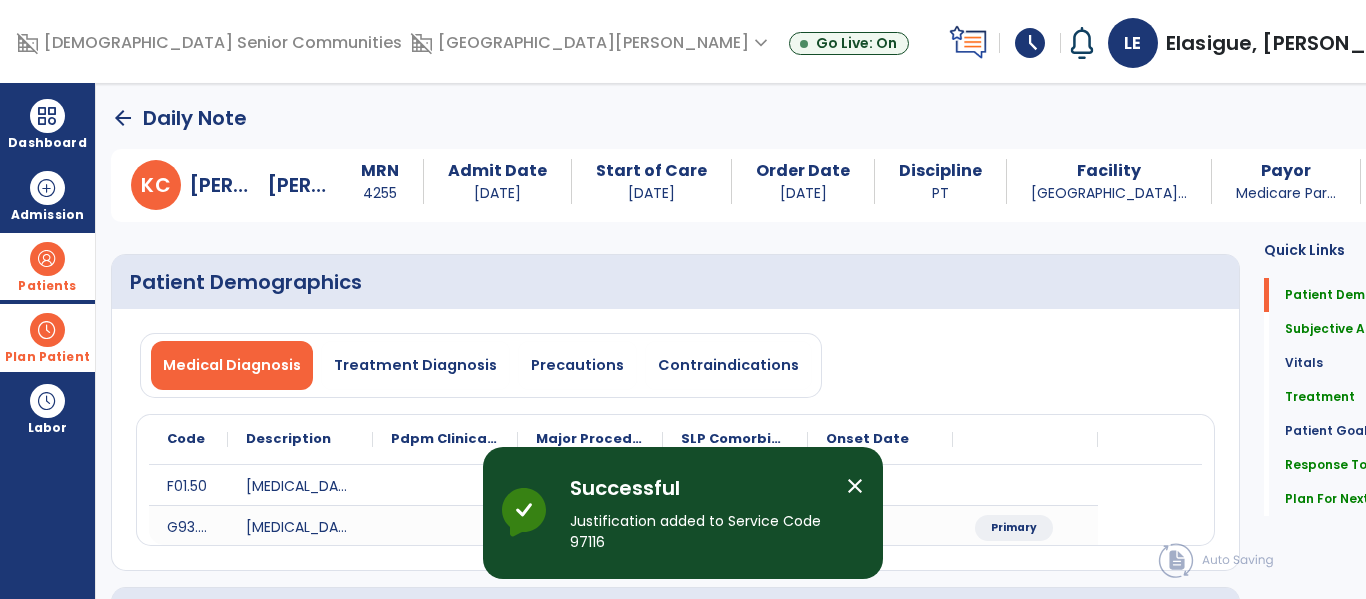 click on "arrow_back" 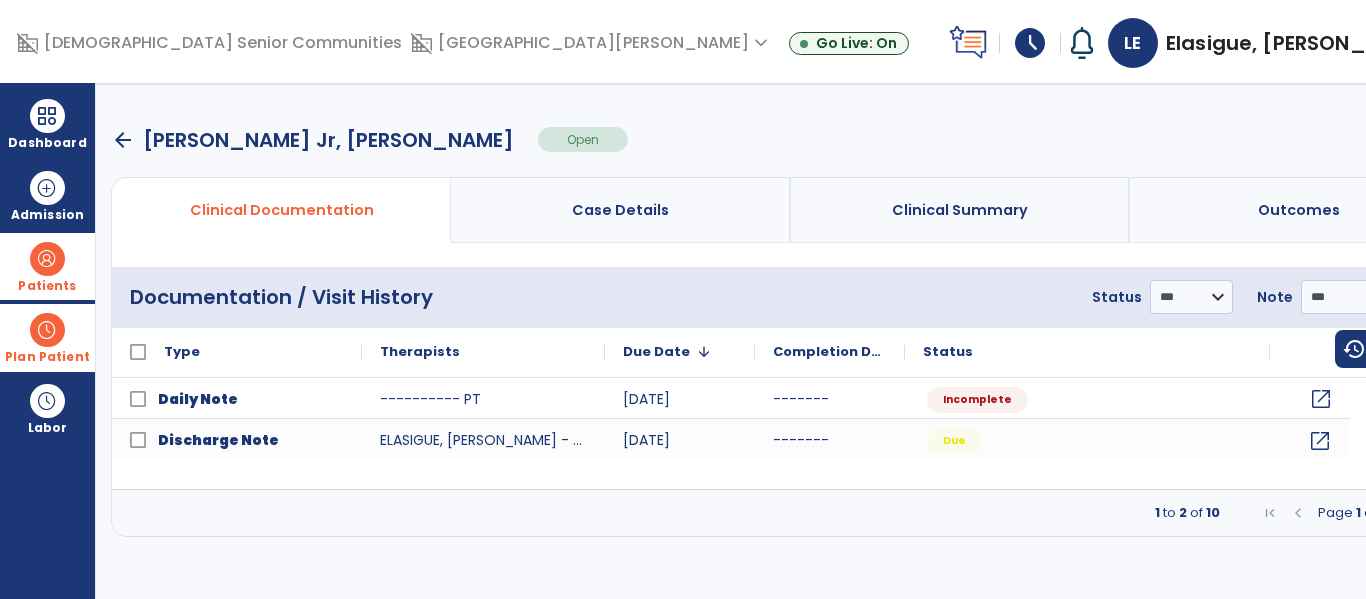 click on "open_in_new" 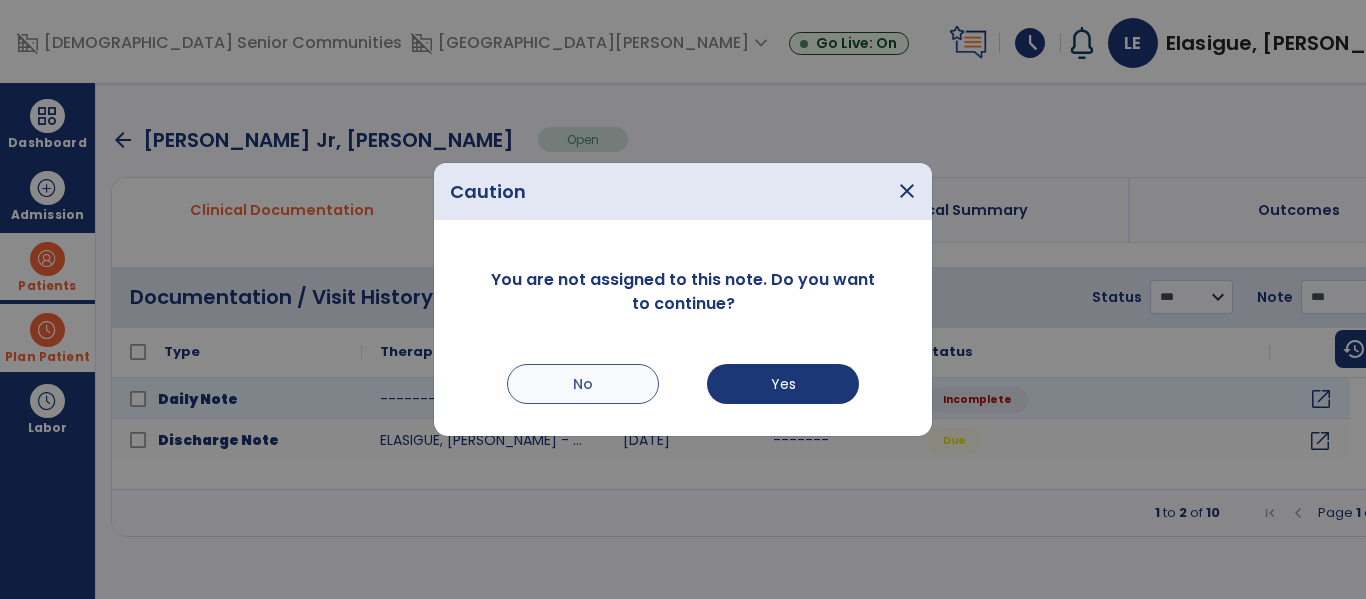 click on "No" at bounding box center (583, 384) 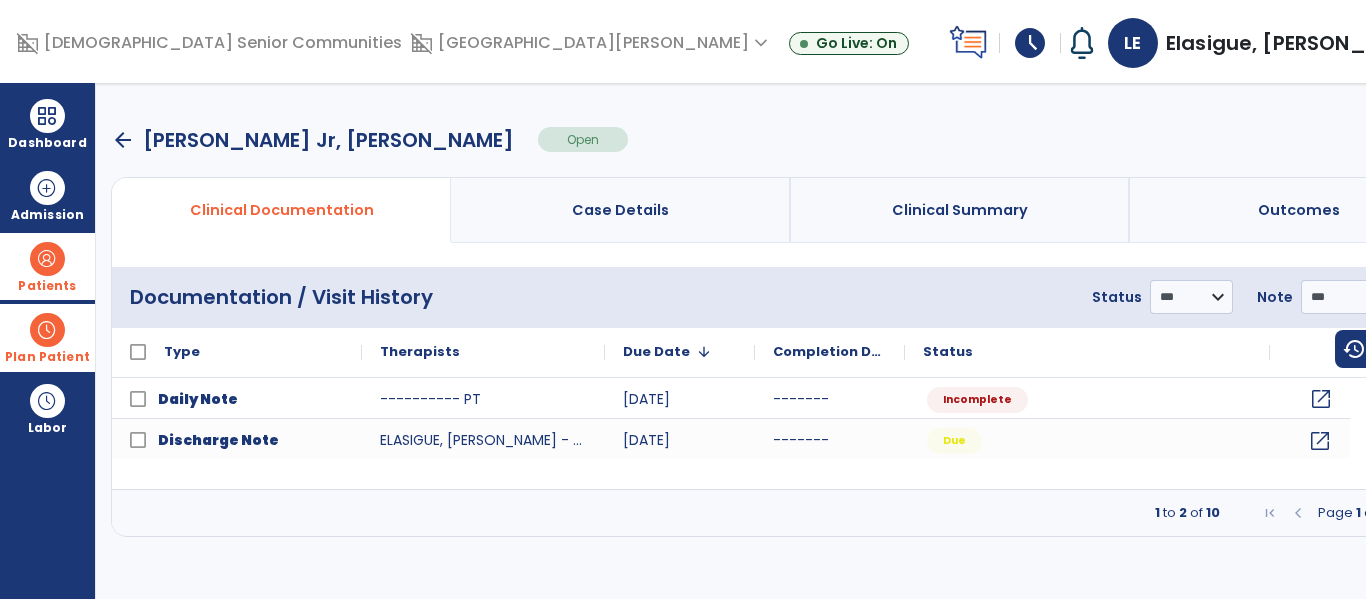click on "arrow_back" at bounding box center [123, 140] 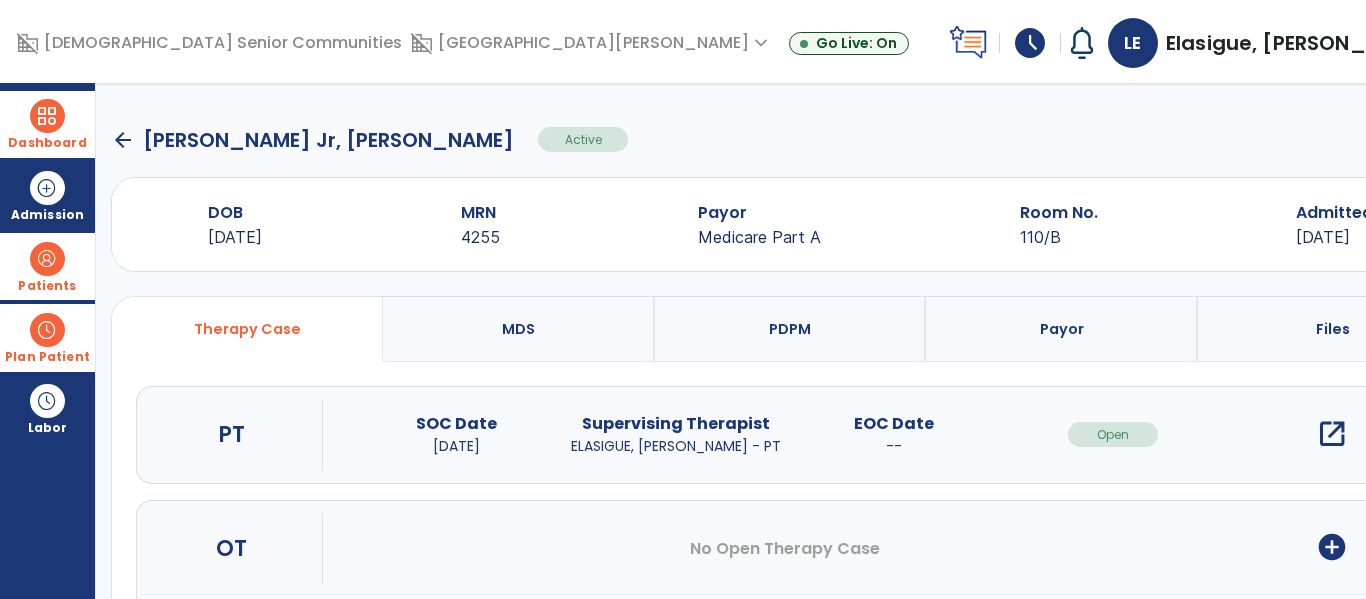 click on "Dashboard" at bounding box center [47, 143] 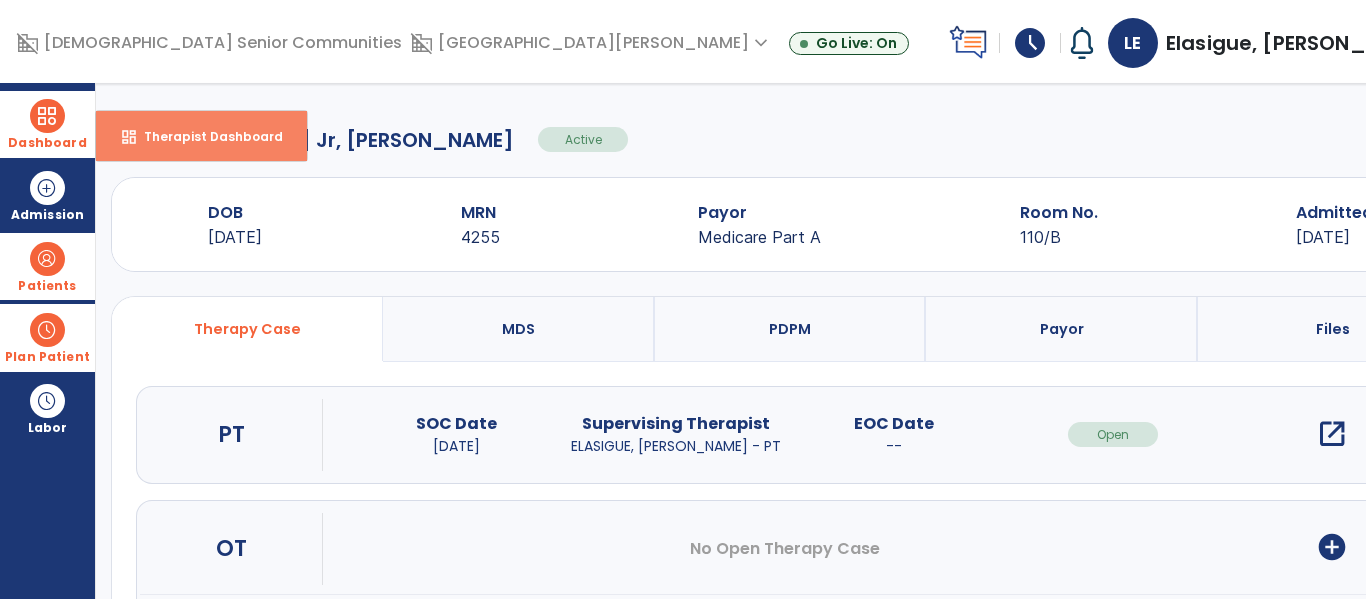 click on "Therapist Dashboard" at bounding box center [205, 136] 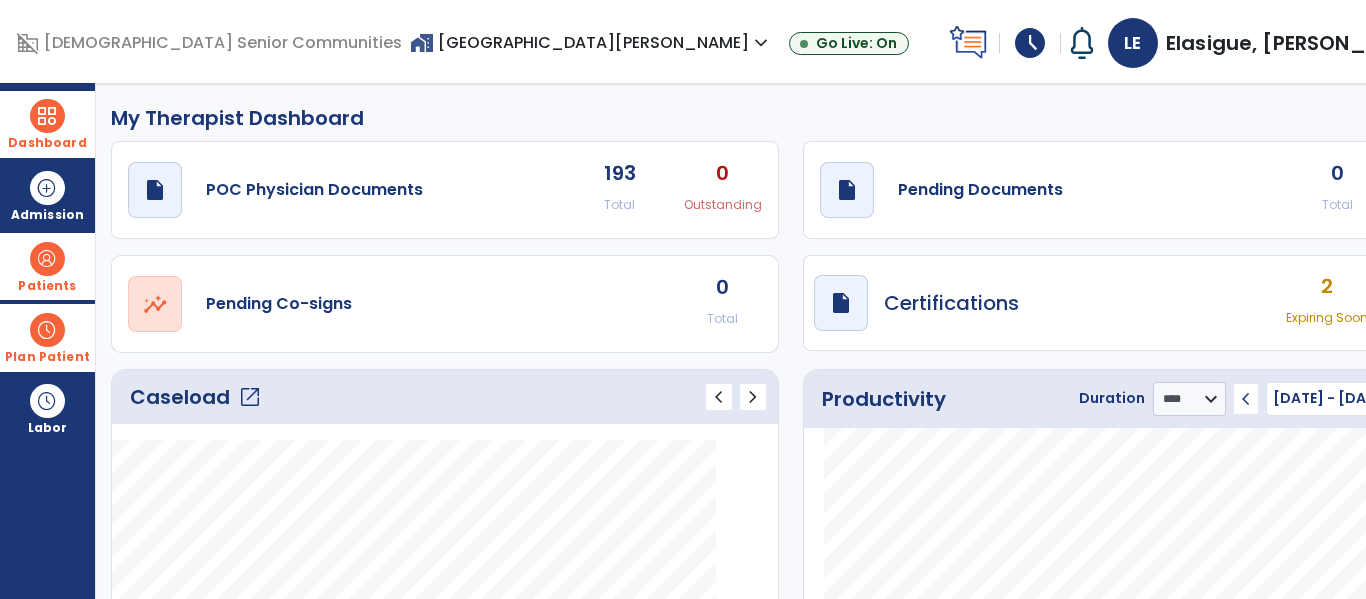 click on "open_in_new" 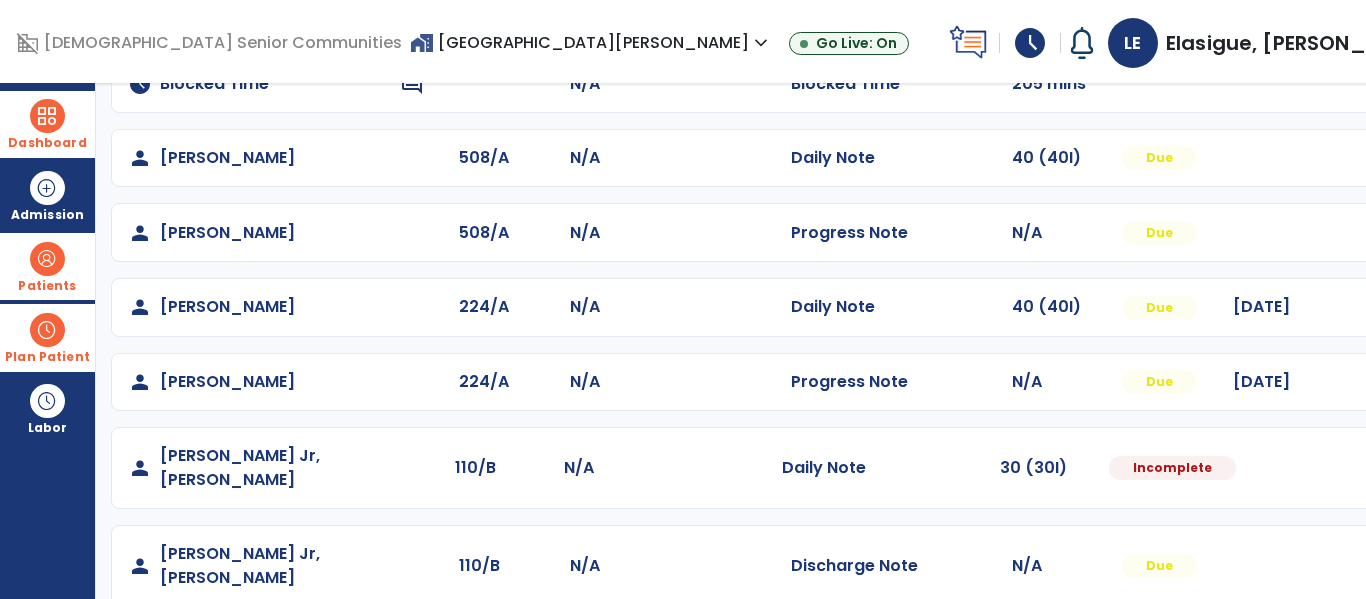 scroll, scrollTop: 561, scrollLeft: 0, axis: vertical 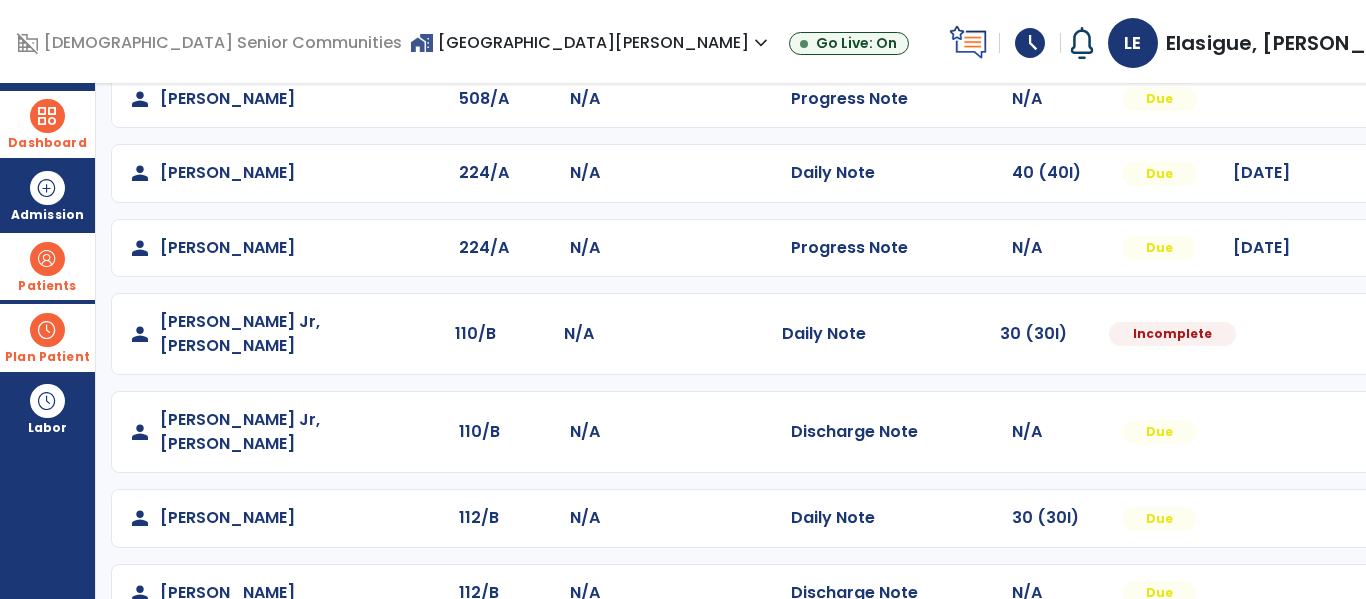 click at bounding box center [1406, -273] 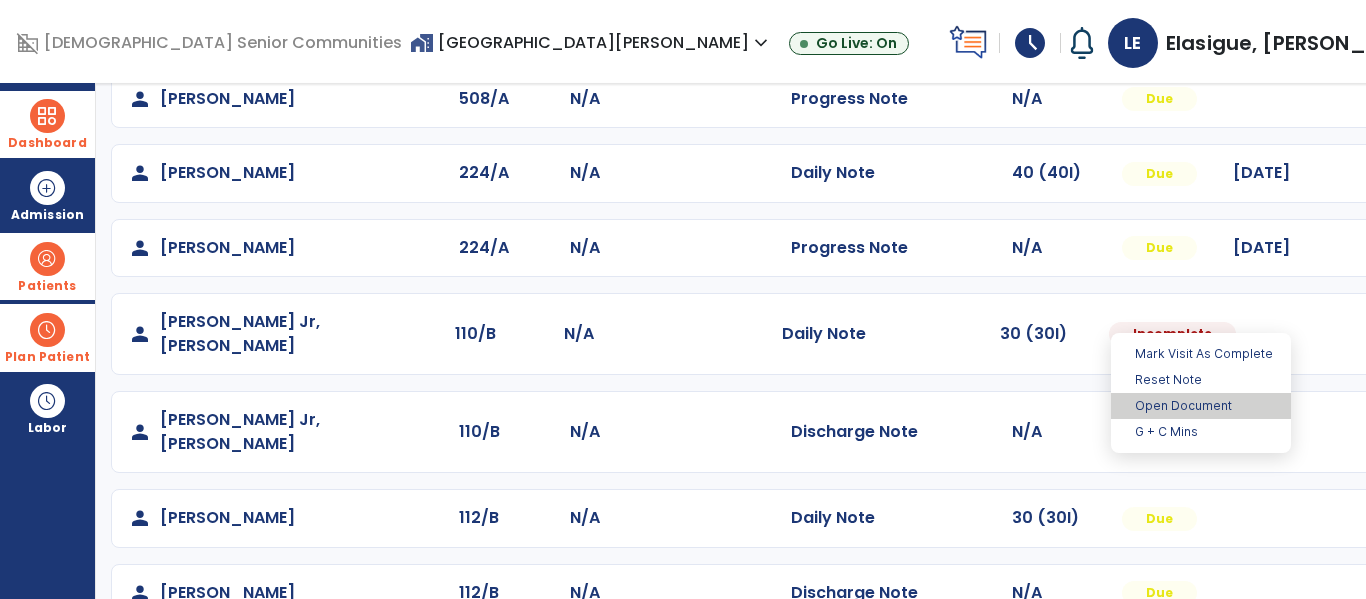 click on "Open Document" at bounding box center (1201, 406) 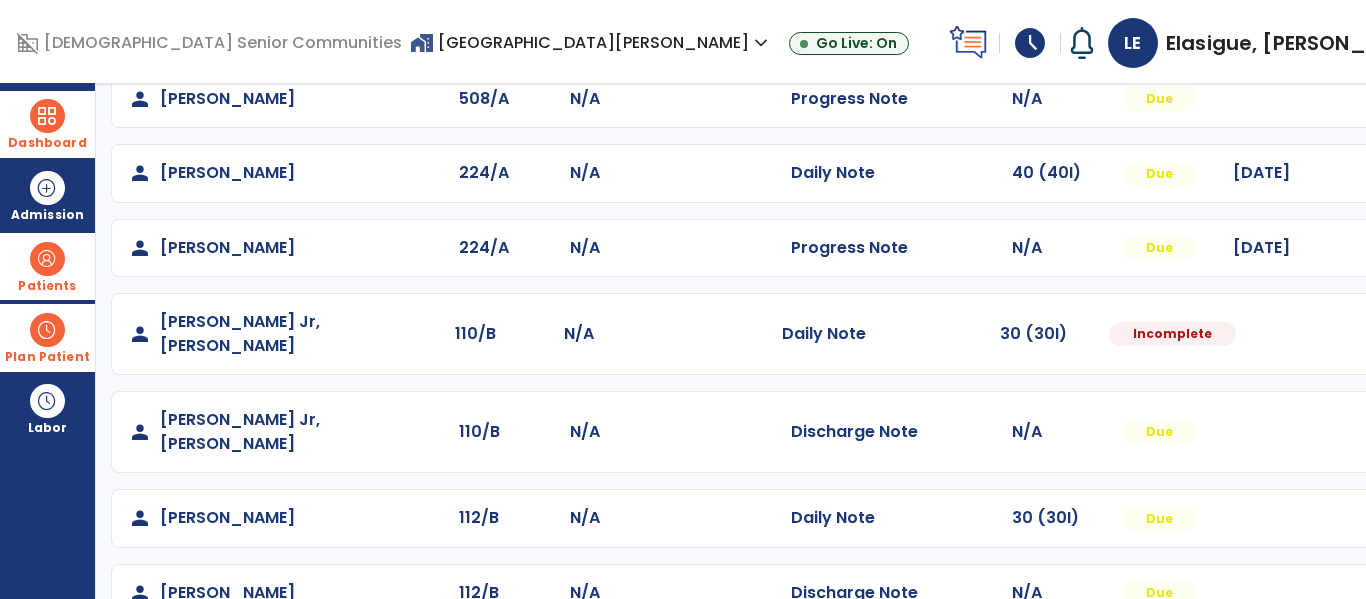 select on "*" 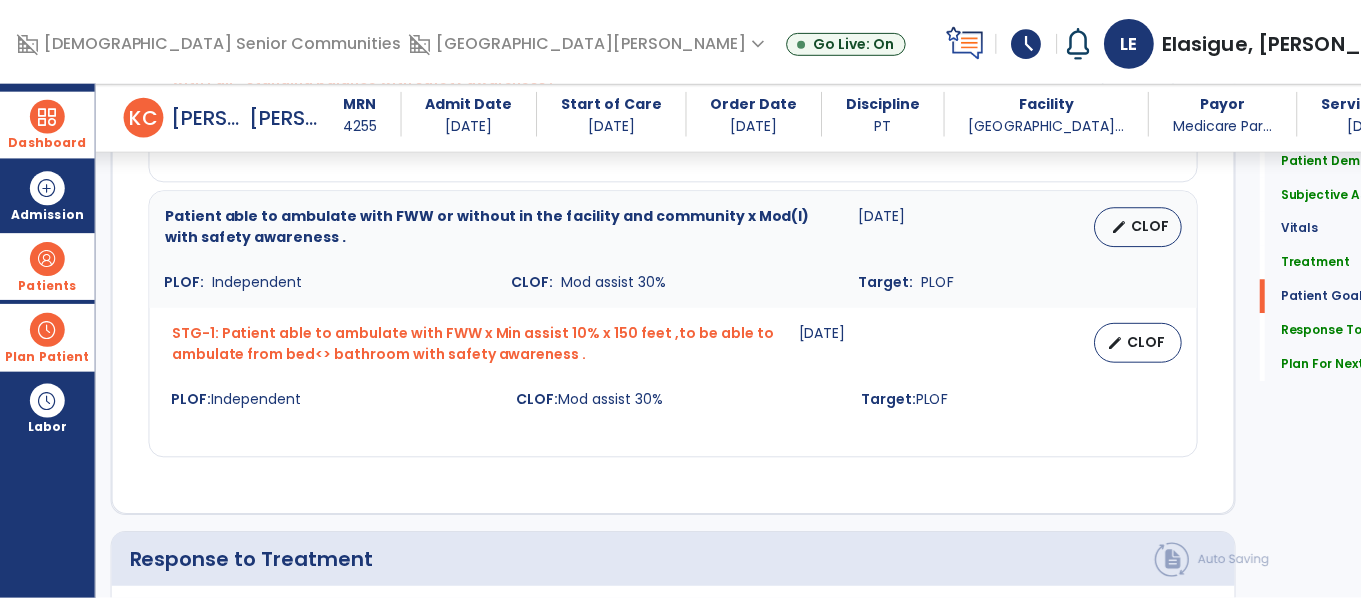 scroll, scrollTop: 2713, scrollLeft: 0, axis: vertical 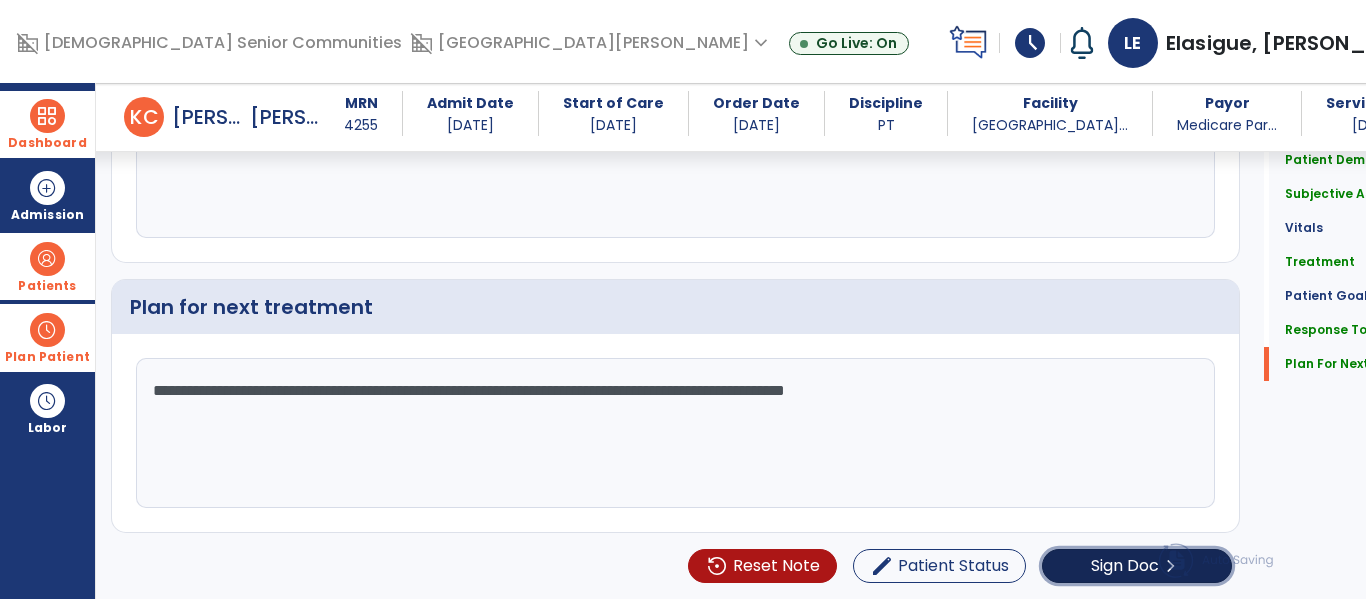 click on "Sign Doc" 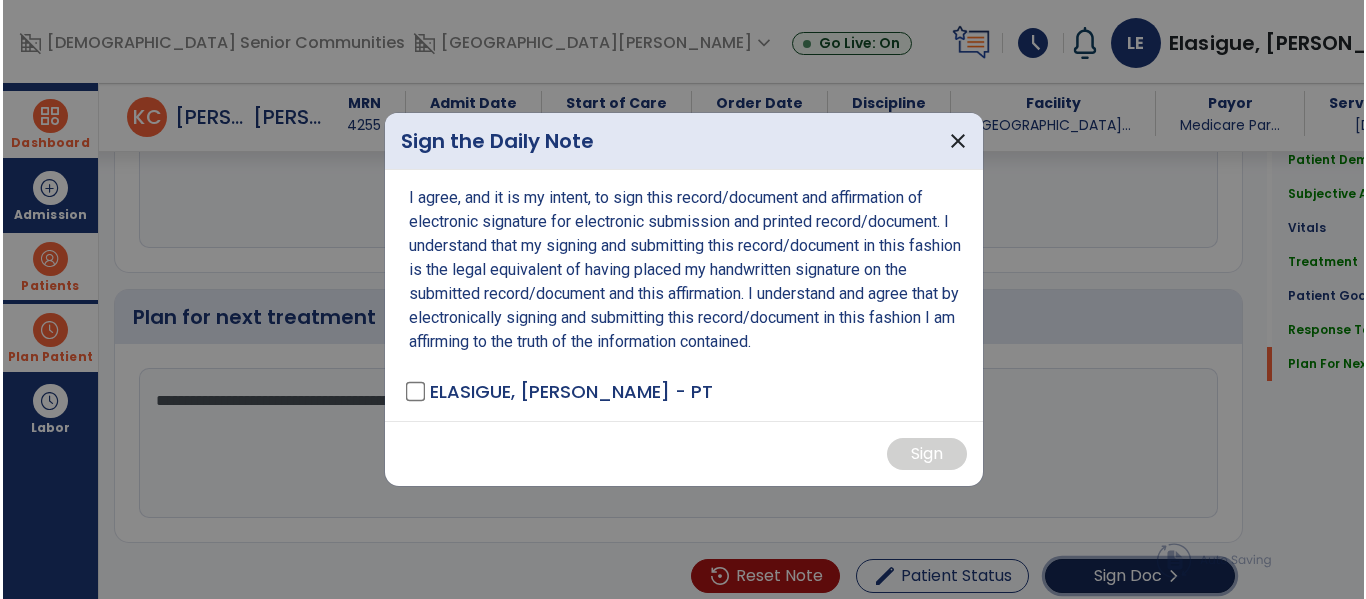 scroll, scrollTop: 2713, scrollLeft: 0, axis: vertical 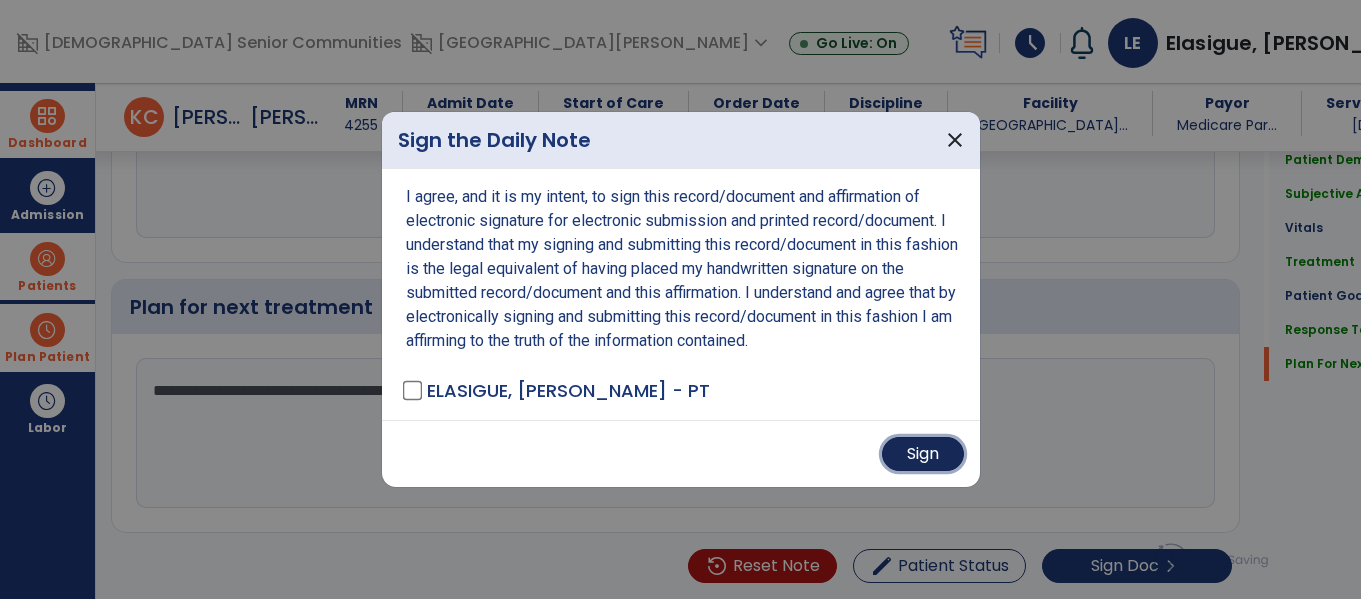 click on "Sign" at bounding box center [923, 454] 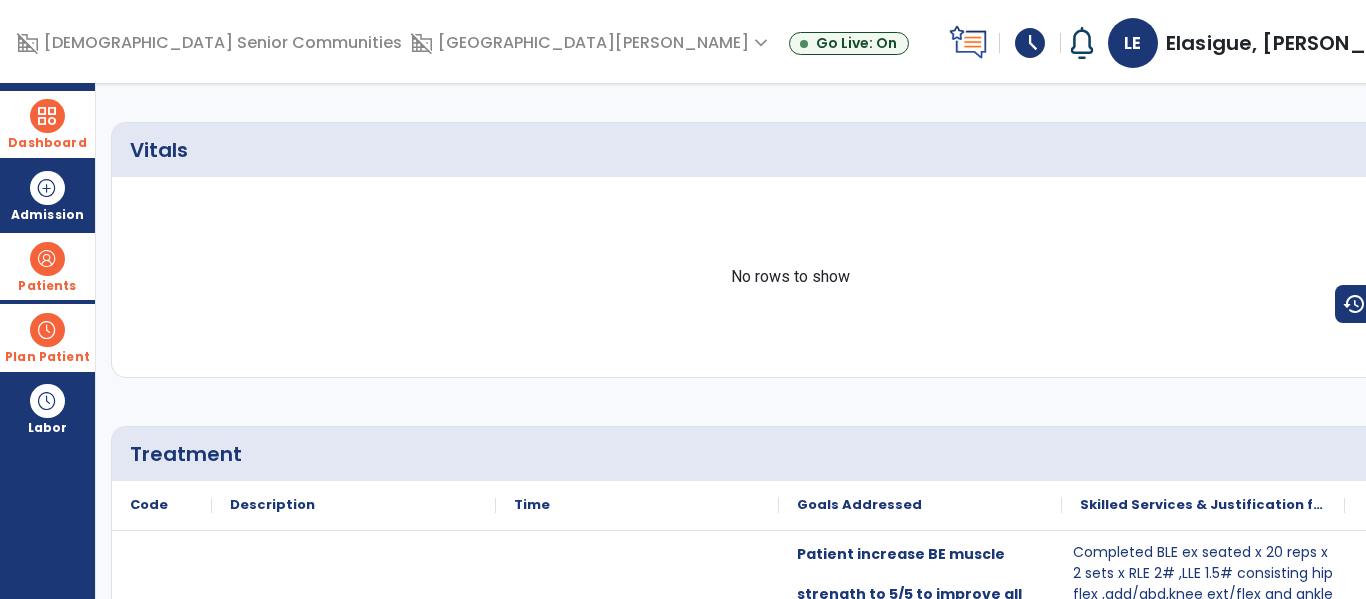 scroll, scrollTop: 0, scrollLeft: 0, axis: both 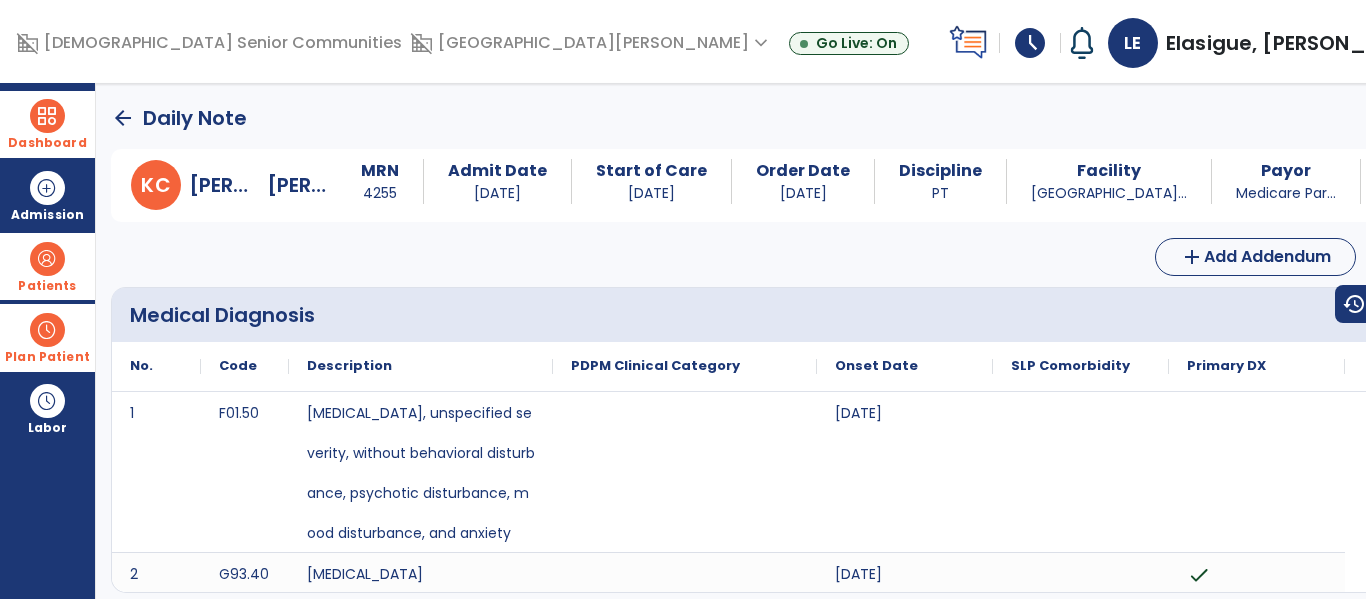 click on "arrow_back" 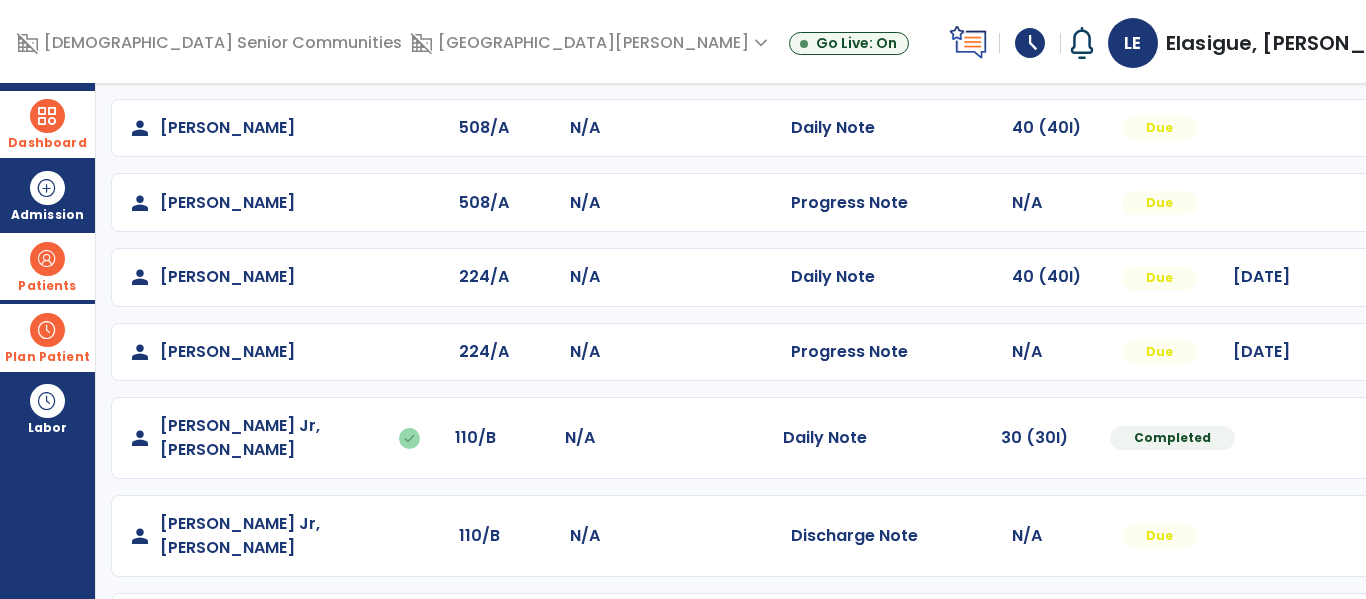 scroll, scrollTop: 561, scrollLeft: 0, axis: vertical 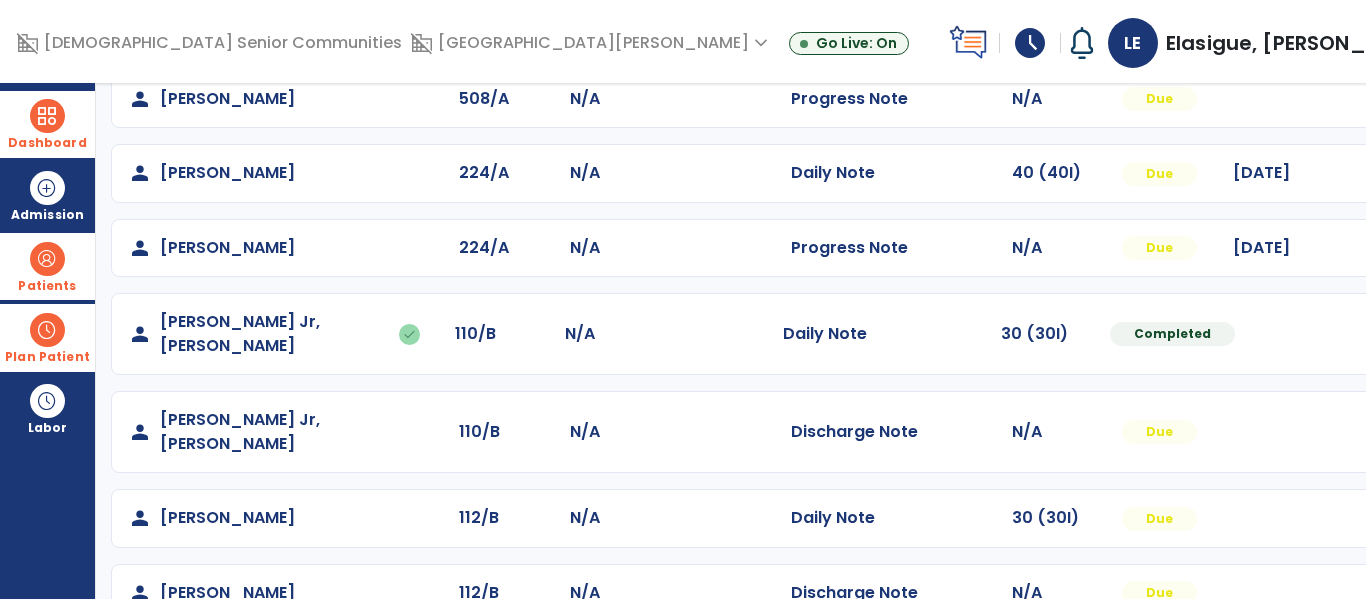 click at bounding box center [1406, -273] 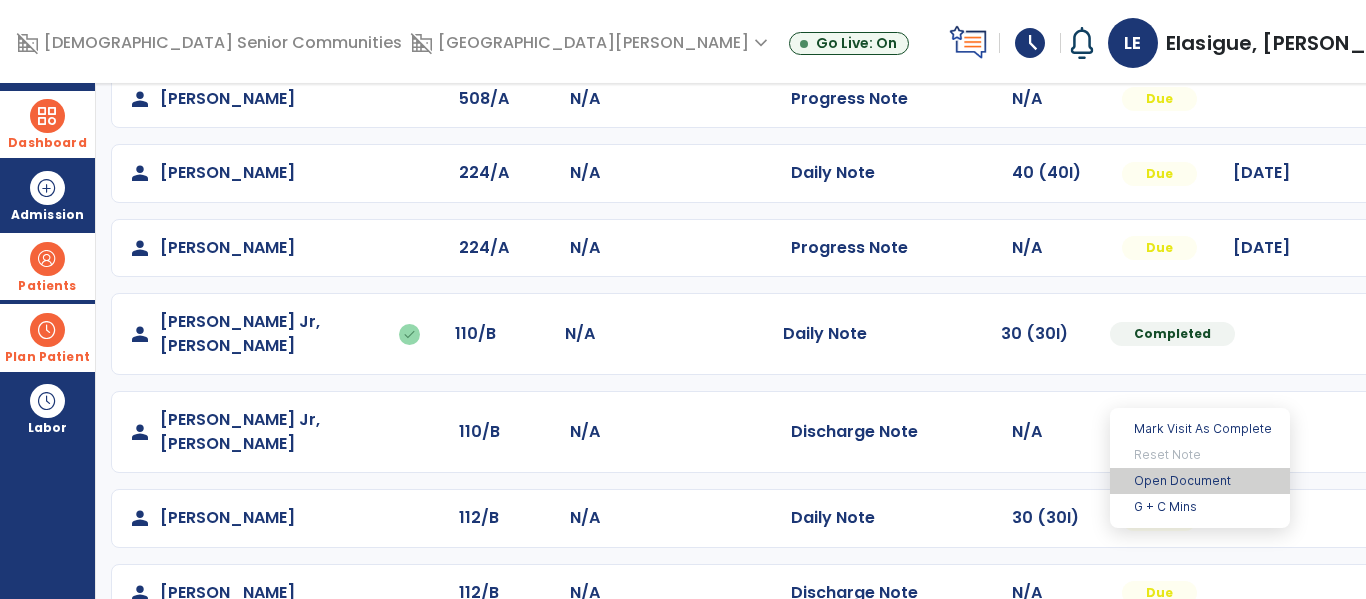 click on "Open Document" at bounding box center (1200, 481) 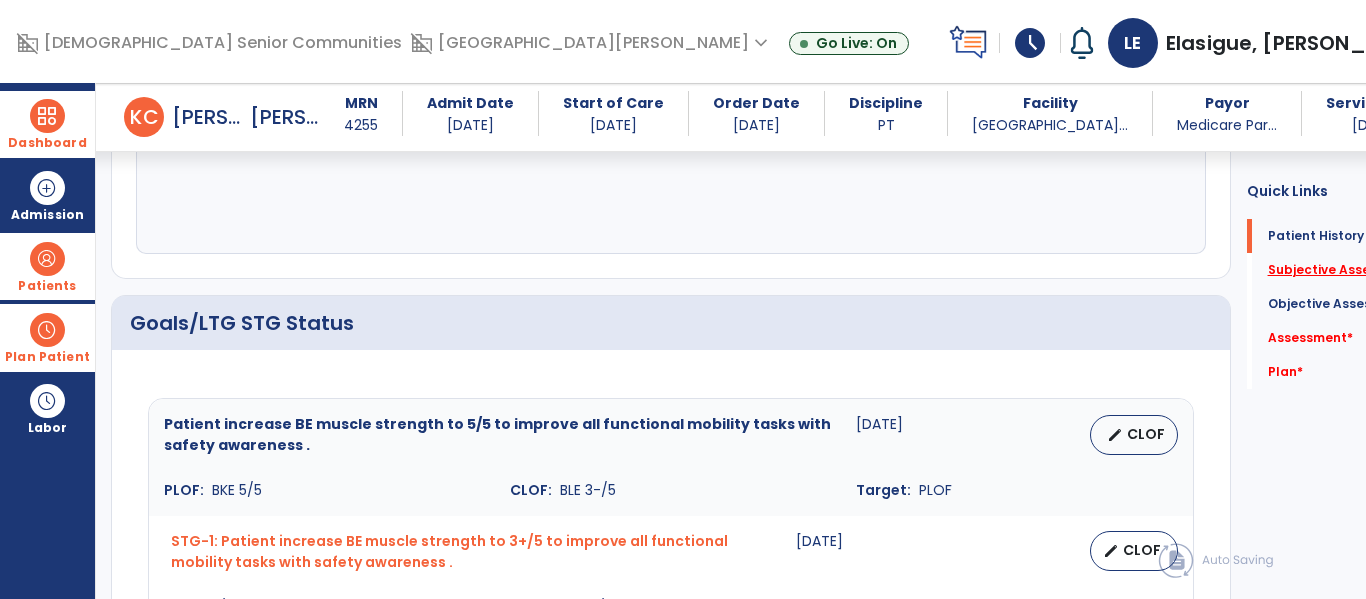 click on "Subjective Assessment   *" 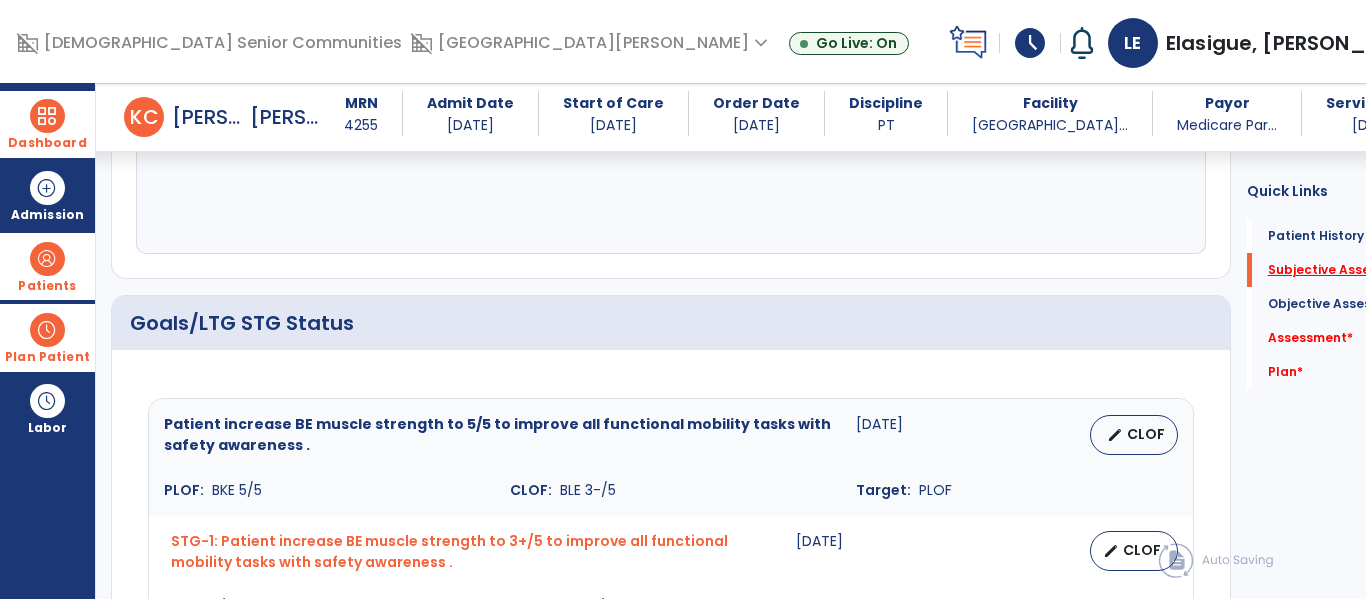 scroll, scrollTop: 352, scrollLeft: 0, axis: vertical 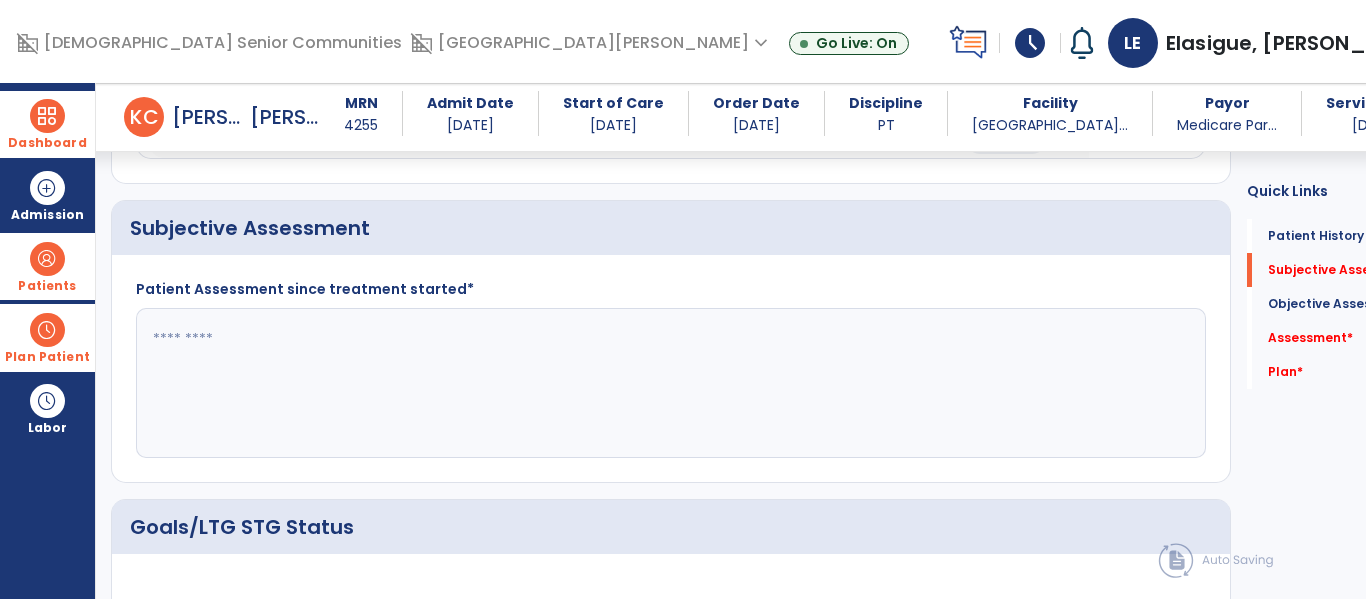 click 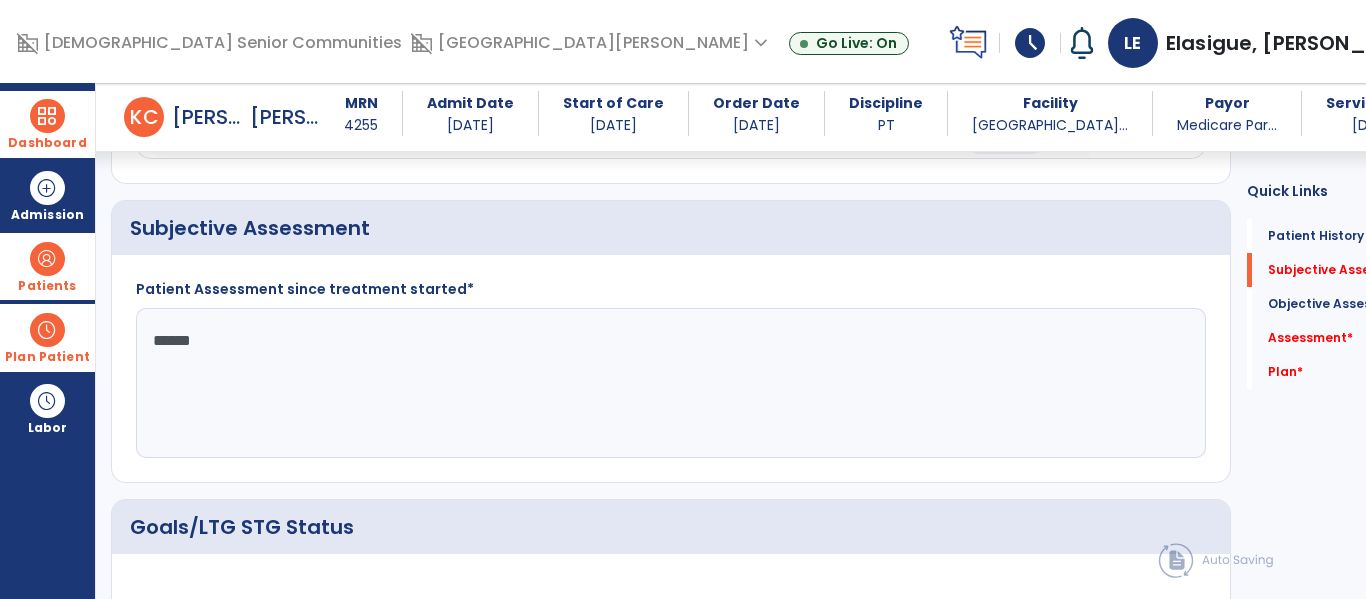 type on "*******" 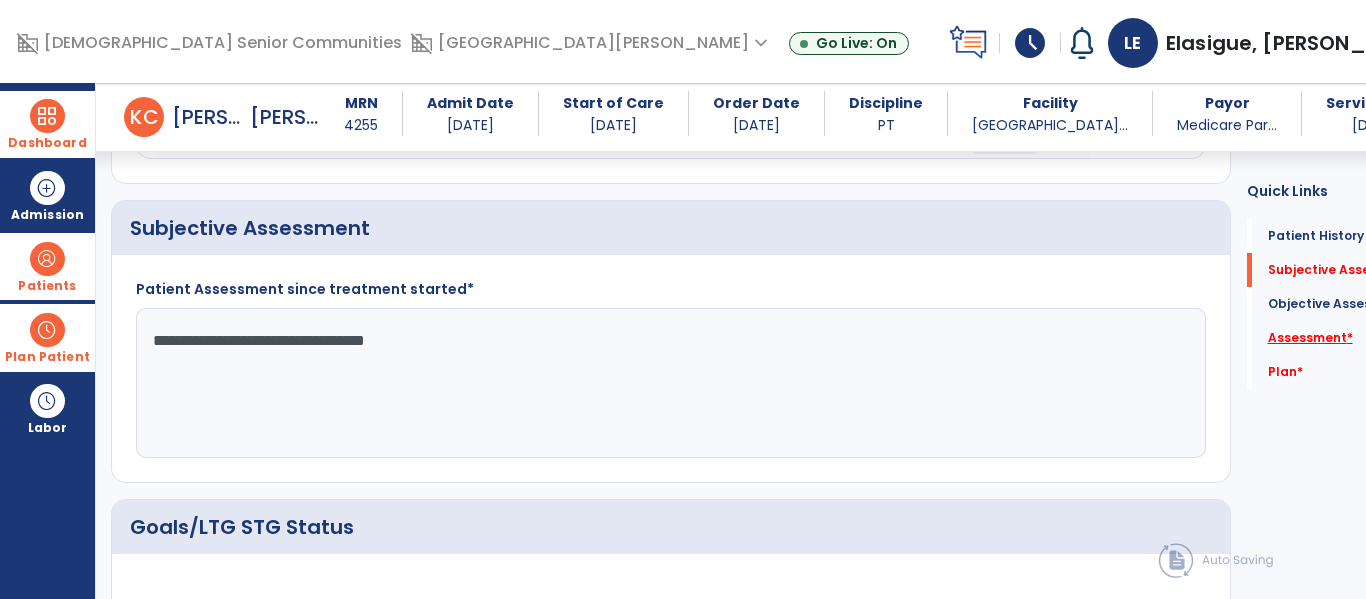 type on "**********" 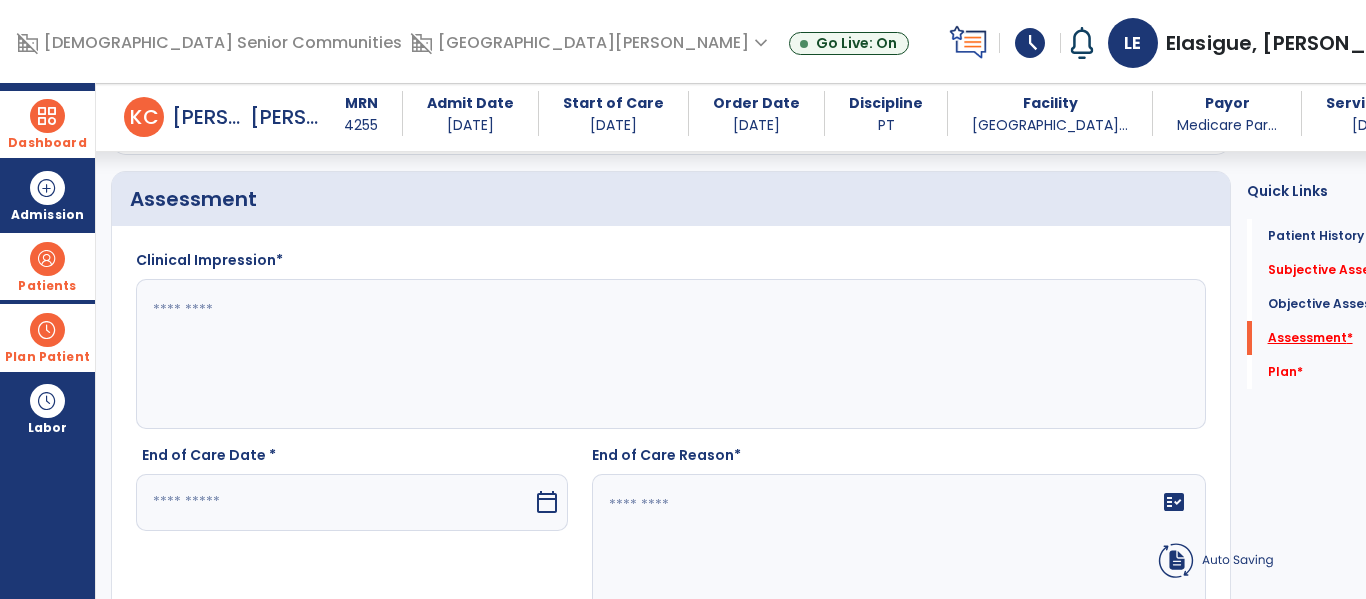 scroll, scrollTop: 2105, scrollLeft: 0, axis: vertical 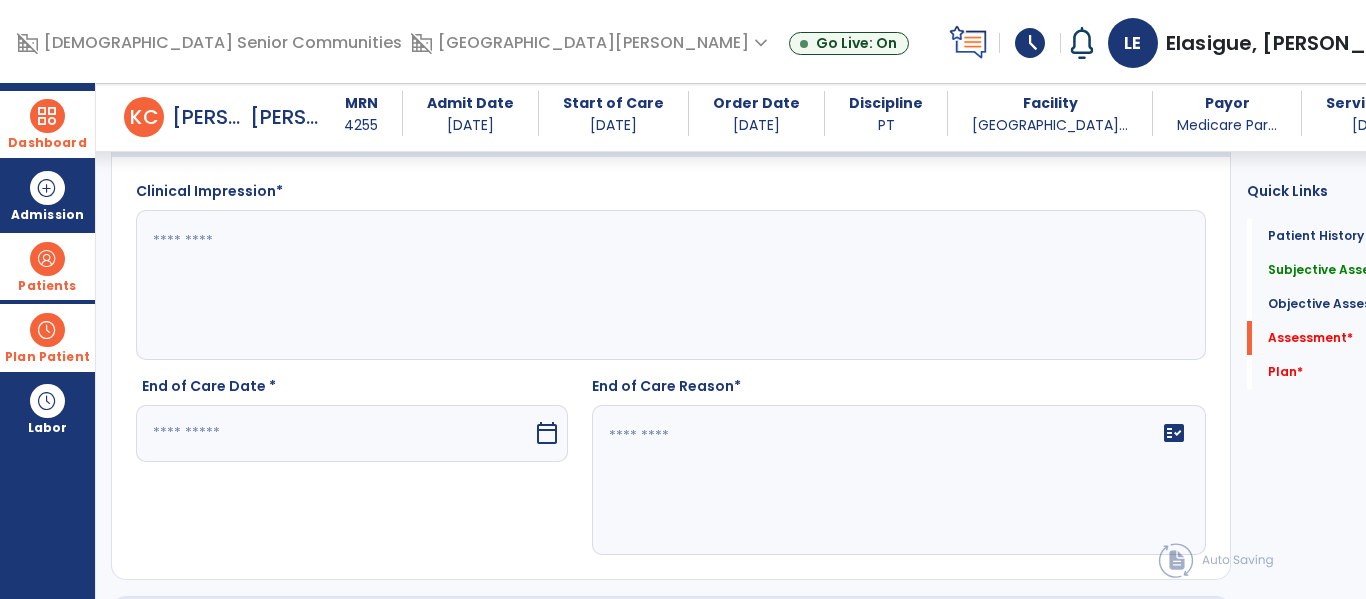 click 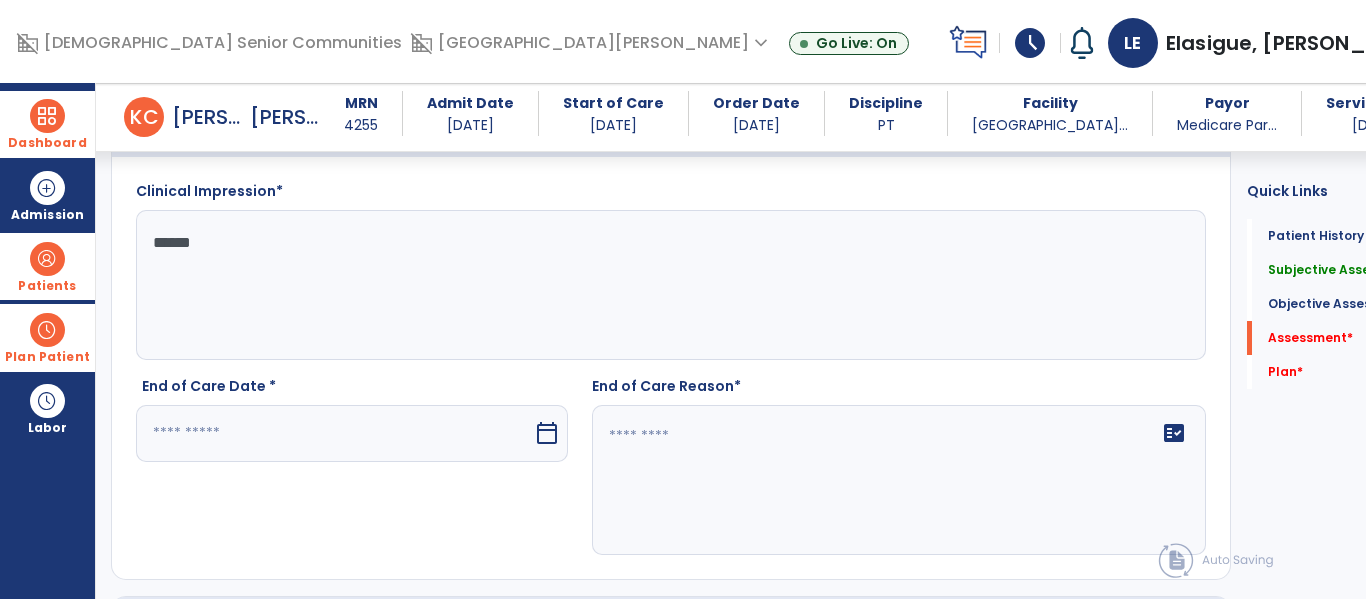 type on "*******" 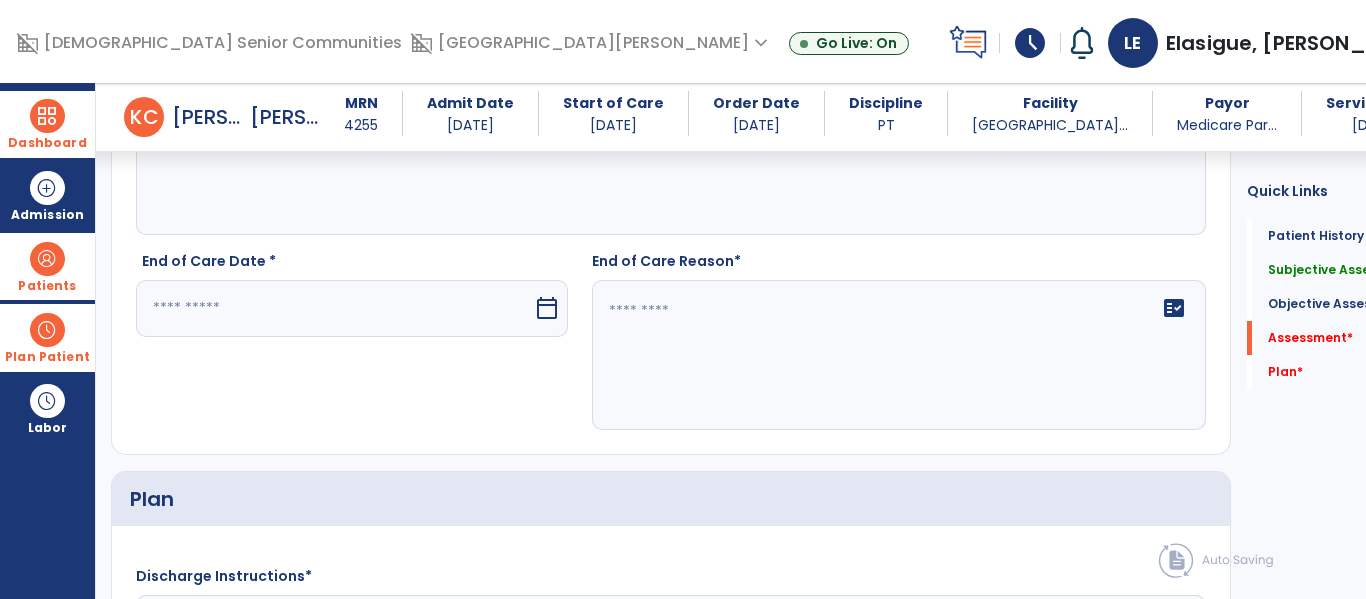 scroll, scrollTop: 2263, scrollLeft: 0, axis: vertical 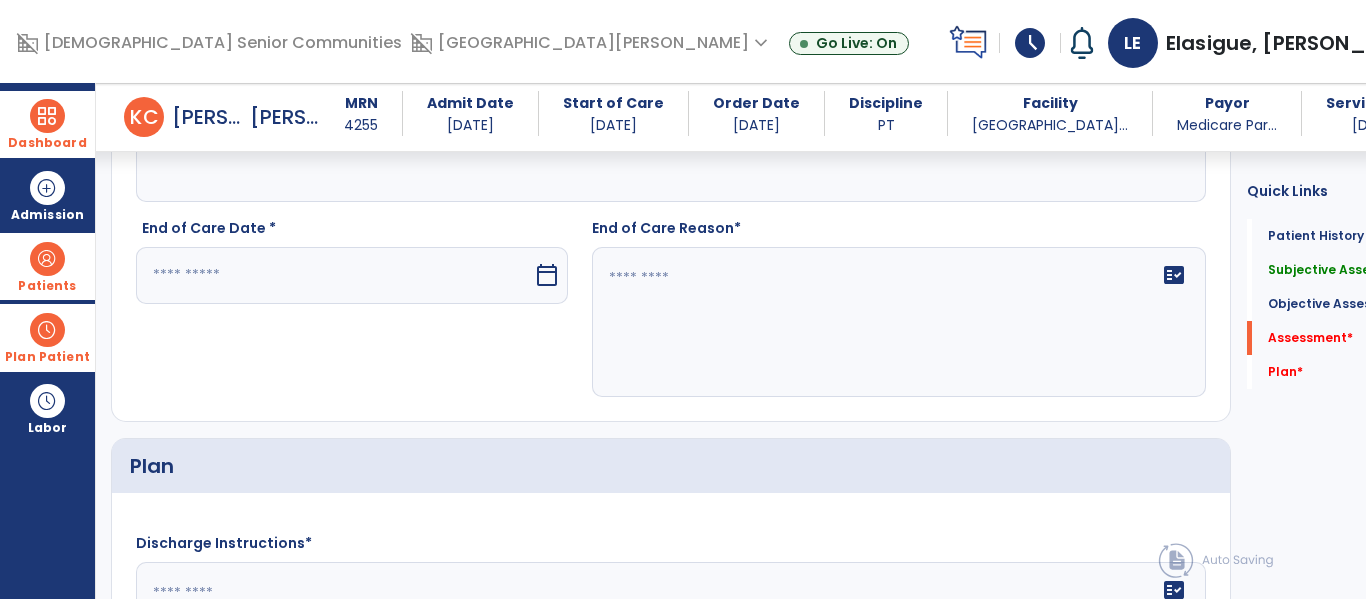 type on "**********" 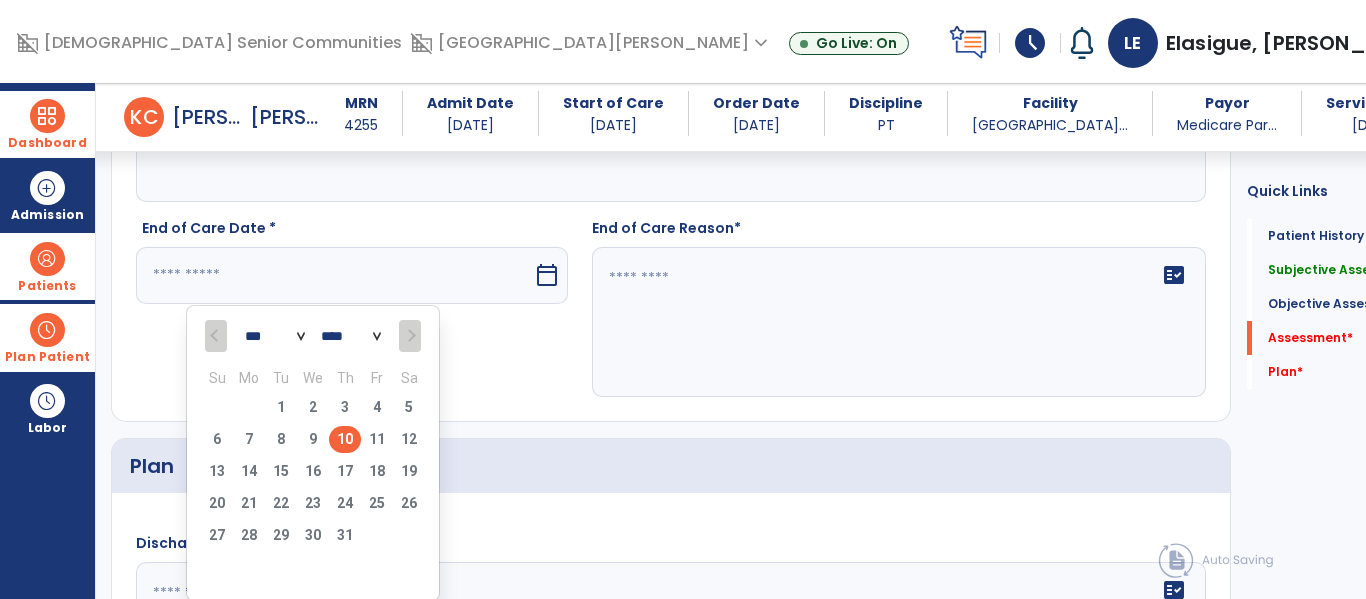 click on "10" at bounding box center [345, 439] 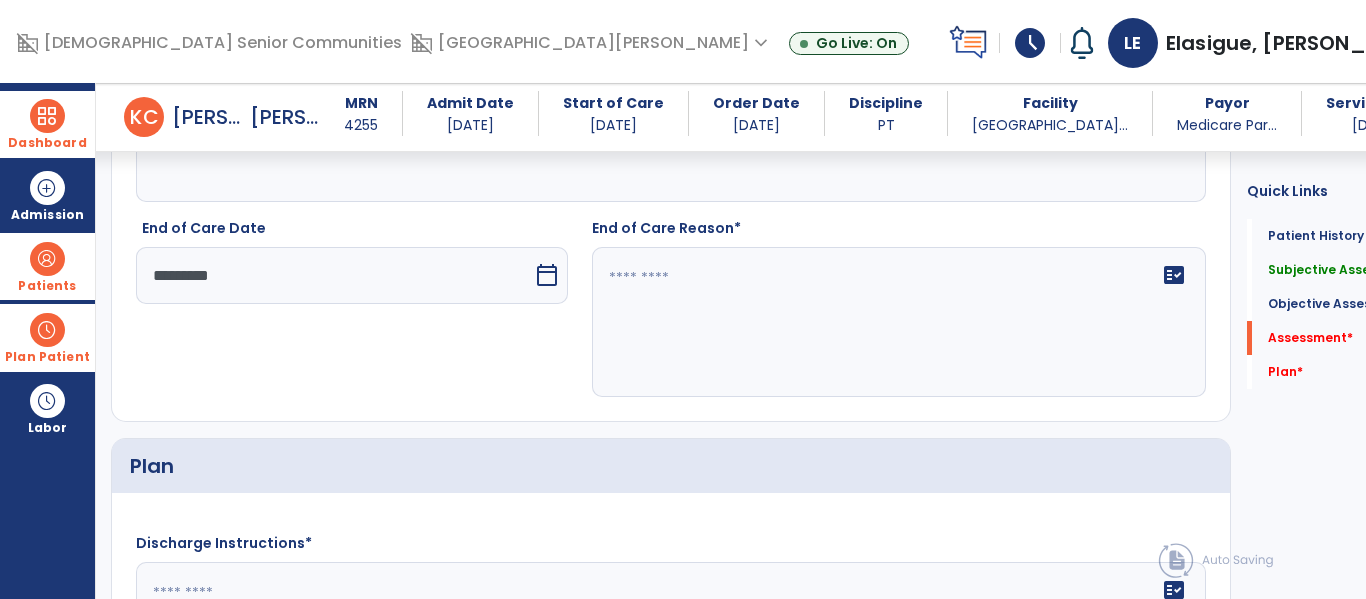 click on "fact_check" 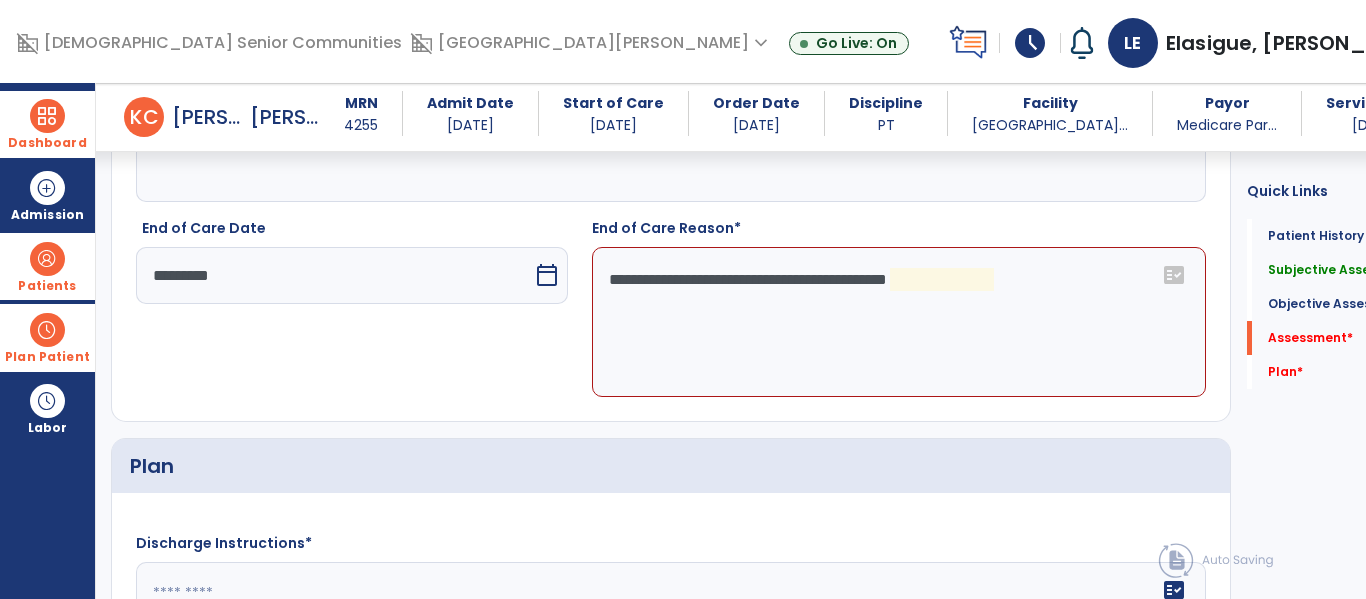 click on "**********" 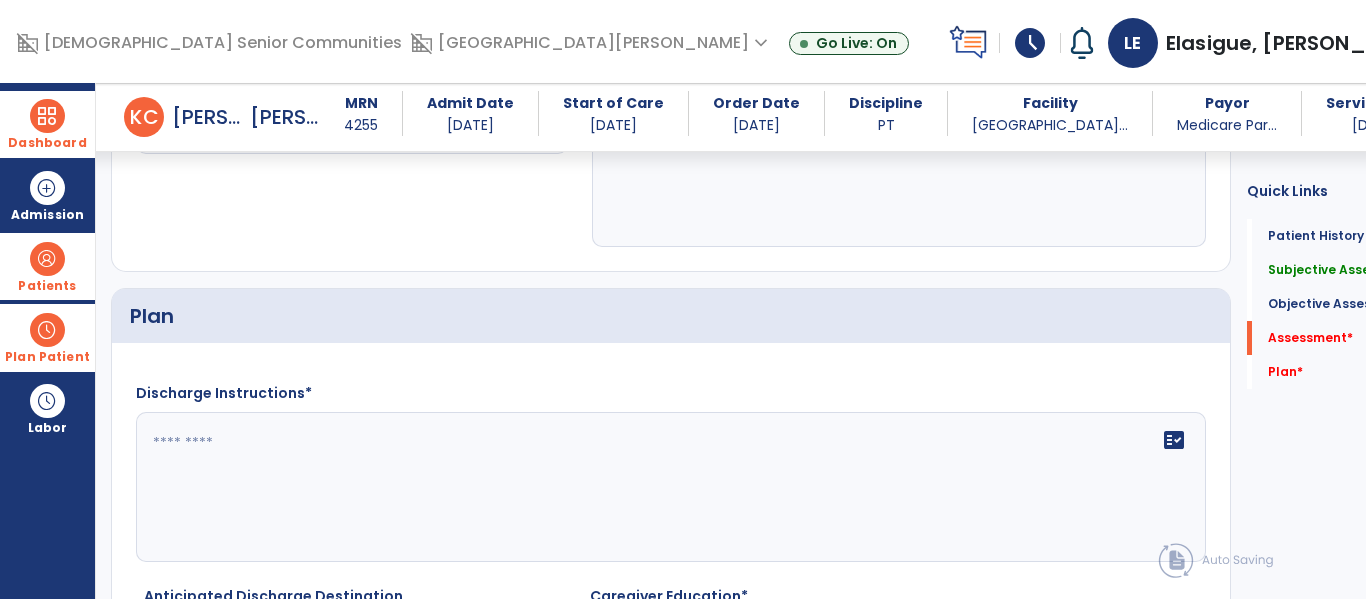 scroll, scrollTop: 2466, scrollLeft: 0, axis: vertical 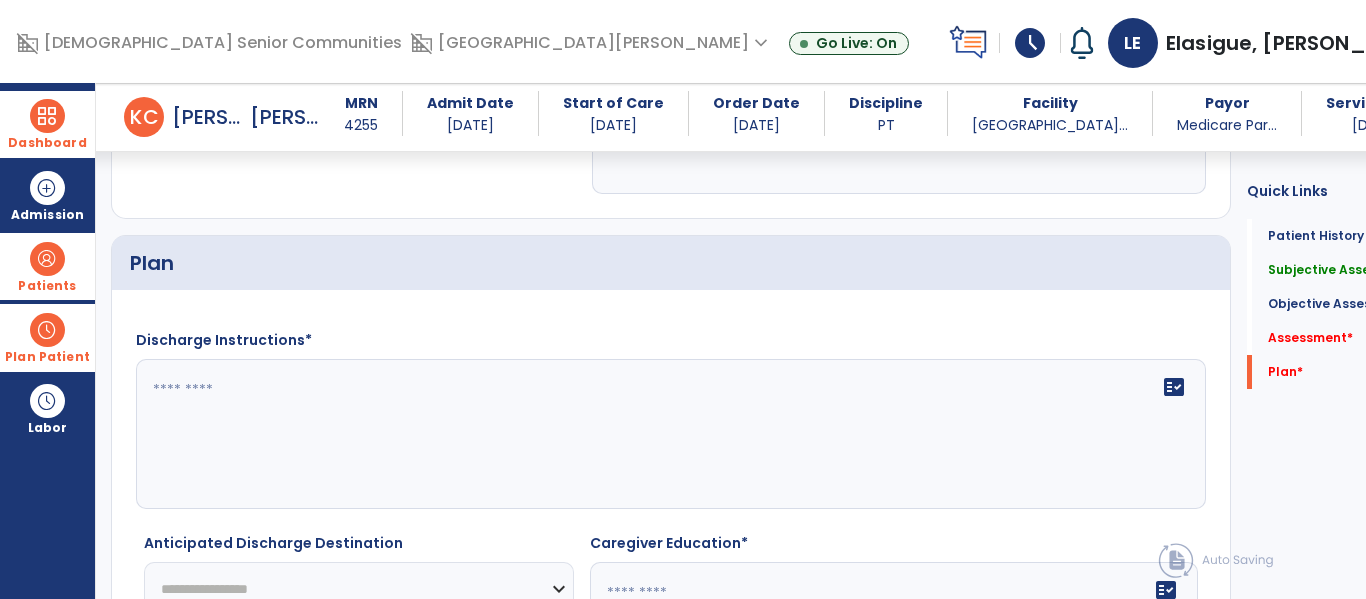 type on "**********" 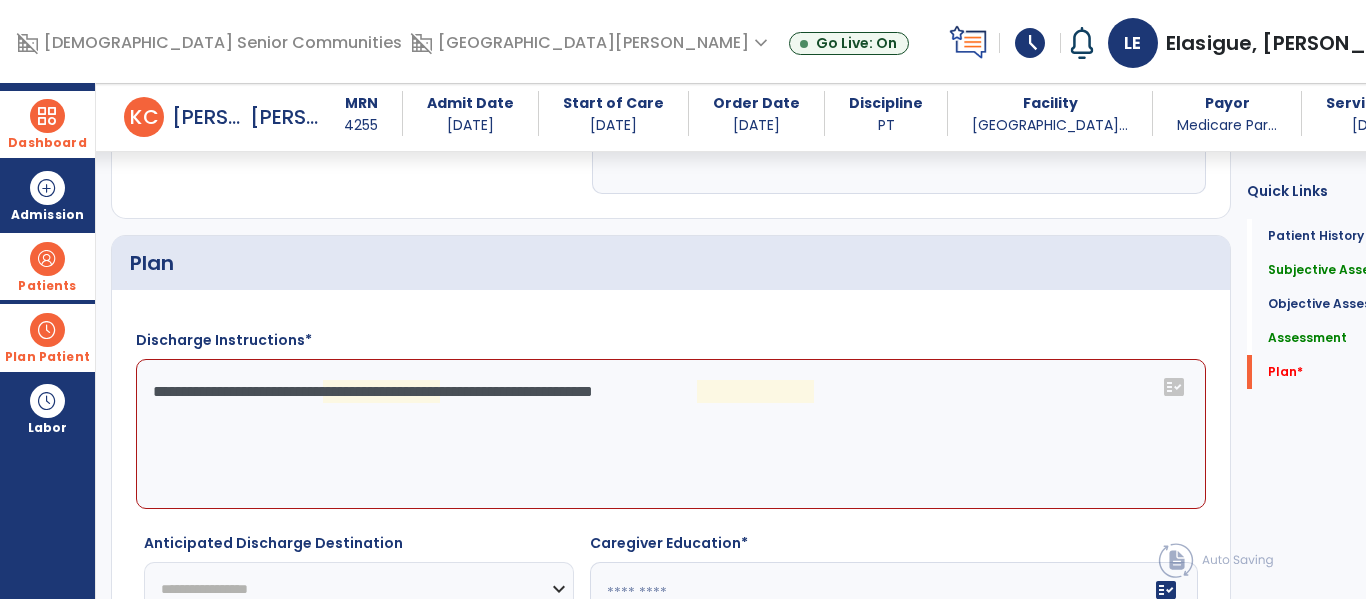 click on "**********" 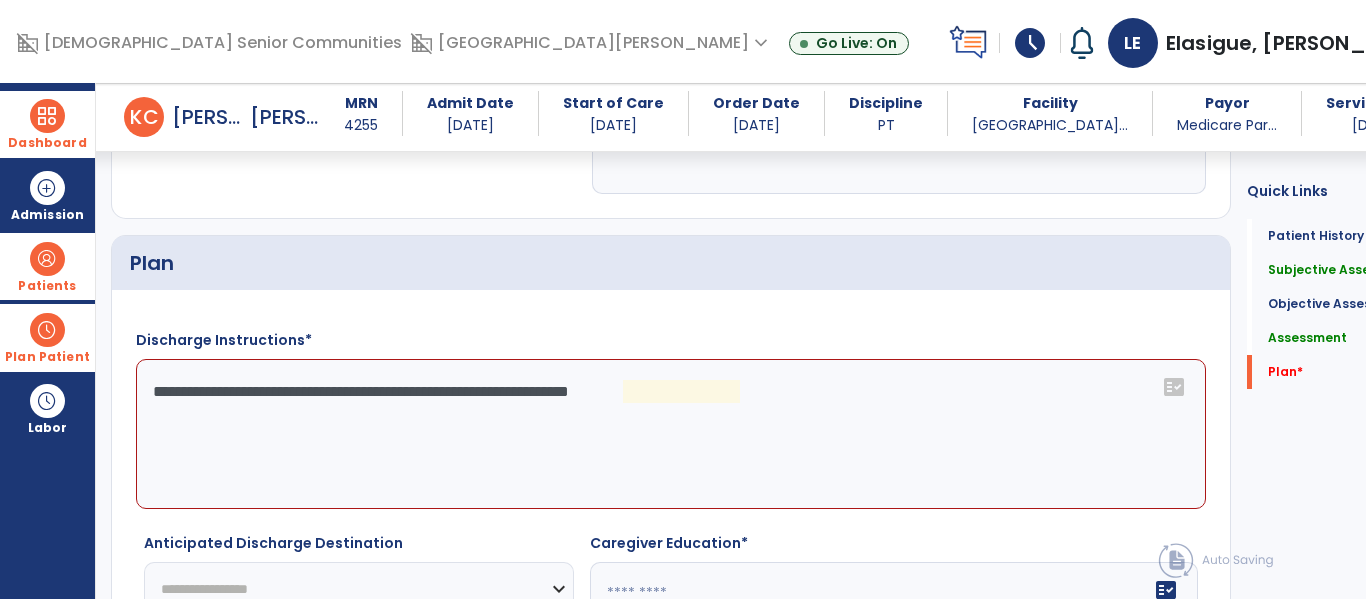 click on "**********" 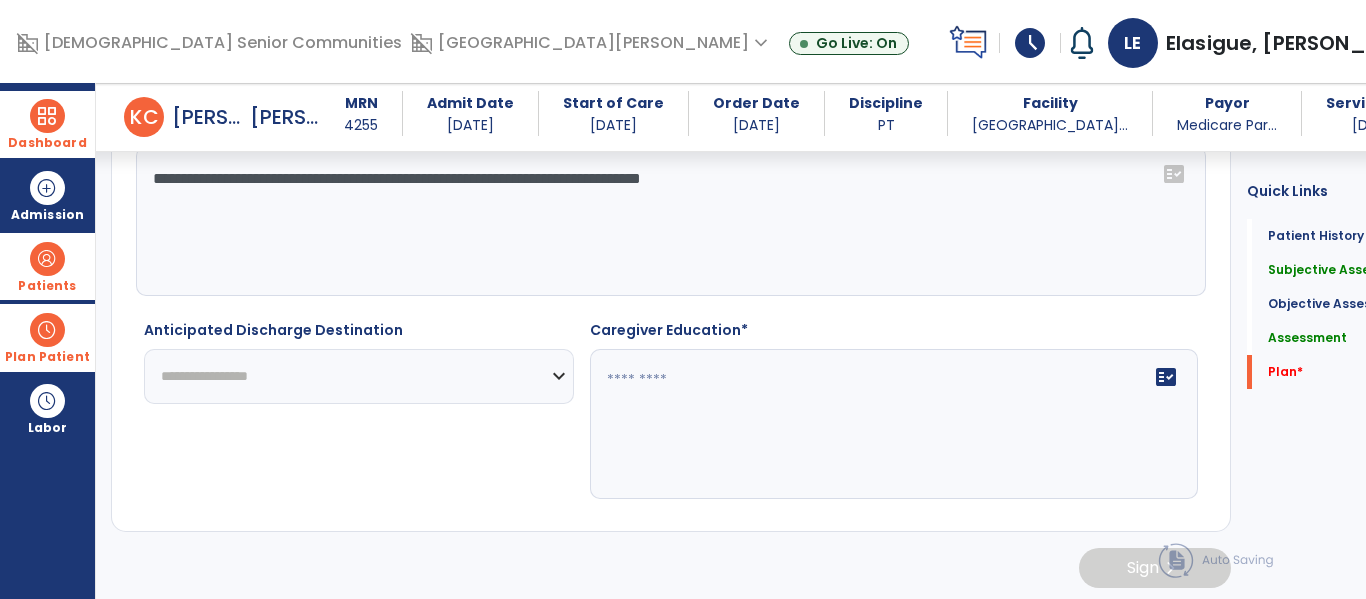 scroll, scrollTop: 2684, scrollLeft: 0, axis: vertical 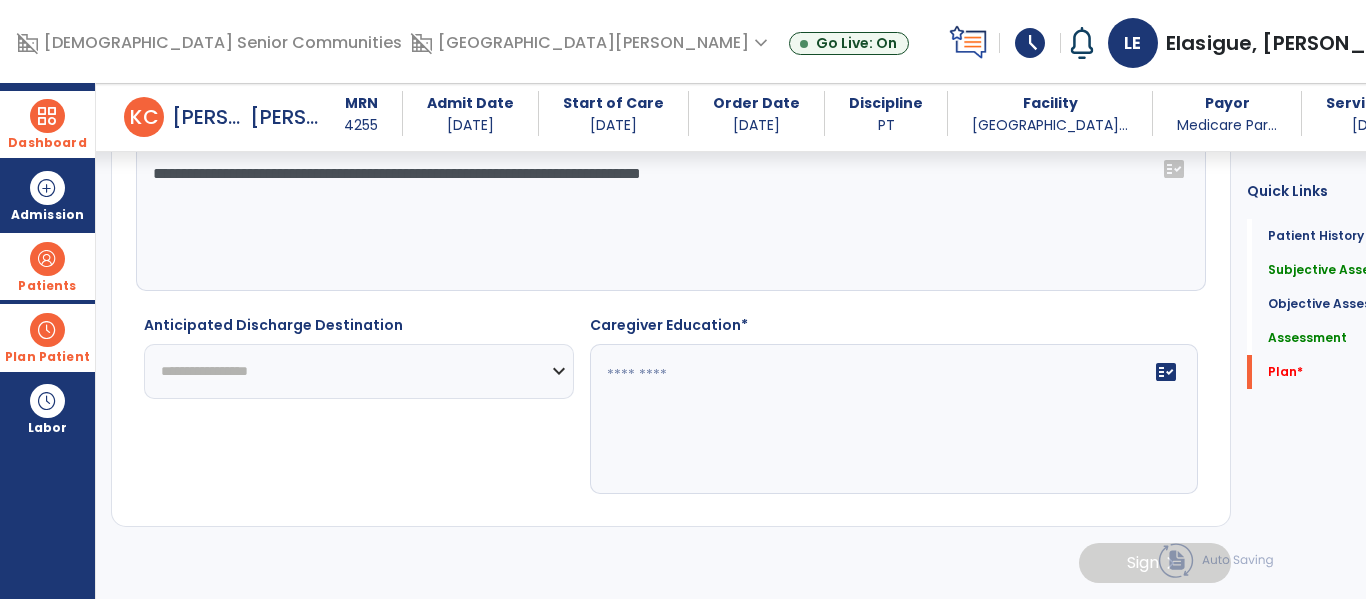 type on "**********" 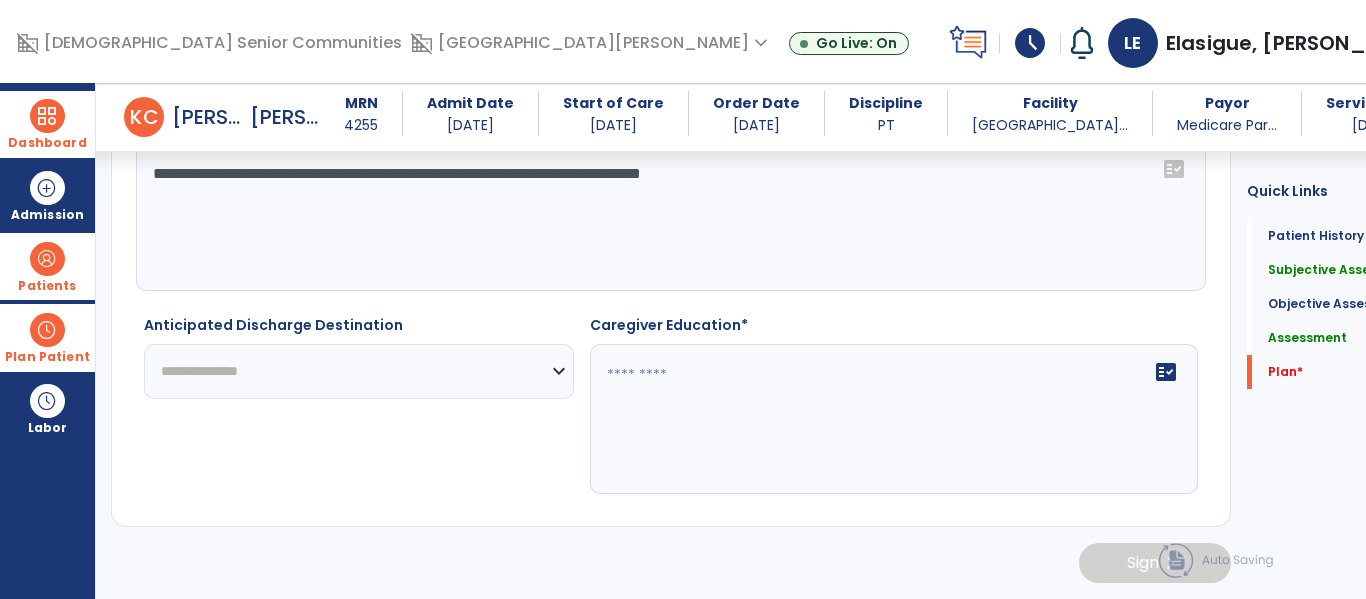 click on "**********" 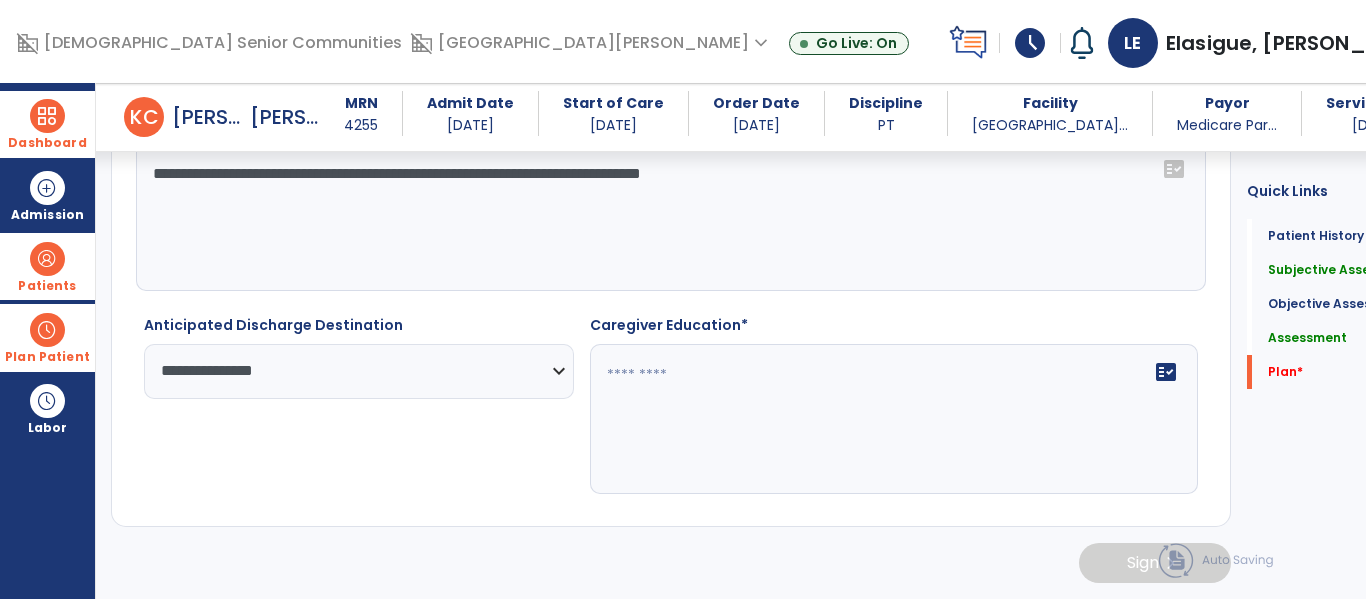 click on "fact_check" 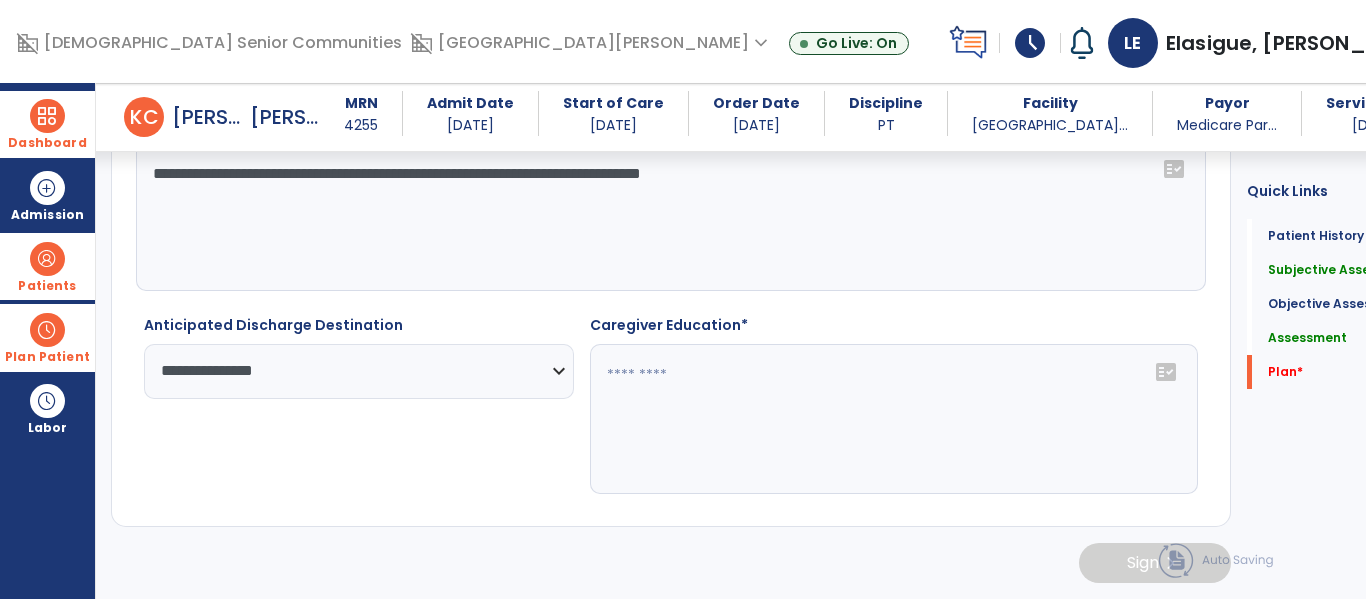 click on "fact_check" 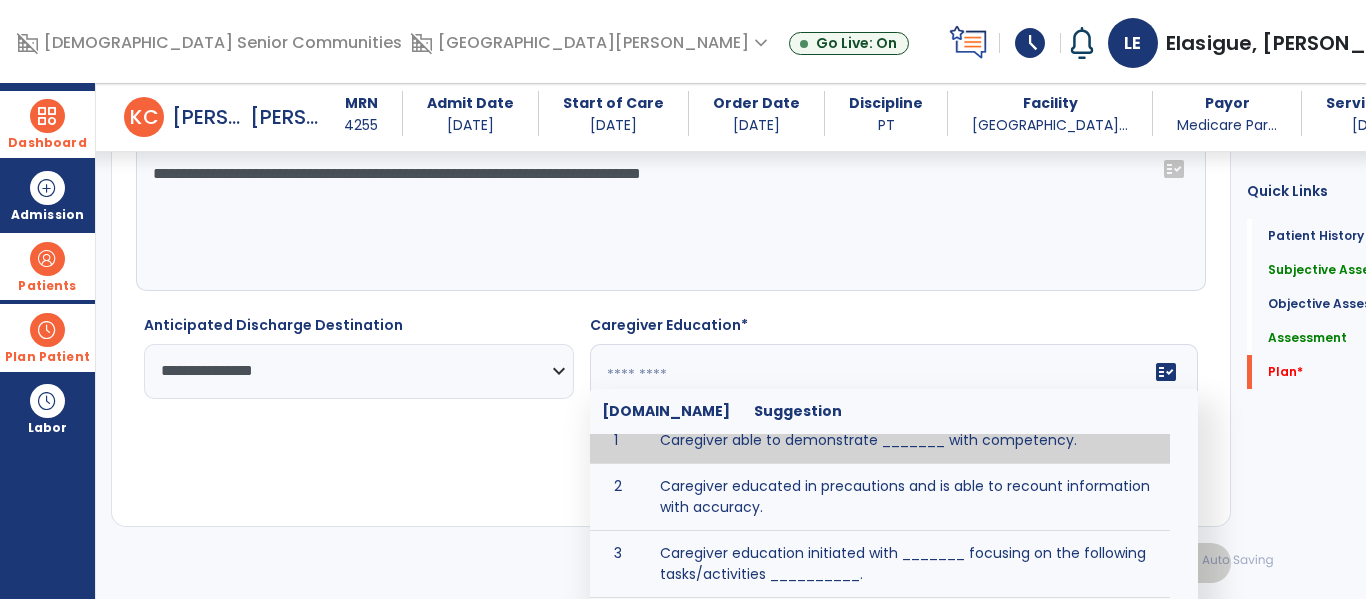 scroll, scrollTop: 17, scrollLeft: 0, axis: vertical 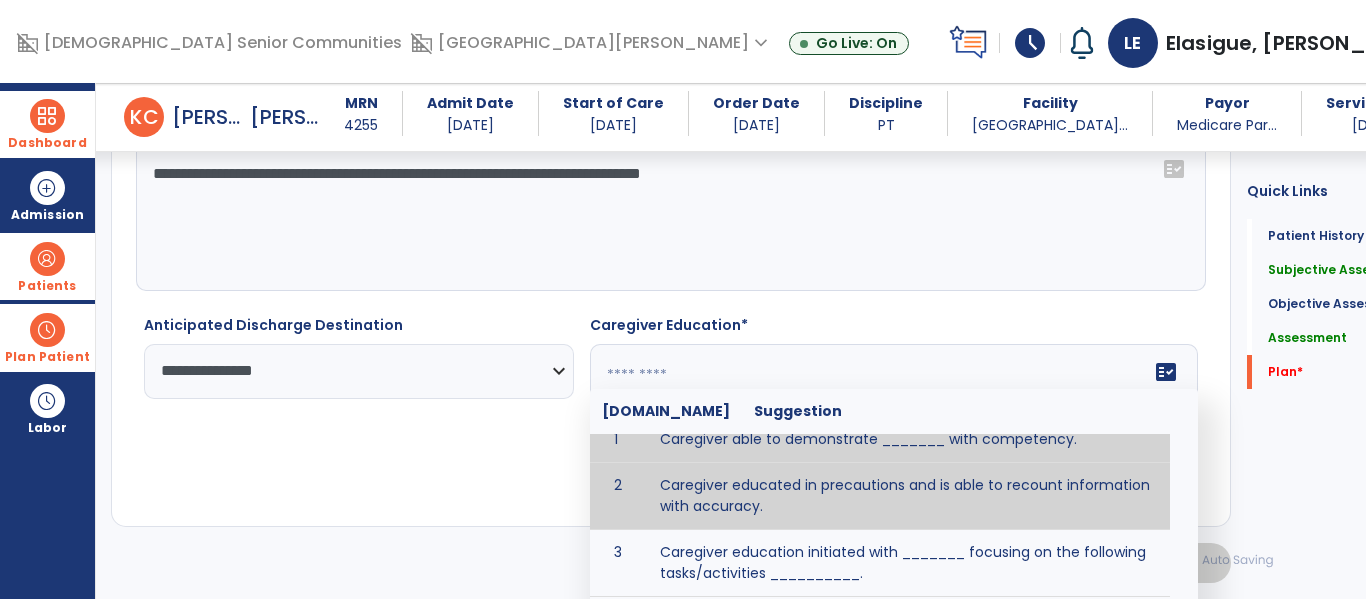 type on "**********" 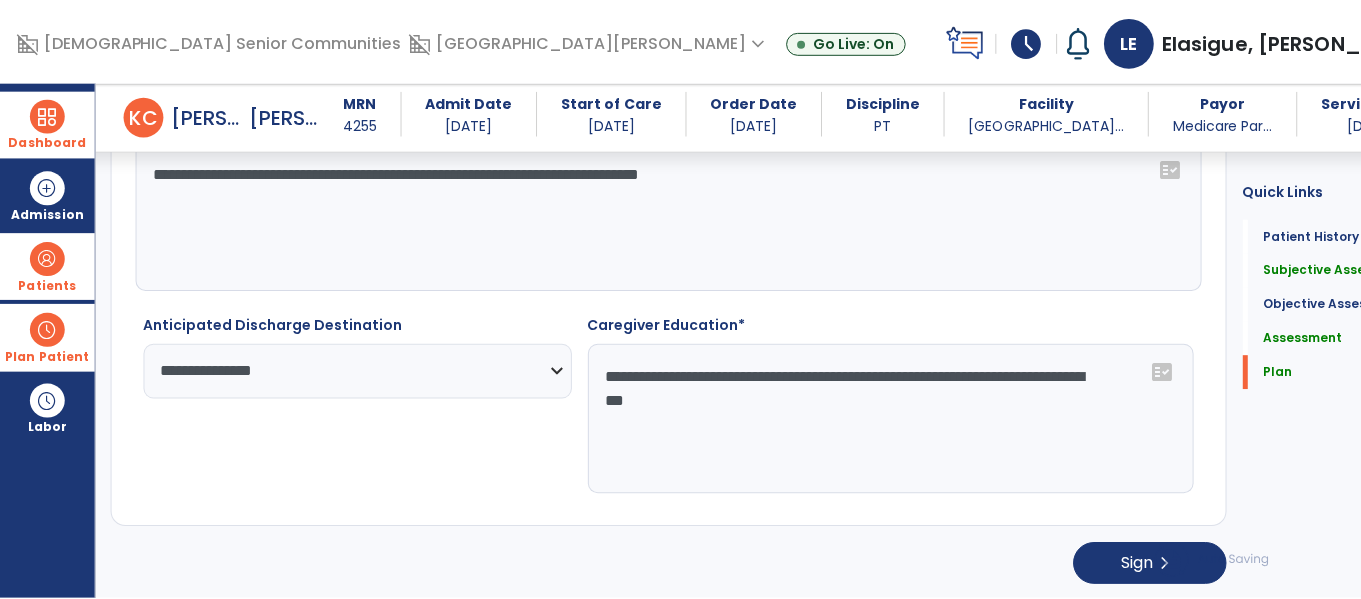 scroll, scrollTop: 2686, scrollLeft: 0, axis: vertical 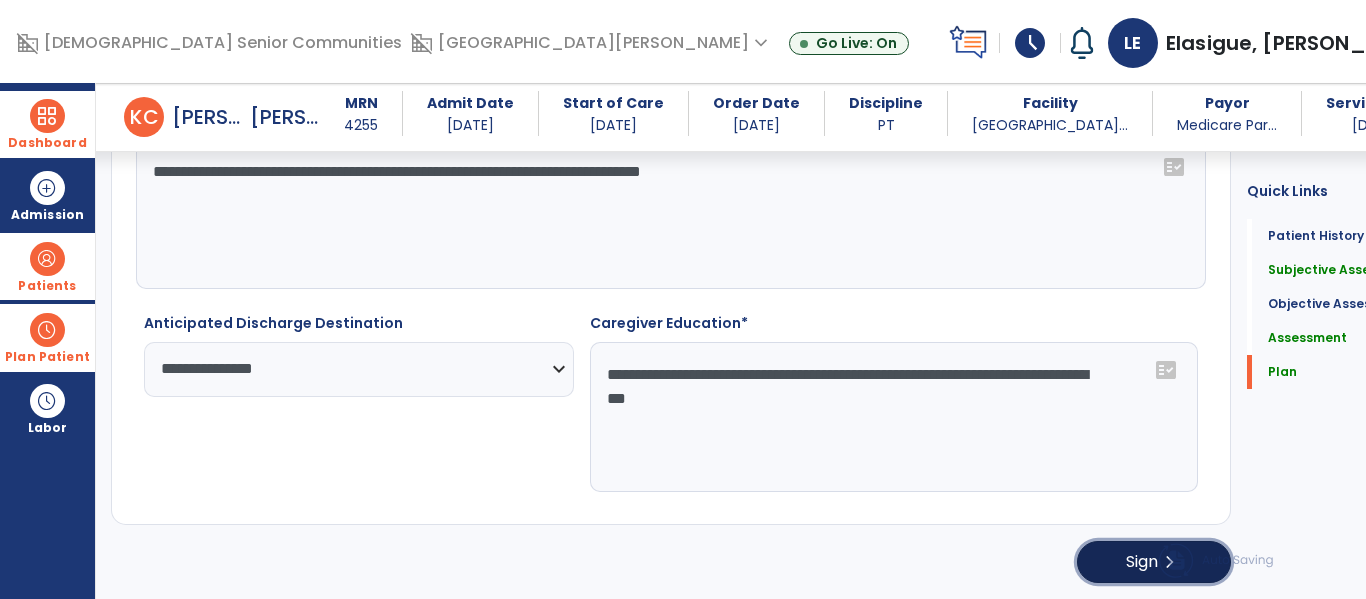 click on "chevron_right" 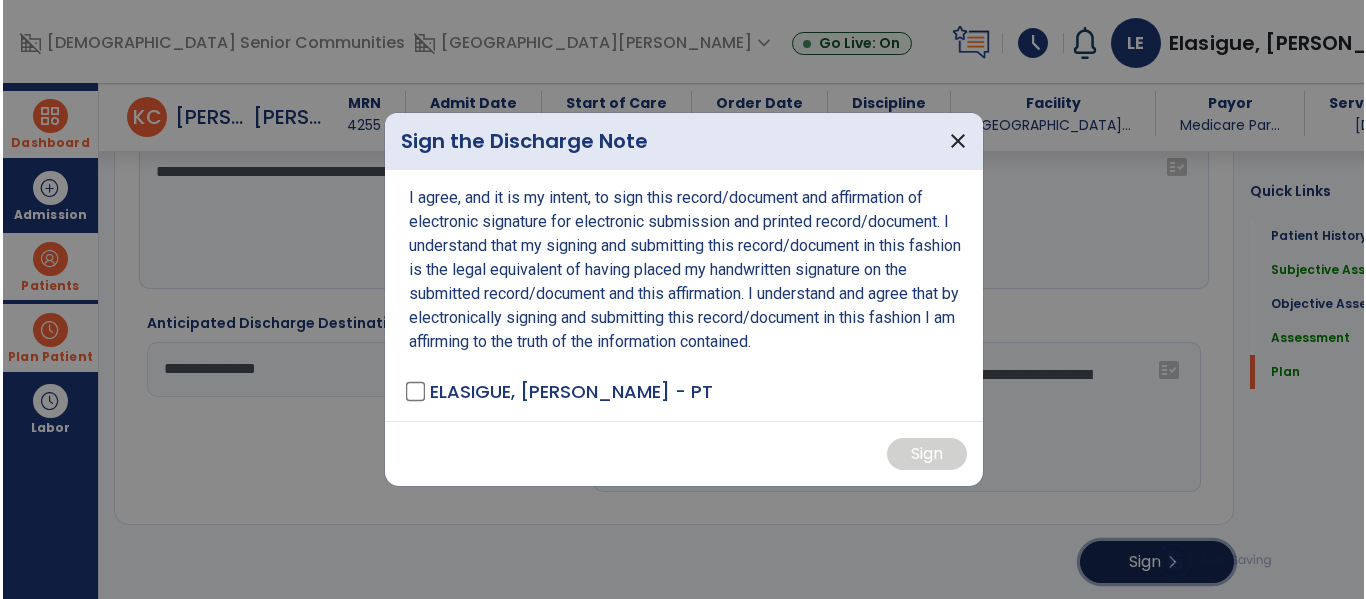 scroll, scrollTop: 2686, scrollLeft: 0, axis: vertical 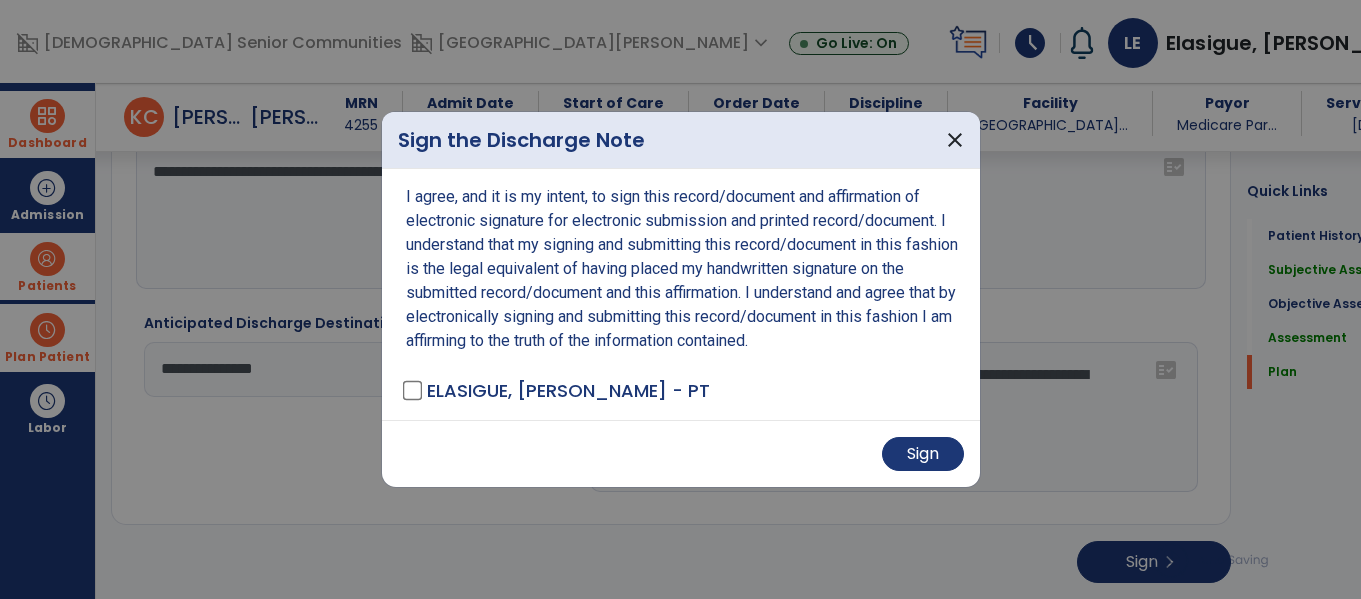 click on "Sign" at bounding box center [681, 453] 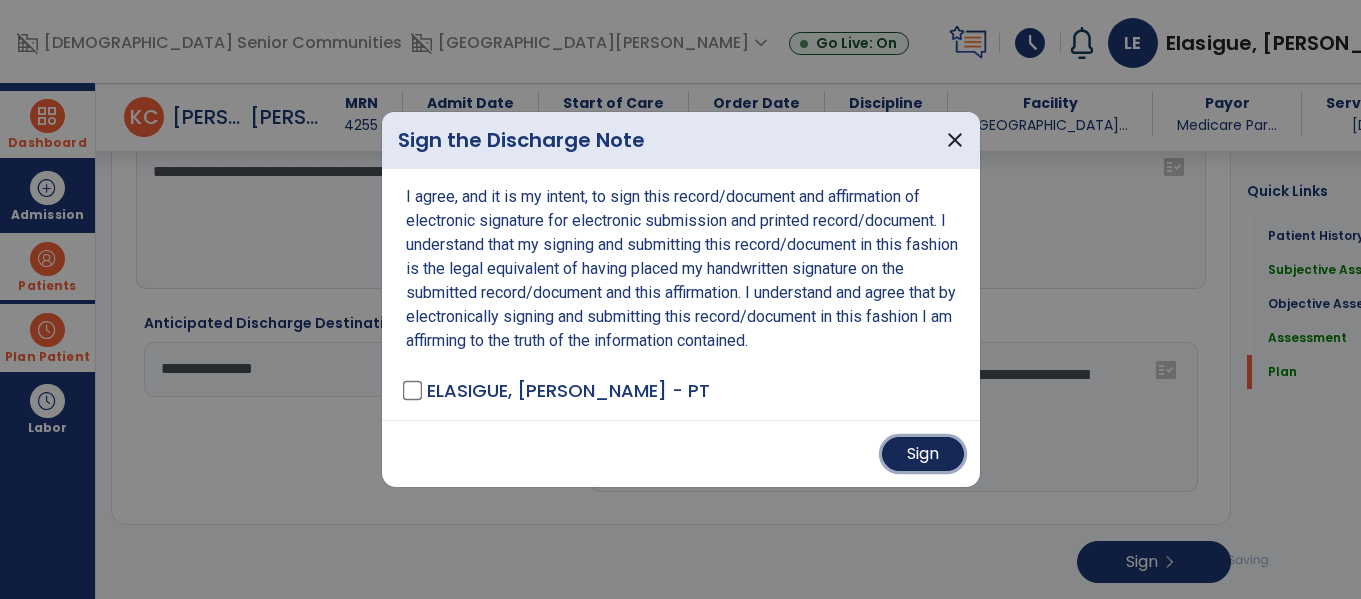 click on "Sign" at bounding box center (923, 454) 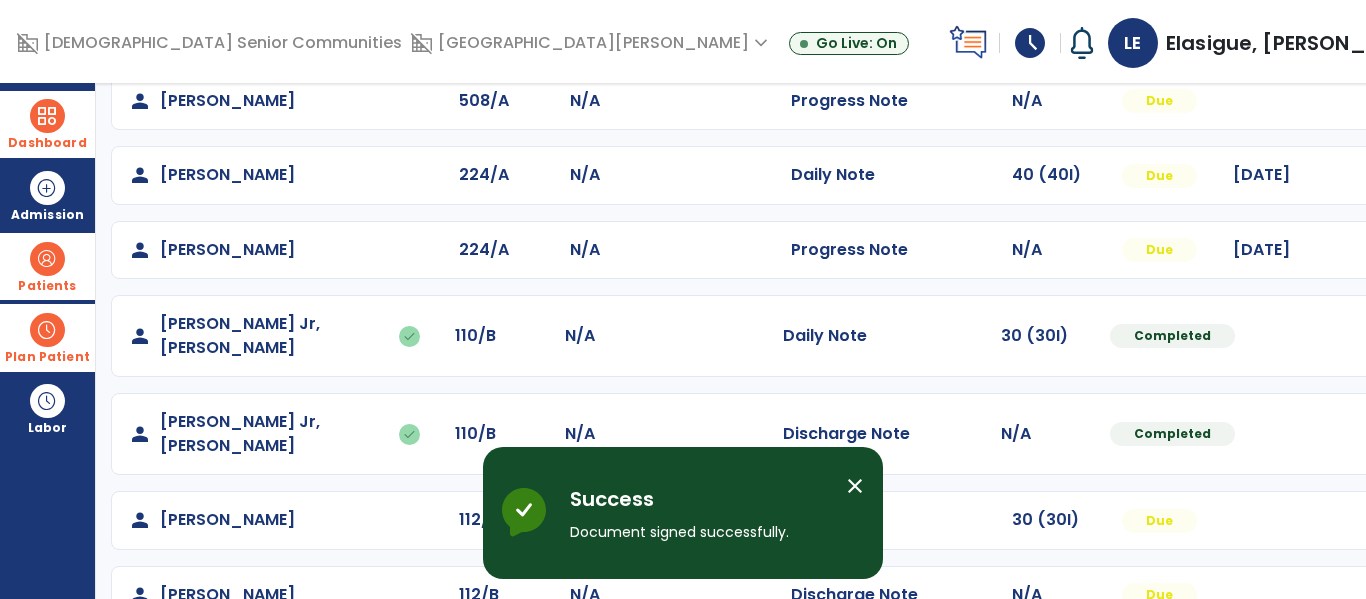 scroll, scrollTop: 561, scrollLeft: 0, axis: vertical 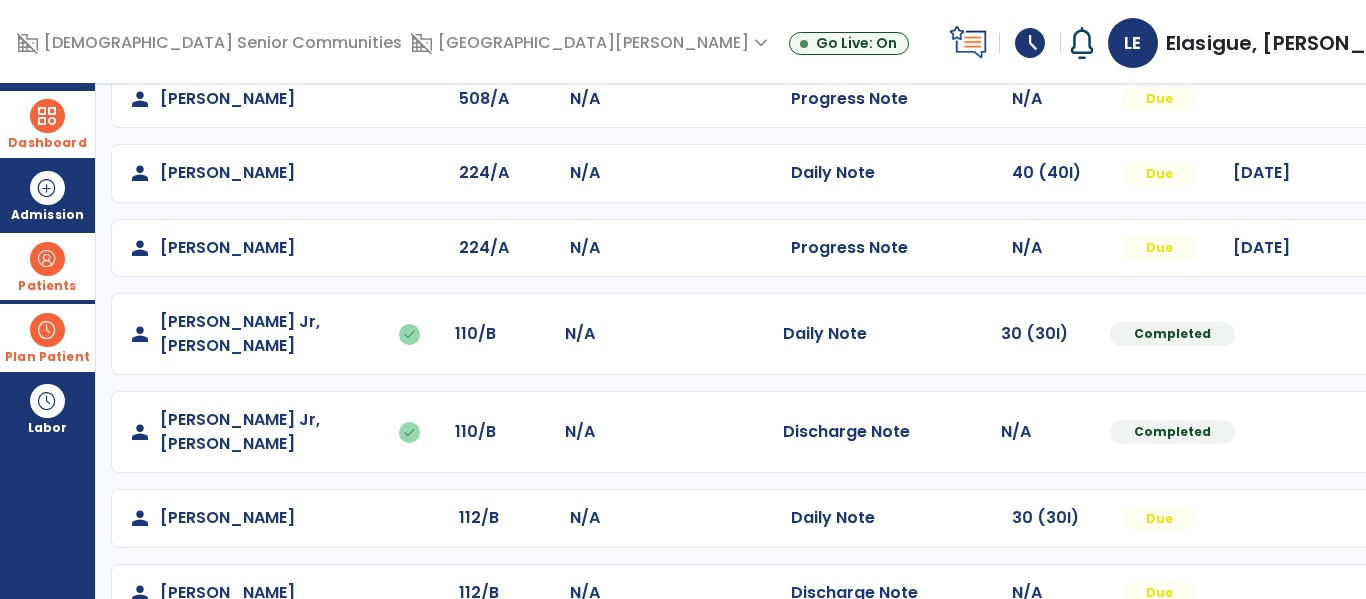 click at bounding box center [1406, -273] 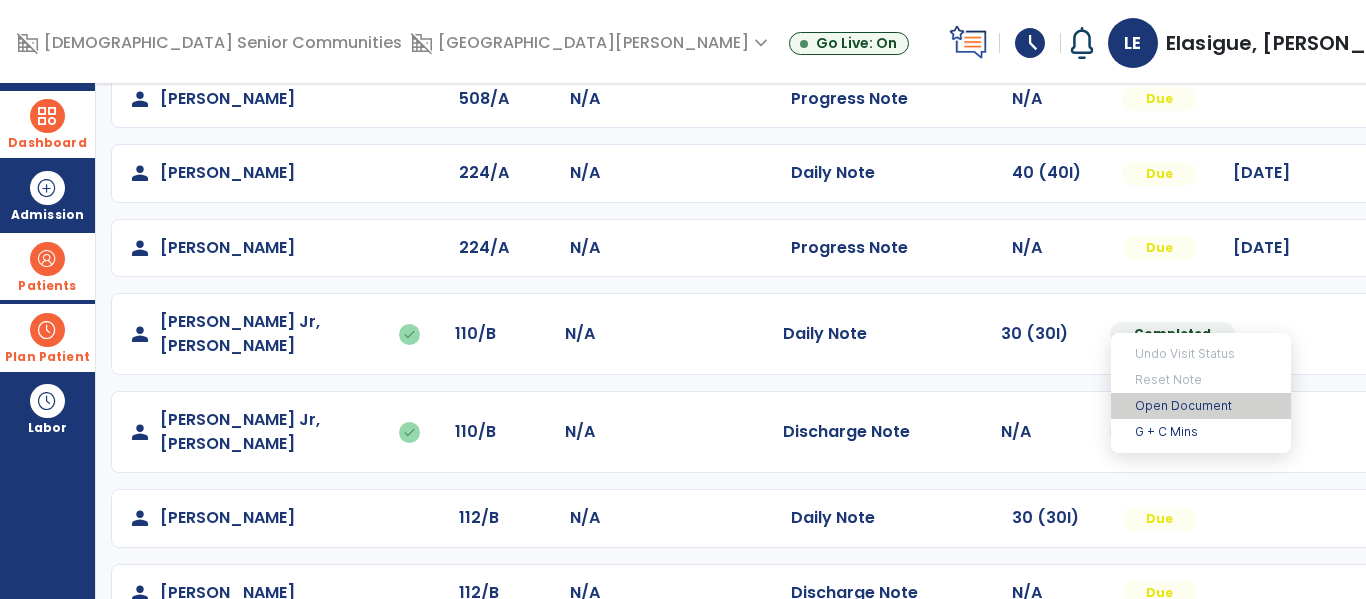 click on "Open Document" at bounding box center [1201, 406] 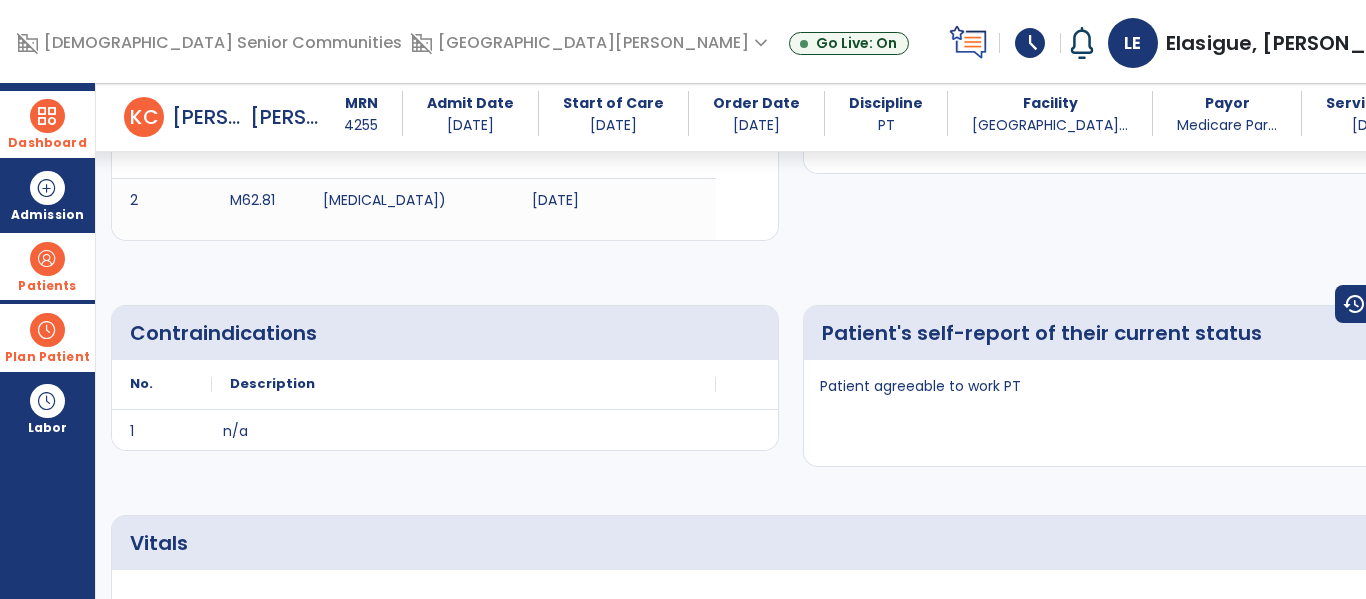 scroll, scrollTop: 0, scrollLeft: 0, axis: both 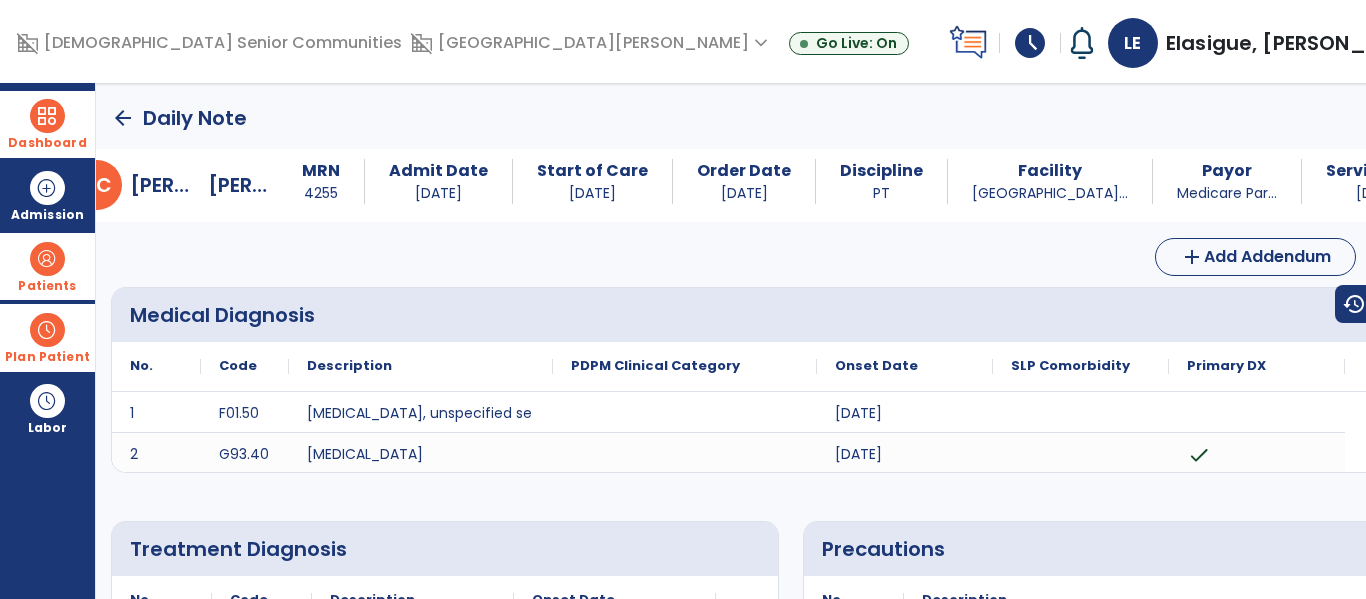 click on "edit" 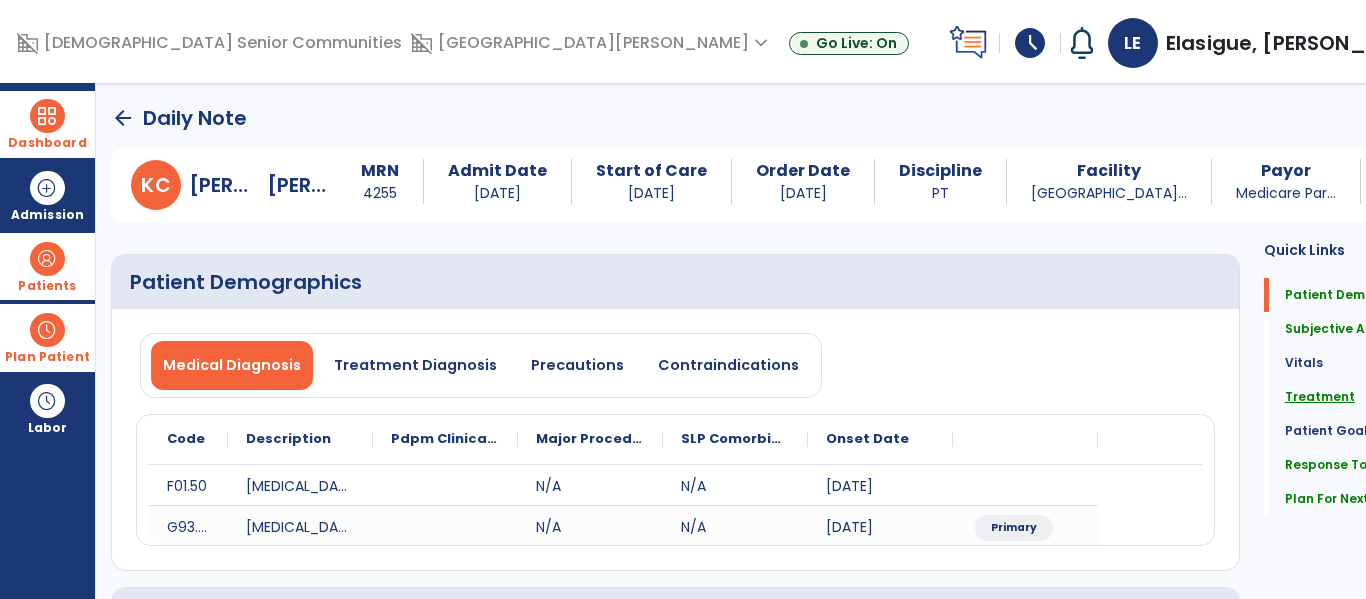 click on "Treatment" 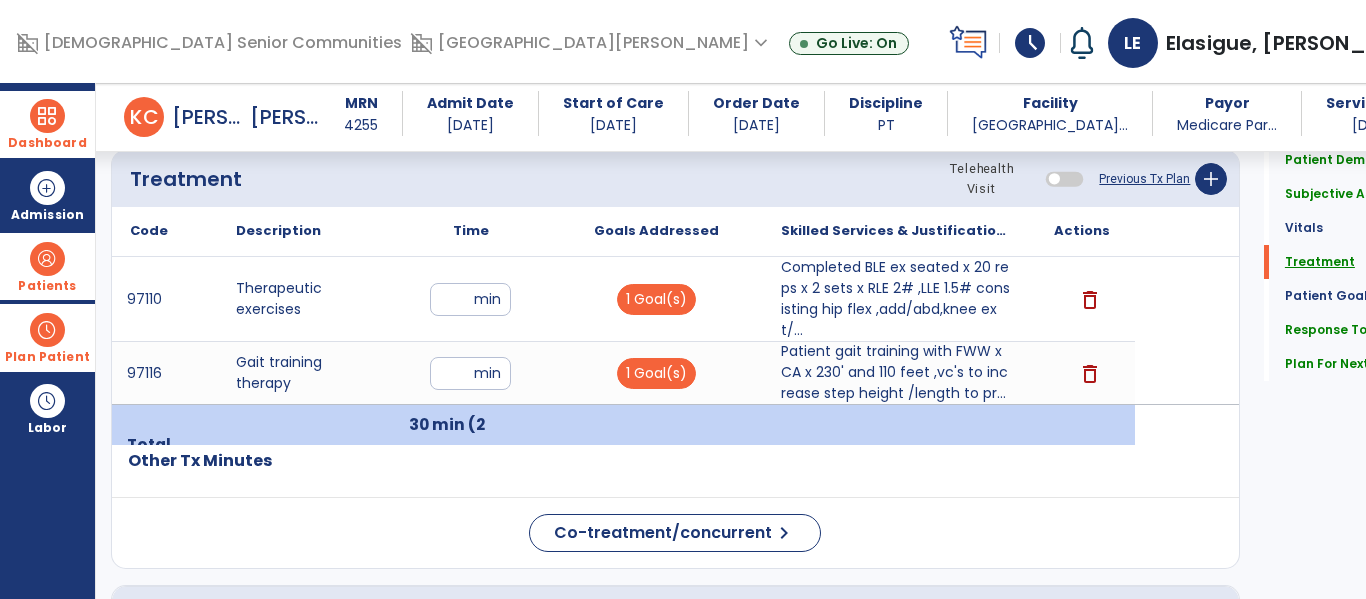 scroll, scrollTop: 1176, scrollLeft: 0, axis: vertical 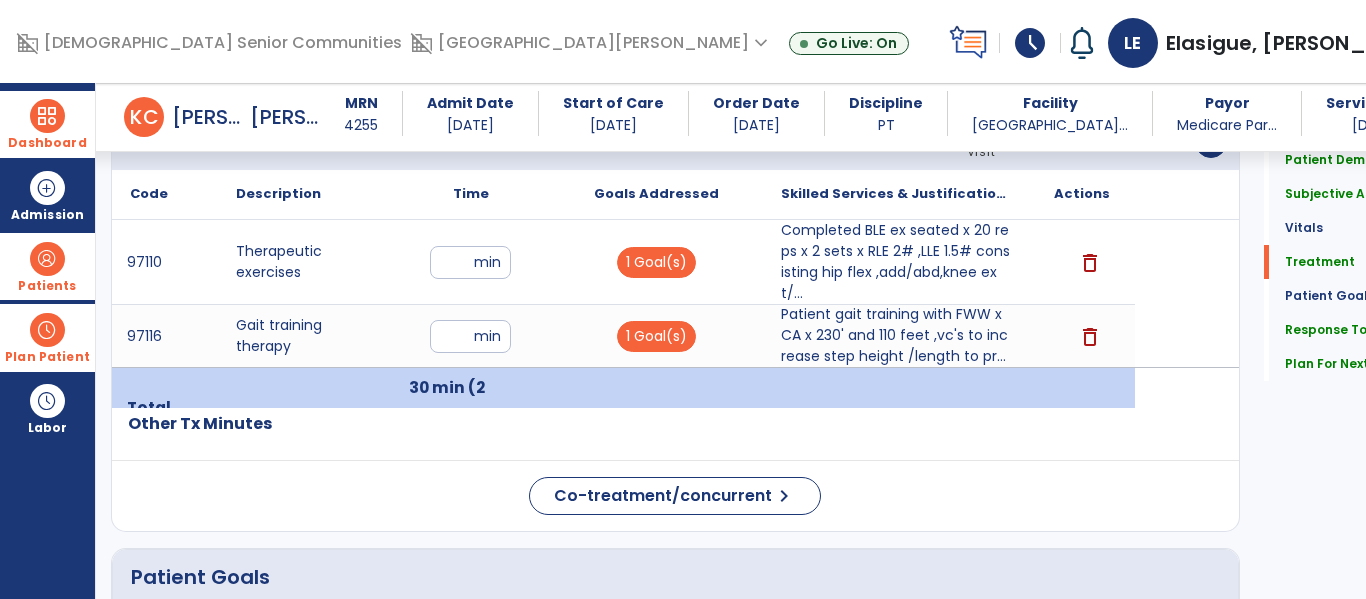 click on "**" at bounding box center (470, 336) 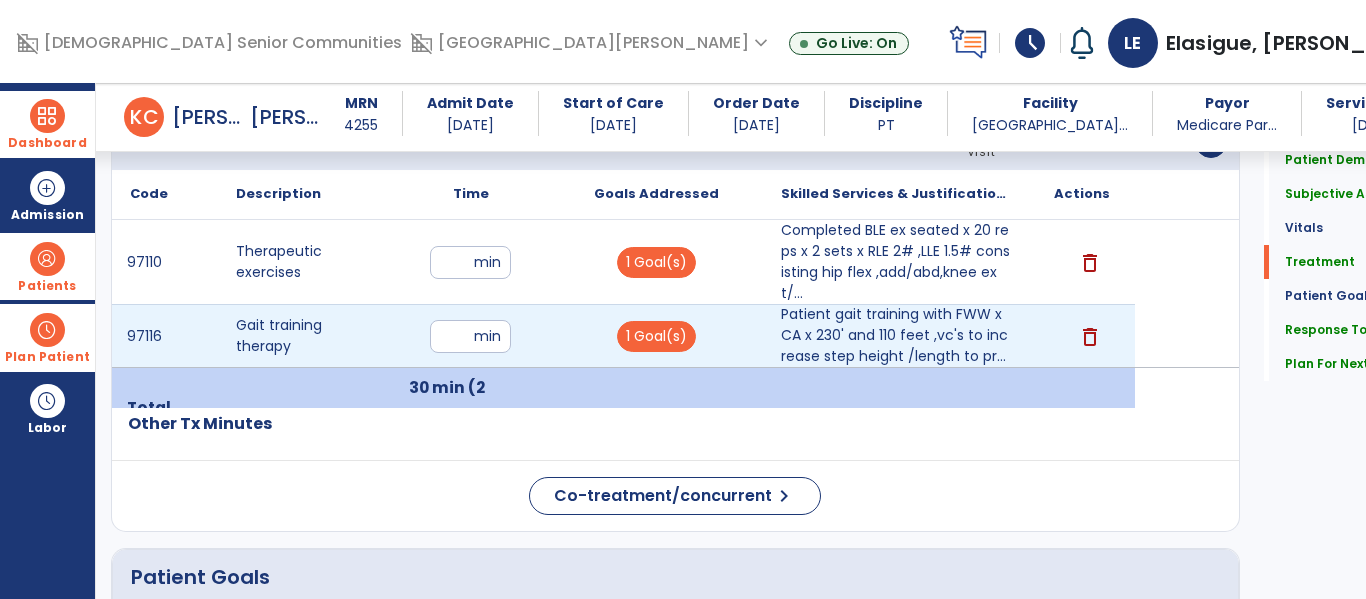 type on "*" 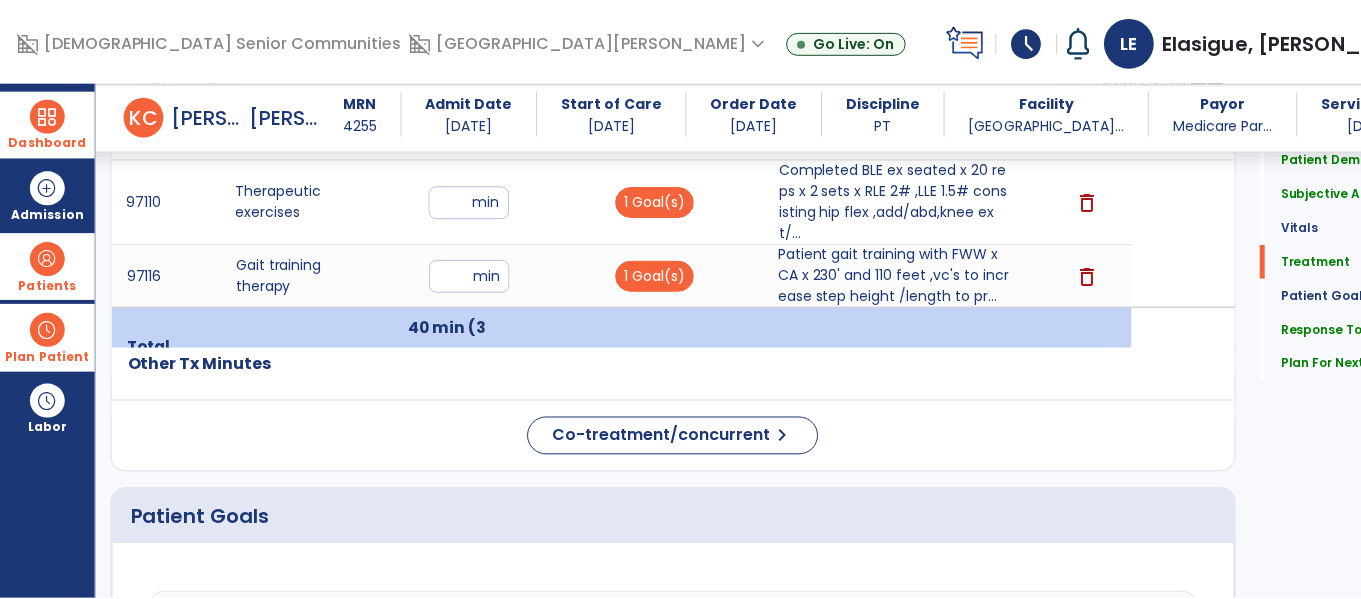 scroll, scrollTop: 1237, scrollLeft: 0, axis: vertical 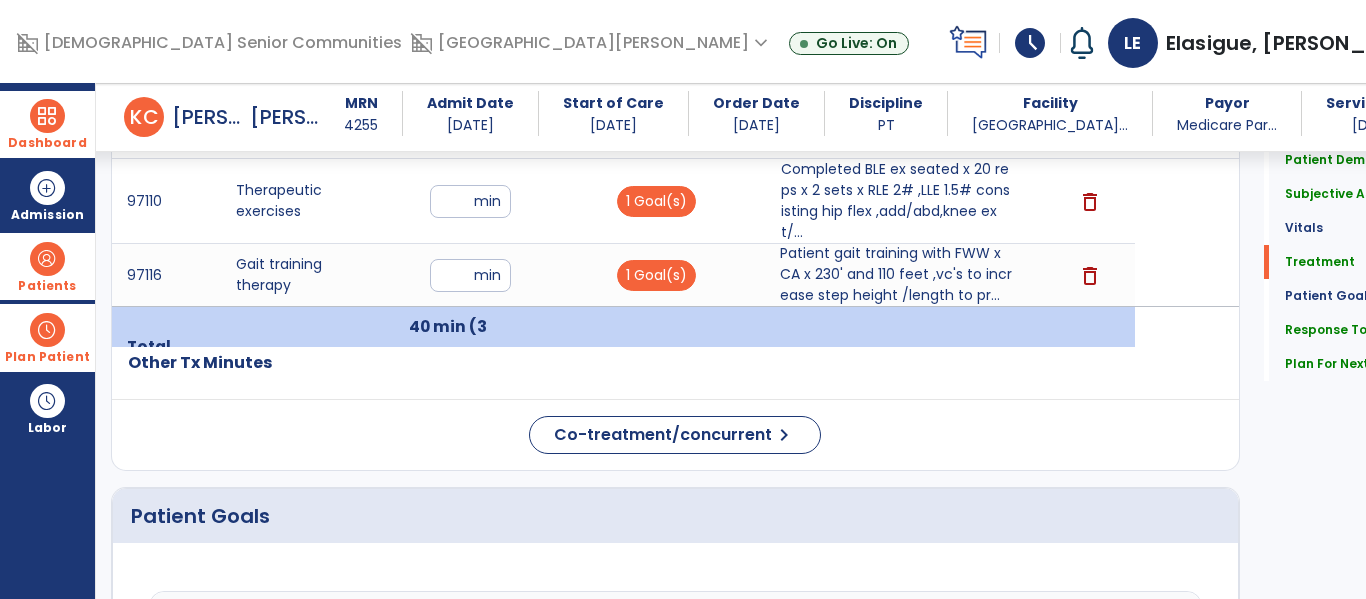click on "Patient gait training with FWW x CA x 230'  and 110 feet ,vc's to increase step height /length to pr..." at bounding box center (896, 274) 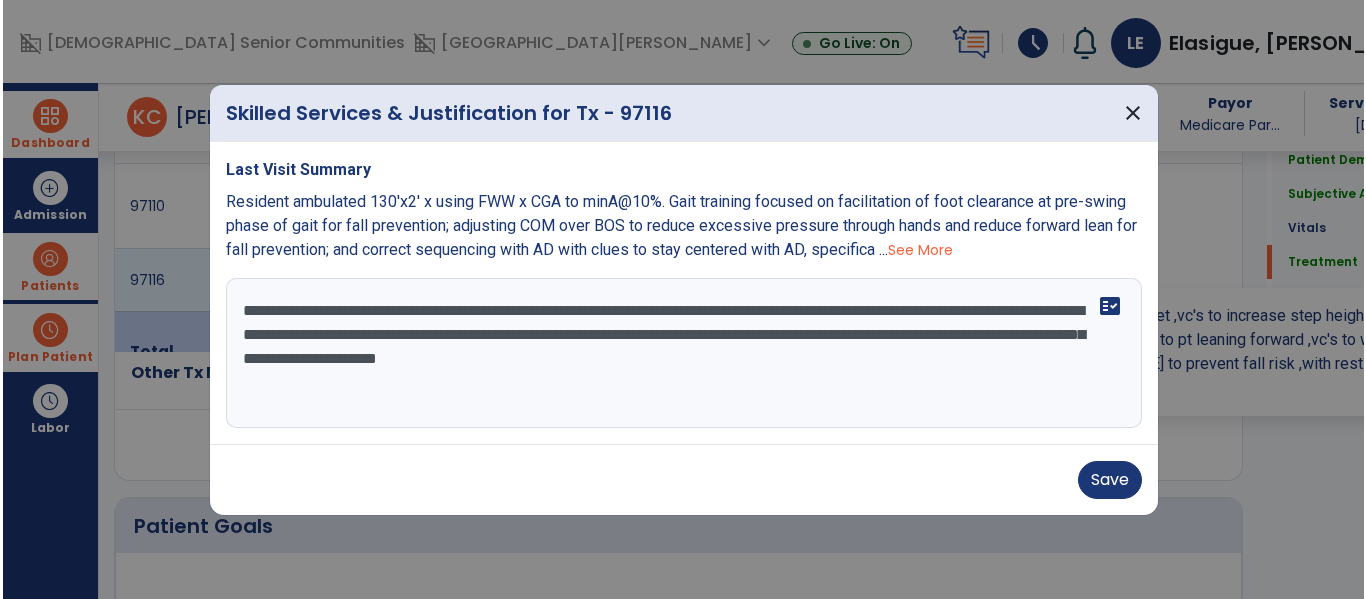 scroll, scrollTop: 1237, scrollLeft: 0, axis: vertical 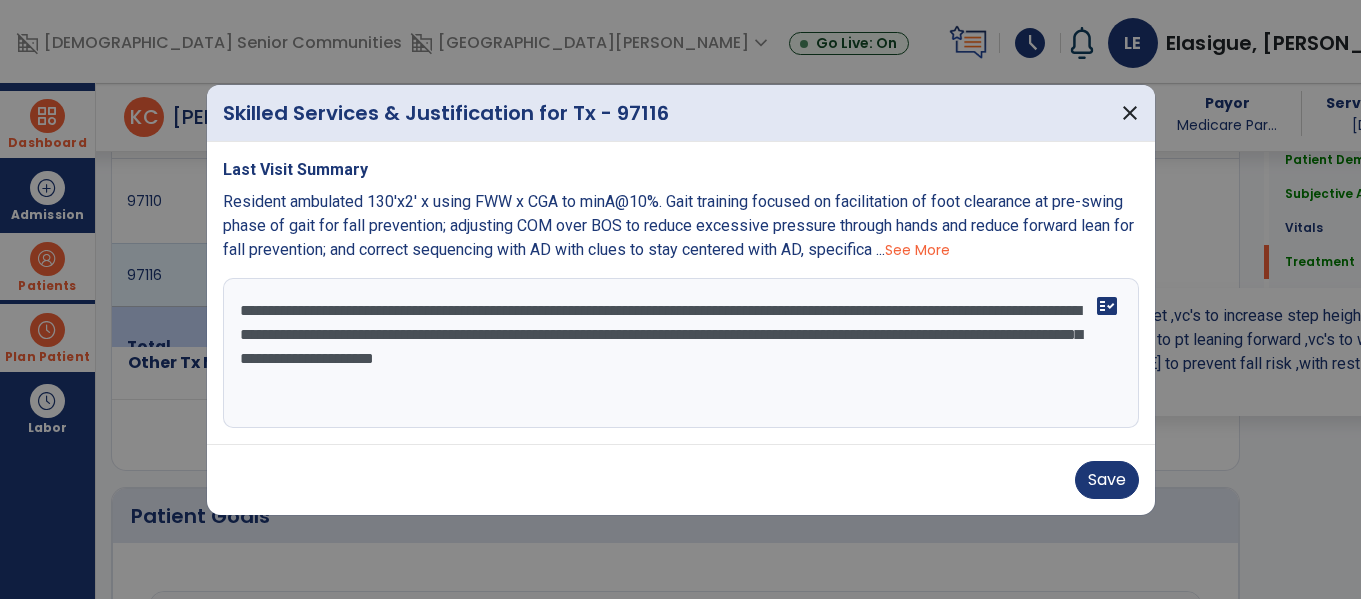 click on "**********" at bounding box center (681, 353) 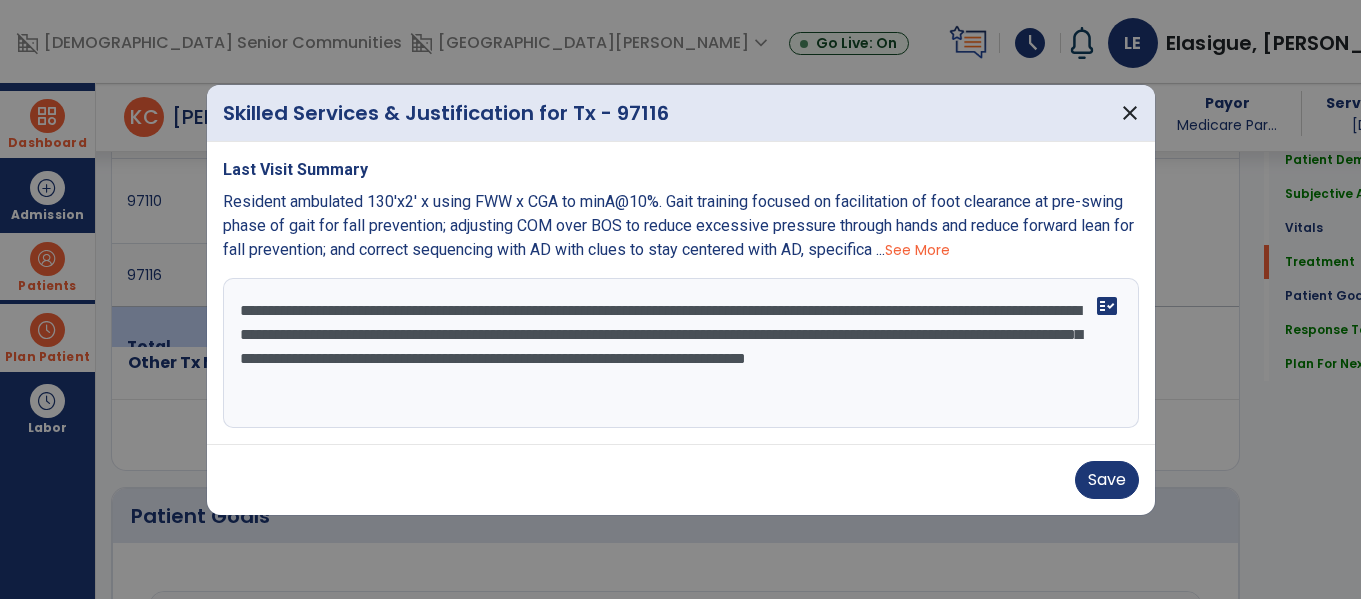 type on "**********" 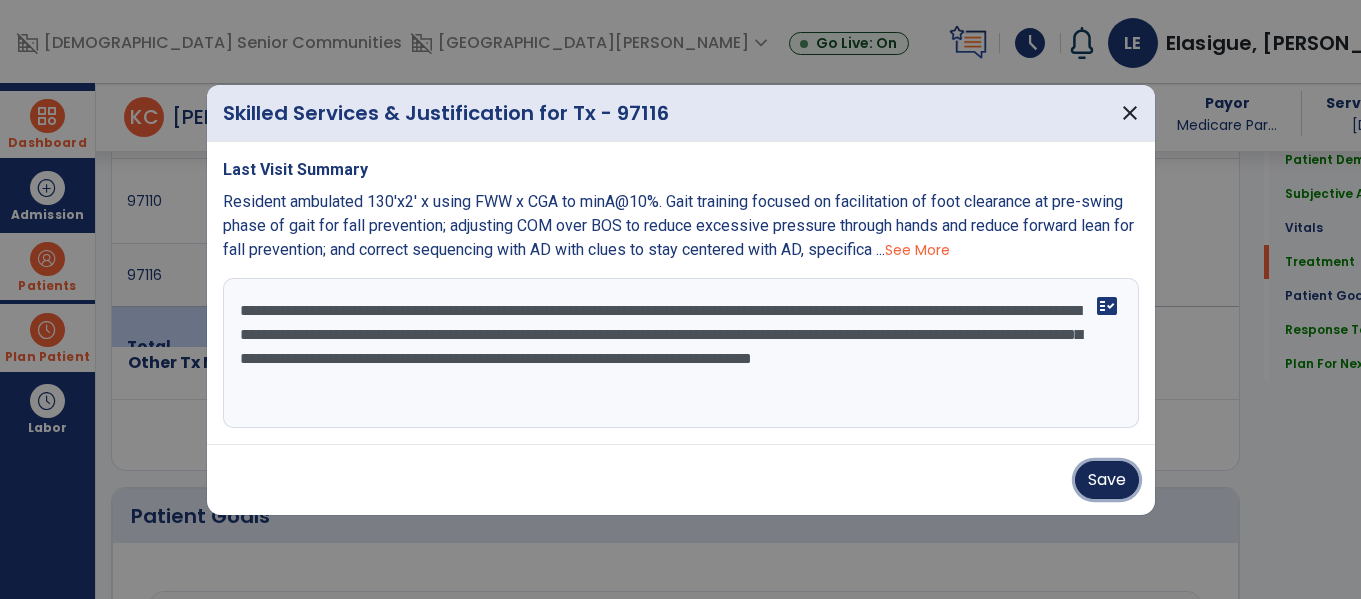 click on "Save" at bounding box center [1107, 480] 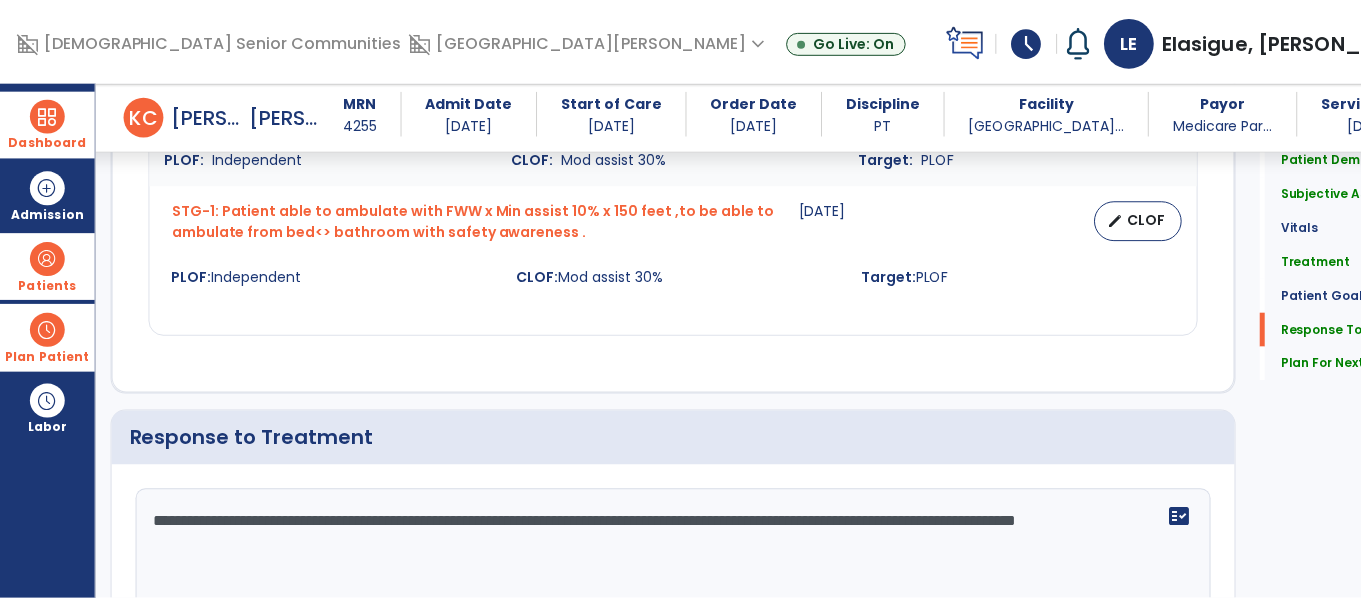 scroll, scrollTop: 2713, scrollLeft: 0, axis: vertical 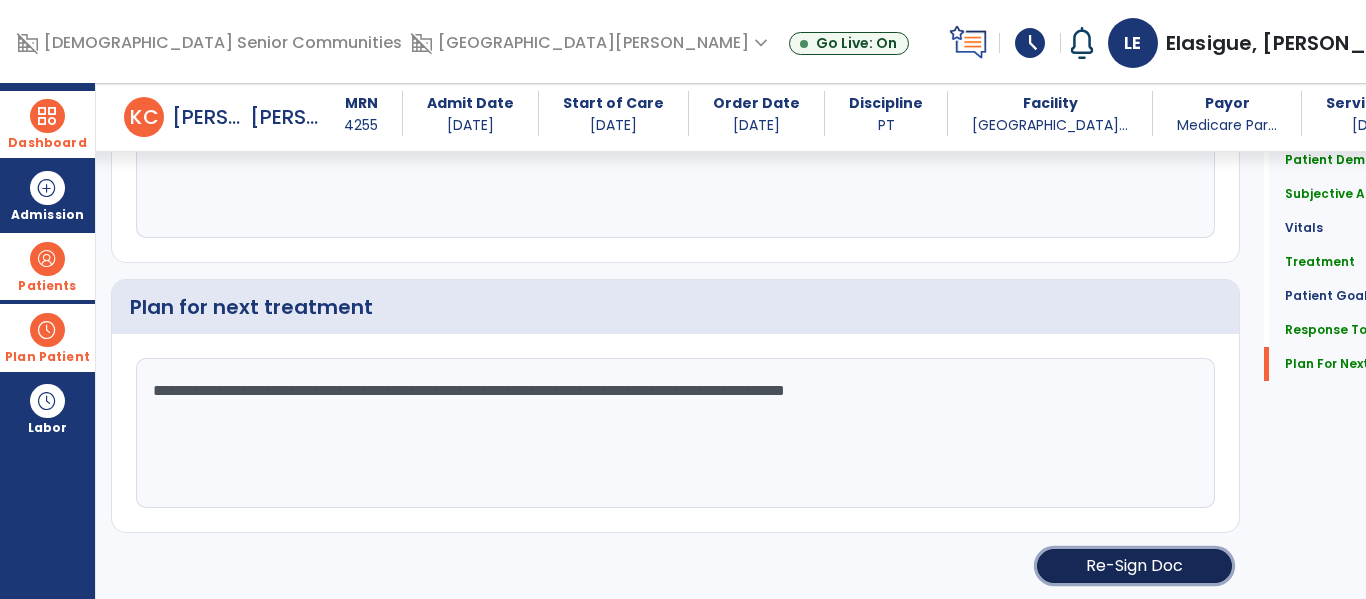 click on "Re-Sign Doc" 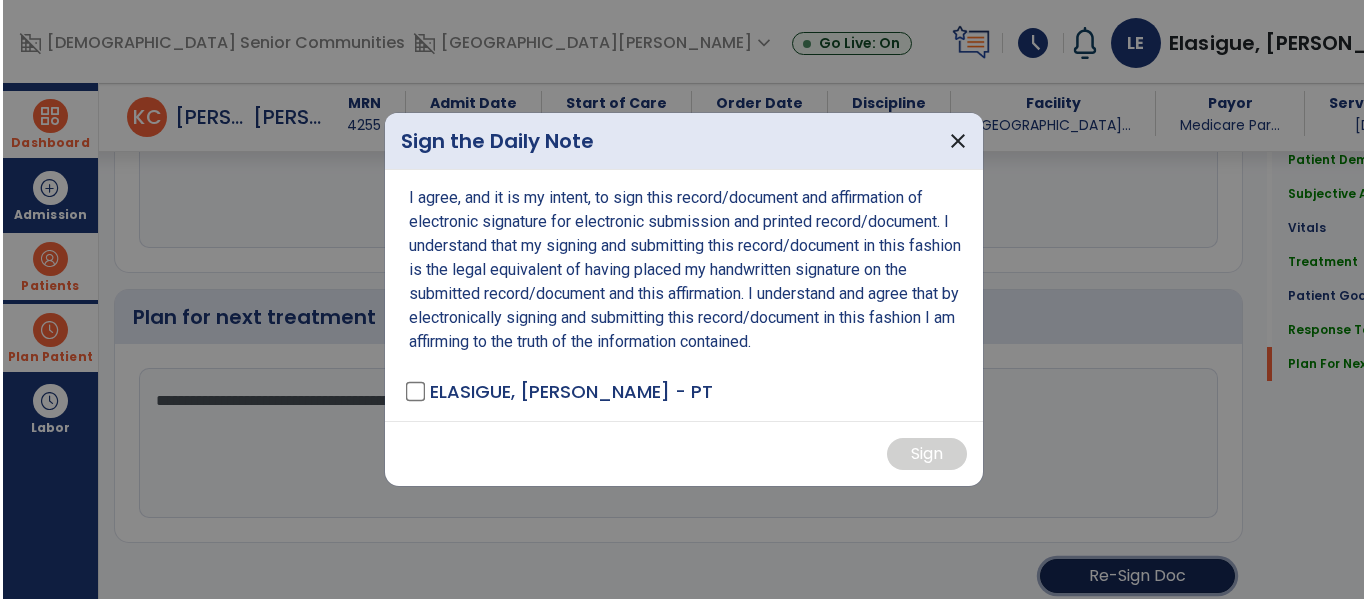 scroll, scrollTop: 2713, scrollLeft: 0, axis: vertical 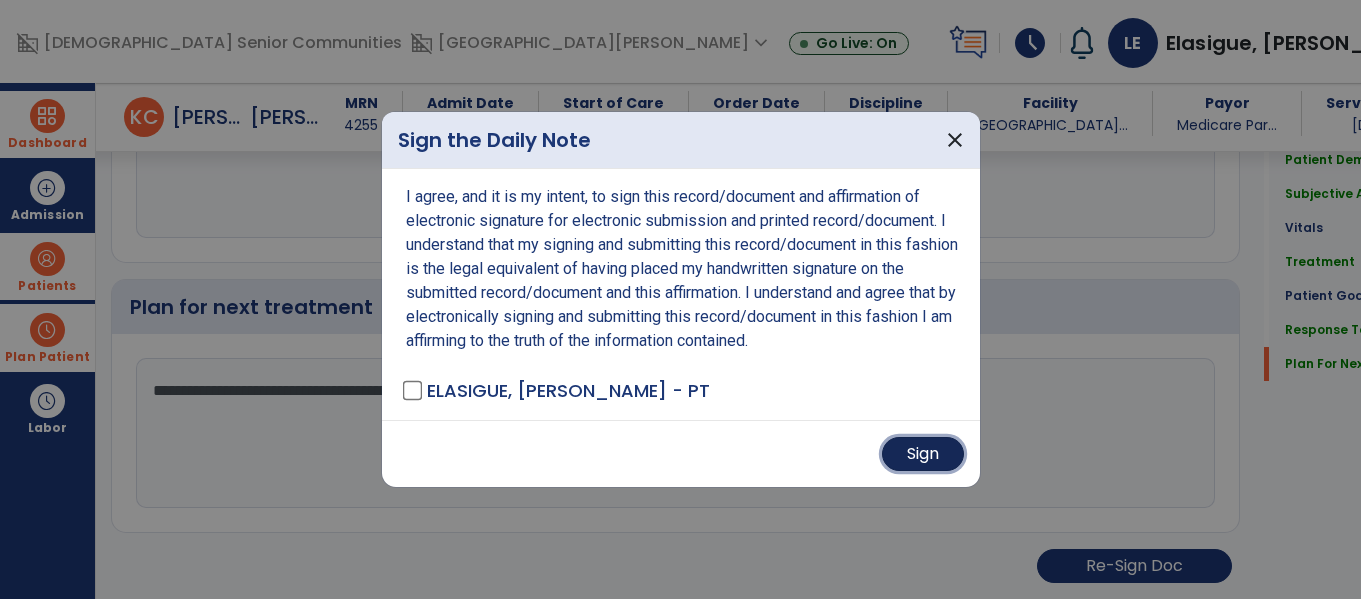 click on "Sign" at bounding box center [923, 454] 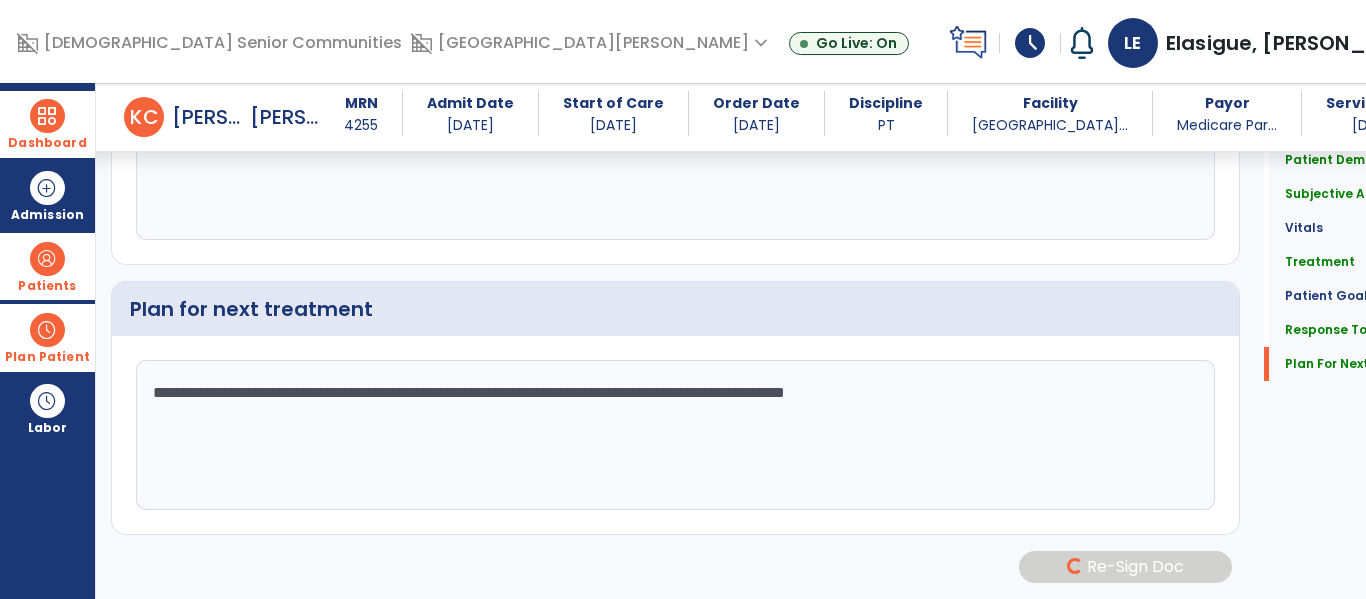 scroll, scrollTop: 2711, scrollLeft: 0, axis: vertical 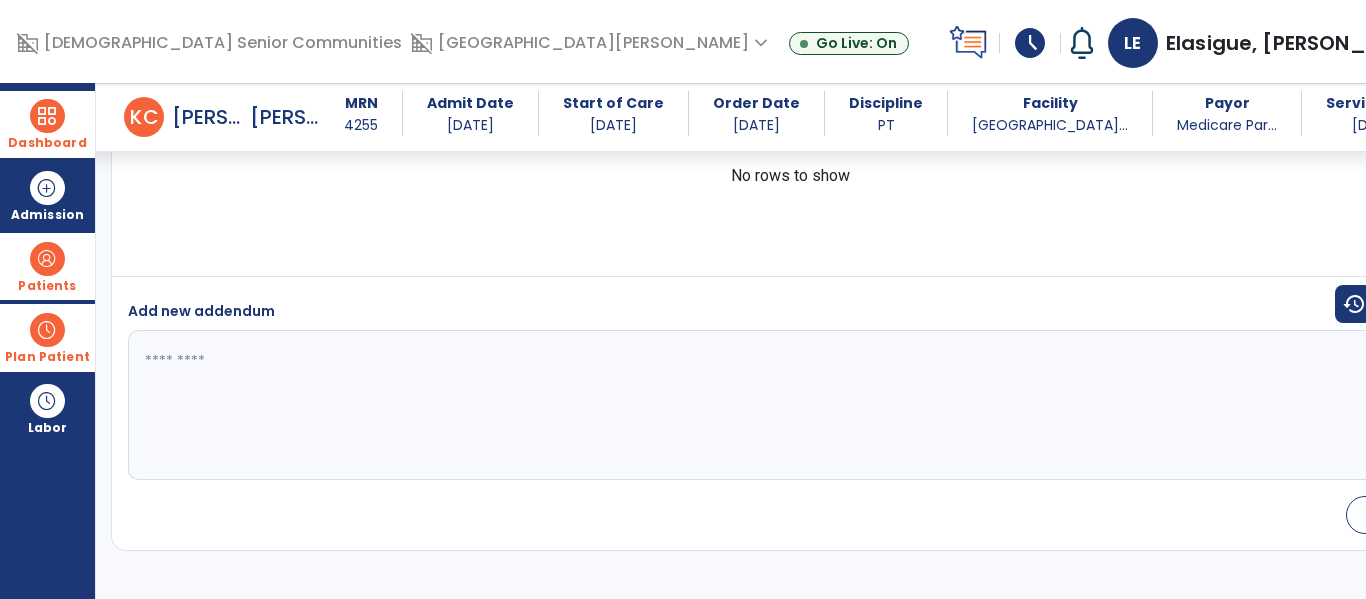 click on "Dashboard" at bounding box center (47, 124) 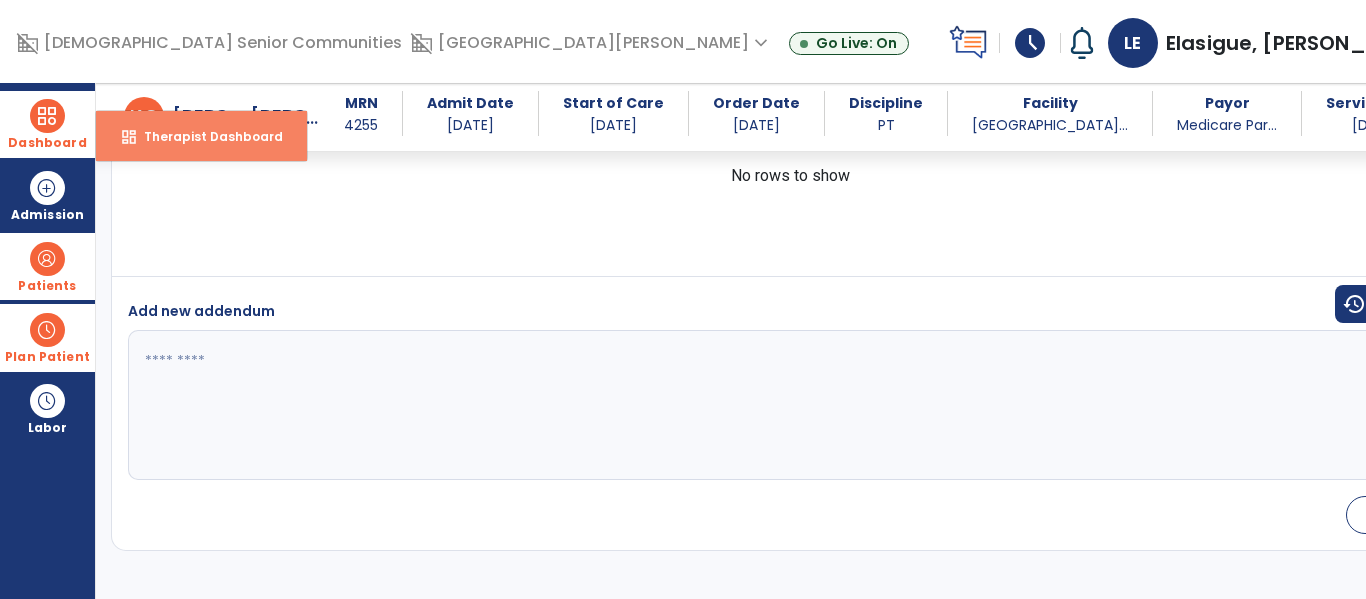 click on "Therapist Dashboard" at bounding box center (205, 136) 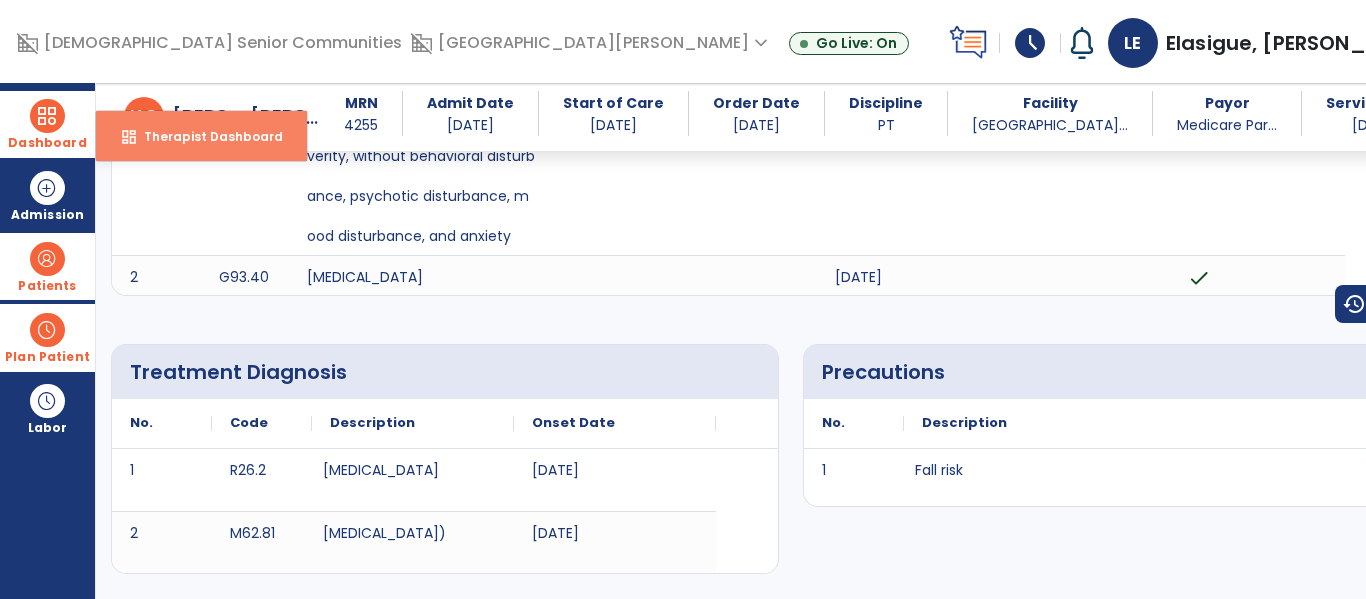 select on "****" 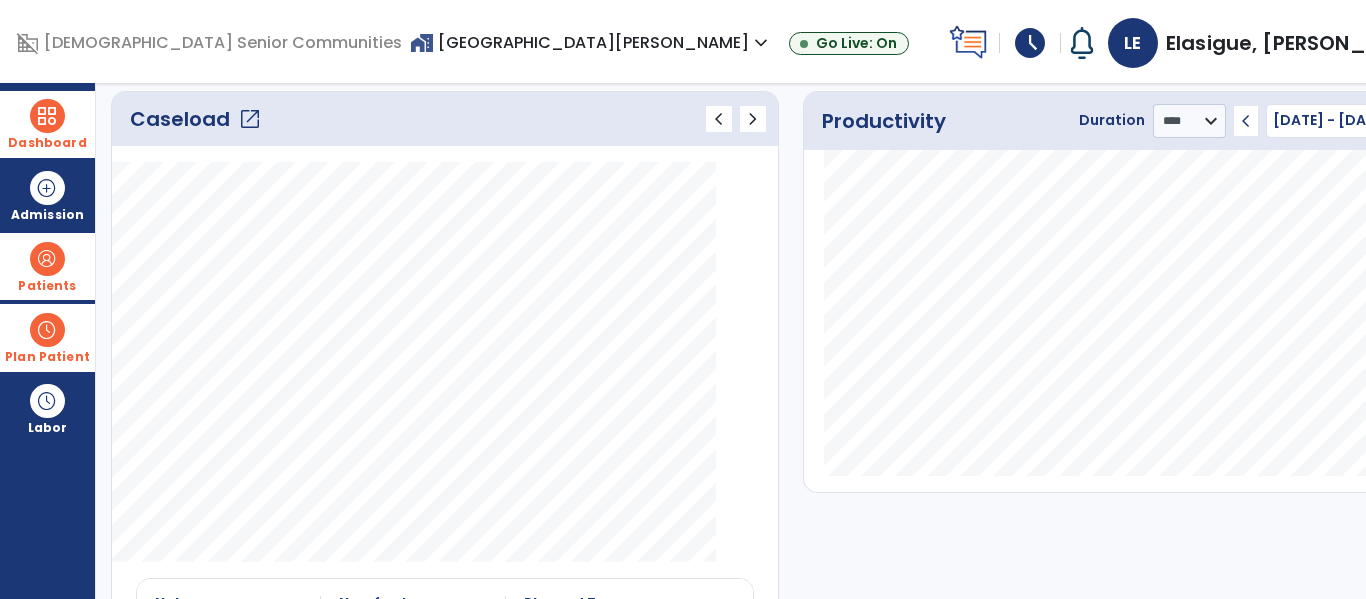 click on "open_in_new" 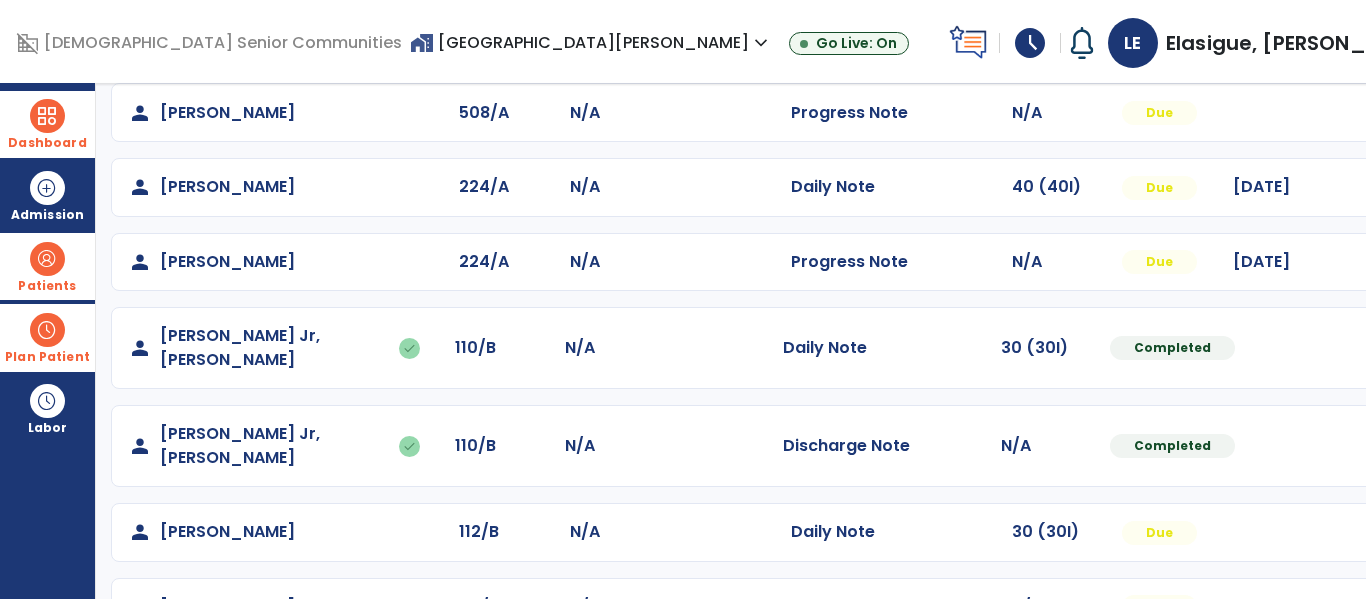 scroll, scrollTop: 561, scrollLeft: 0, axis: vertical 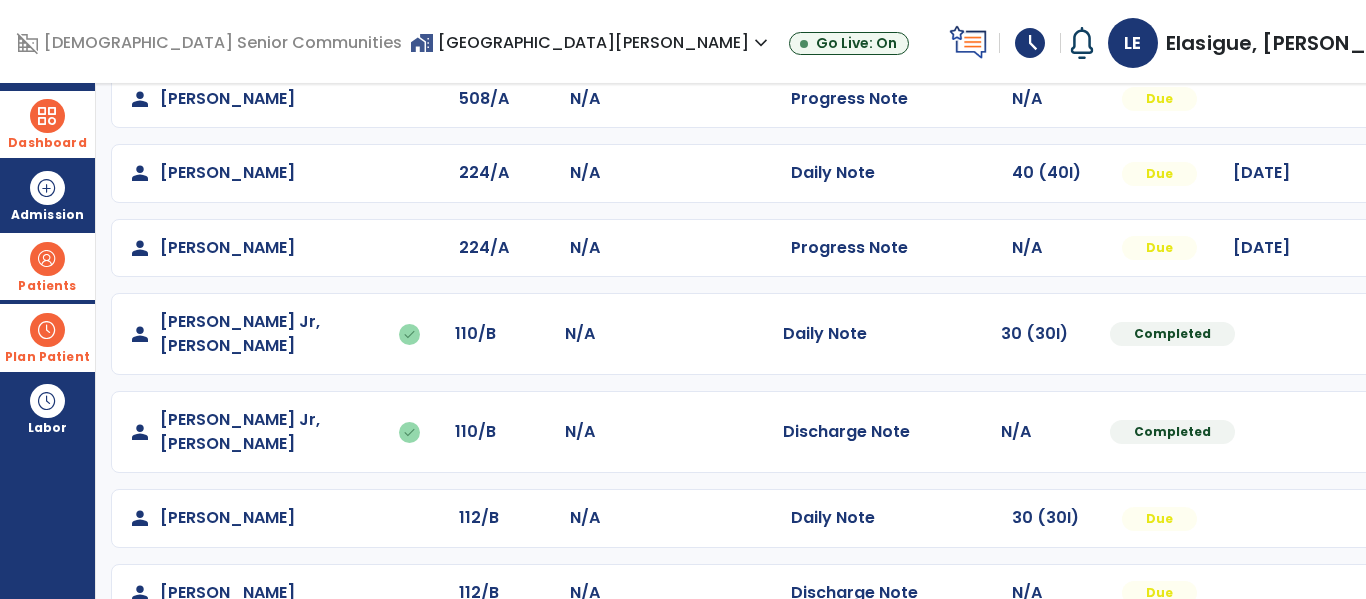 click at bounding box center (47, 259) 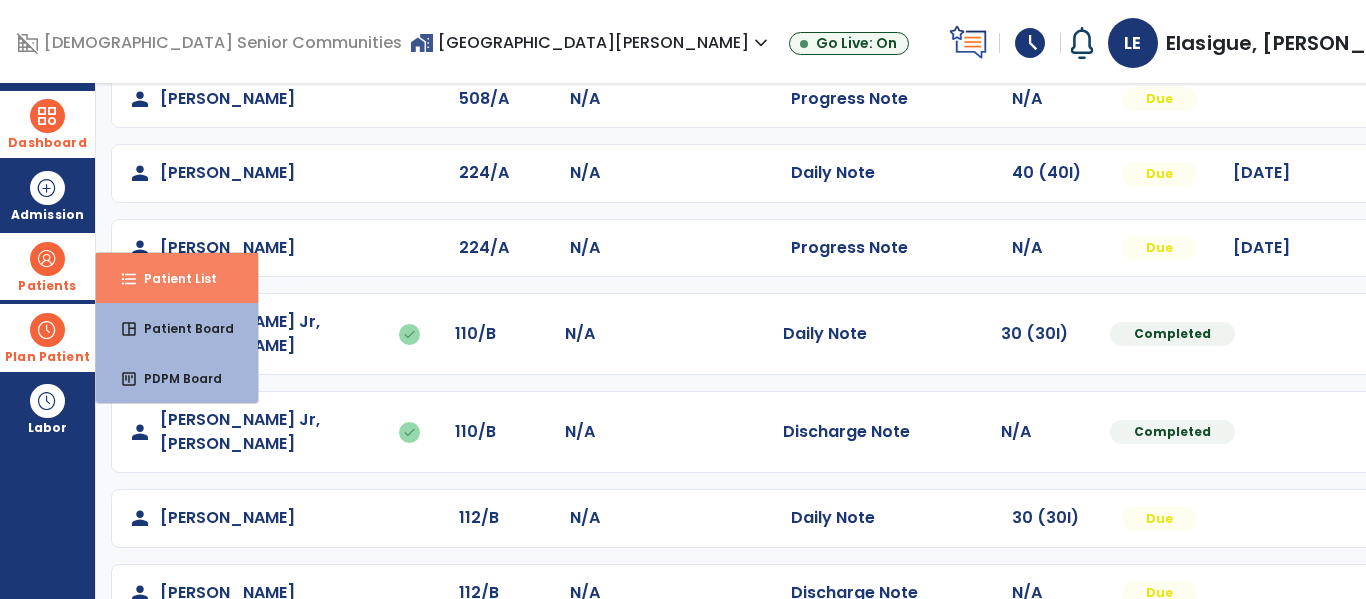 click on "Patient List" at bounding box center (172, 278) 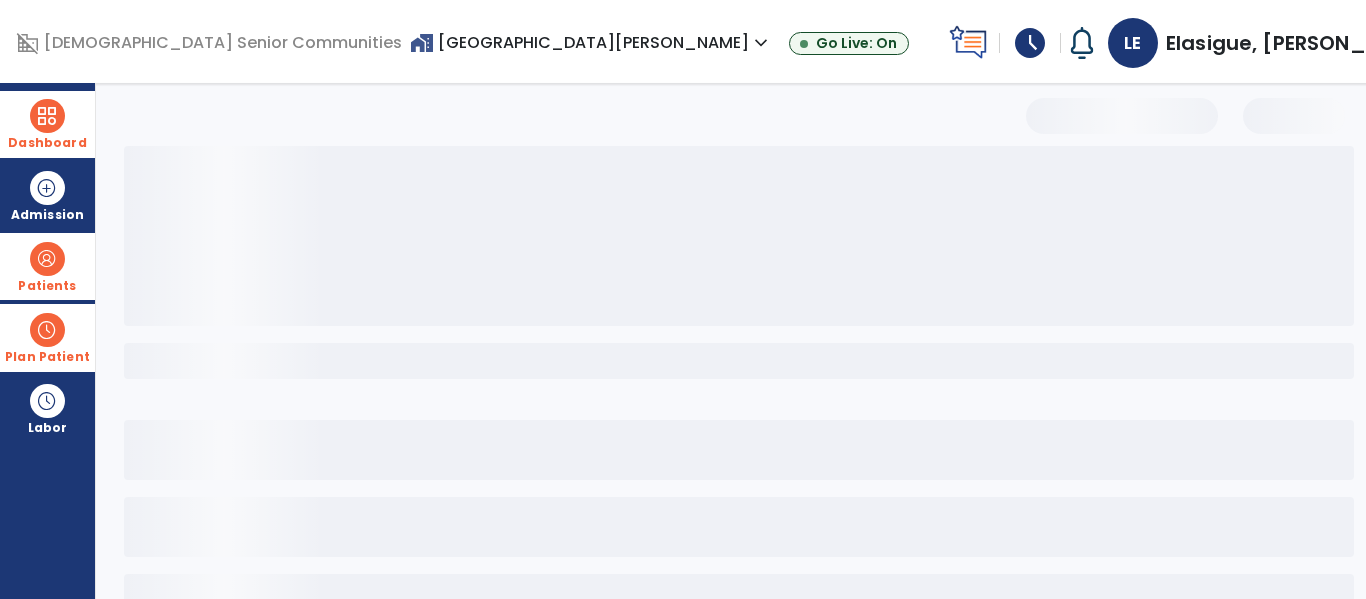 scroll, scrollTop: 144, scrollLeft: 0, axis: vertical 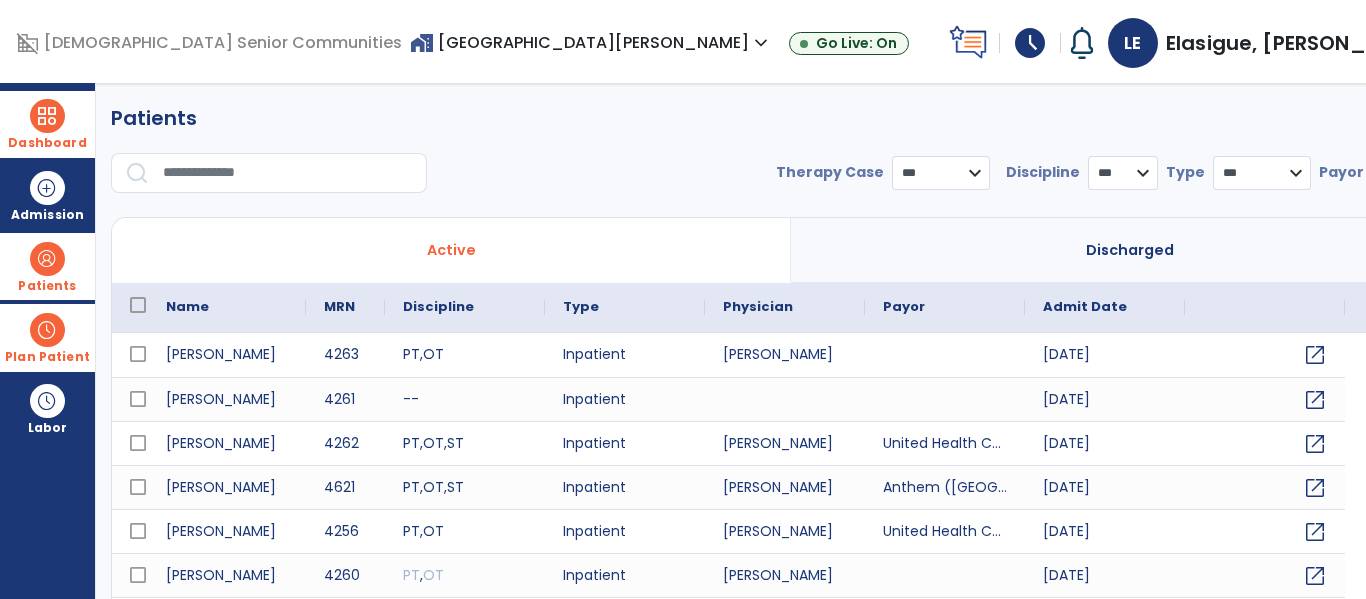 click at bounding box center [288, 173] 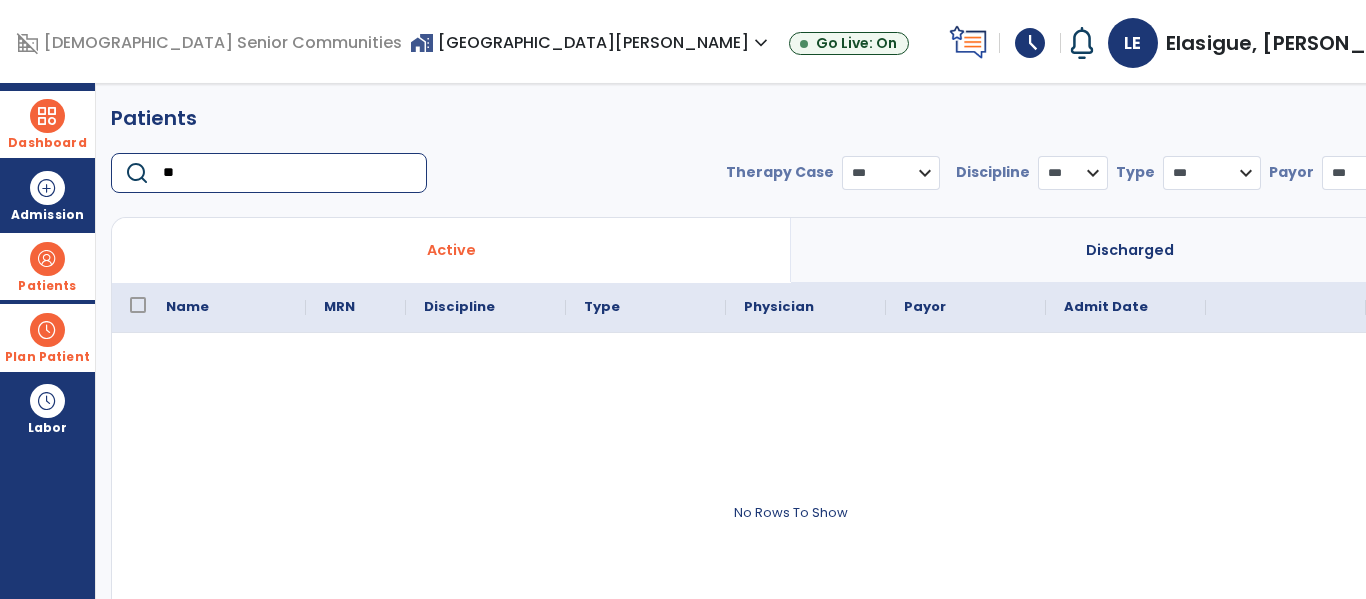 type on "*" 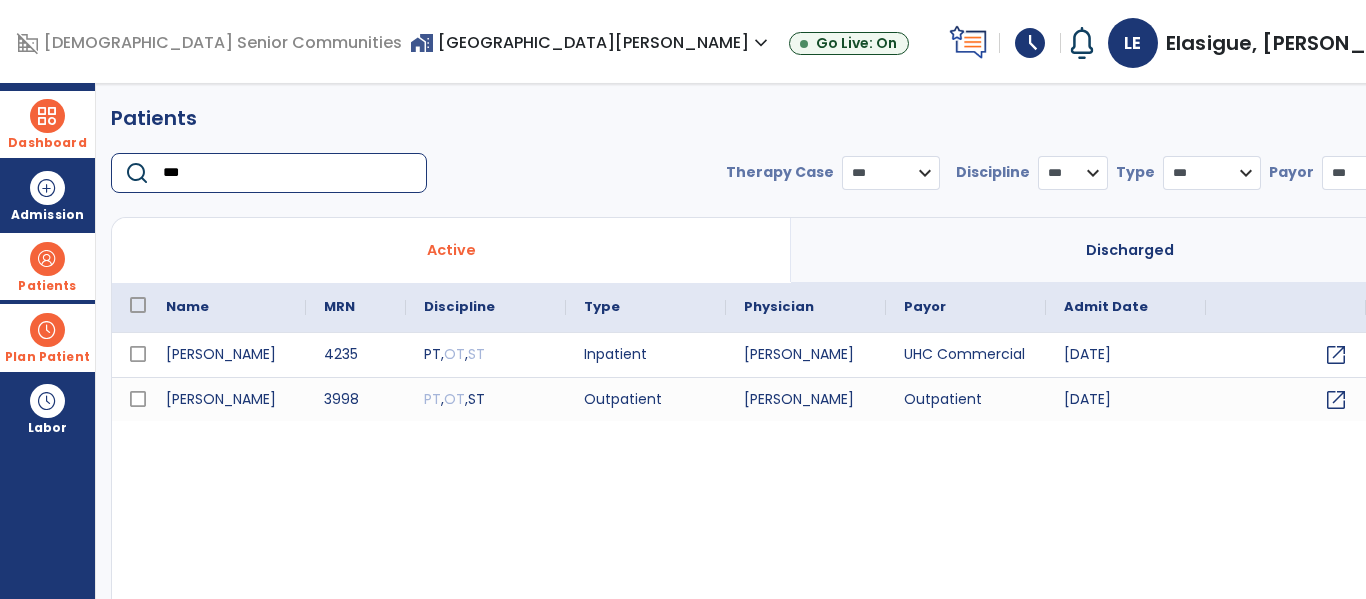type on "***" 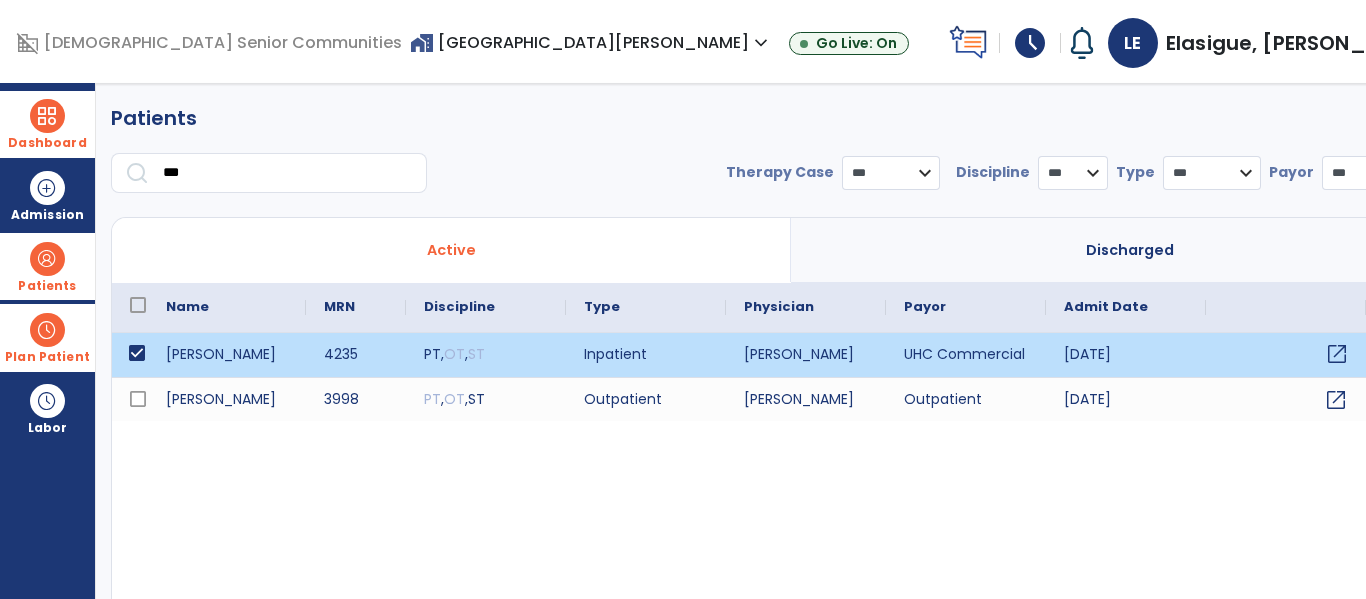click on "open_in_new" at bounding box center [1337, 354] 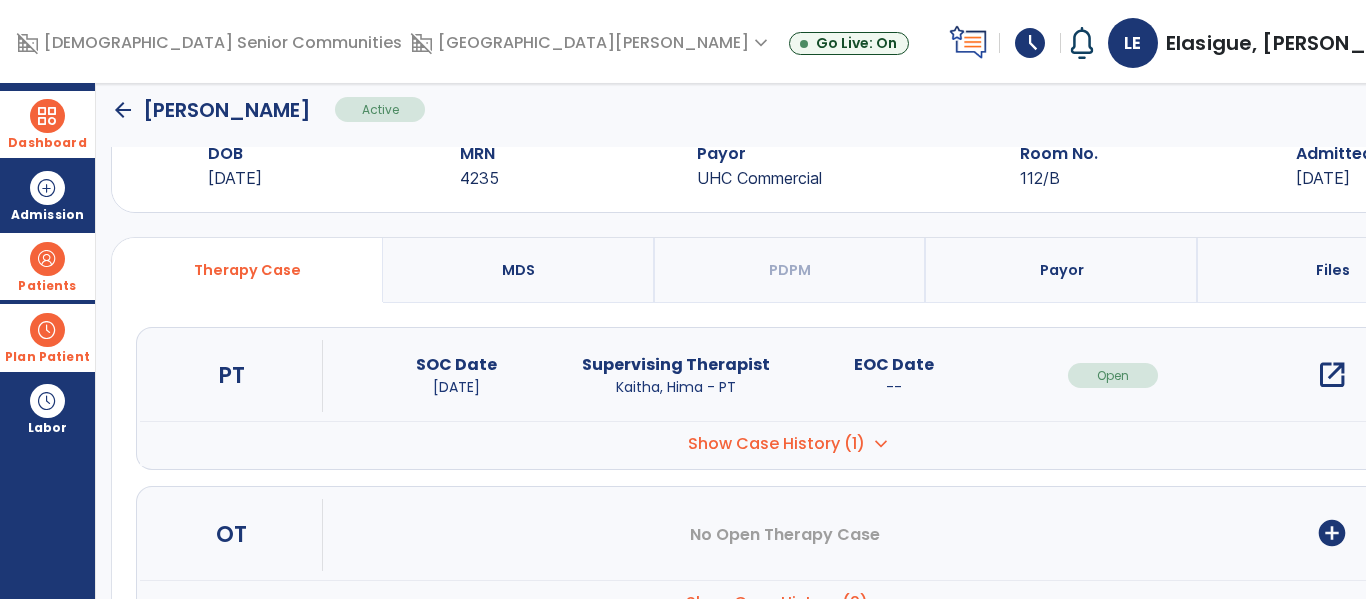 scroll, scrollTop: 62, scrollLeft: 0, axis: vertical 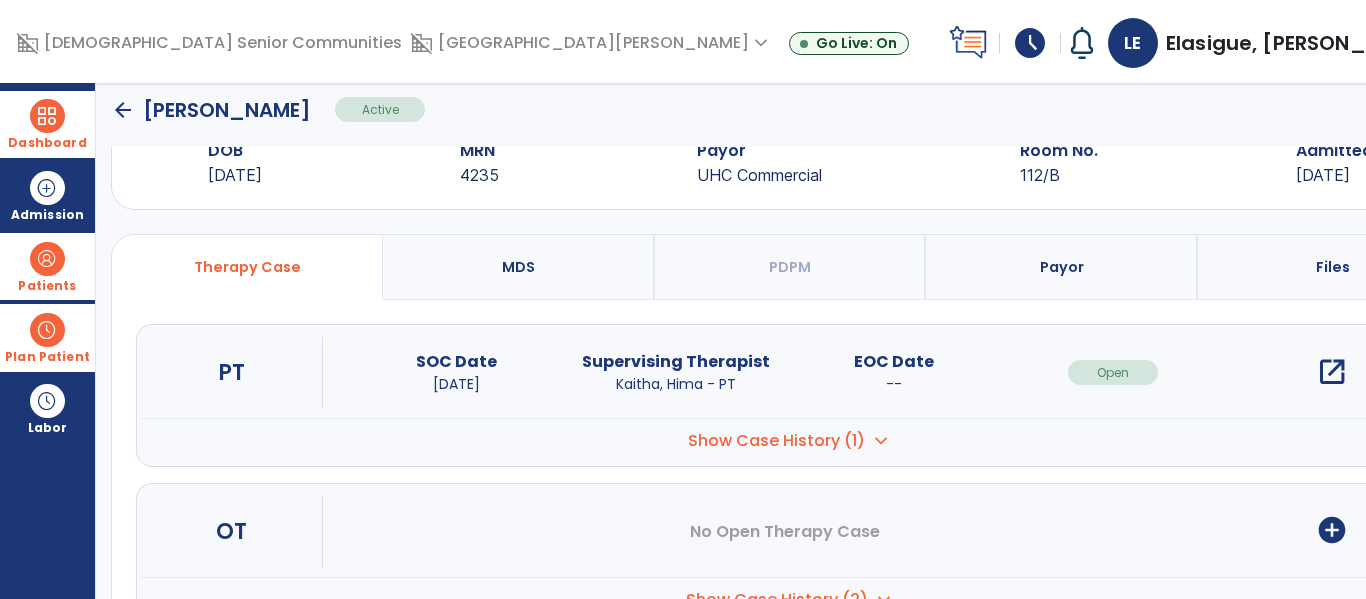click on "open_in_new" at bounding box center [1332, 372] 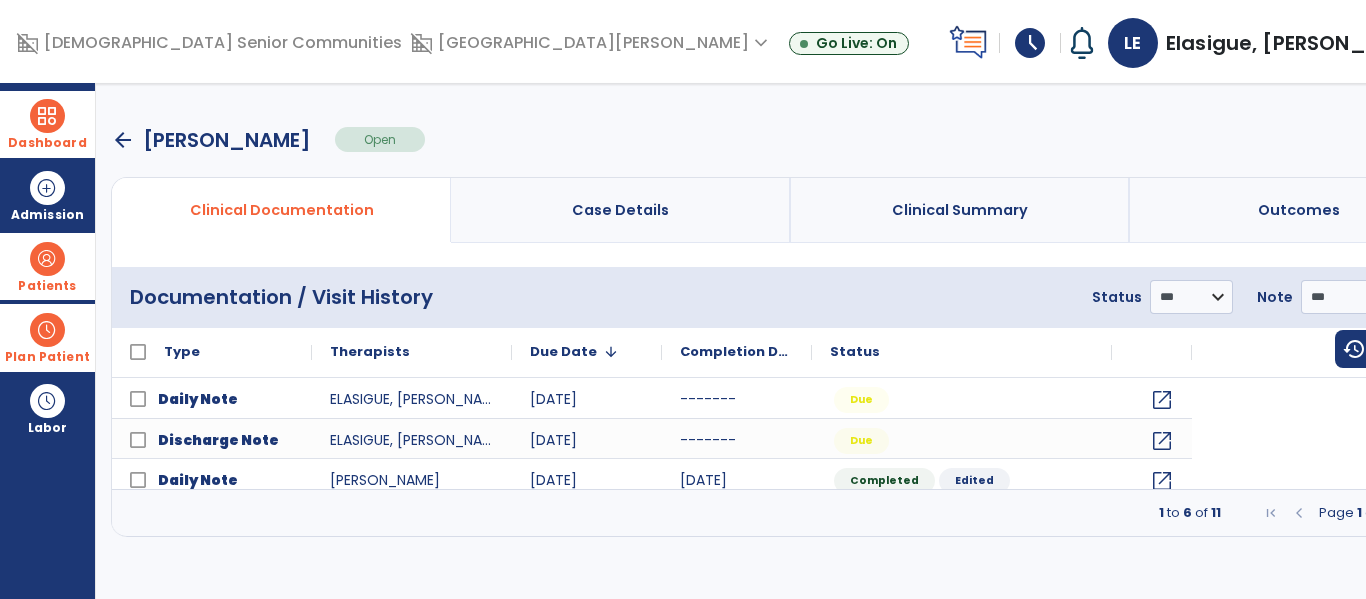 scroll, scrollTop: 0, scrollLeft: 0, axis: both 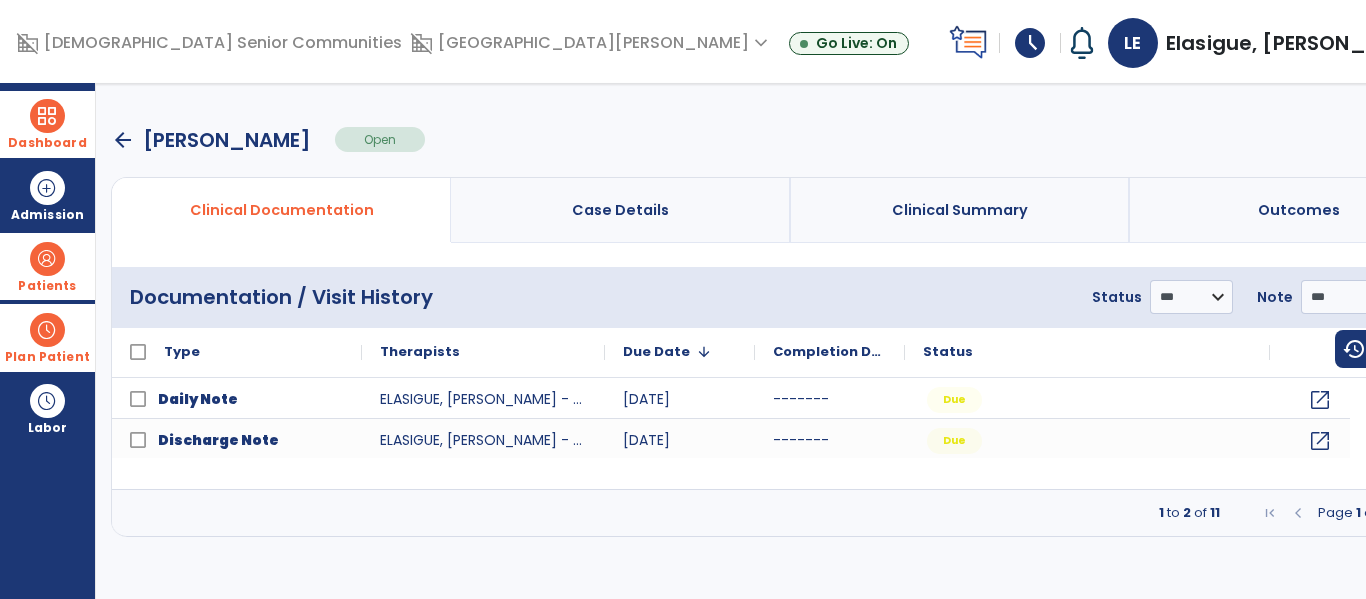 click at bounding box center [1409, 513] 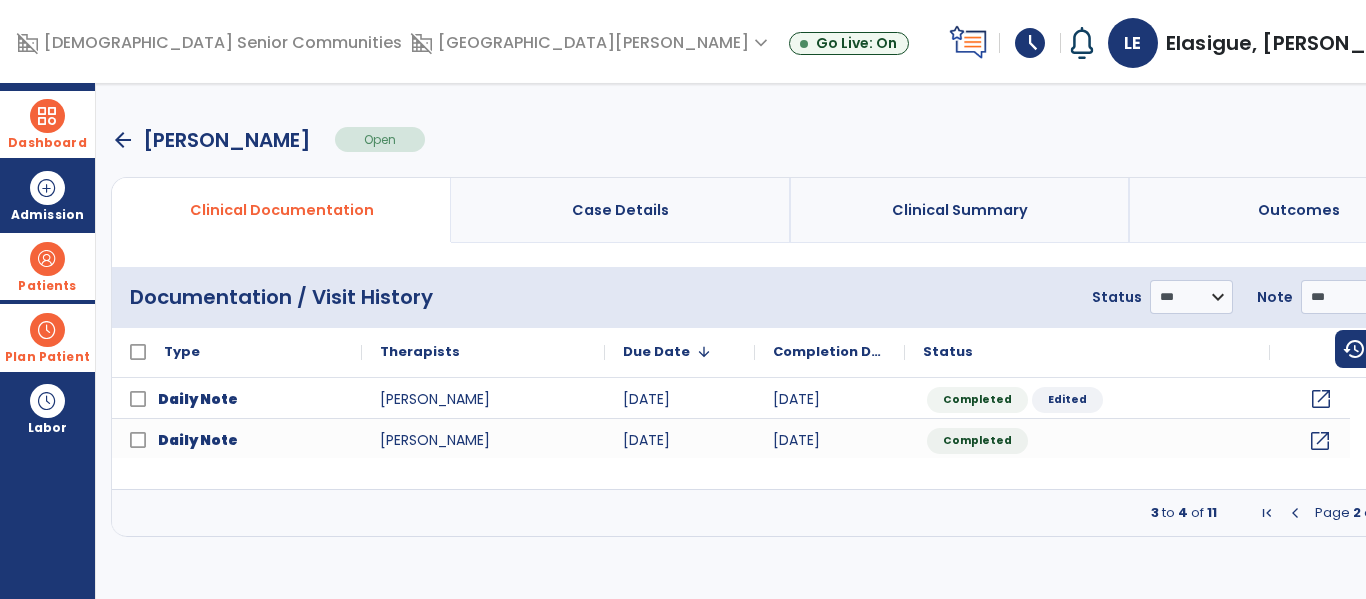 click on "open_in_new" 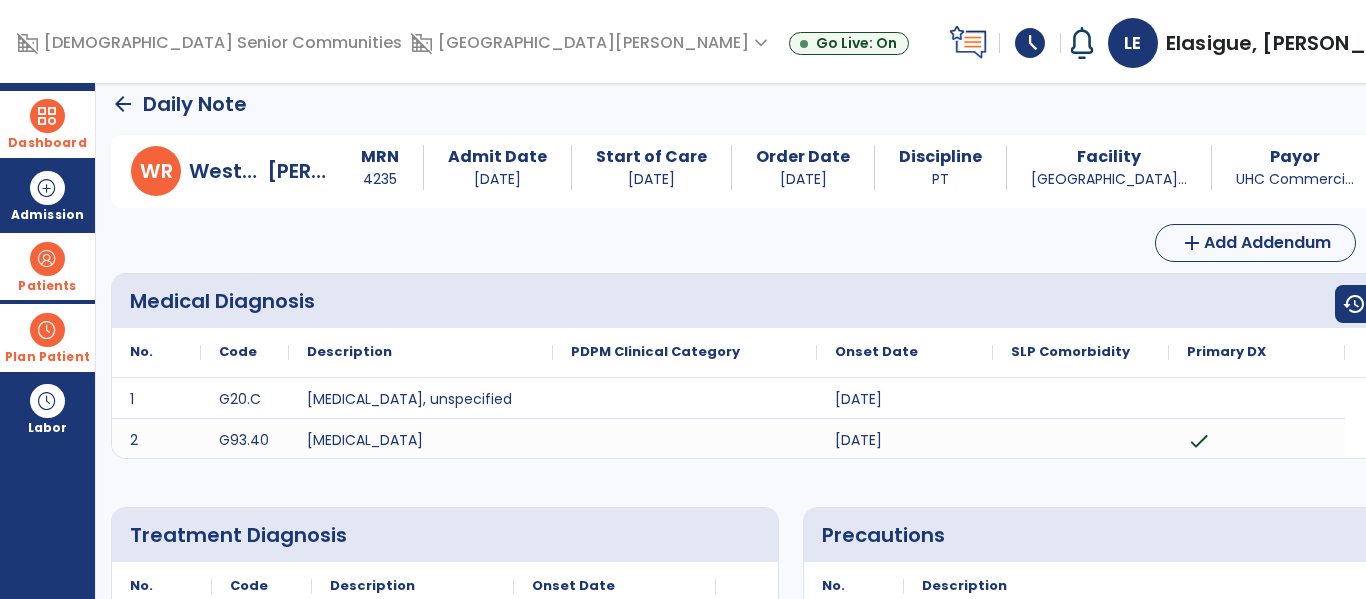scroll, scrollTop: 0, scrollLeft: 0, axis: both 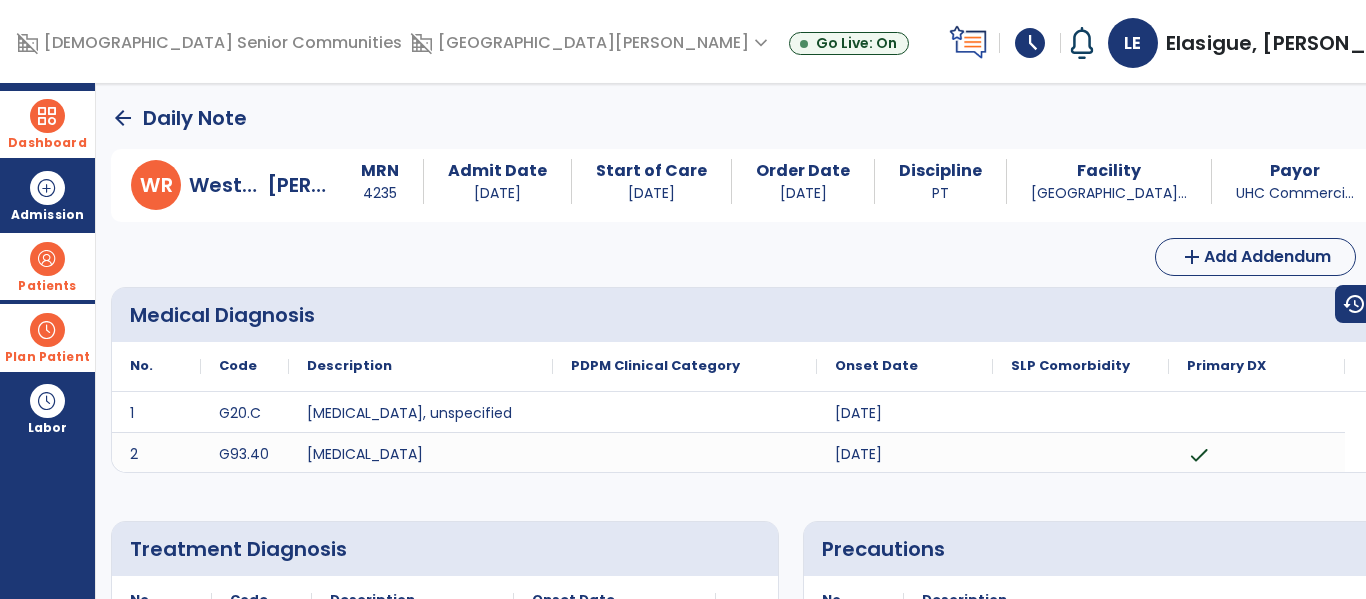 click on "arrow_back" 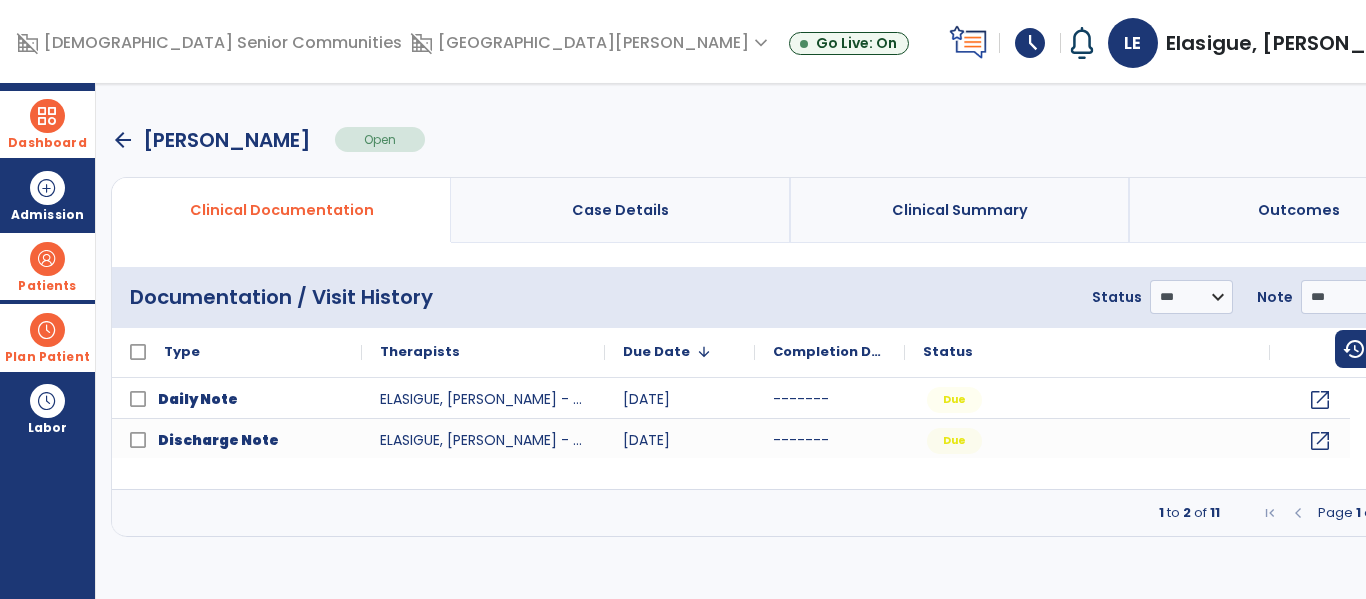 click at bounding box center [1409, 513] 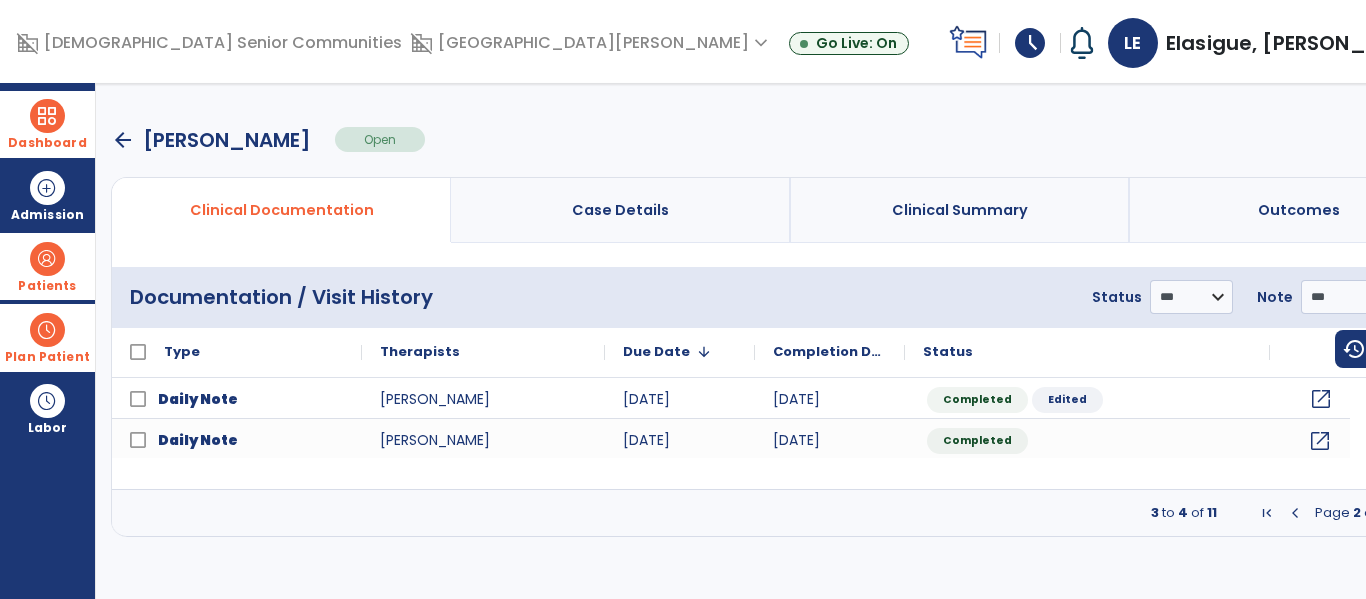 click on "open_in_new" 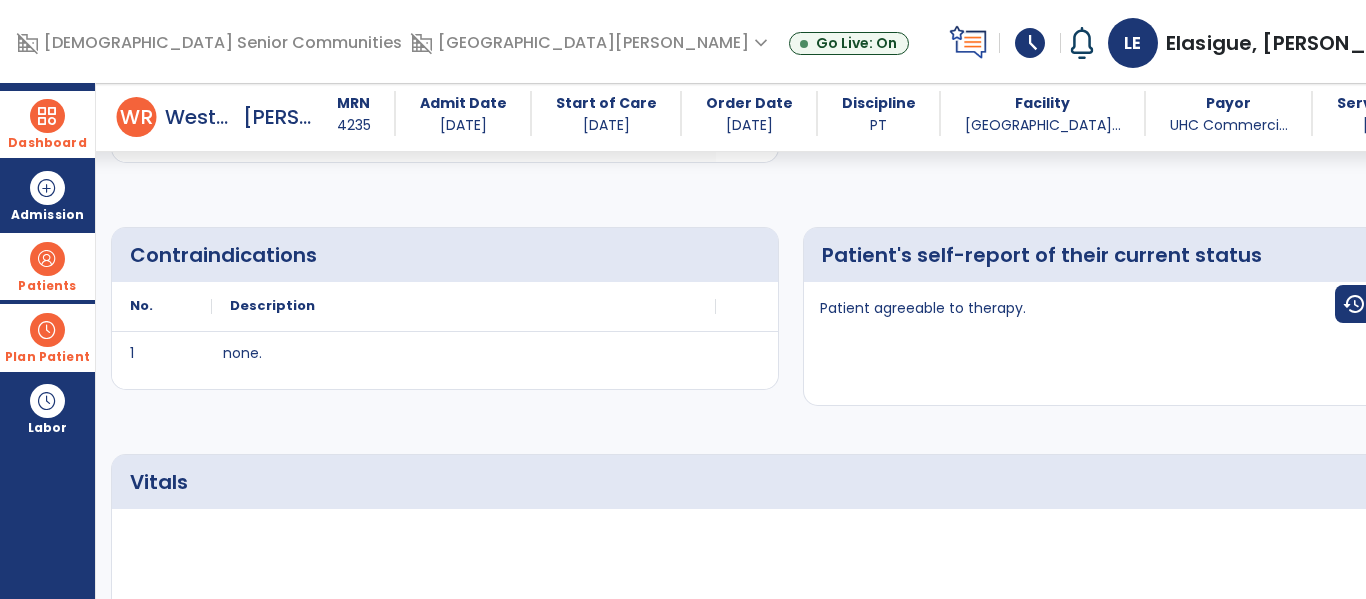 scroll, scrollTop: 0, scrollLeft: 0, axis: both 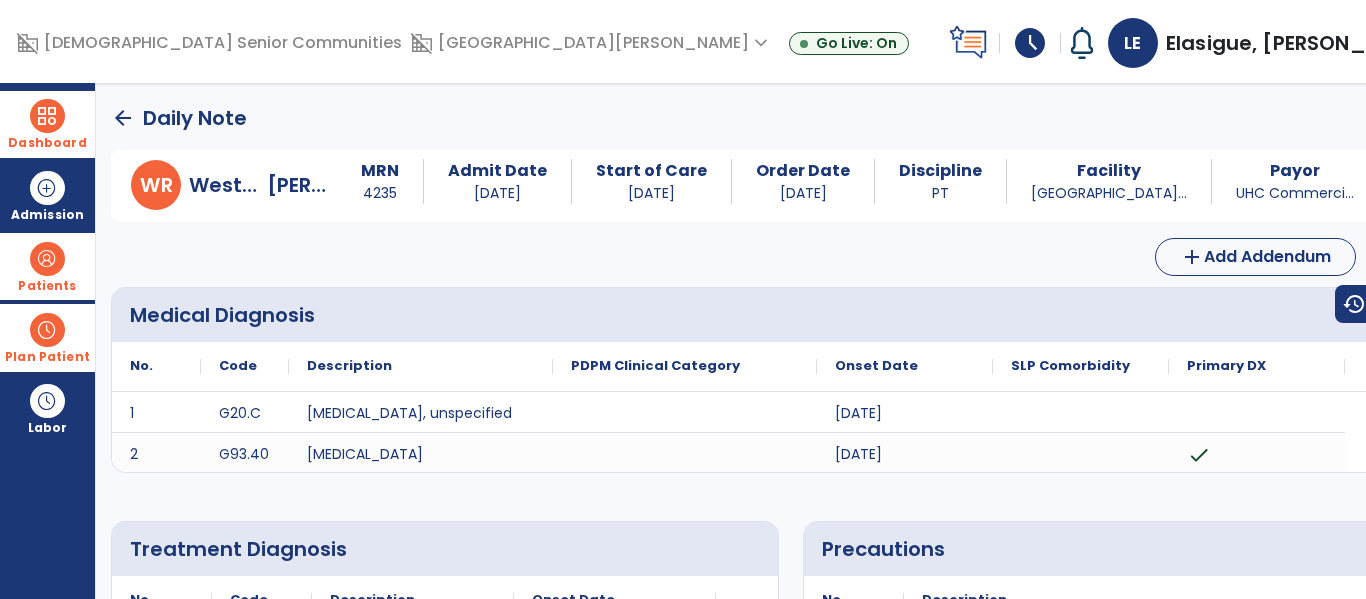 click on "arrow_back" 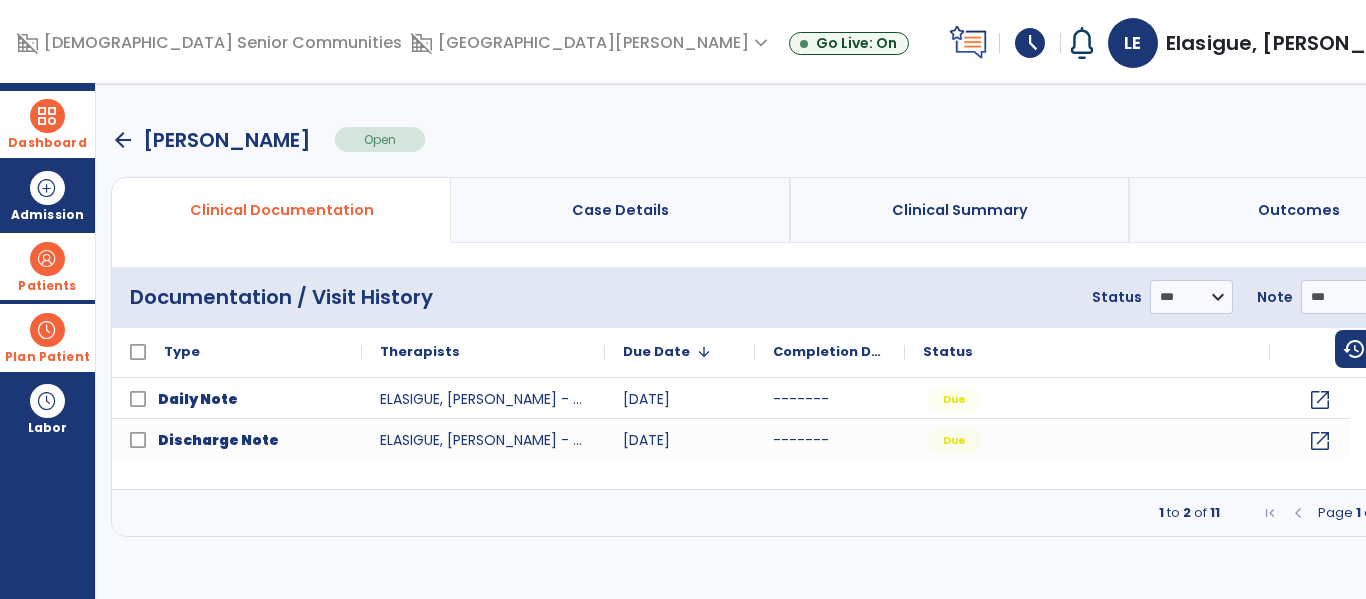 click at bounding box center (1409, 513) 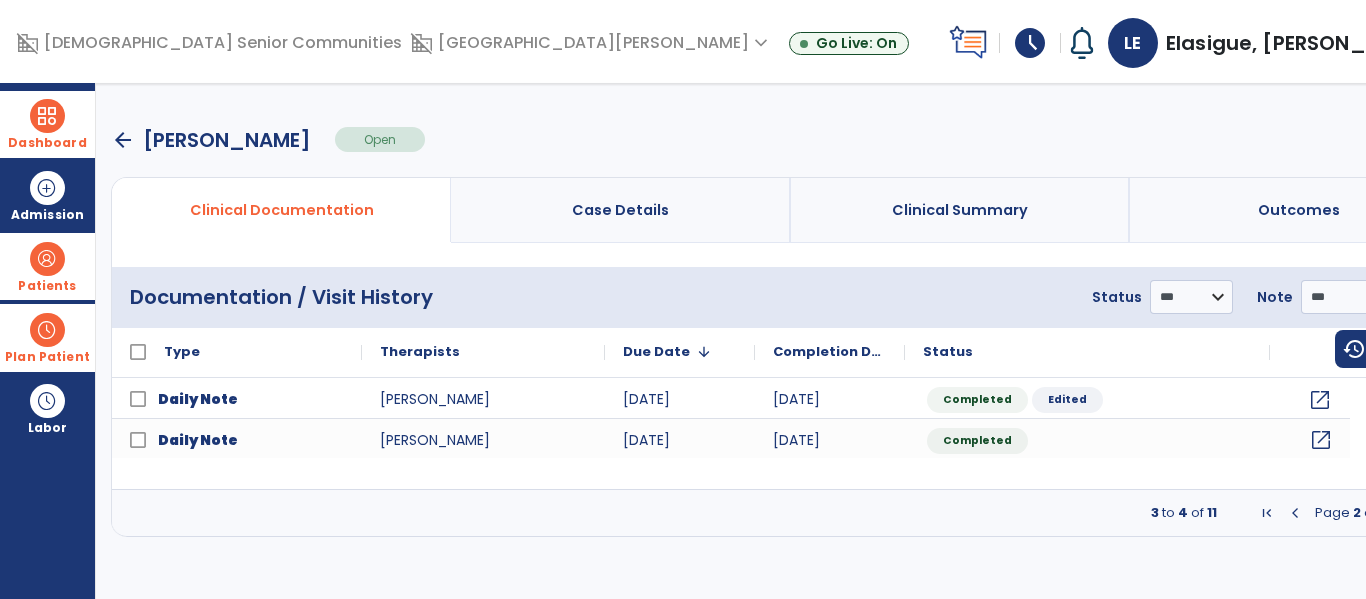 click on "open_in_new" 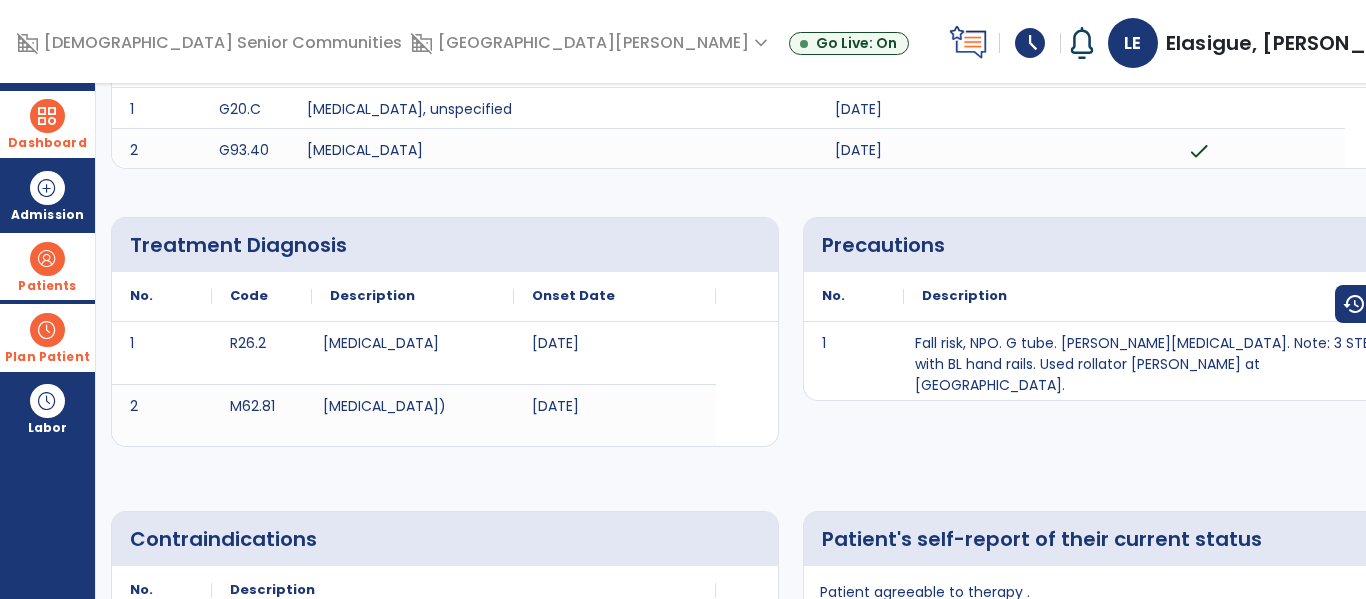 scroll, scrollTop: 0, scrollLeft: 0, axis: both 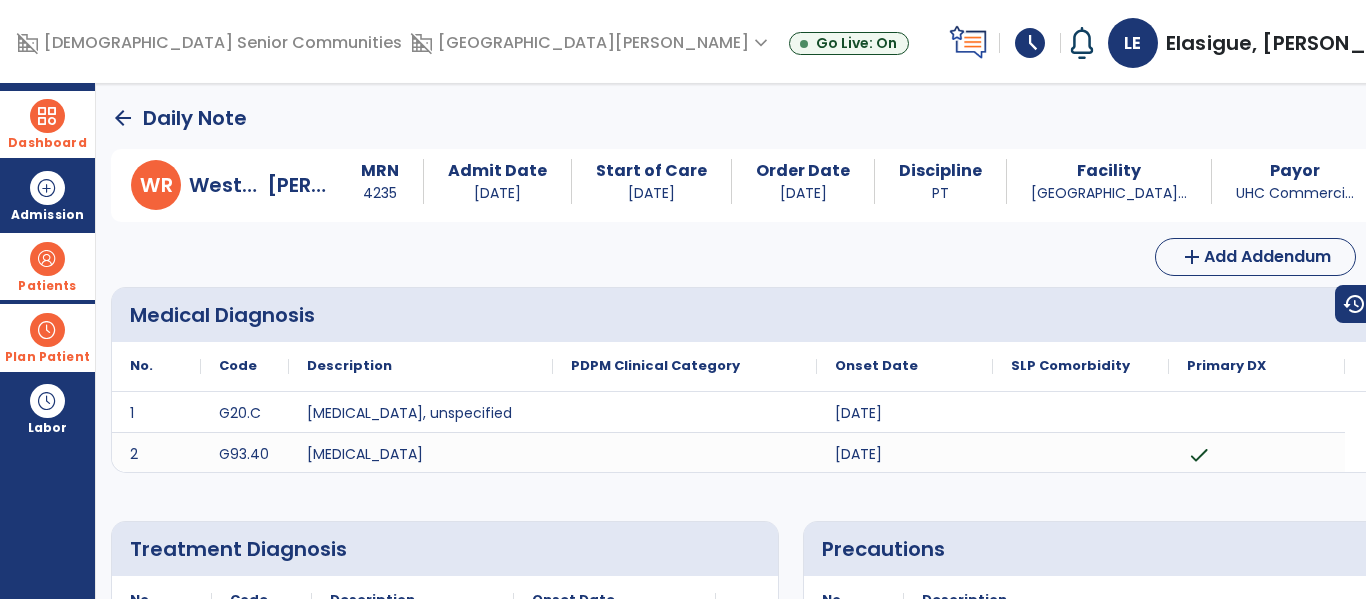 click on "Dashboard" at bounding box center [47, 124] 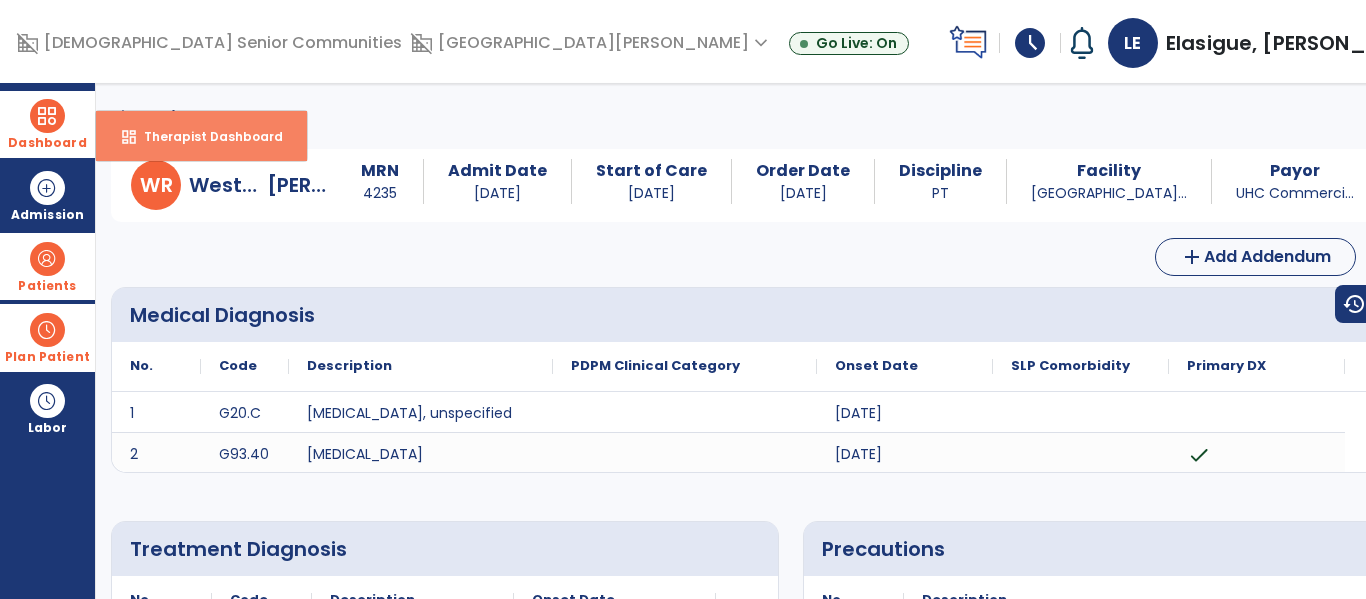 click on "Therapist Dashboard" at bounding box center (205, 136) 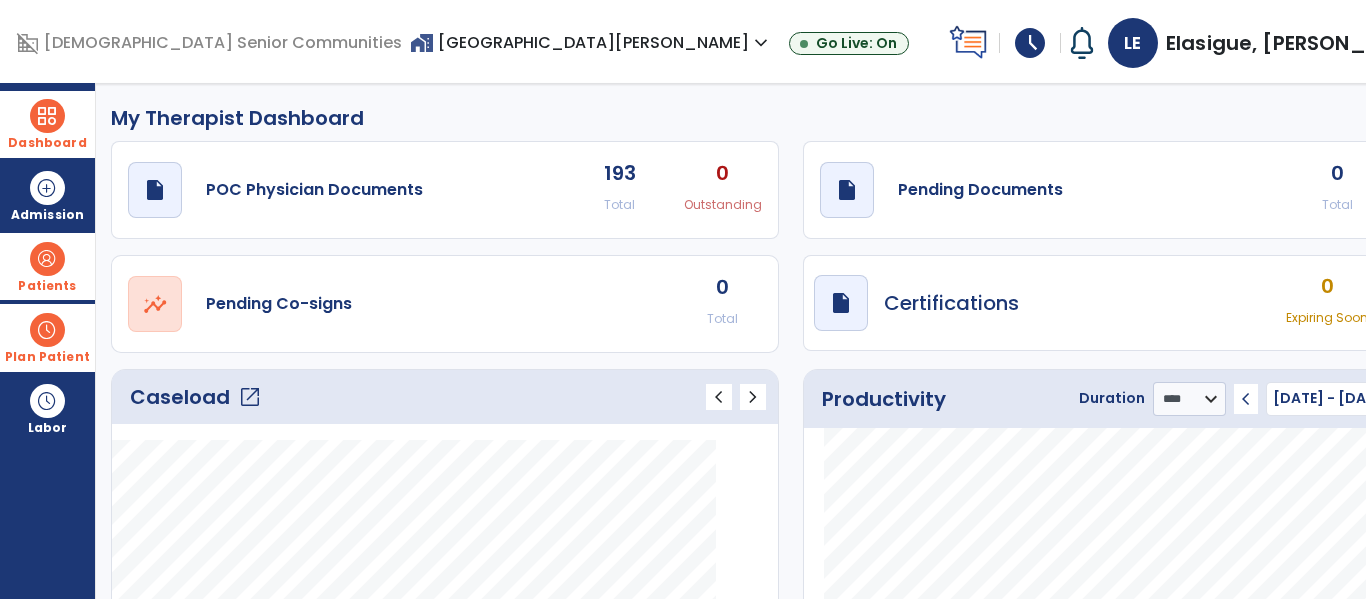 scroll, scrollTop: 10, scrollLeft: 0, axis: vertical 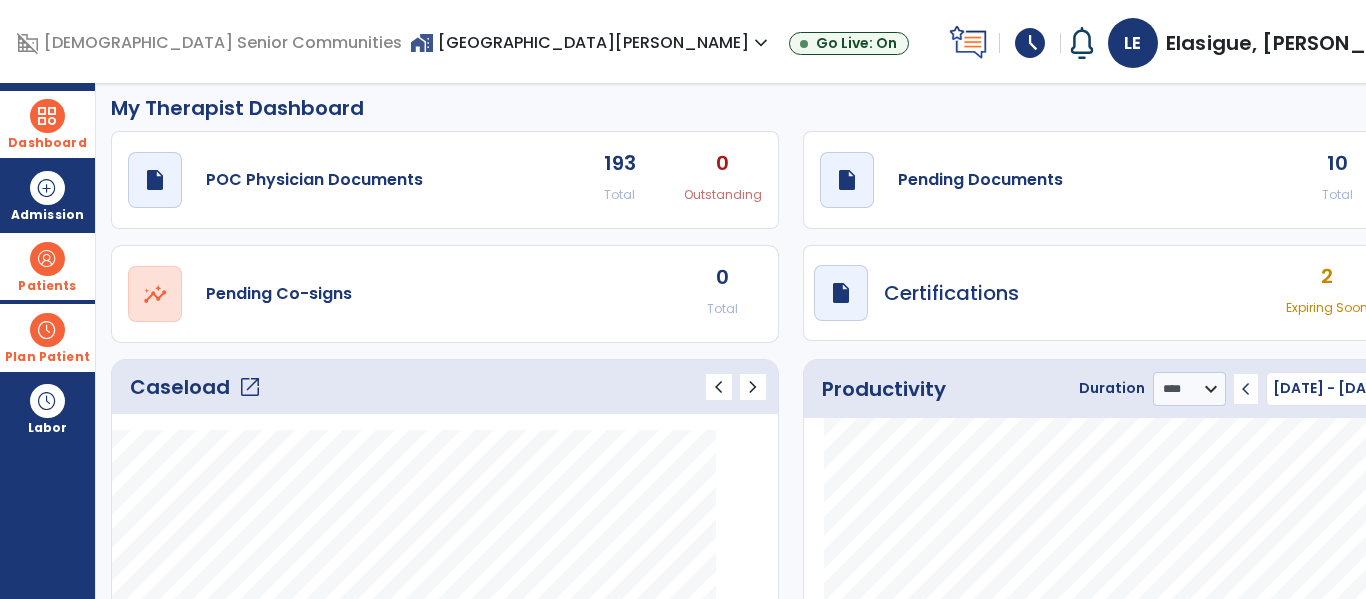 click on "open_in_new" 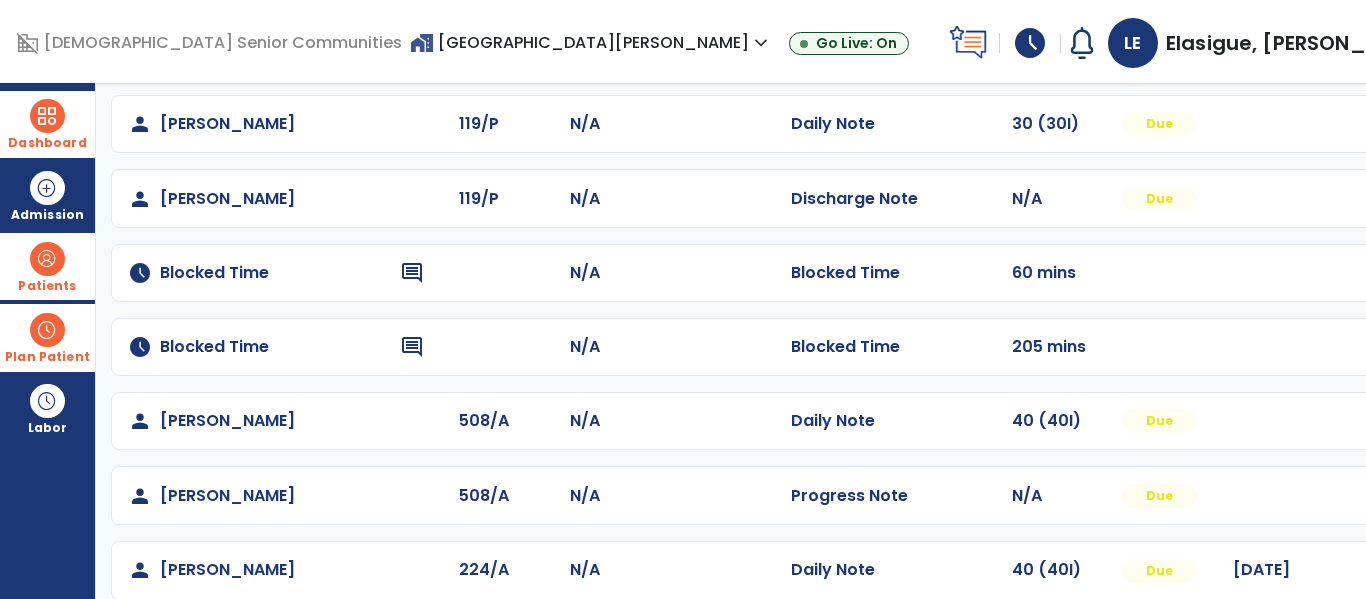 scroll, scrollTop: 0, scrollLeft: 0, axis: both 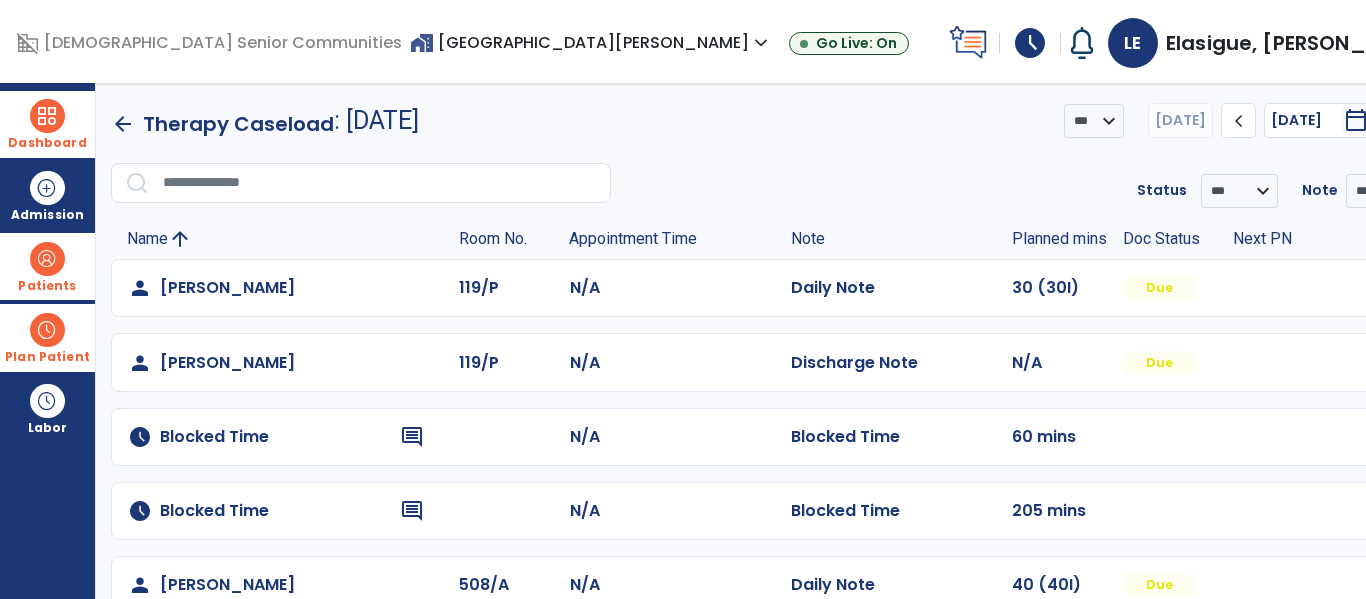 click on "Patients" at bounding box center (47, 266) 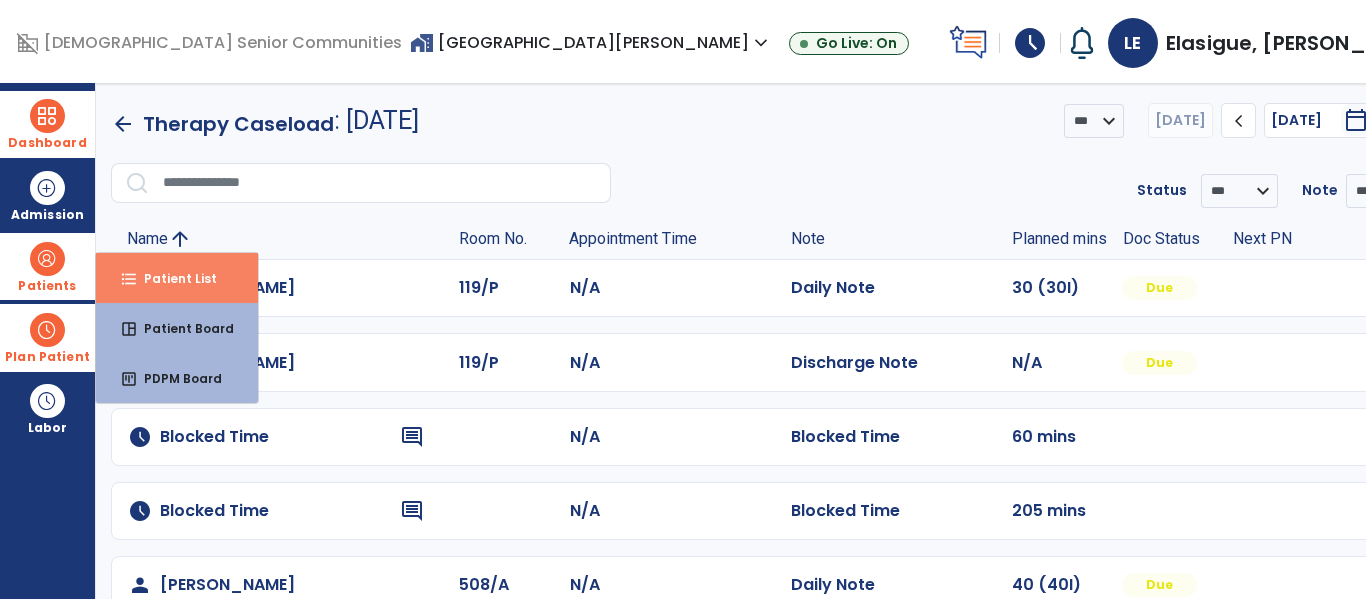 click on "Patient List" at bounding box center [172, 278] 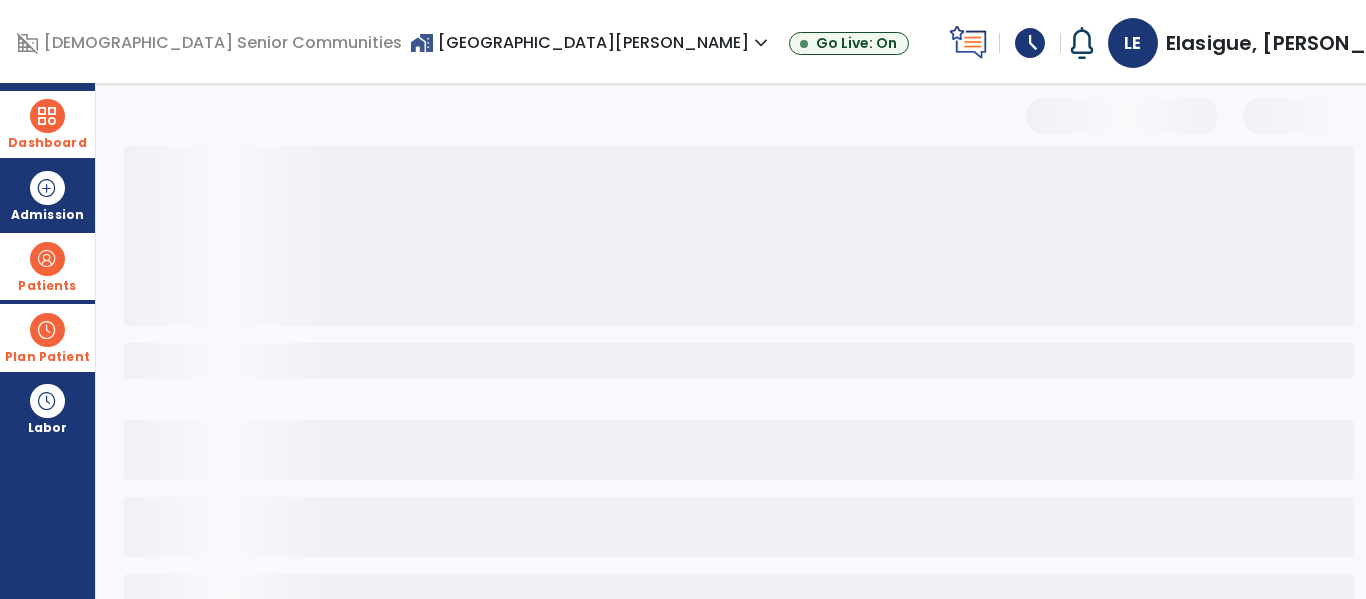 select on "***" 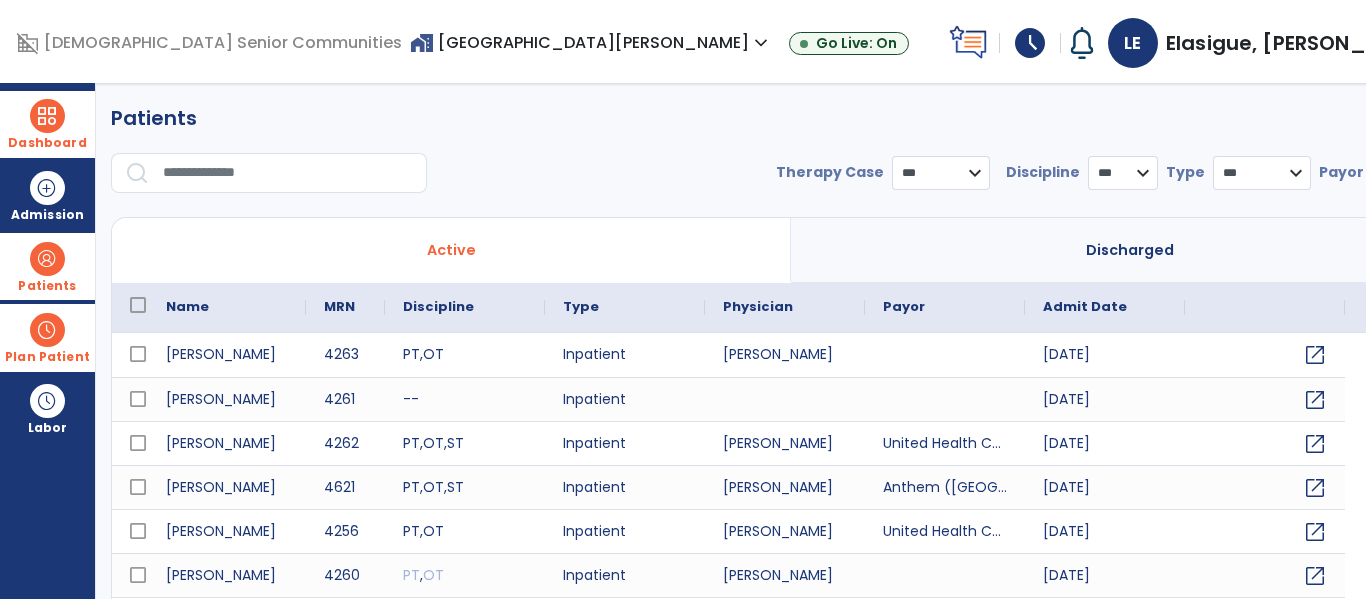 click at bounding box center [288, 173] 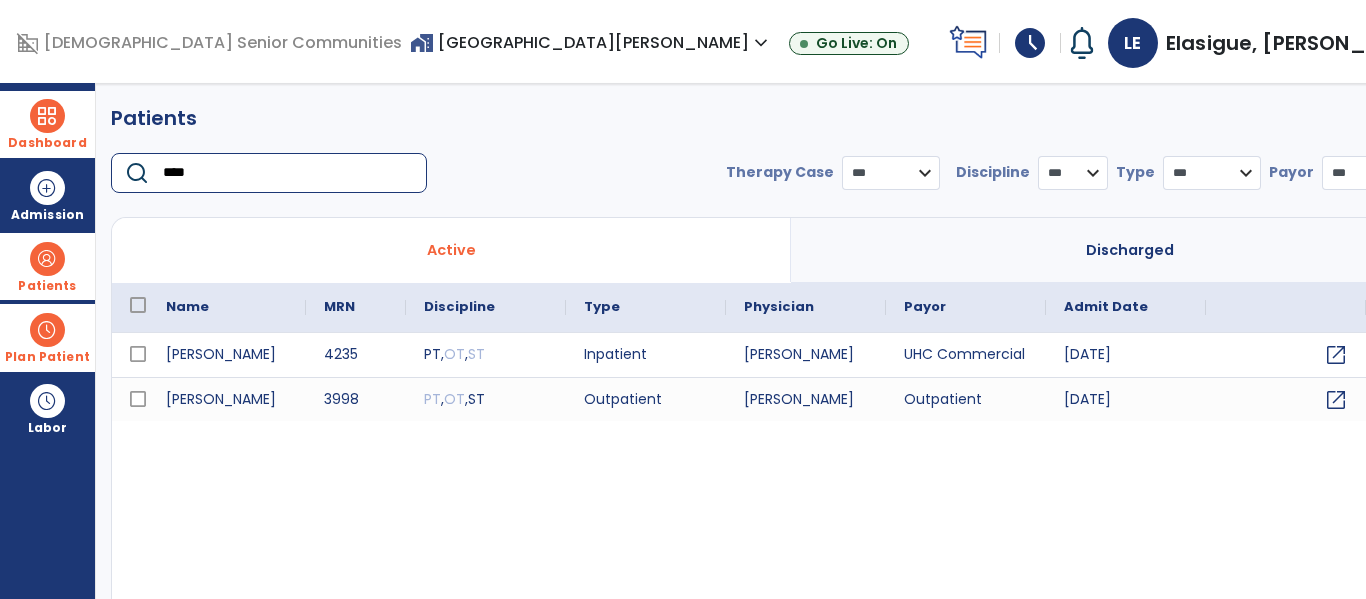 type on "****" 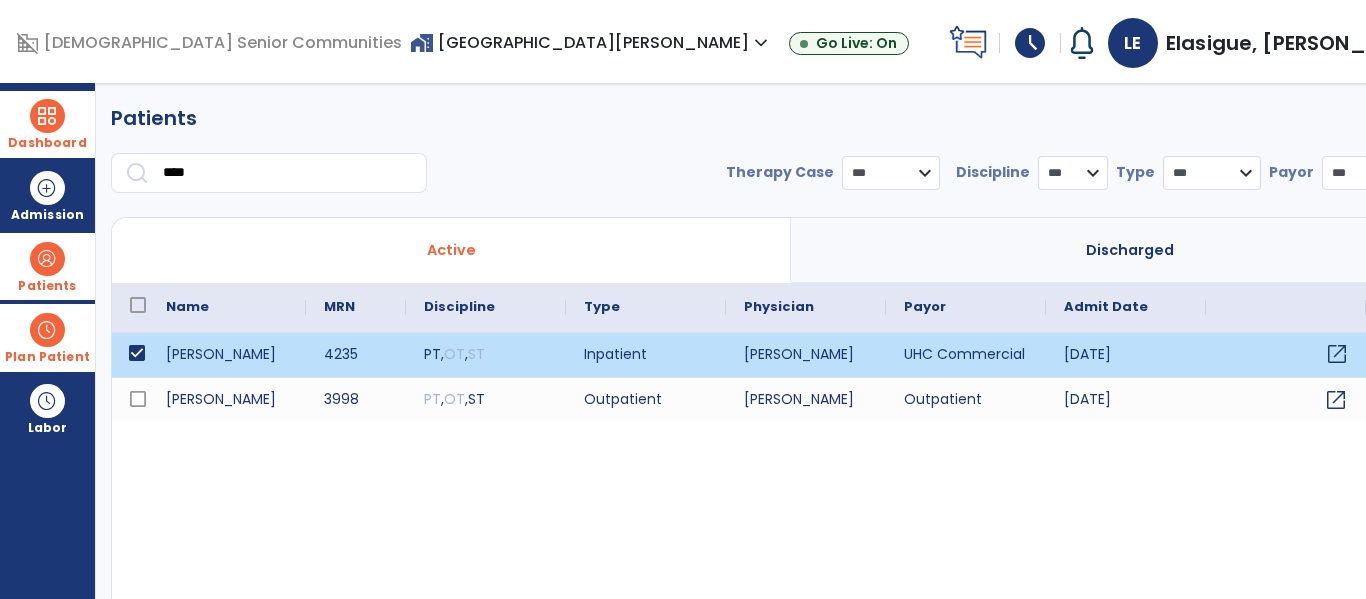 click on "open_in_new" at bounding box center [1337, 354] 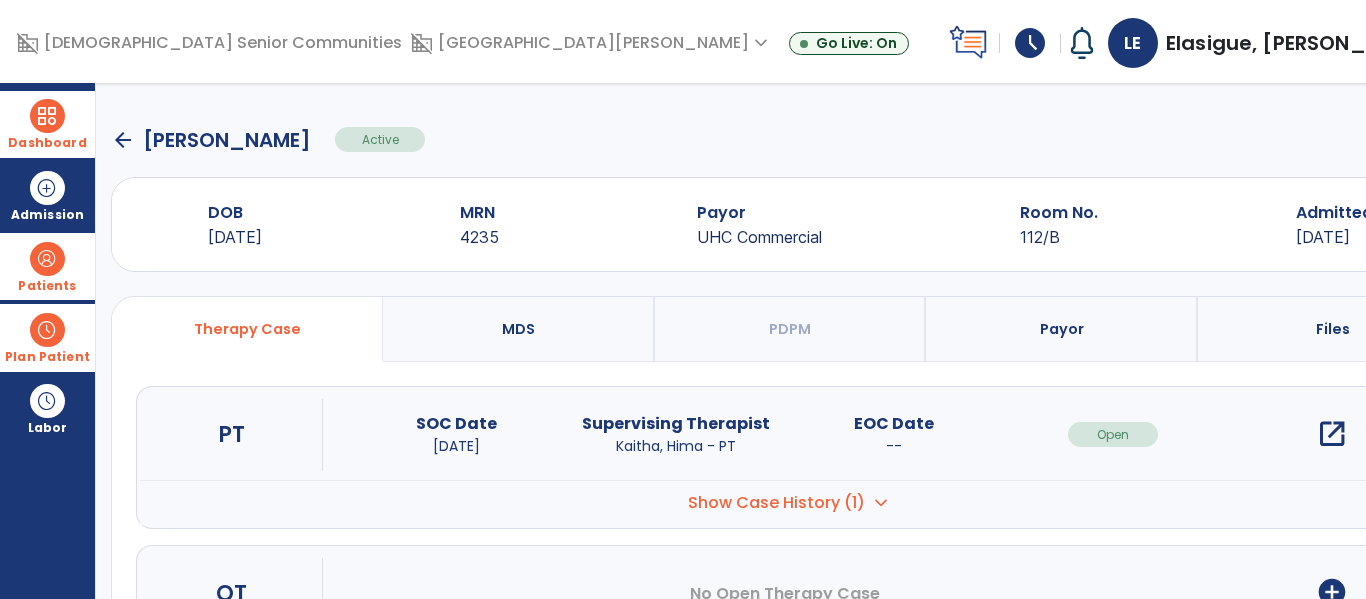 click on "open_in_new" at bounding box center [1332, 434] 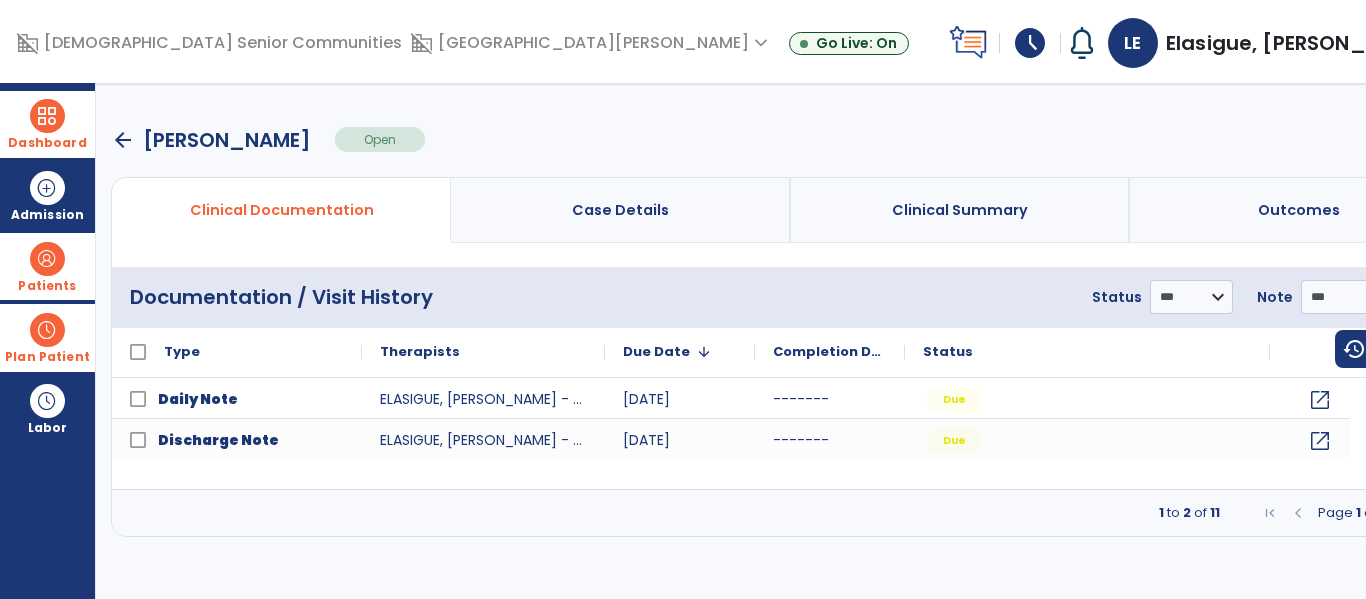 click at bounding box center (1409, 513) 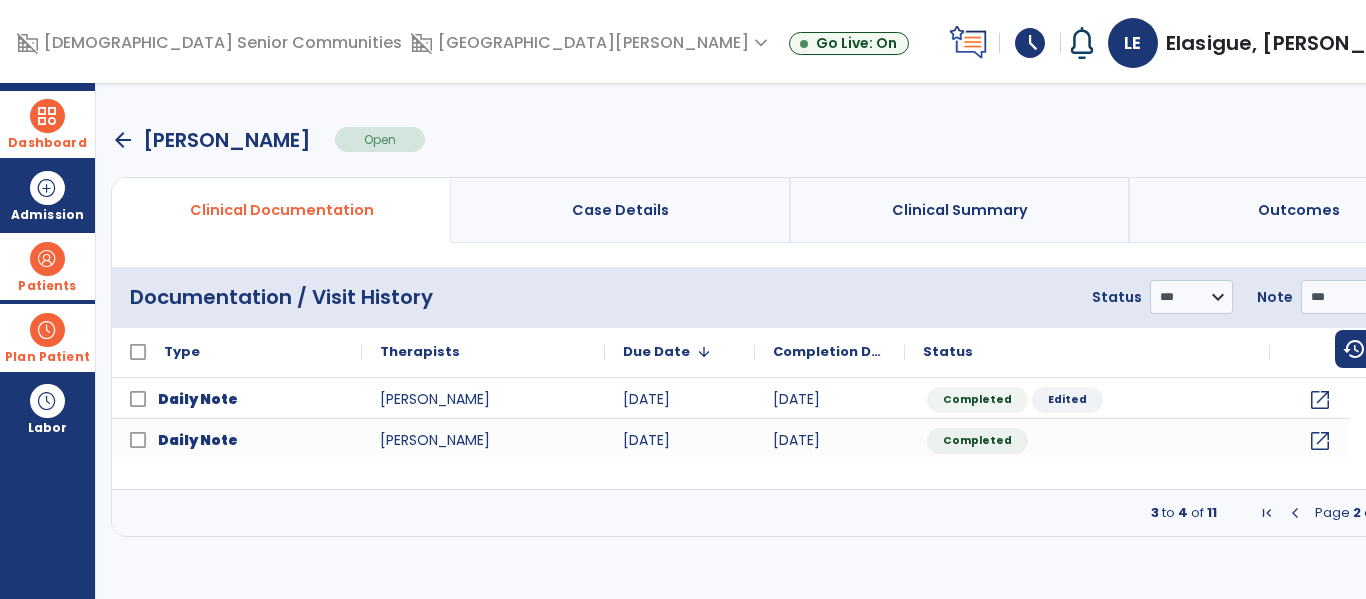 click at bounding box center (1409, 513) 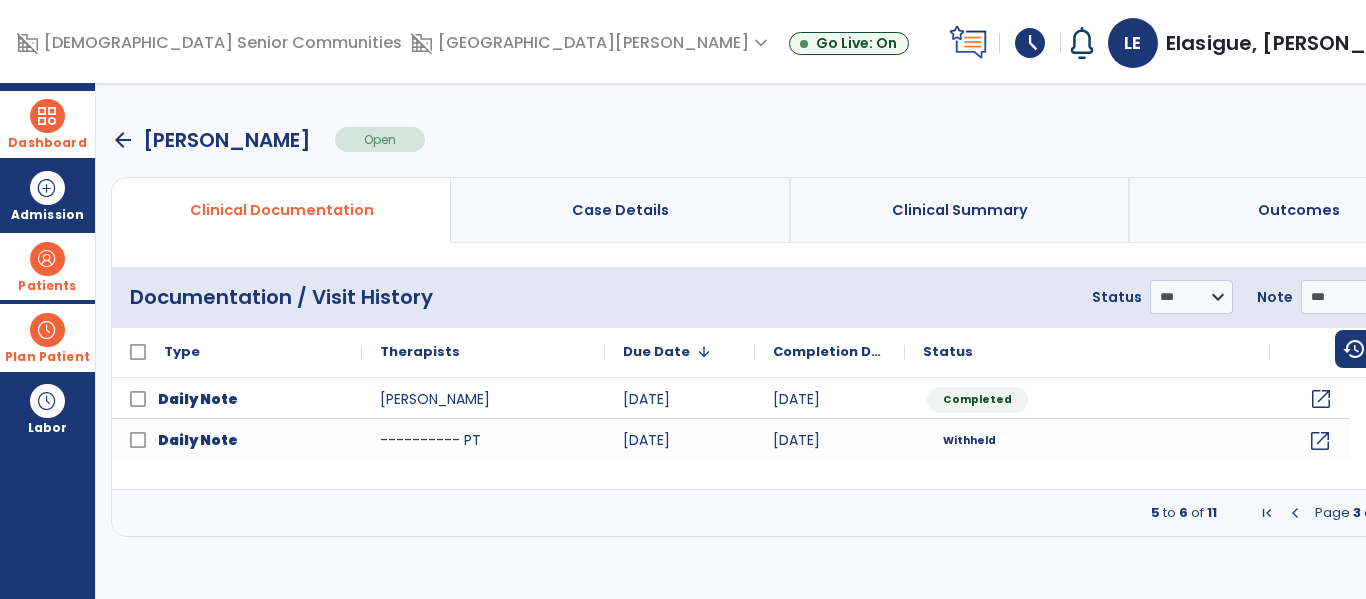 click on "open_in_new" 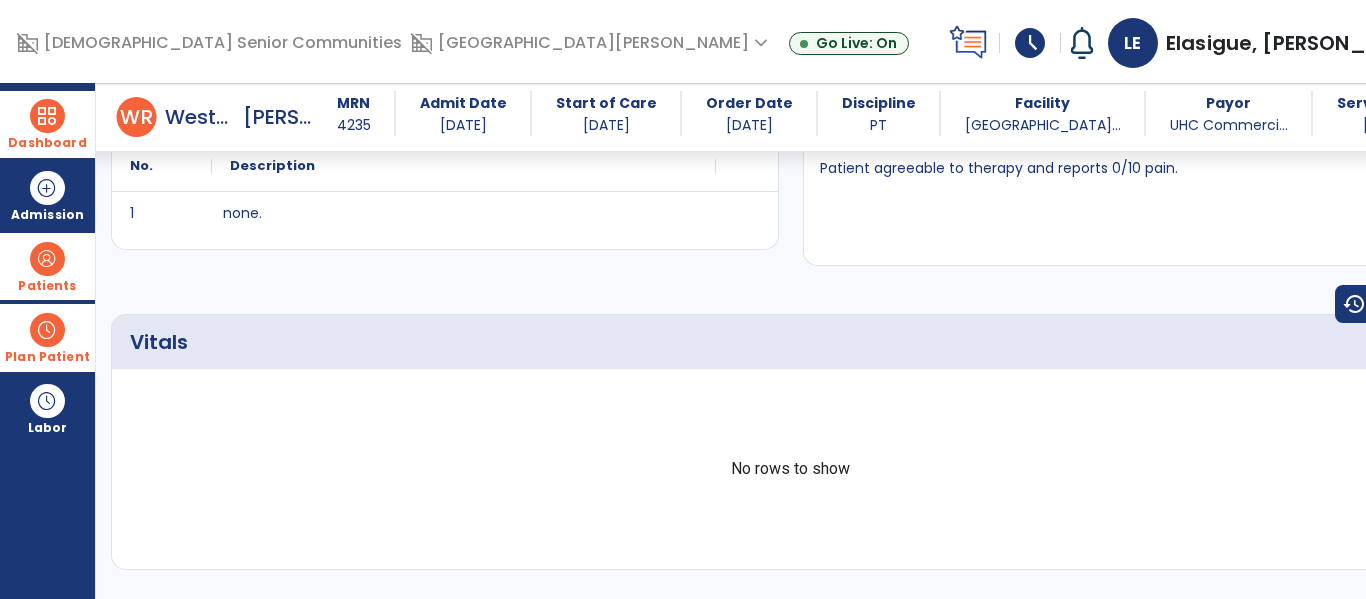 scroll, scrollTop: 0, scrollLeft: 0, axis: both 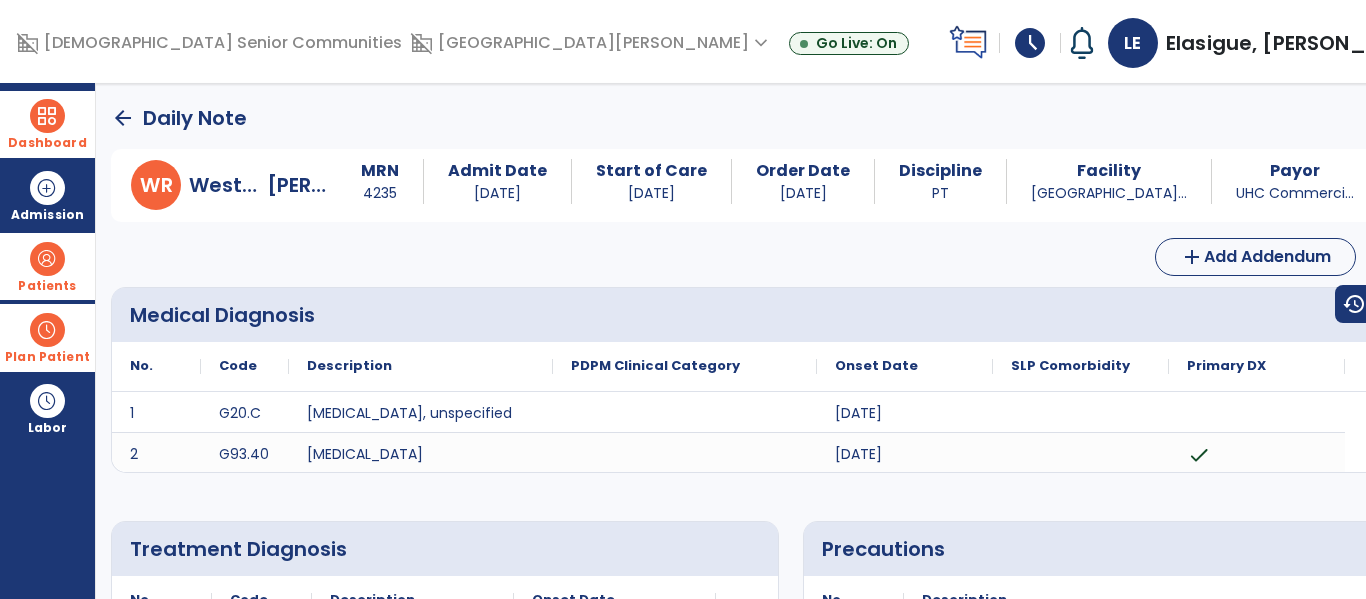 click on "arrow_back" 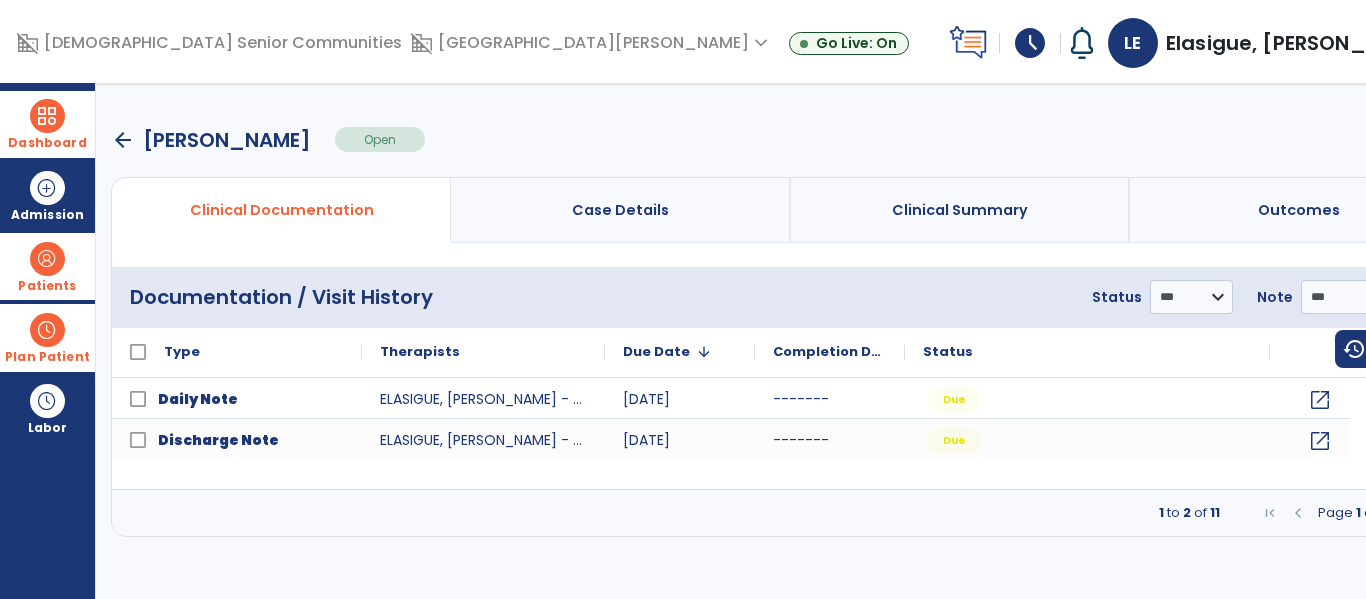 click at bounding box center (1409, 513) 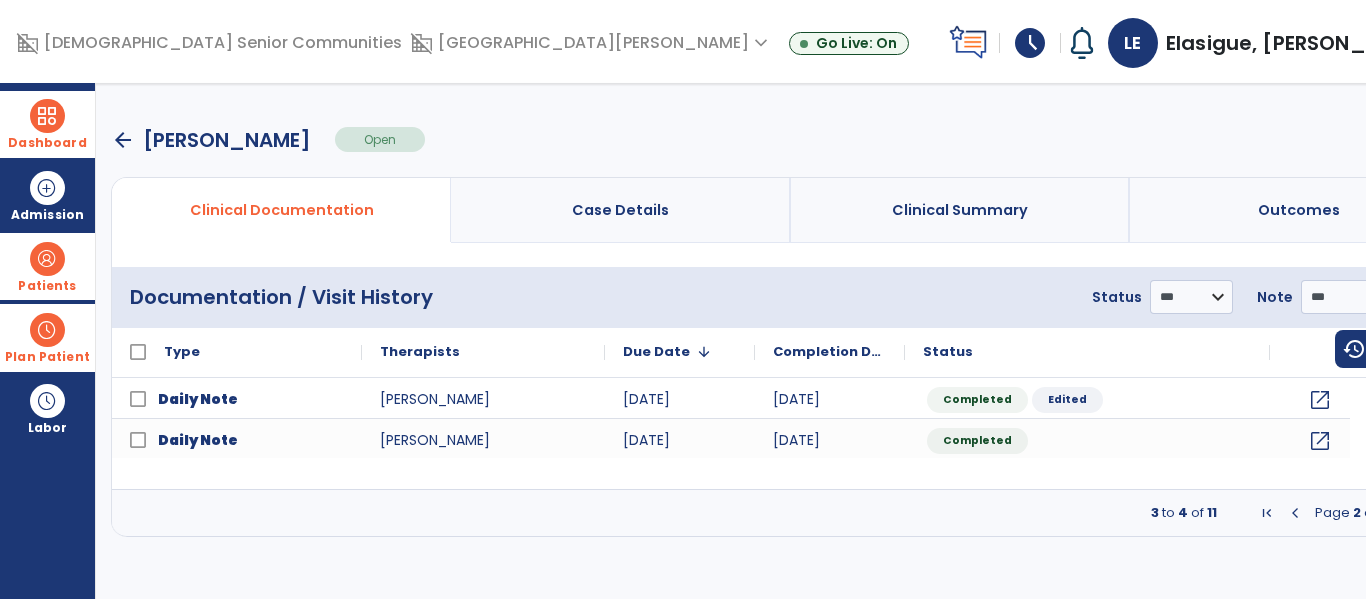 click at bounding box center (1409, 513) 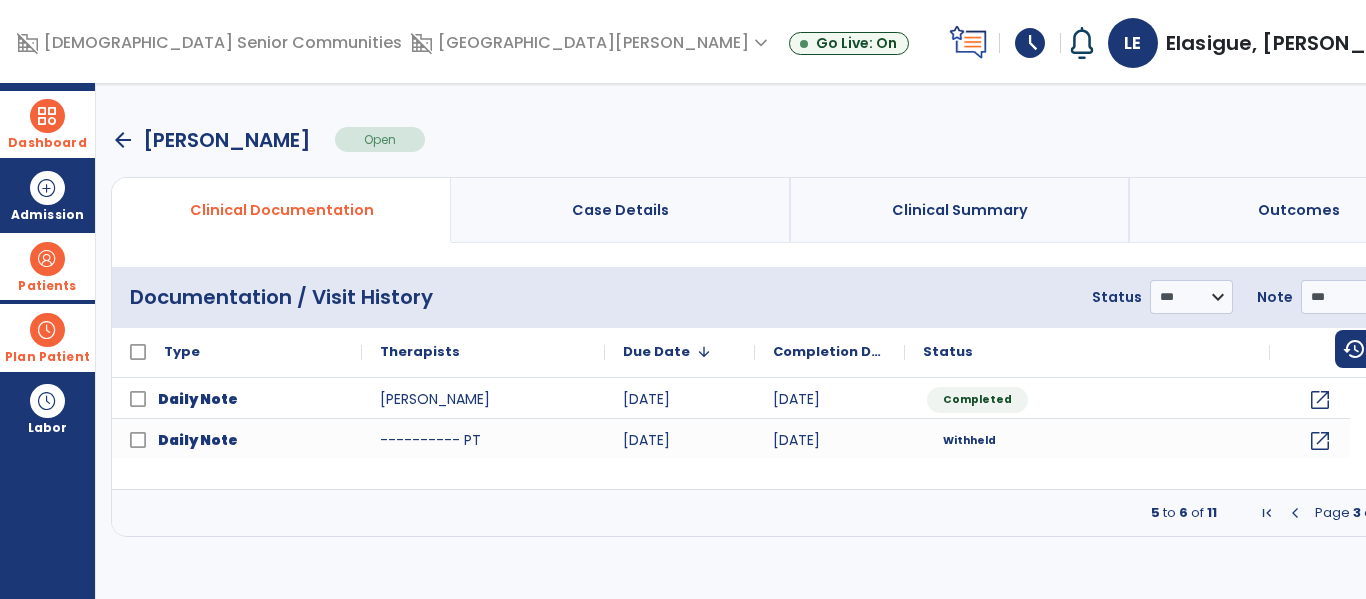 click at bounding box center [1409, 513] 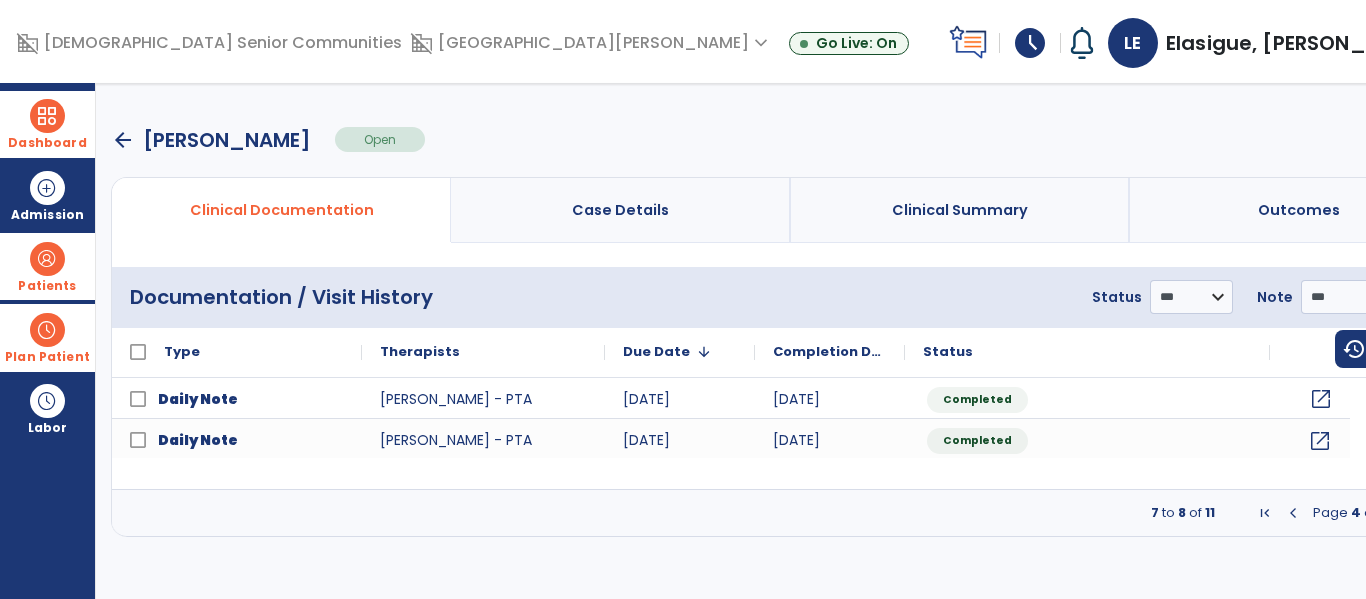 click on "open_in_new" 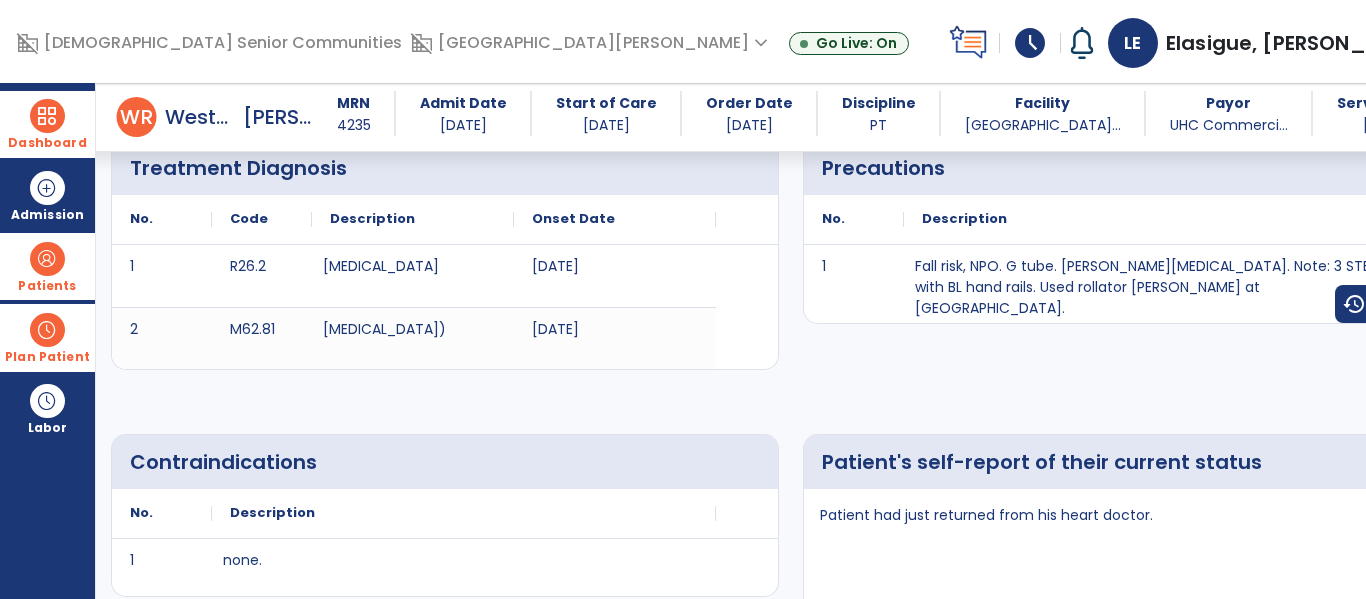 scroll, scrollTop: 0, scrollLeft: 0, axis: both 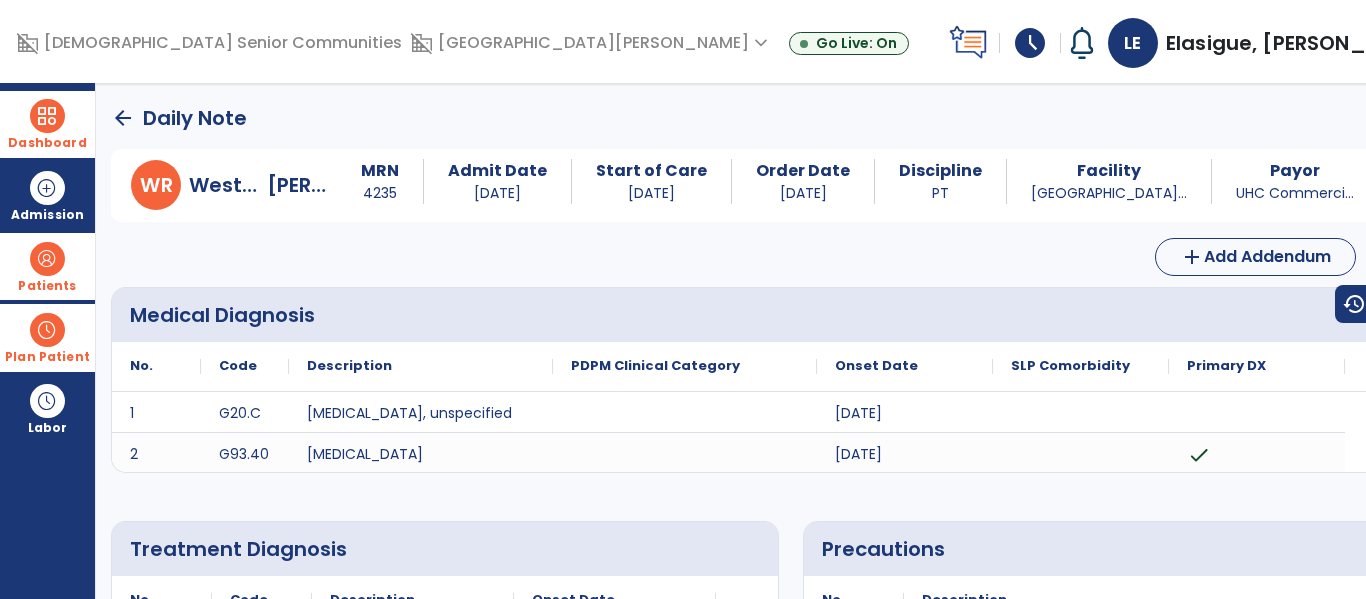 click on "arrow_back" 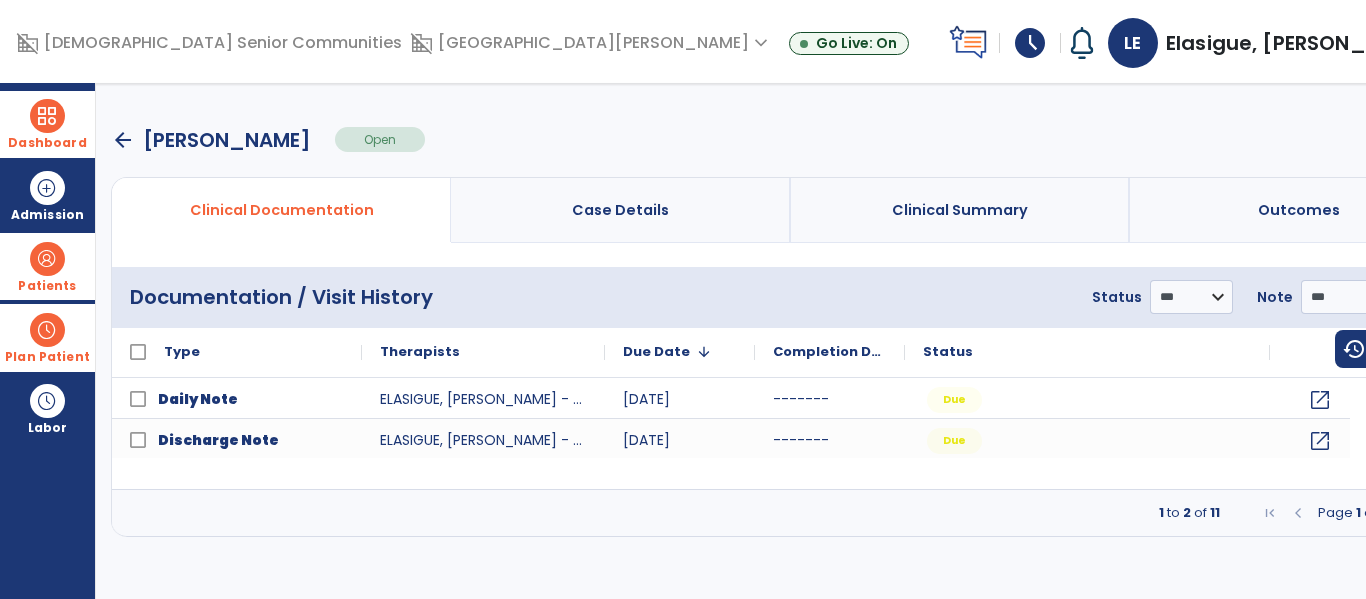 click at bounding box center [1409, 513] 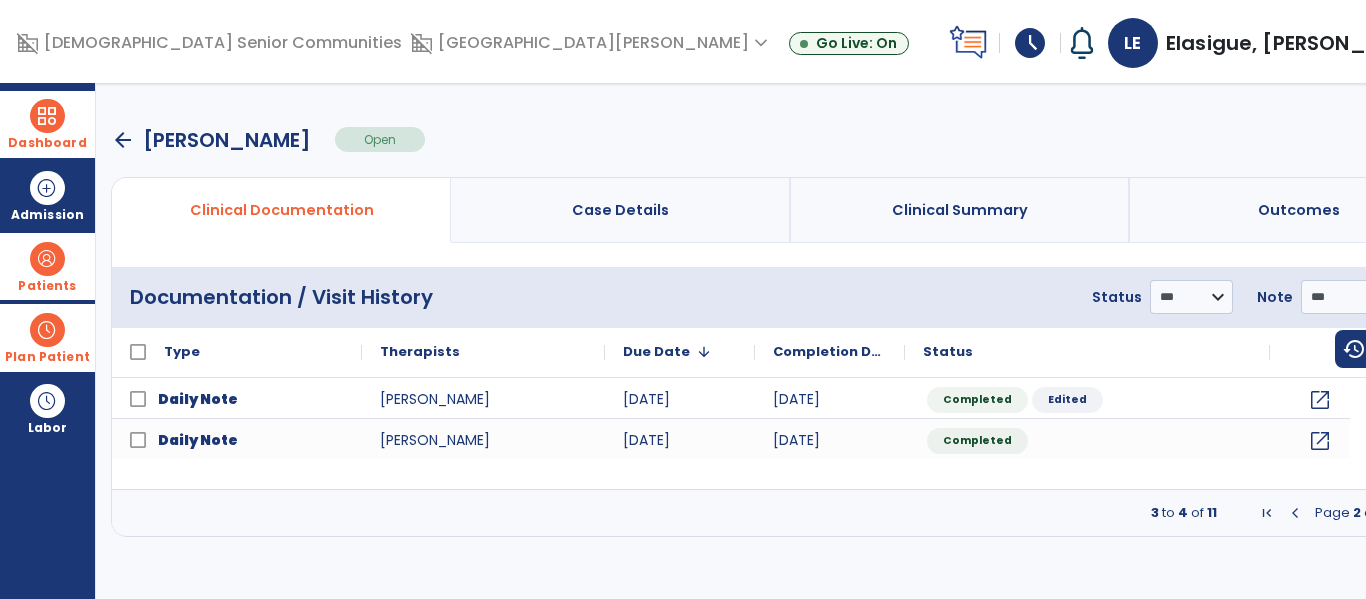 click at bounding box center (1409, 513) 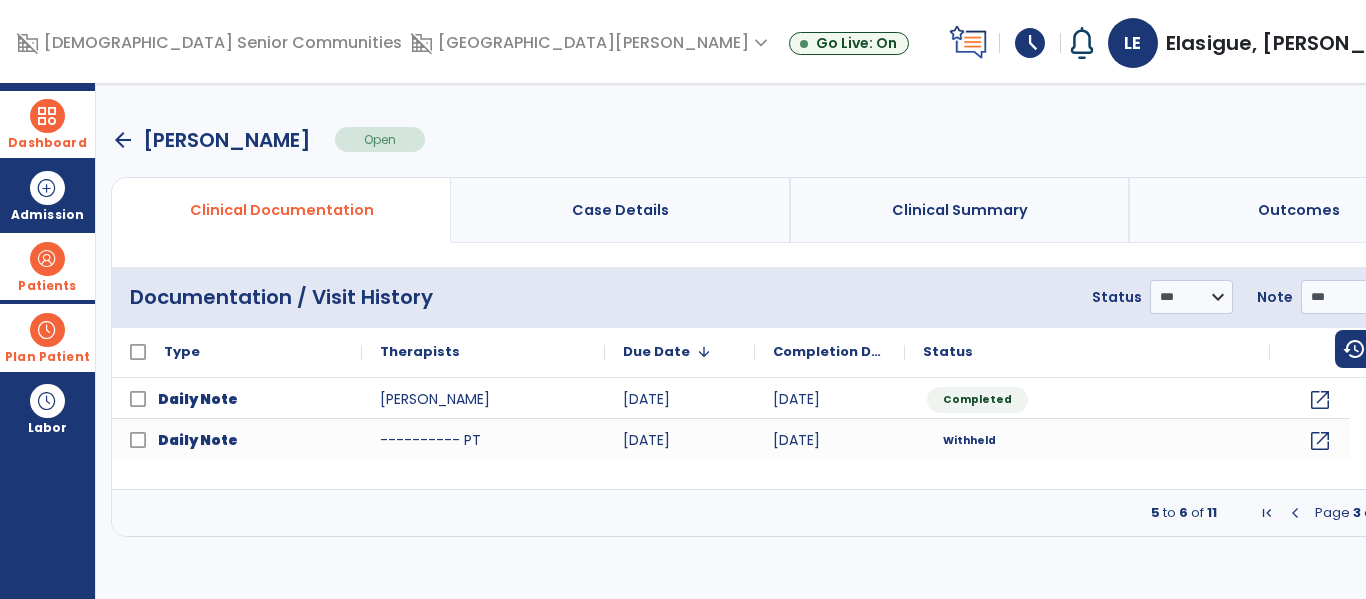 click at bounding box center [1409, 513] 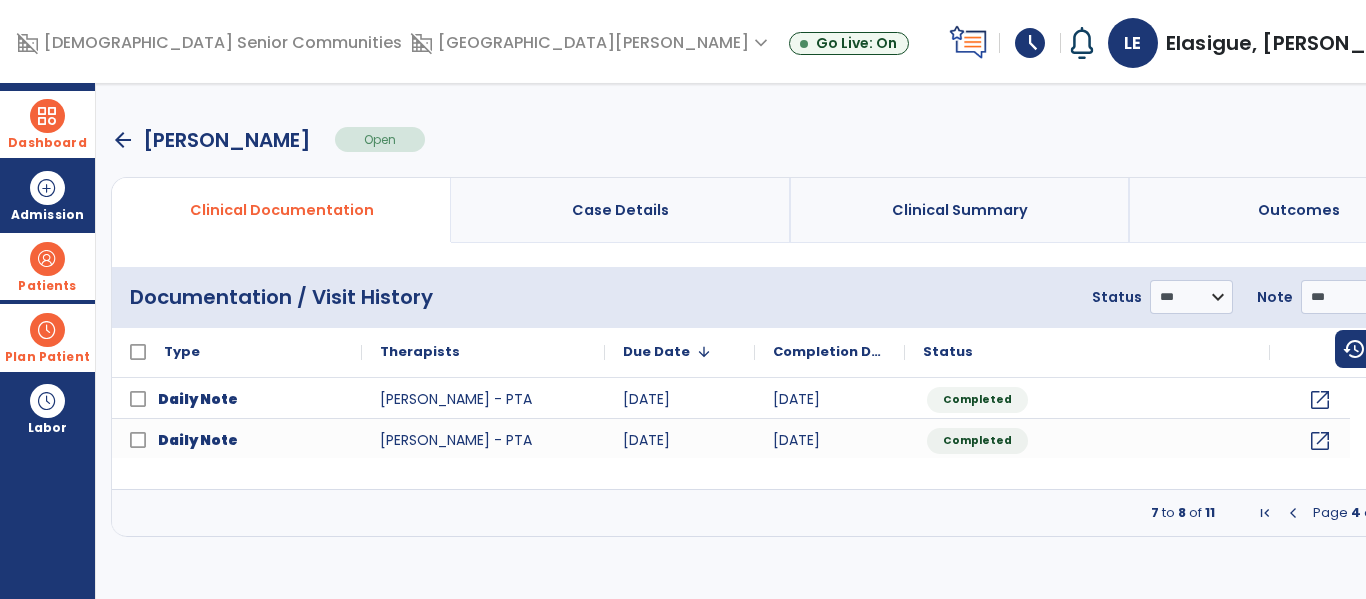 click at bounding box center [1409, 513] 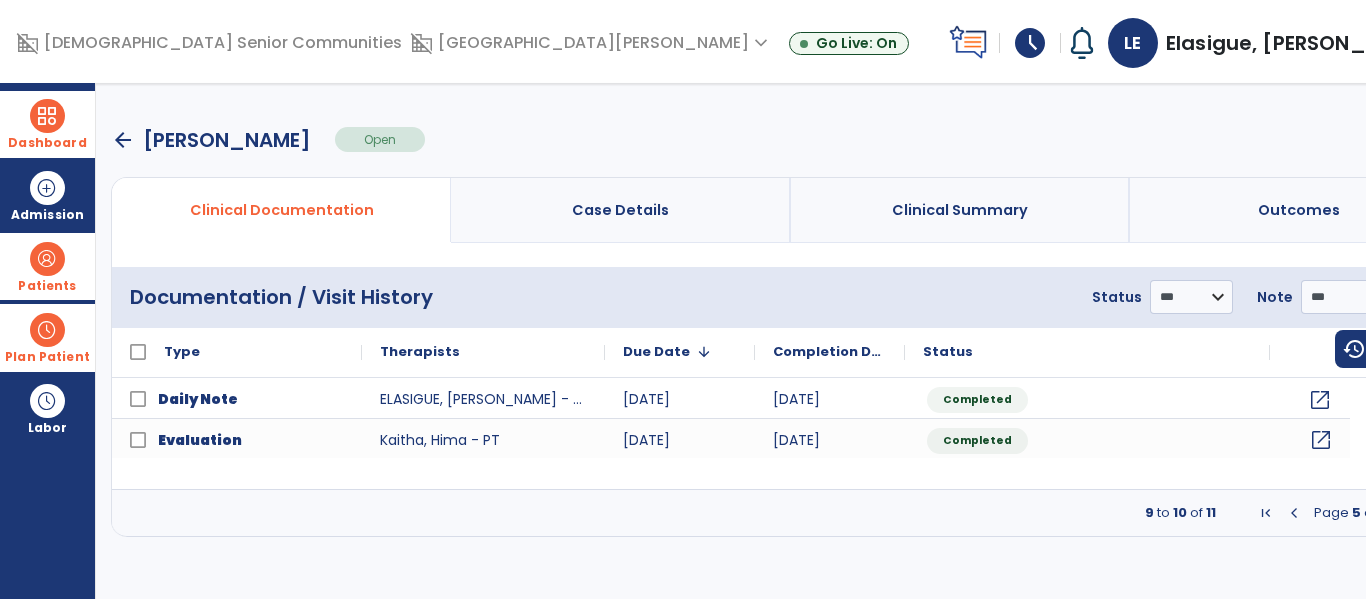 click on "open_in_new" 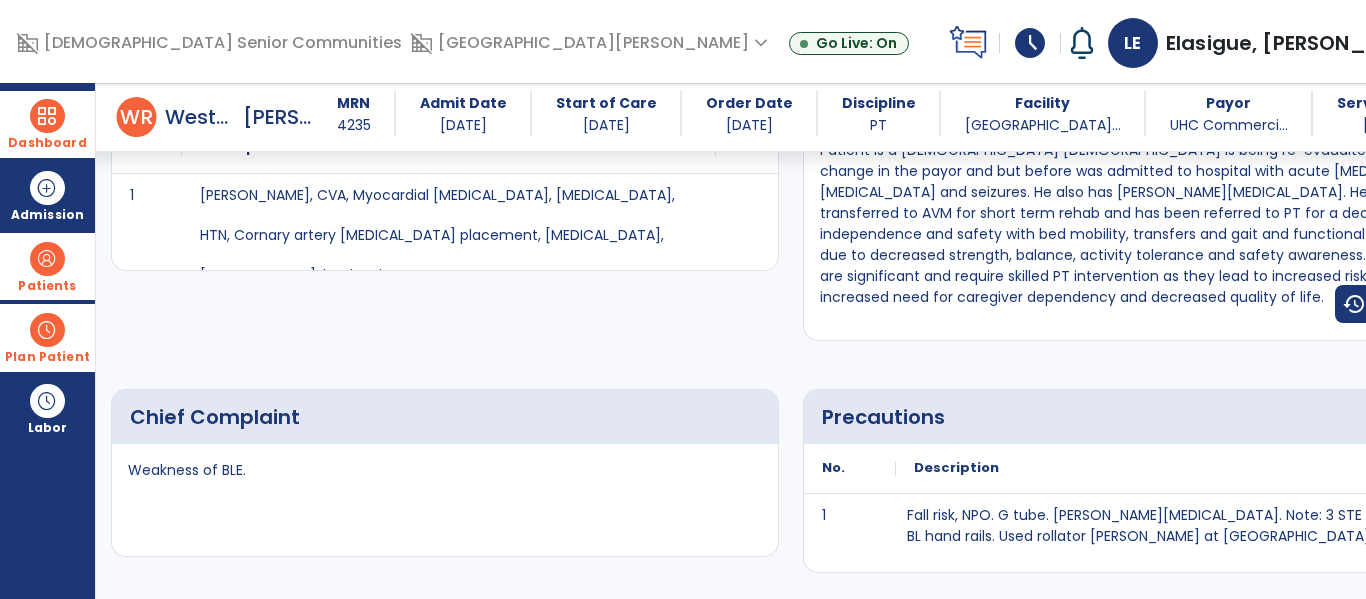 scroll, scrollTop: 0, scrollLeft: 0, axis: both 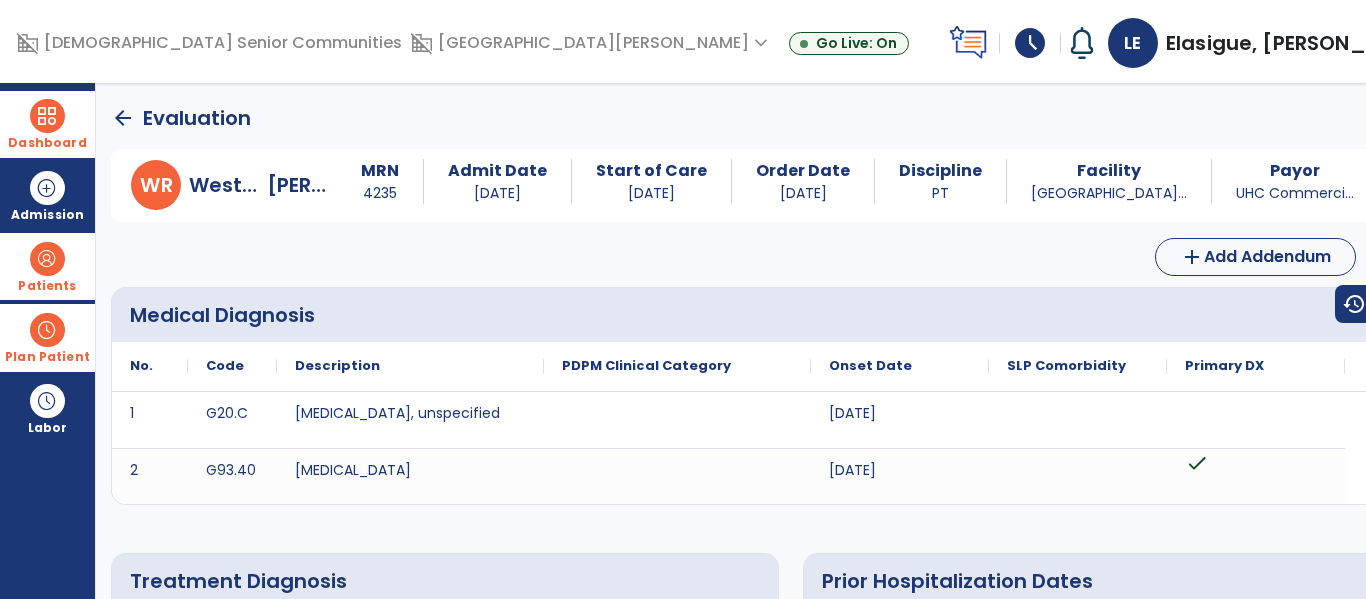 click on "arrow_back" 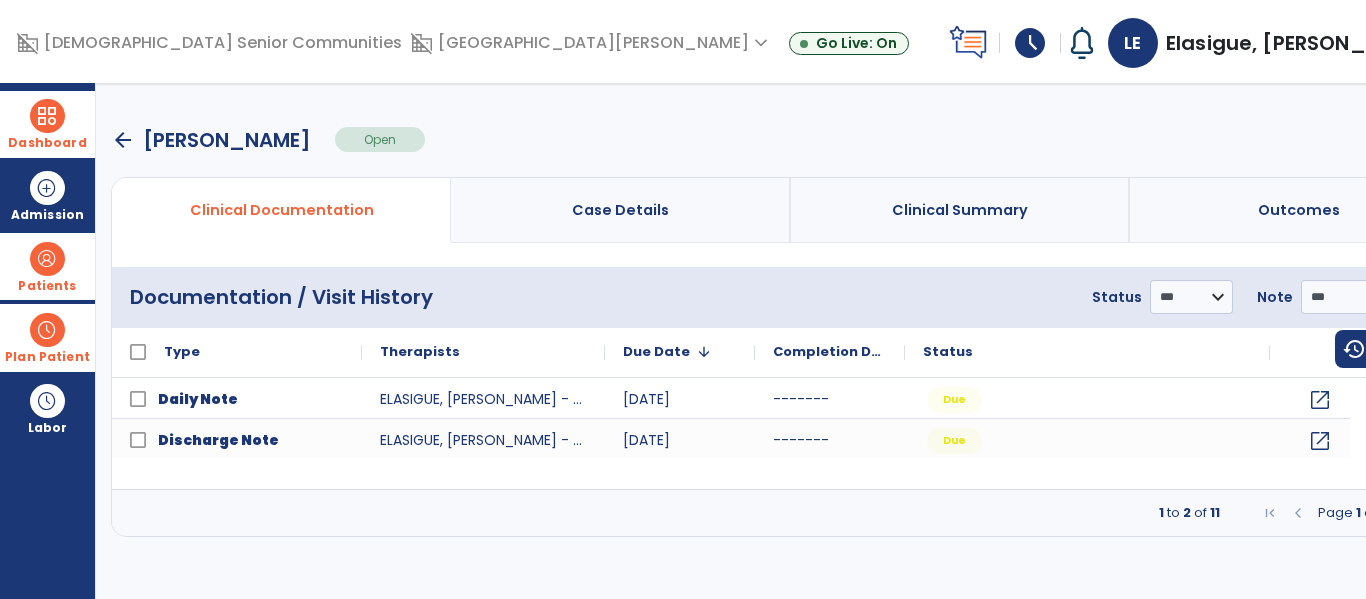 click at bounding box center [1409, 513] 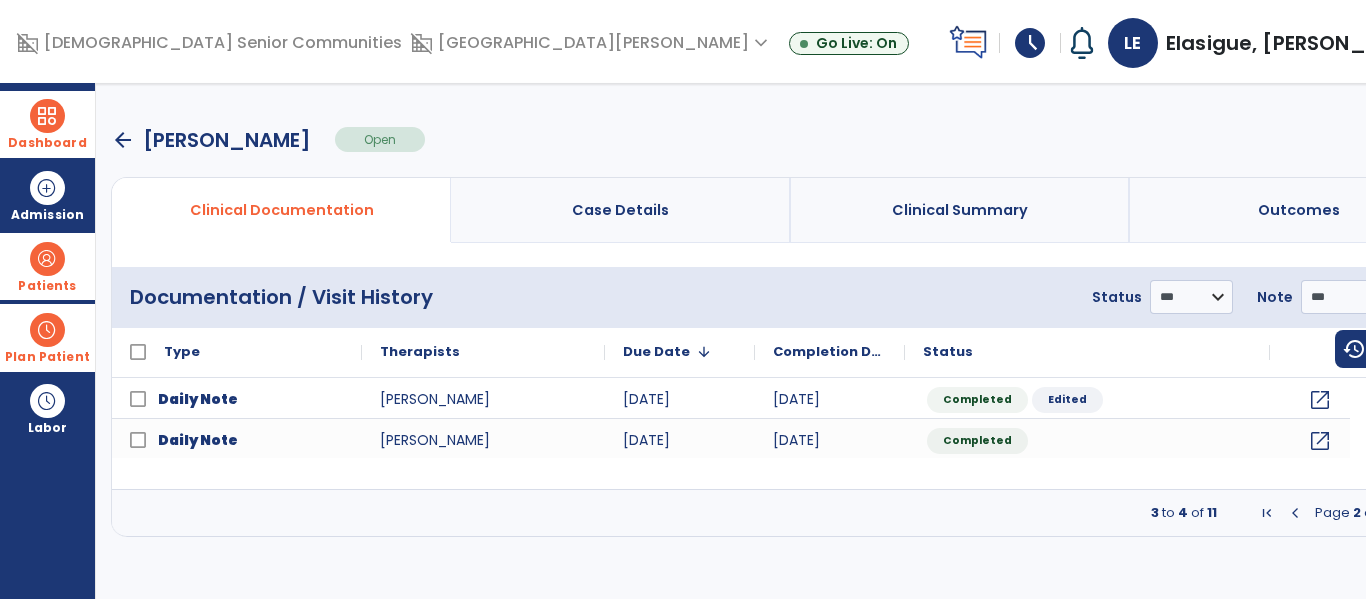 click at bounding box center (1409, 513) 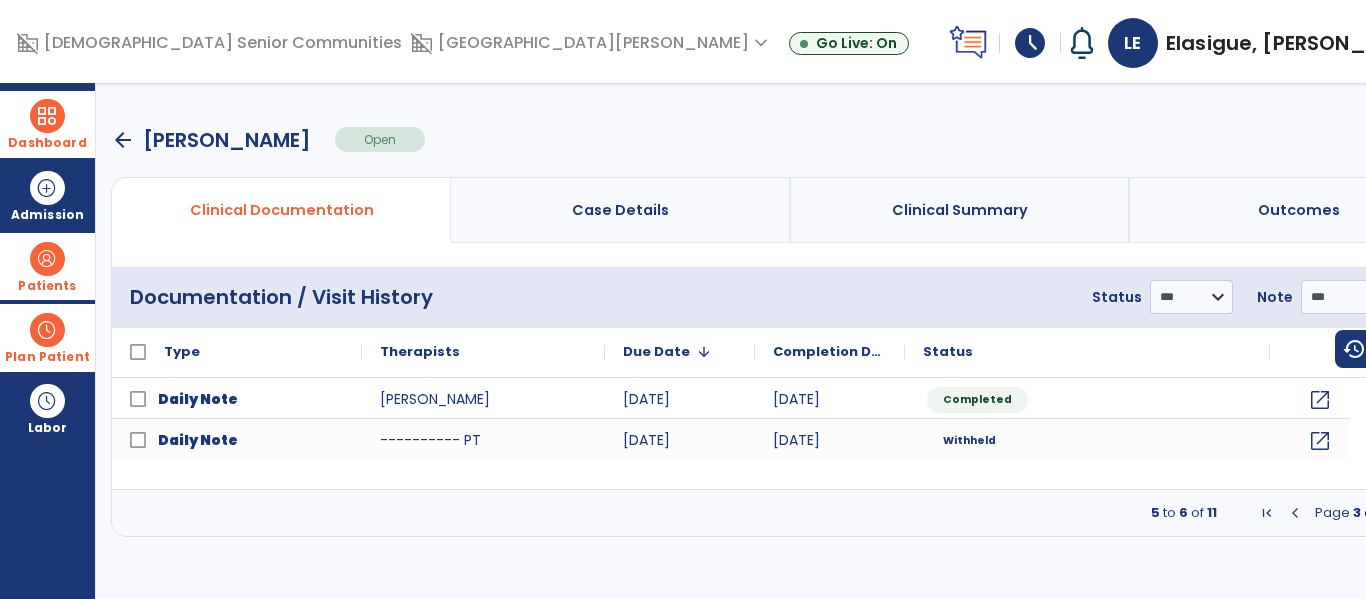 click at bounding box center [1409, 513] 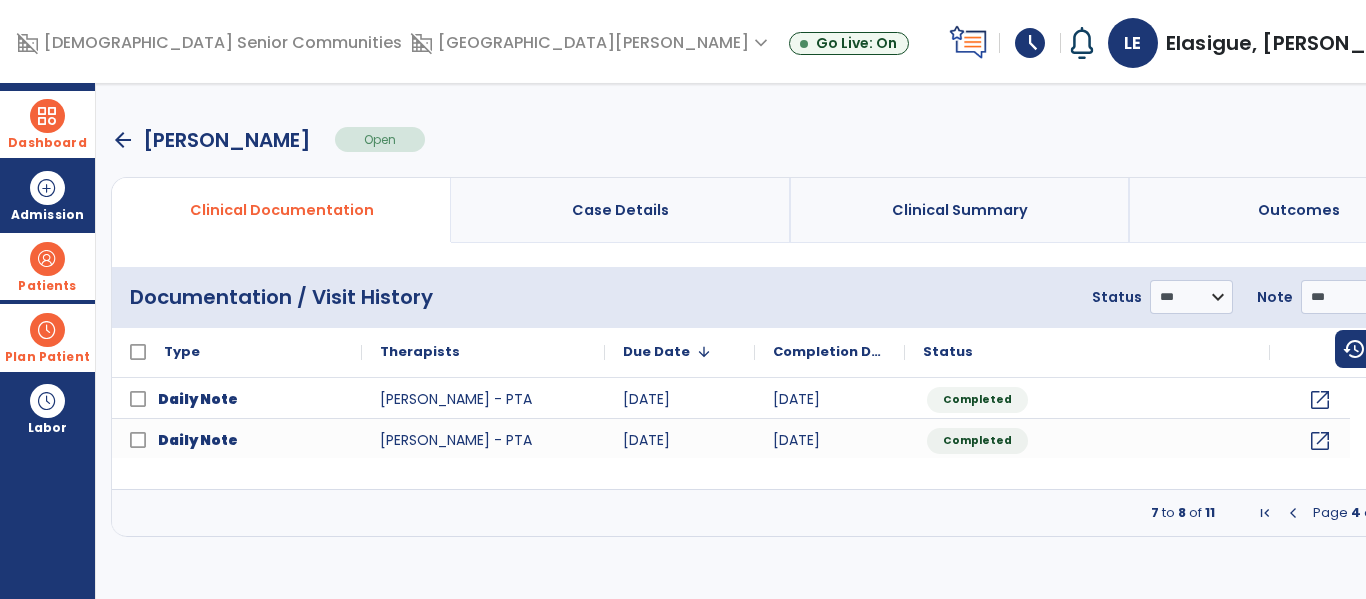 click at bounding box center (1409, 513) 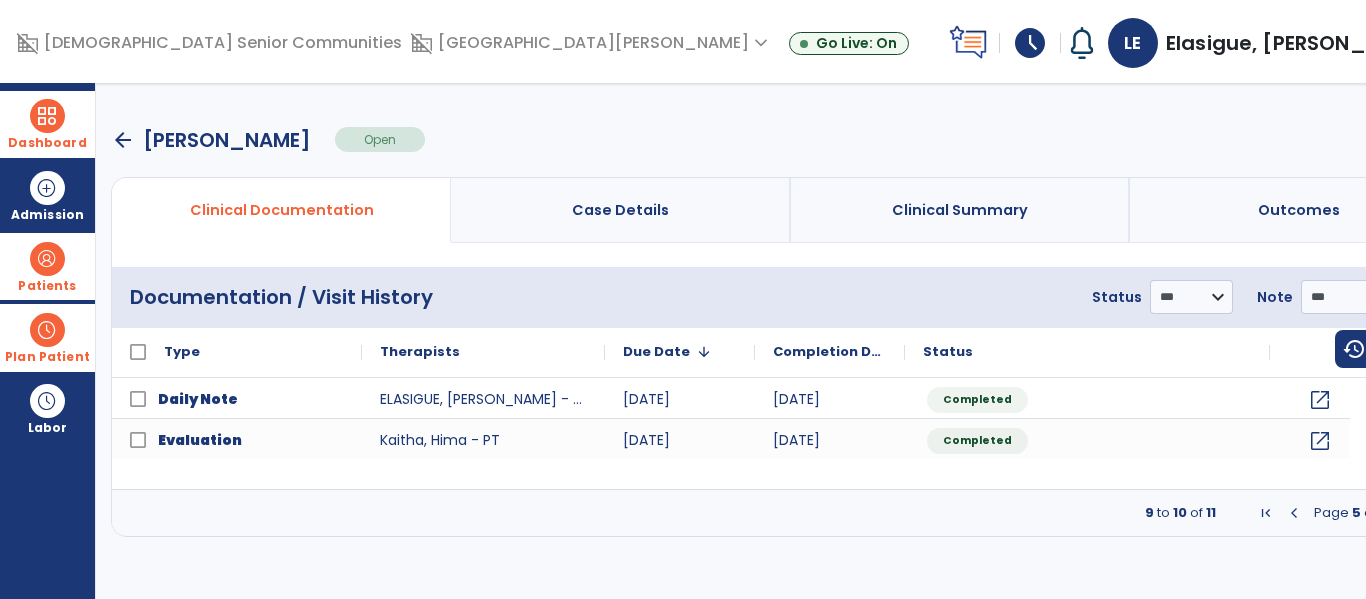 click at bounding box center (1294, 513) 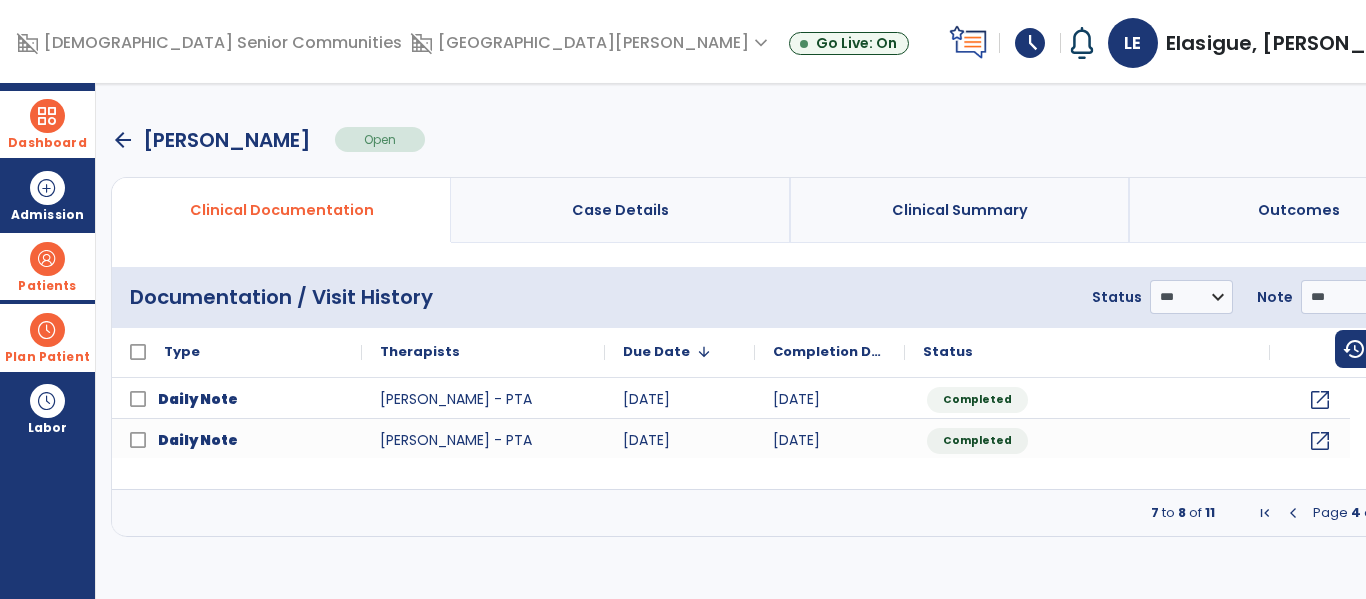 click at bounding box center [1293, 513] 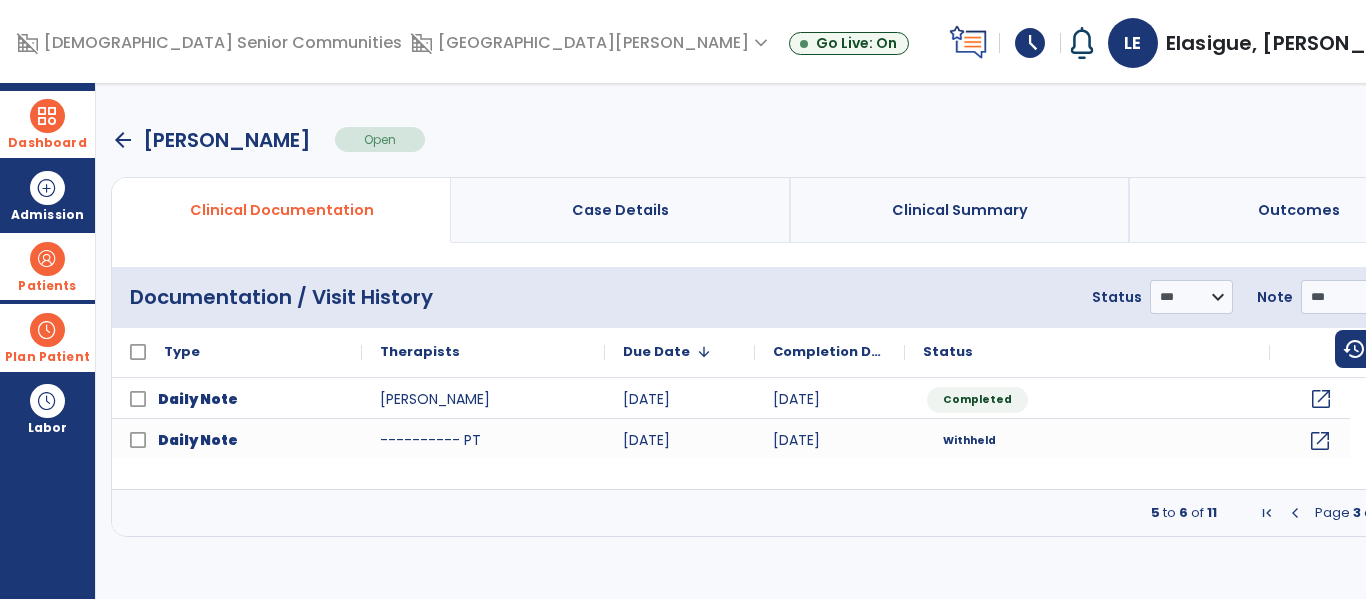 click on "open_in_new" 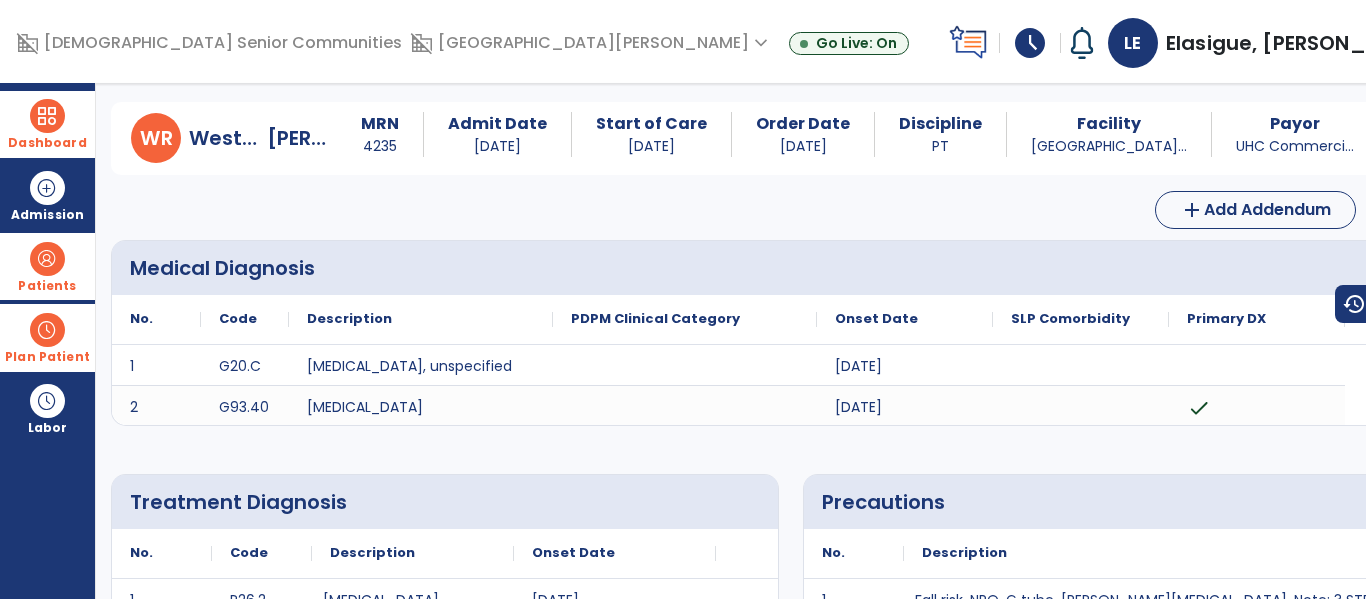 scroll, scrollTop: 0, scrollLeft: 0, axis: both 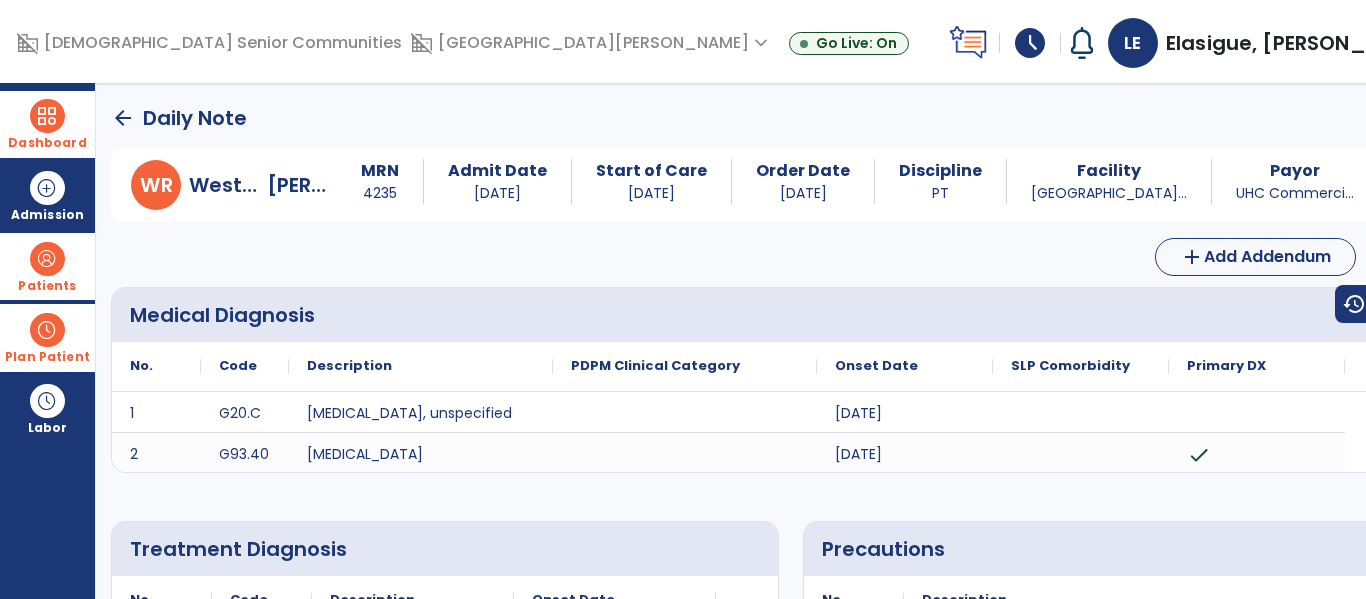 click on "arrow_back" 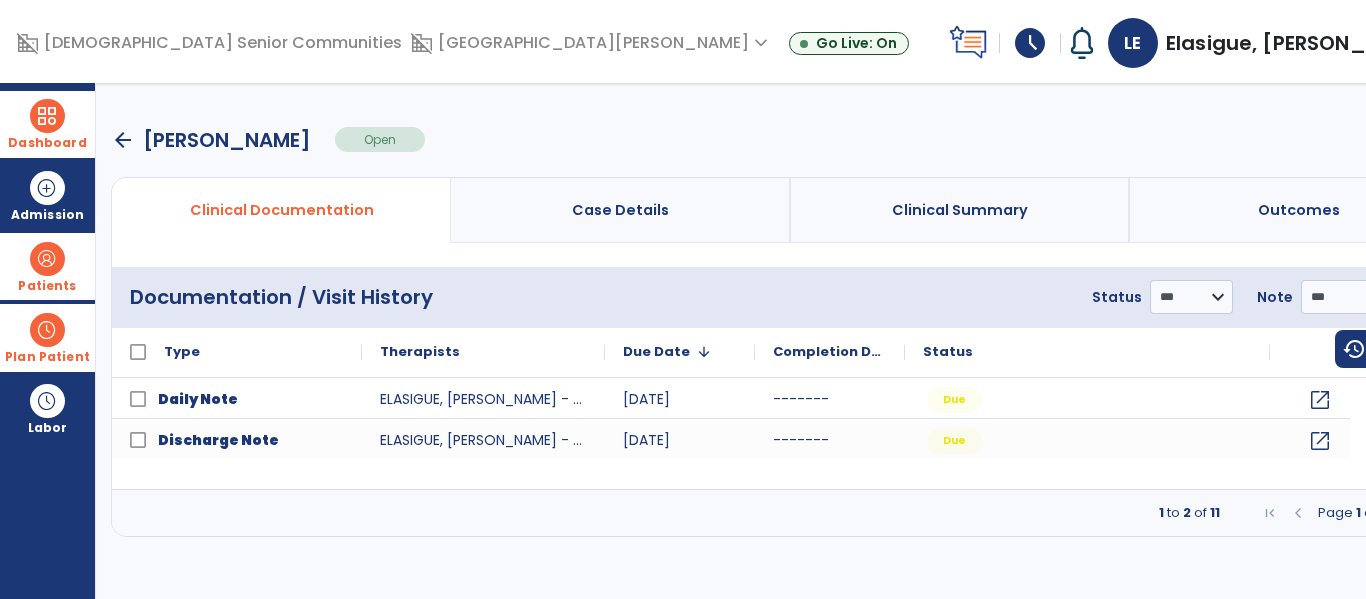 click at bounding box center (1409, 513) 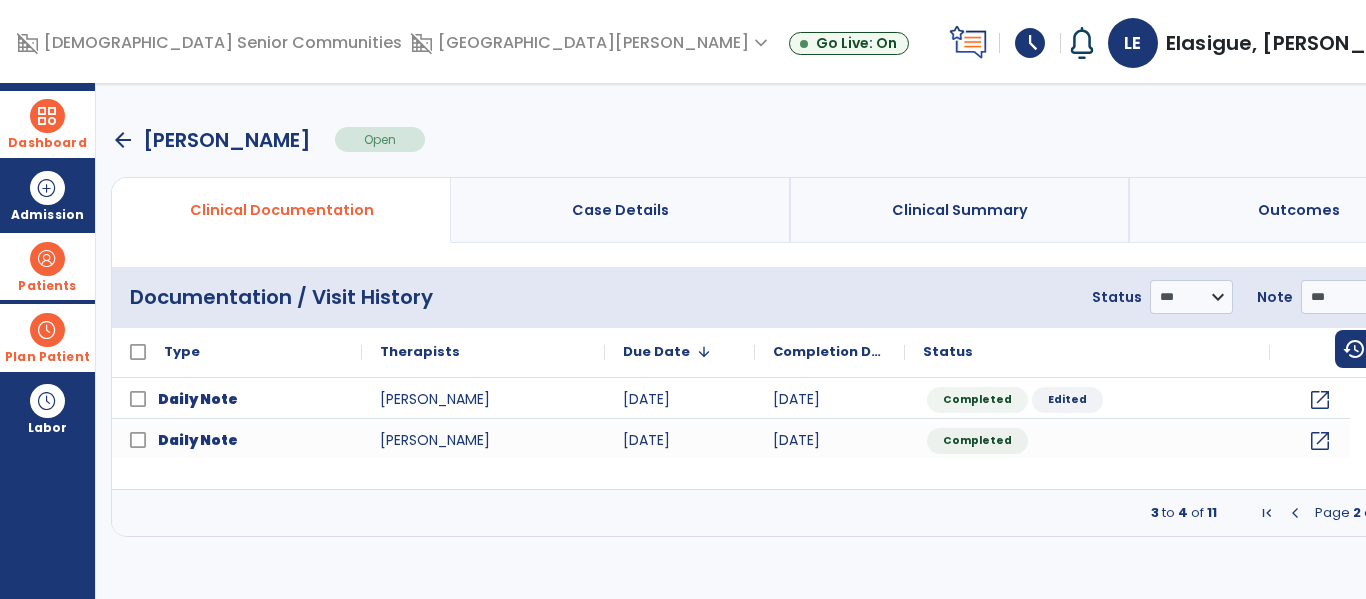 click at bounding box center [1409, 513] 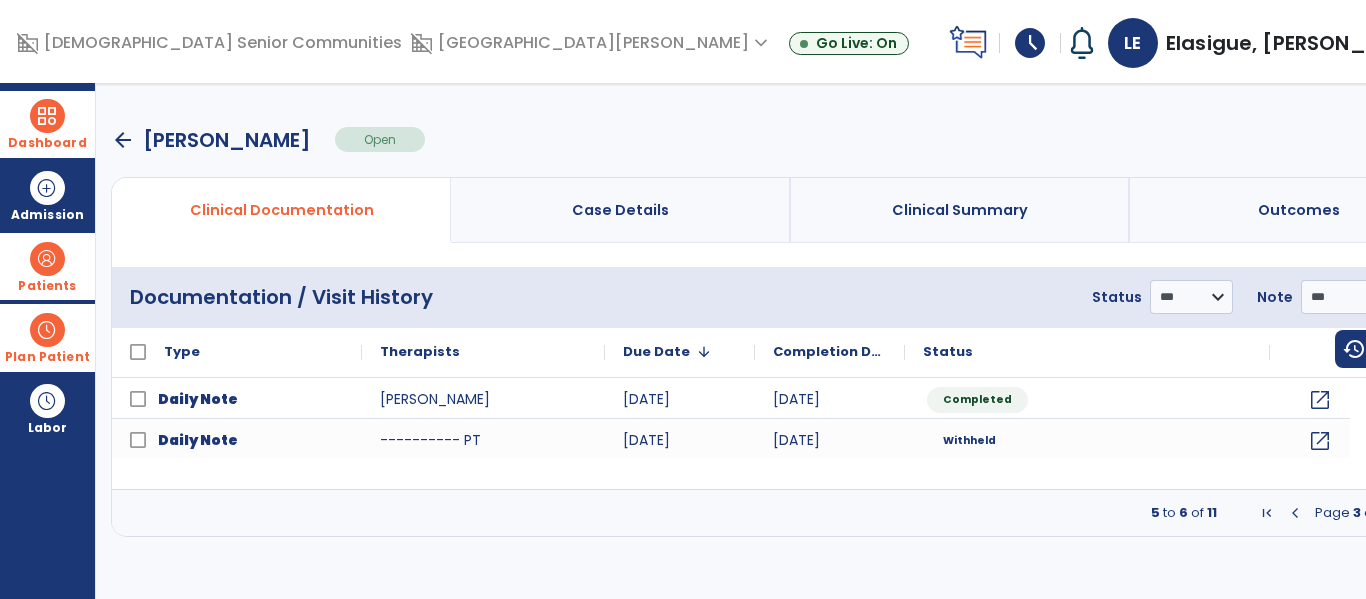 click at bounding box center [1409, 513] 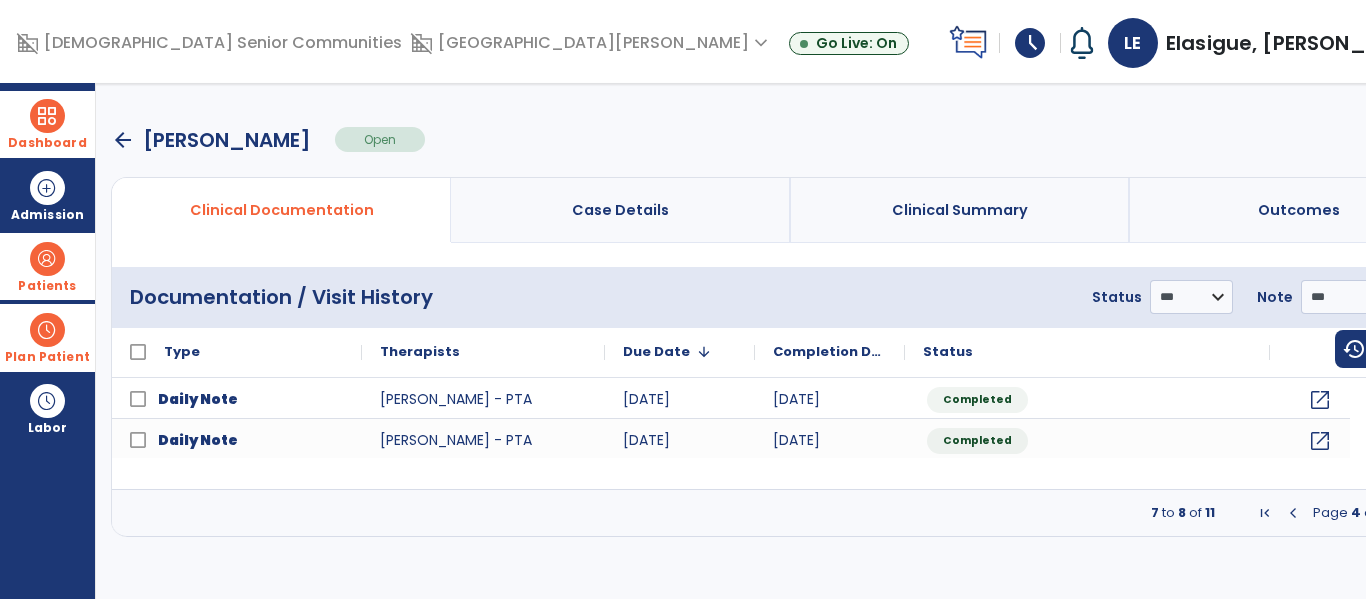 click at bounding box center [1293, 513] 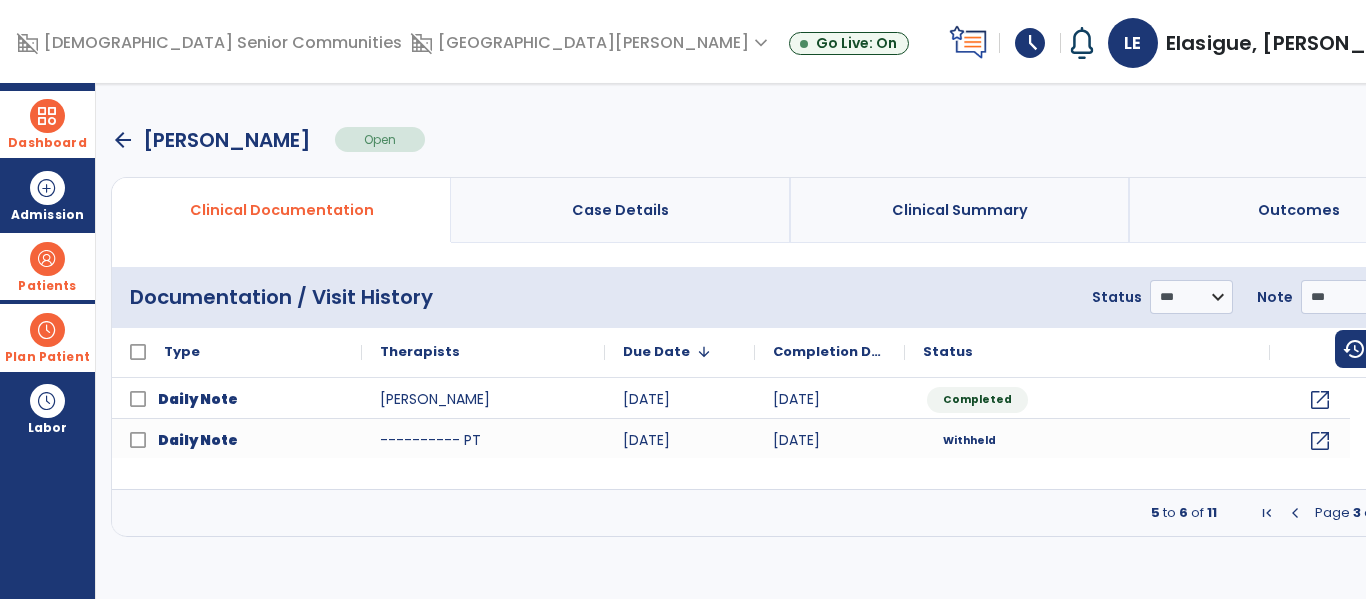click at bounding box center (1295, 513) 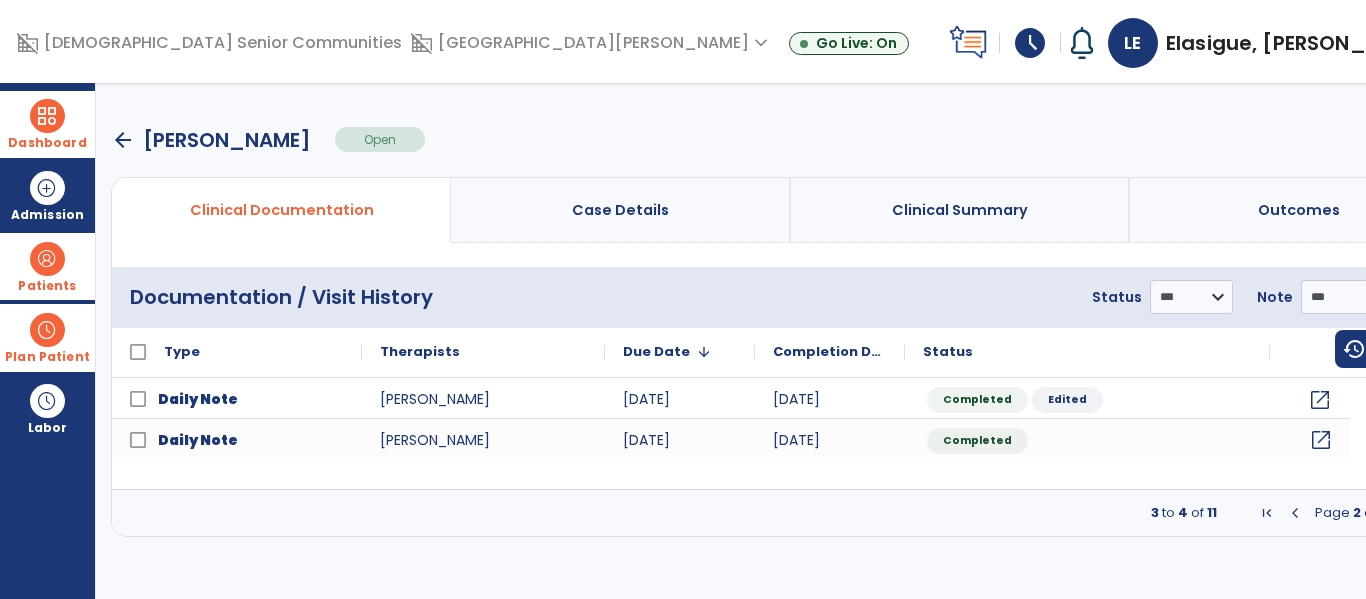 click on "open_in_new" 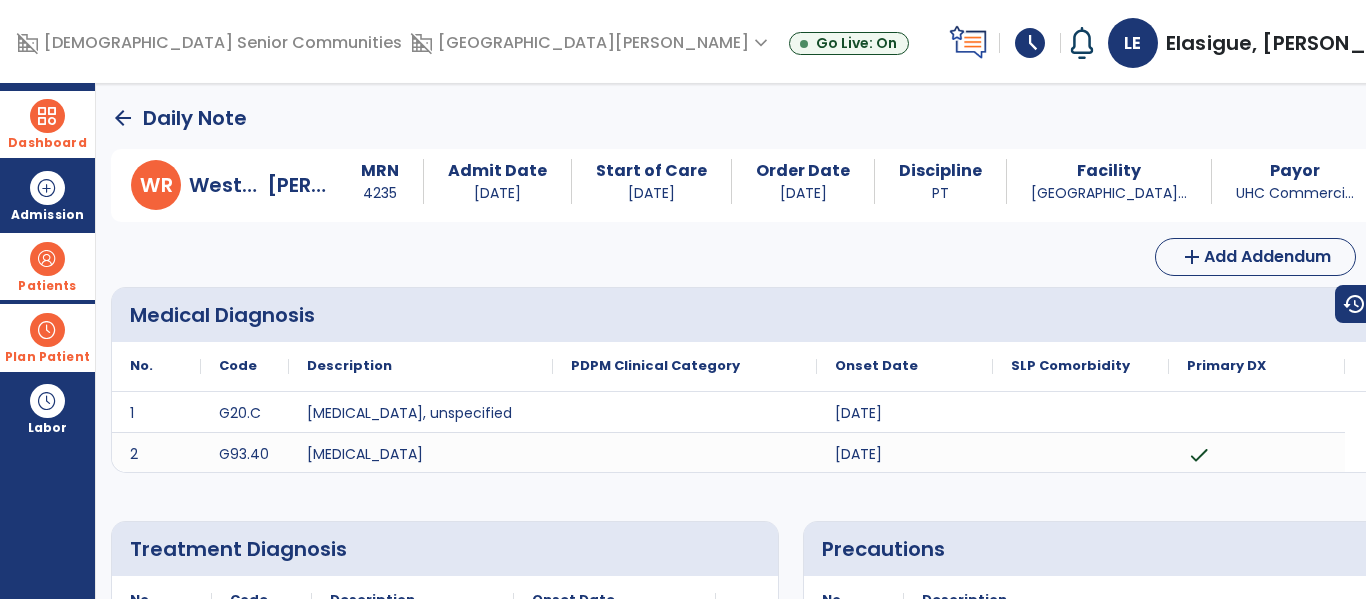 scroll, scrollTop: 2, scrollLeft: 0, axis: vertical 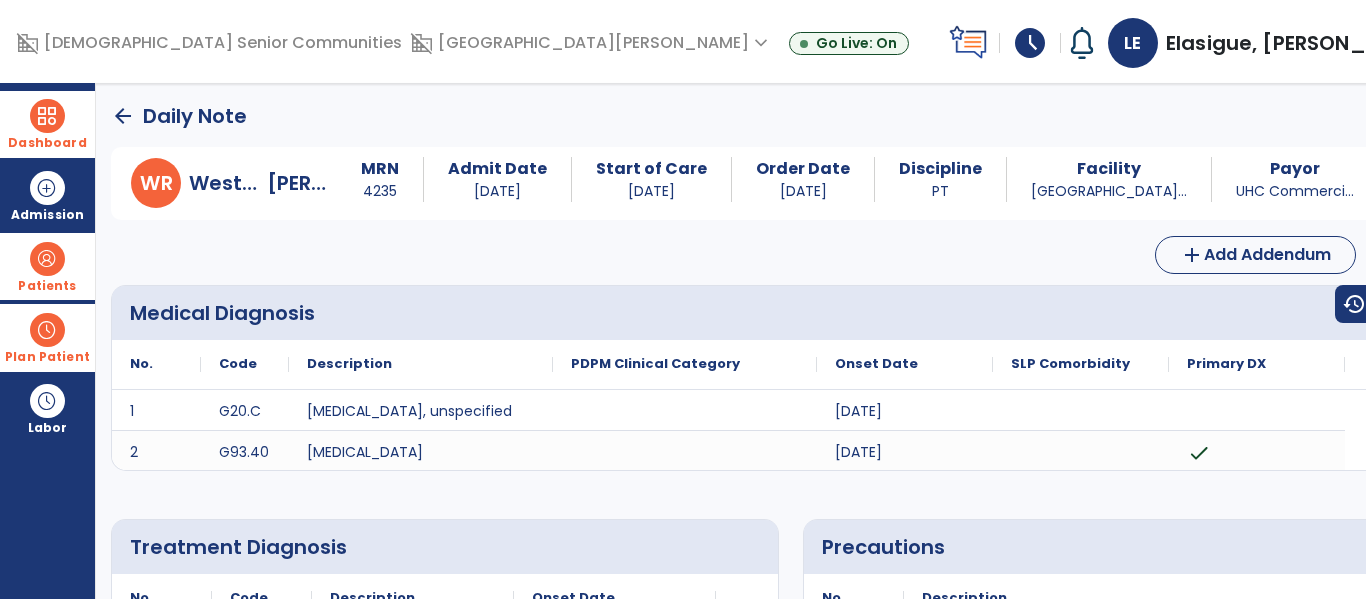 click on "arrow_back" 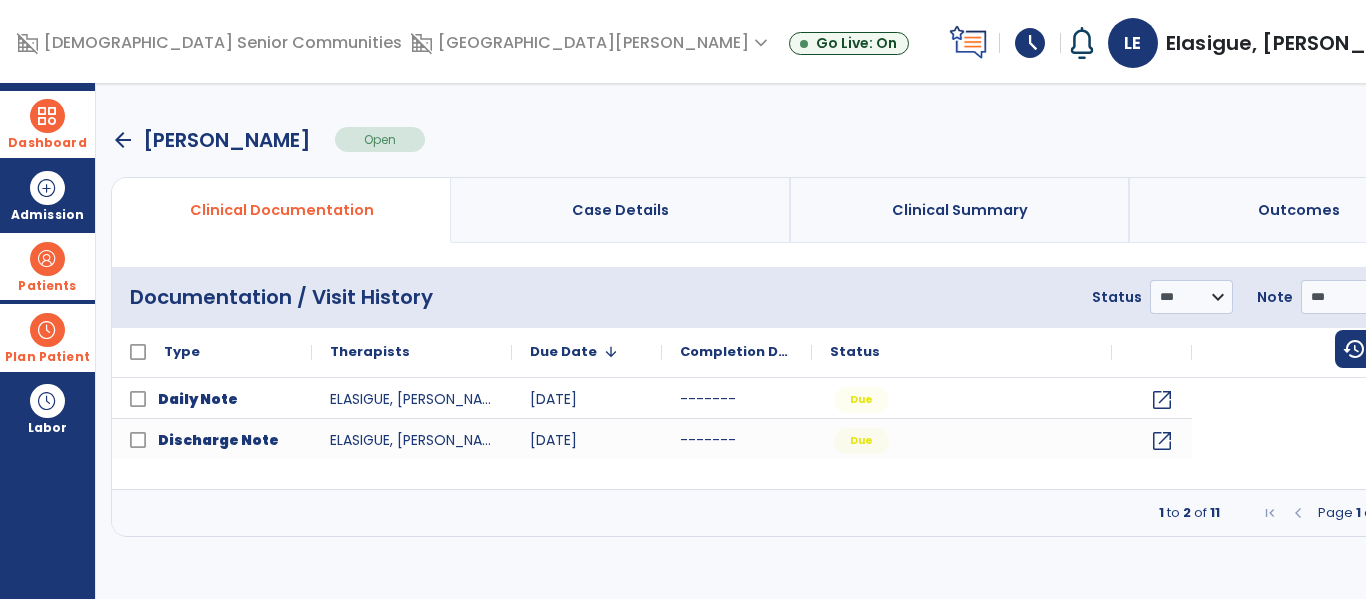 scroll, scrollTop: 0, scrollLeft: 0, axis: both 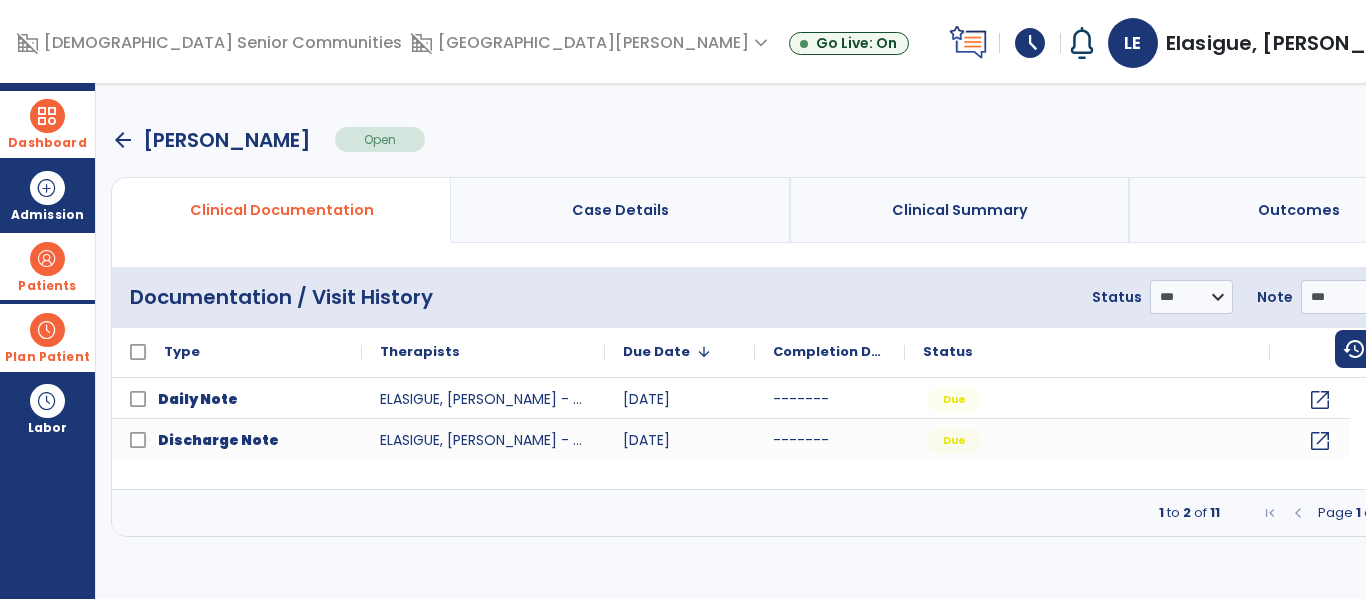 click at bounding box center (1409, 513) 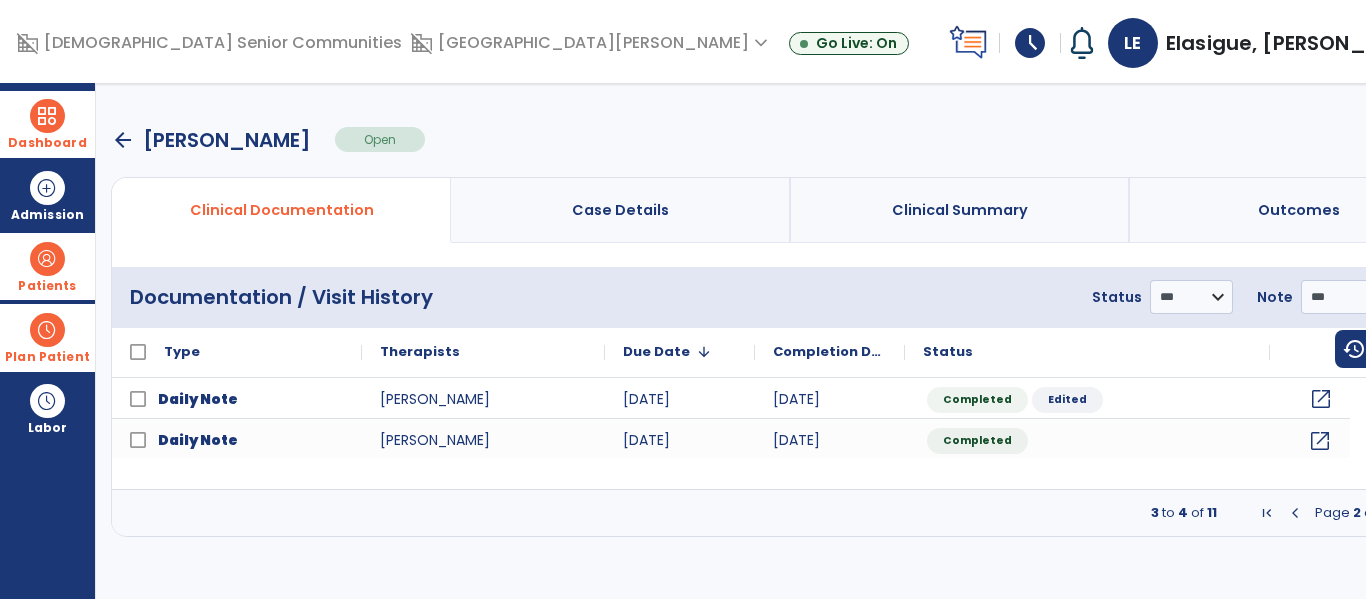 click on "open_in_new" 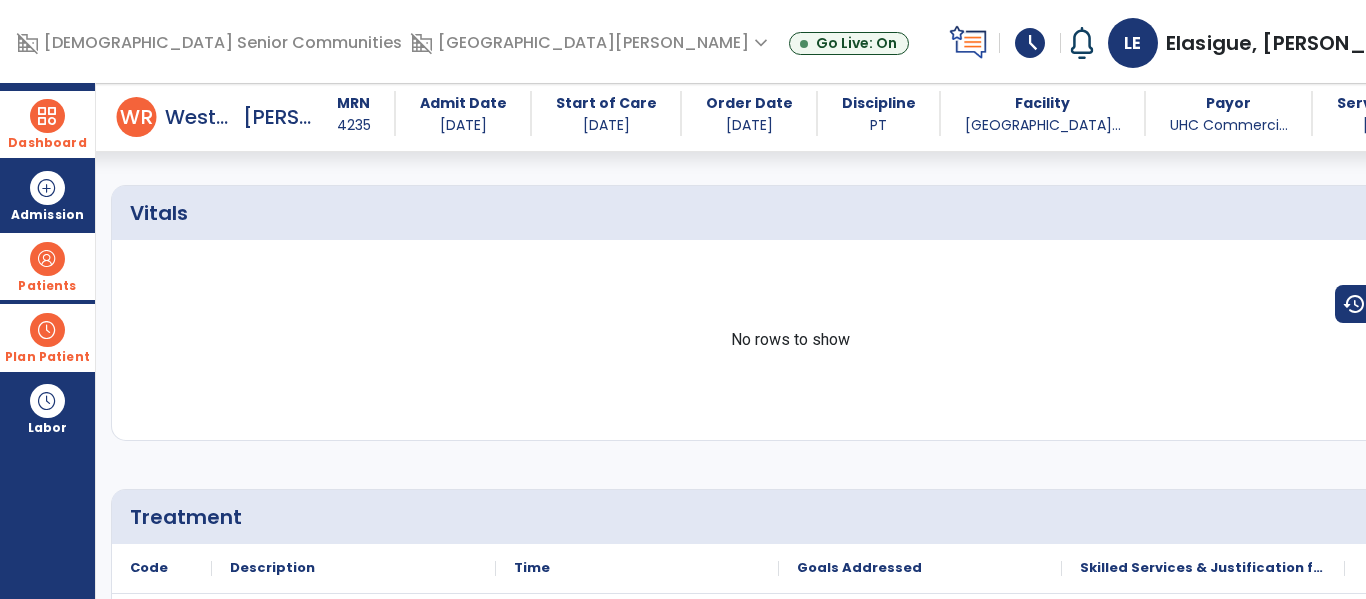 scroll, scrollTop: 0, scrollLeft: 0, axis: both 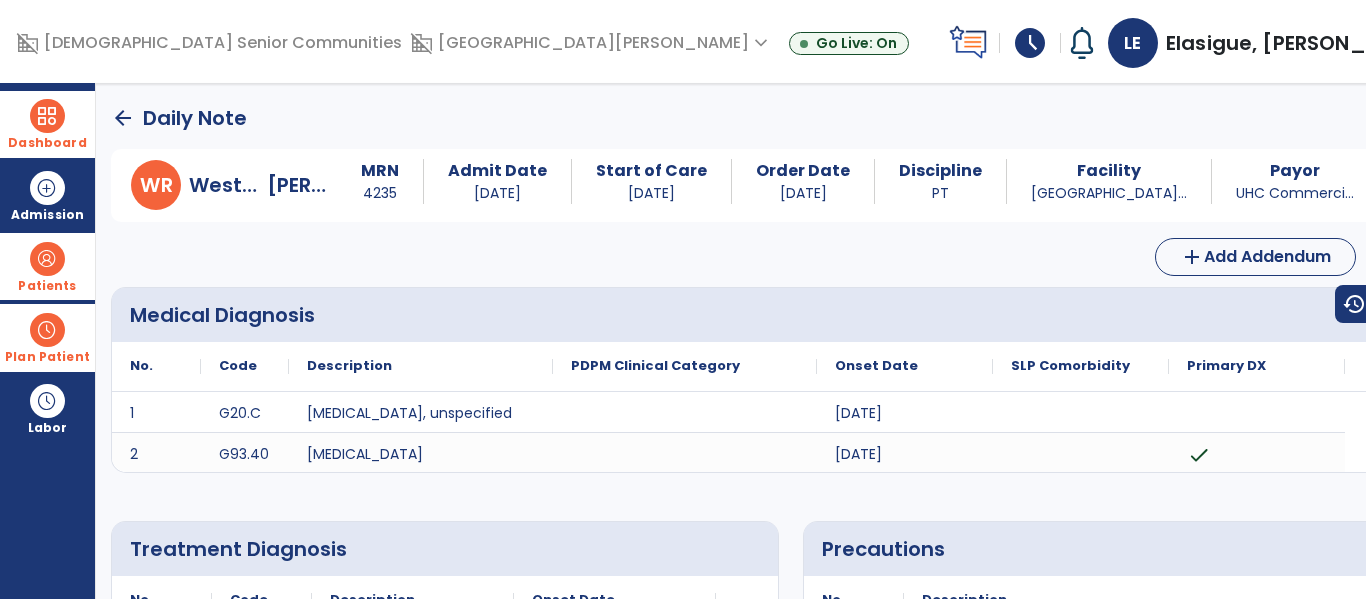 click on "arrow_back" 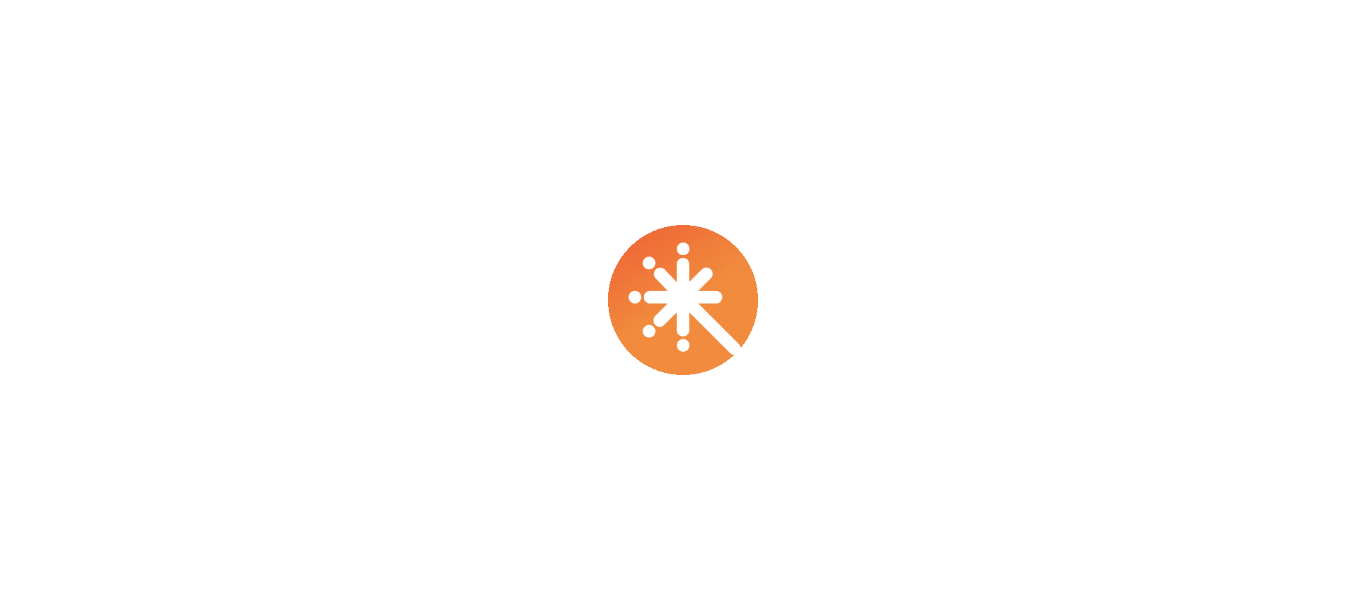 scroll, scrollTop: 0, scrollLeft: 0, axis: both 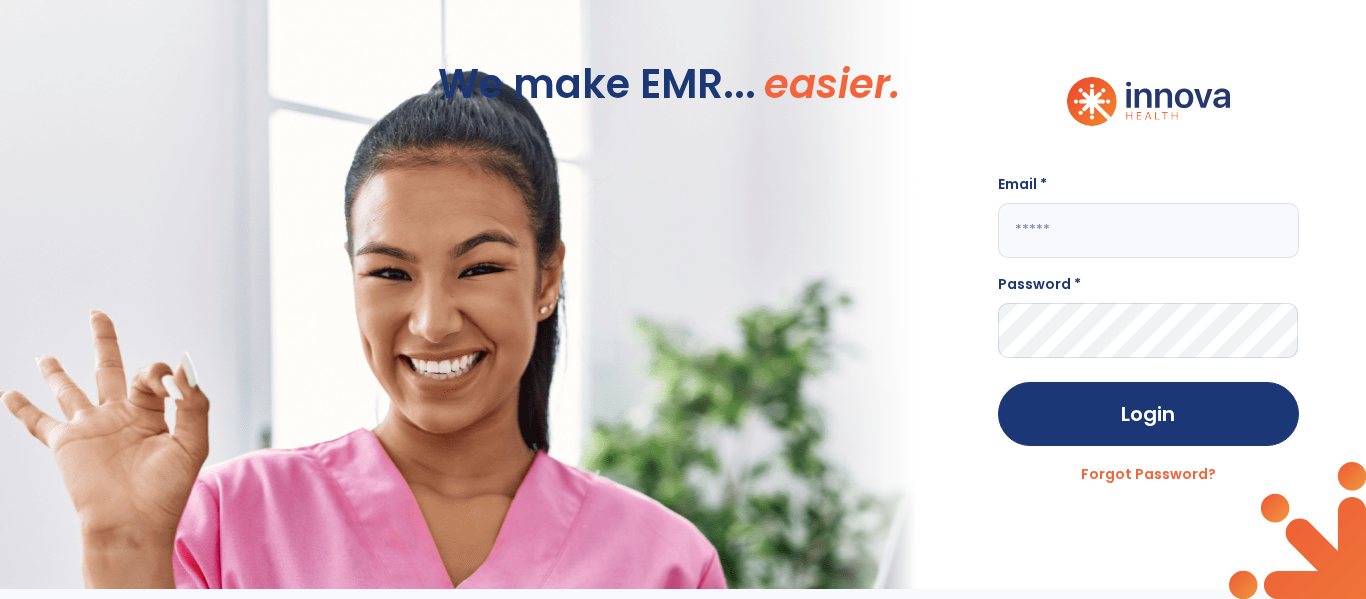 click 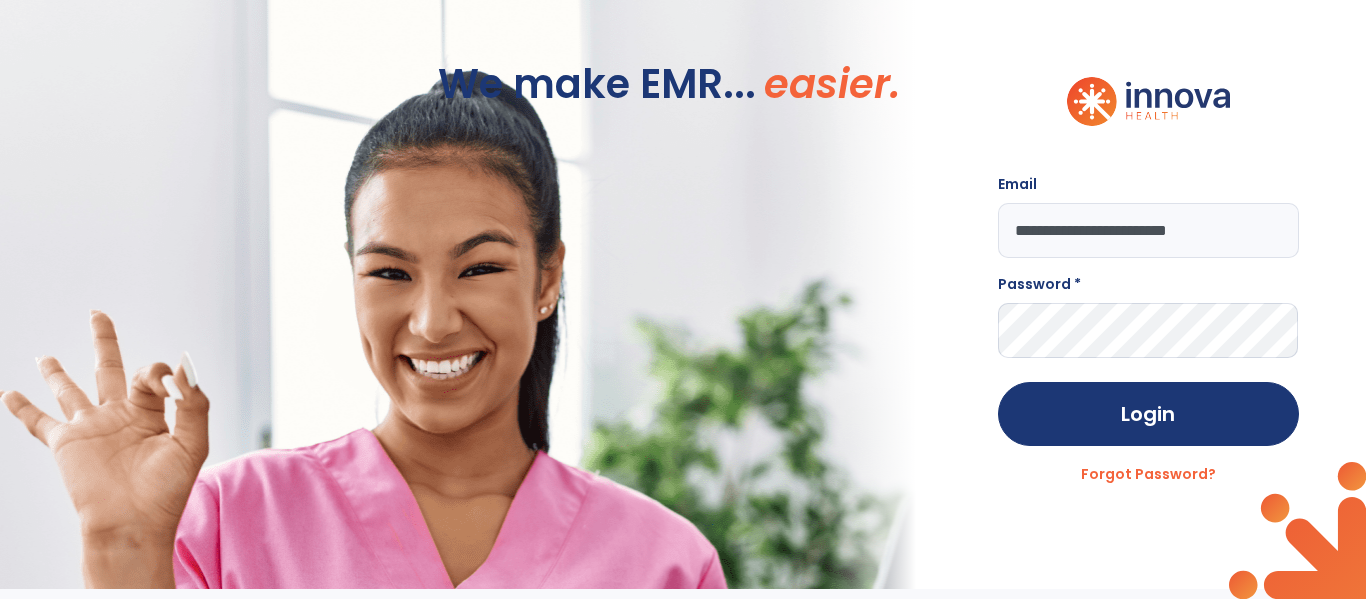 type on "**********" 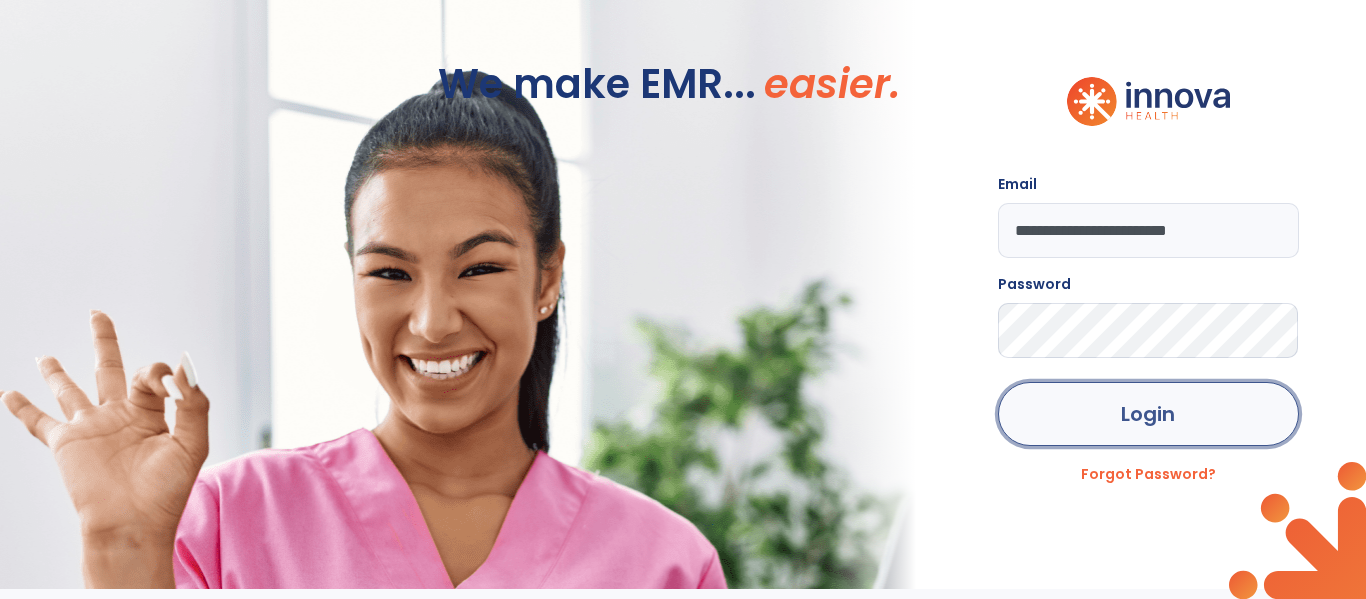 click on "Login" 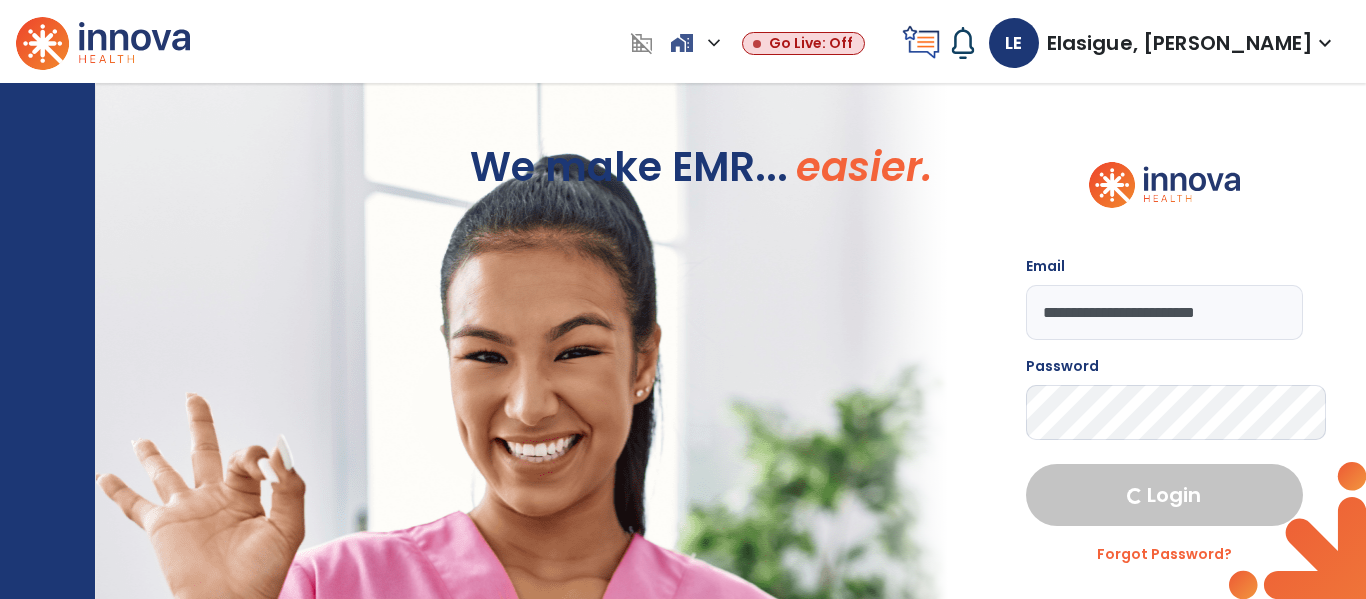 select on "****" 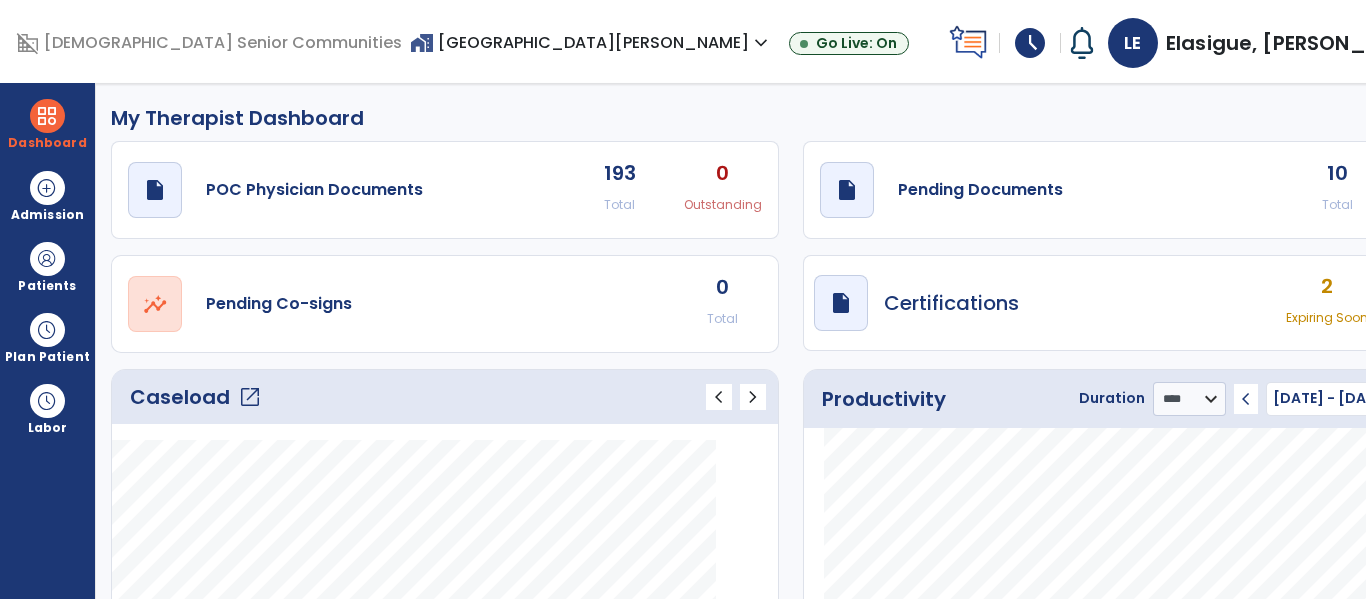 click on "open_in_new" 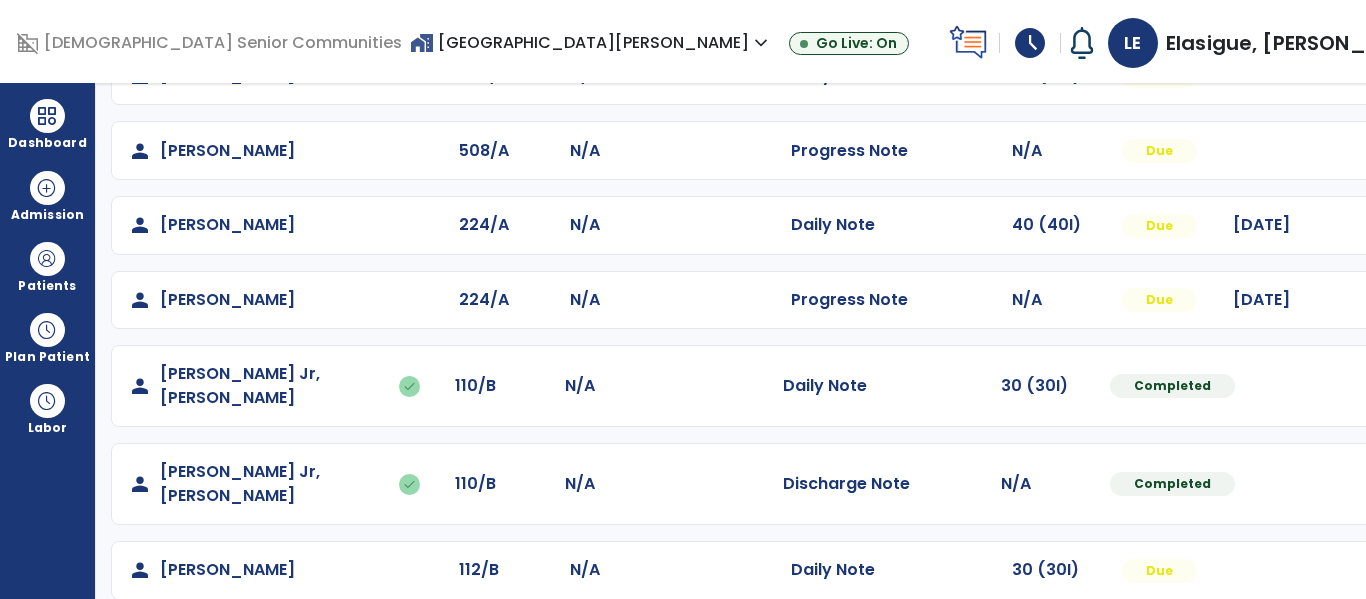 scroll, scrollTop: 561, scrollLeft: 0, axis: vertical 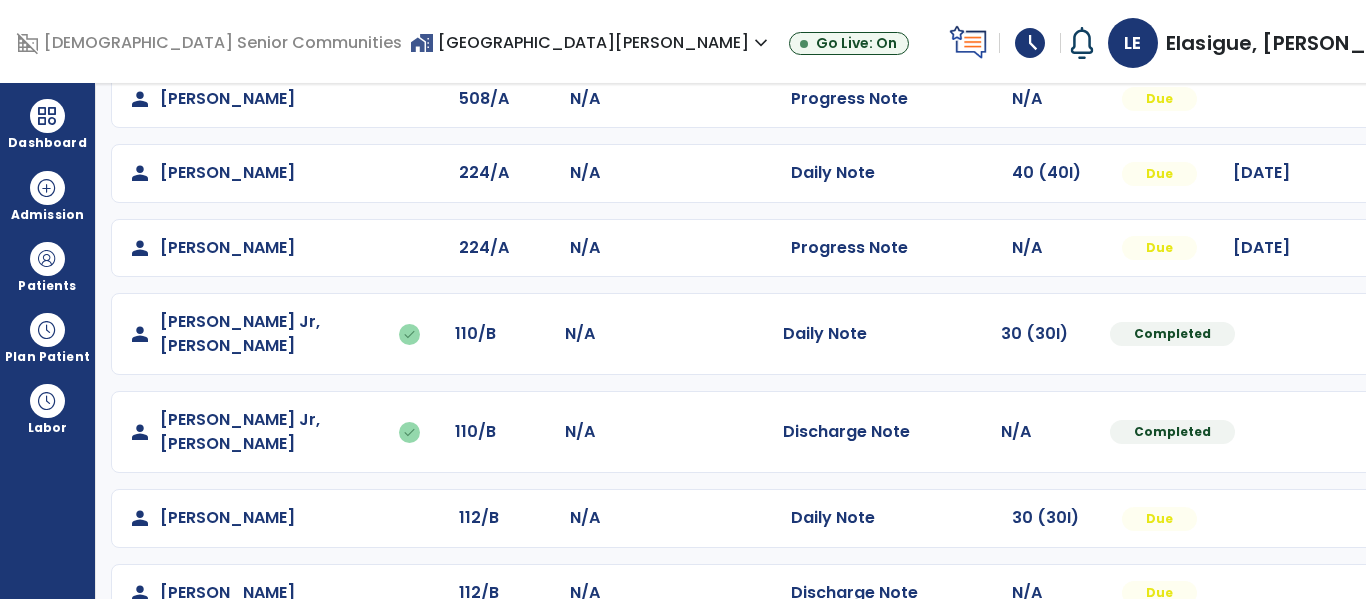 click at bounding box center [1406, -273] 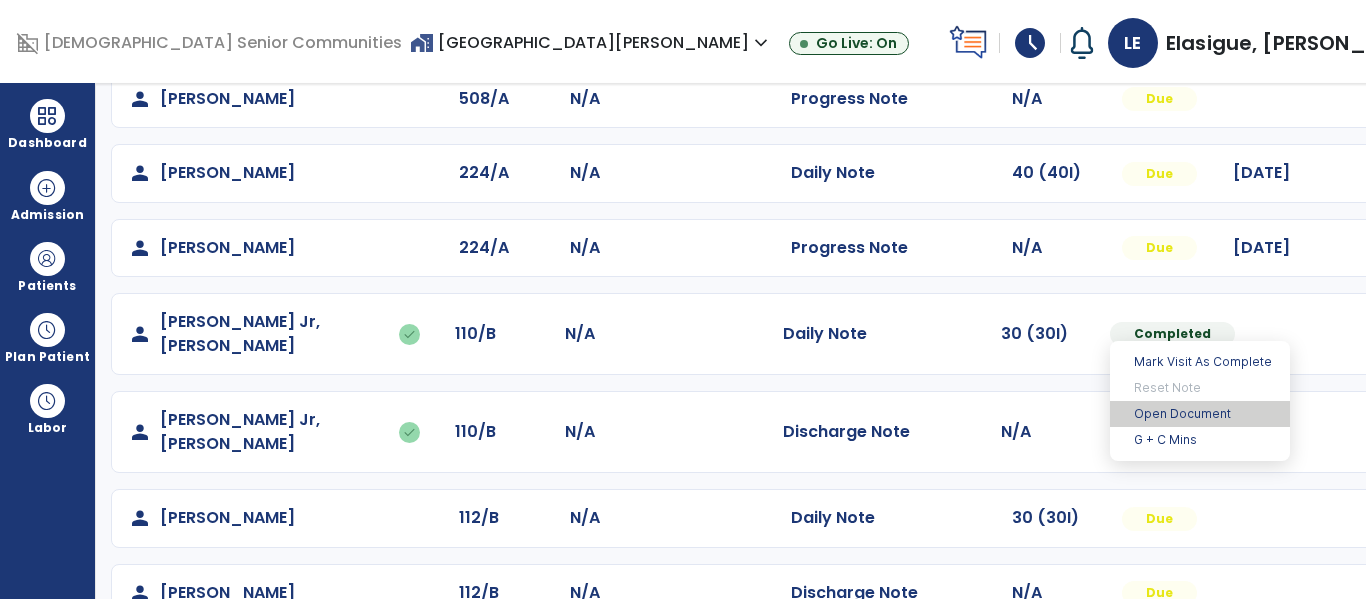 click on "Open Document" at bounding box center [1200, 414] 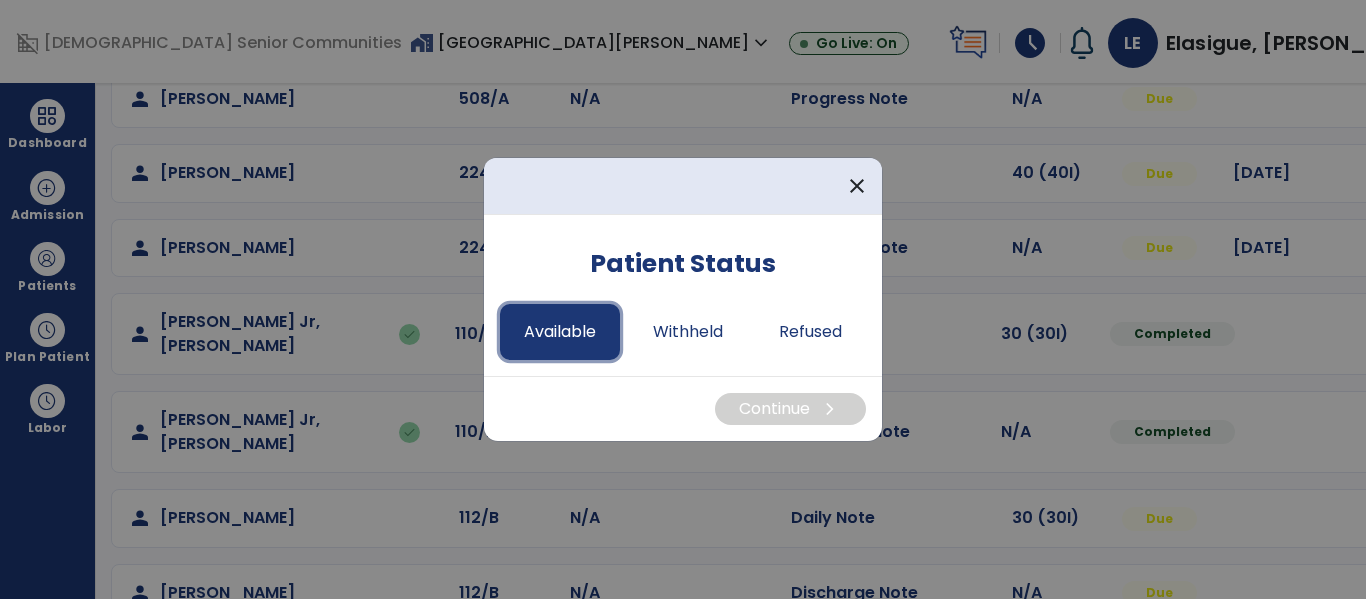 click on "Available" at bounding box center [560, 332] 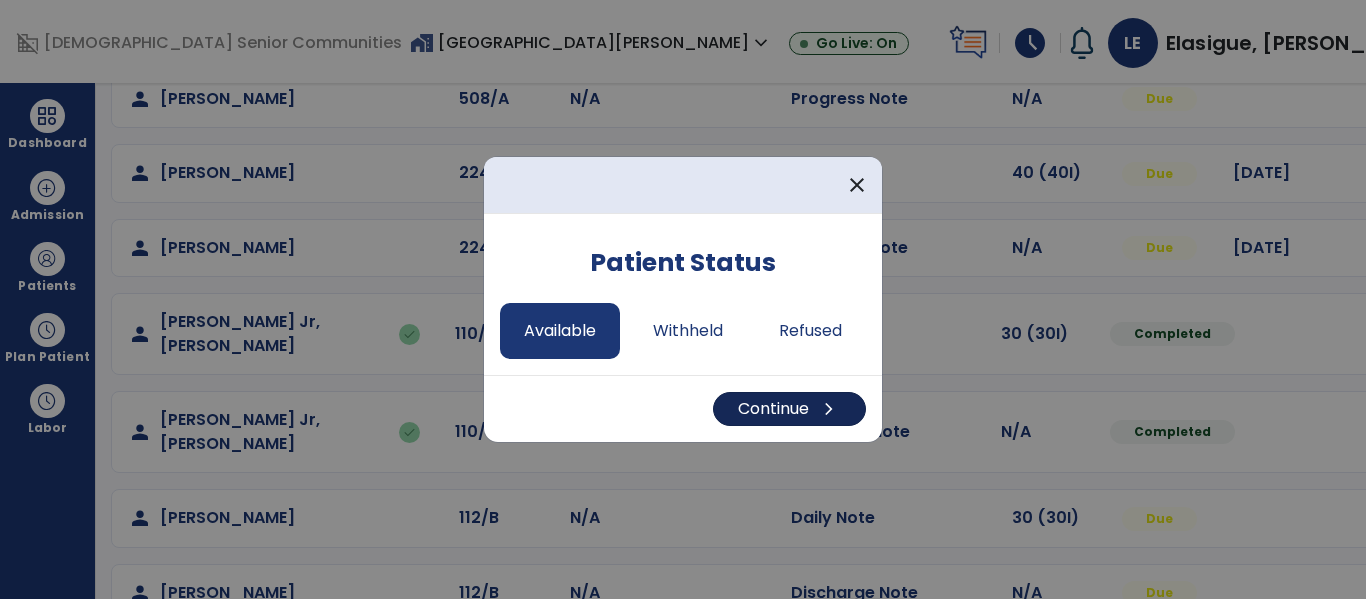 click on "Continue   chevron_right" at bounding box center (789, 409) 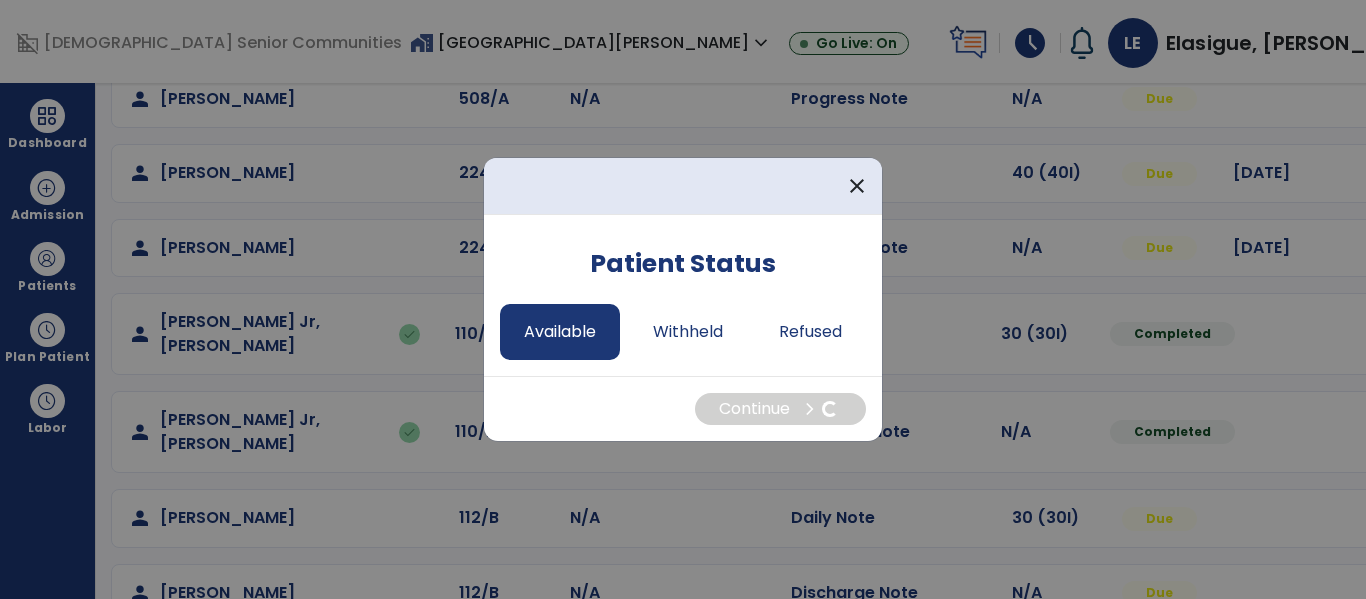 select on "*" 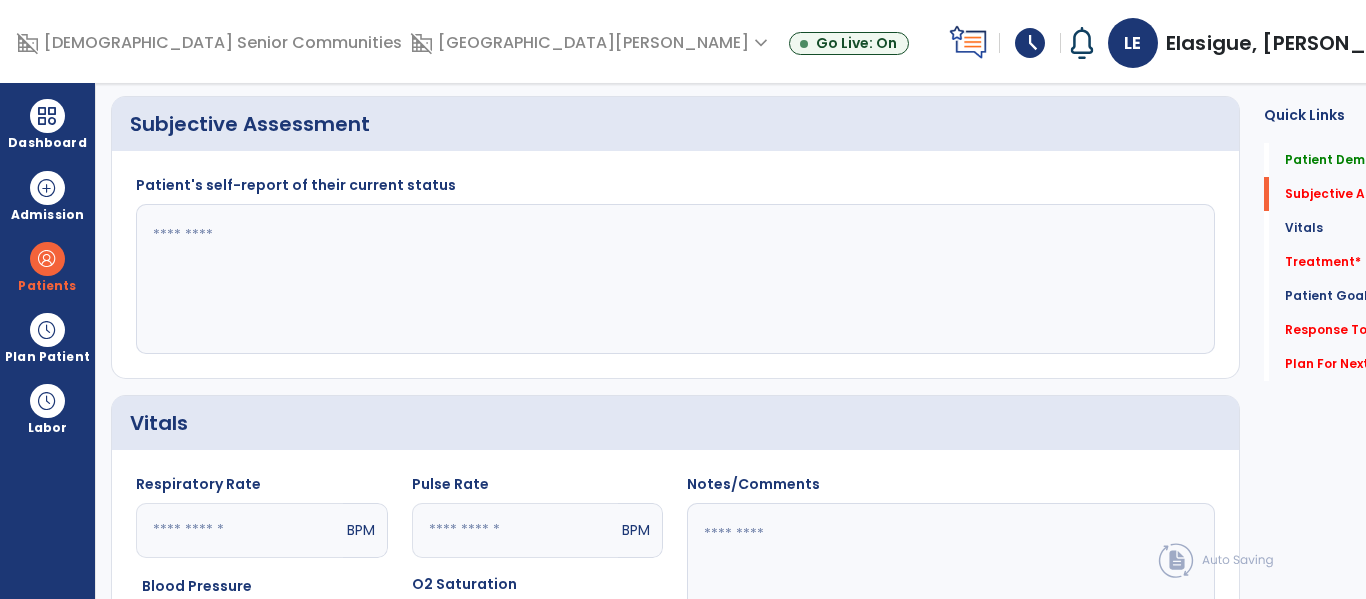 click 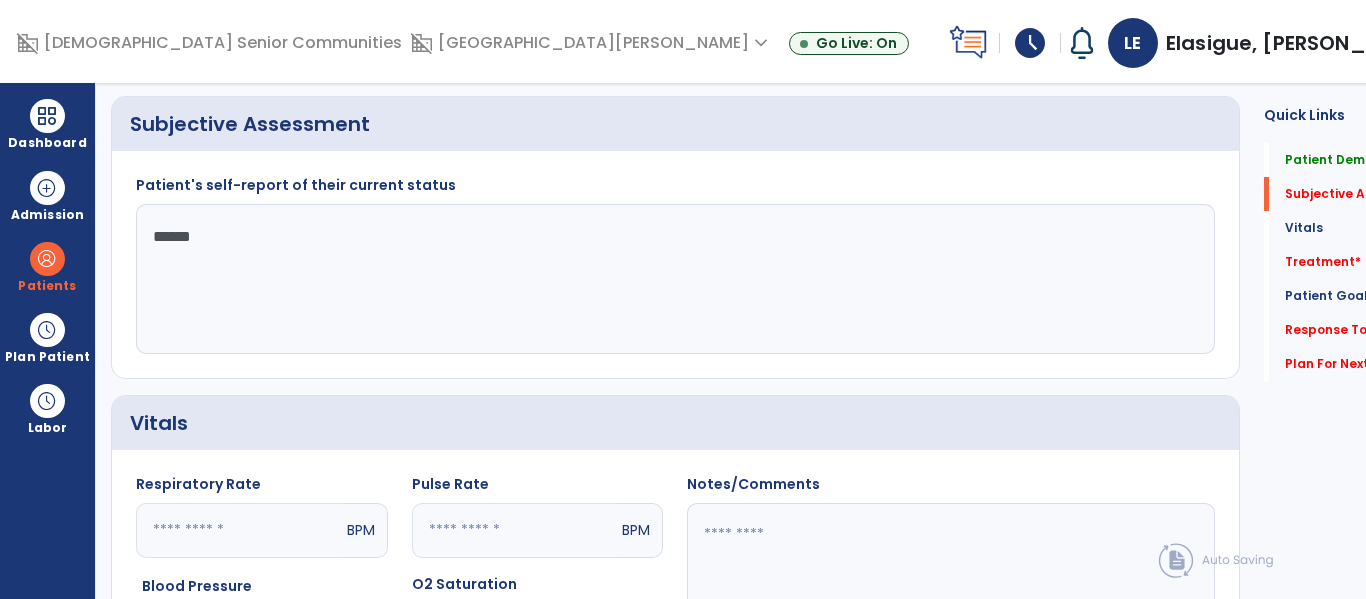 type on "*******" 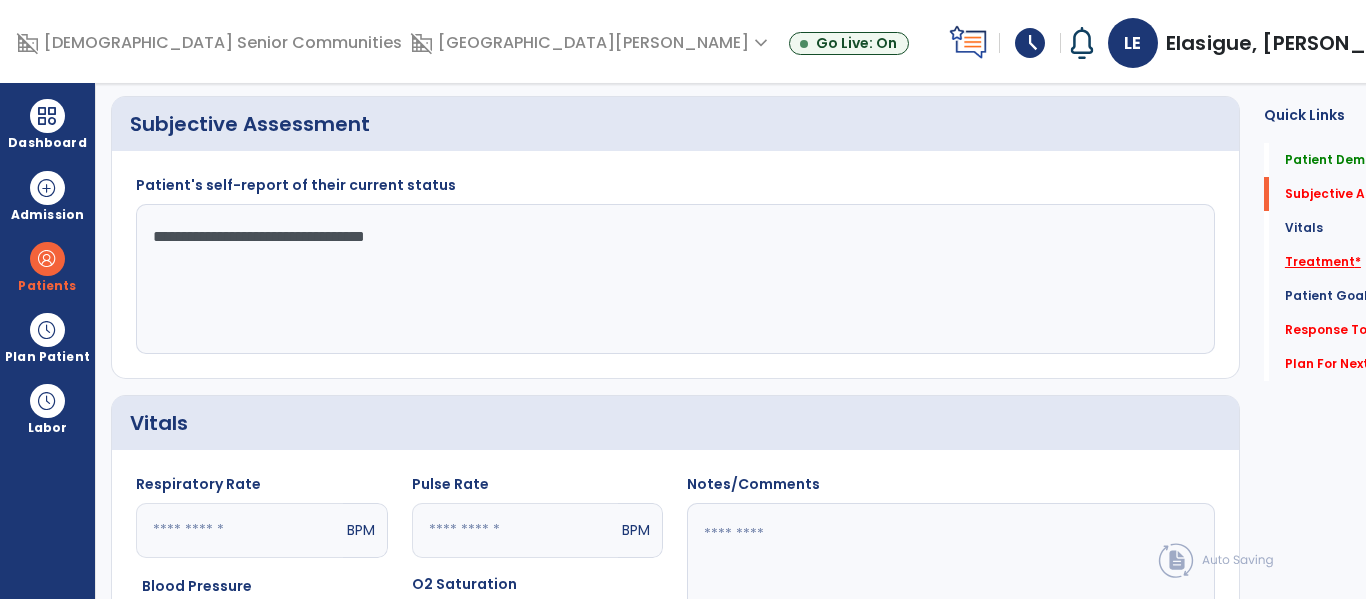 type on "**********" 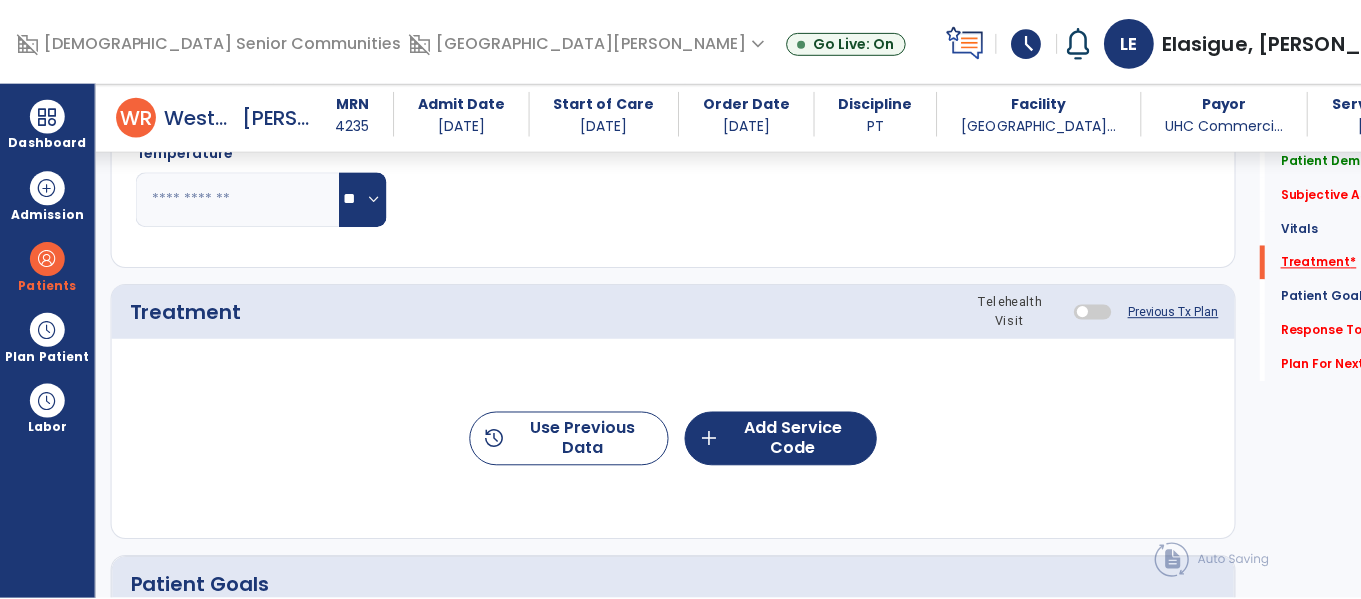 scroll, scrollTop: 1165, scrollLeft: 0, axis: vertical 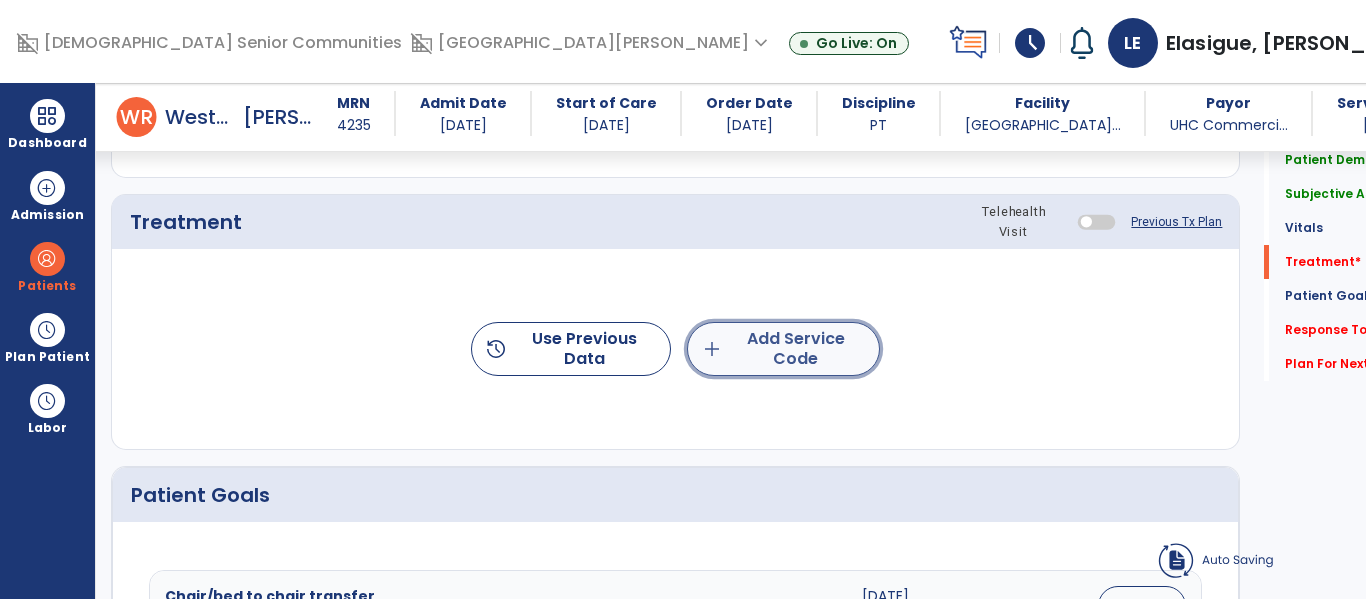 click on "add  Add Service Code" 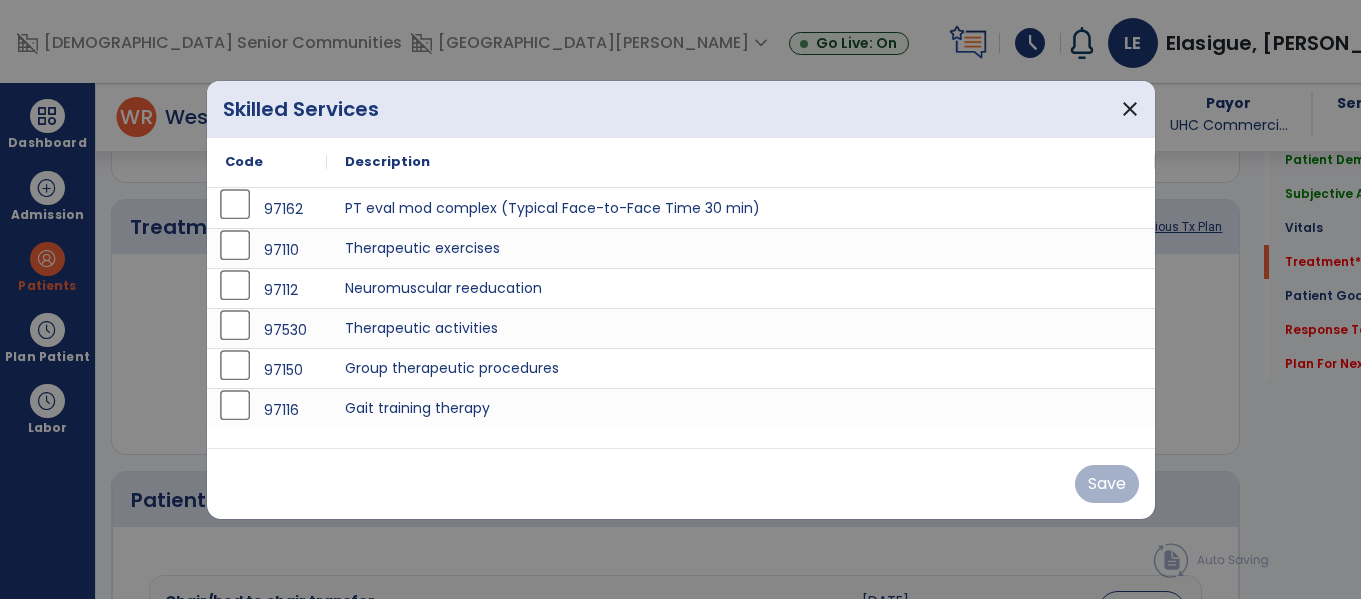 scroll, scrollTop: 1165, scrollLeft: 0, axis: vertical 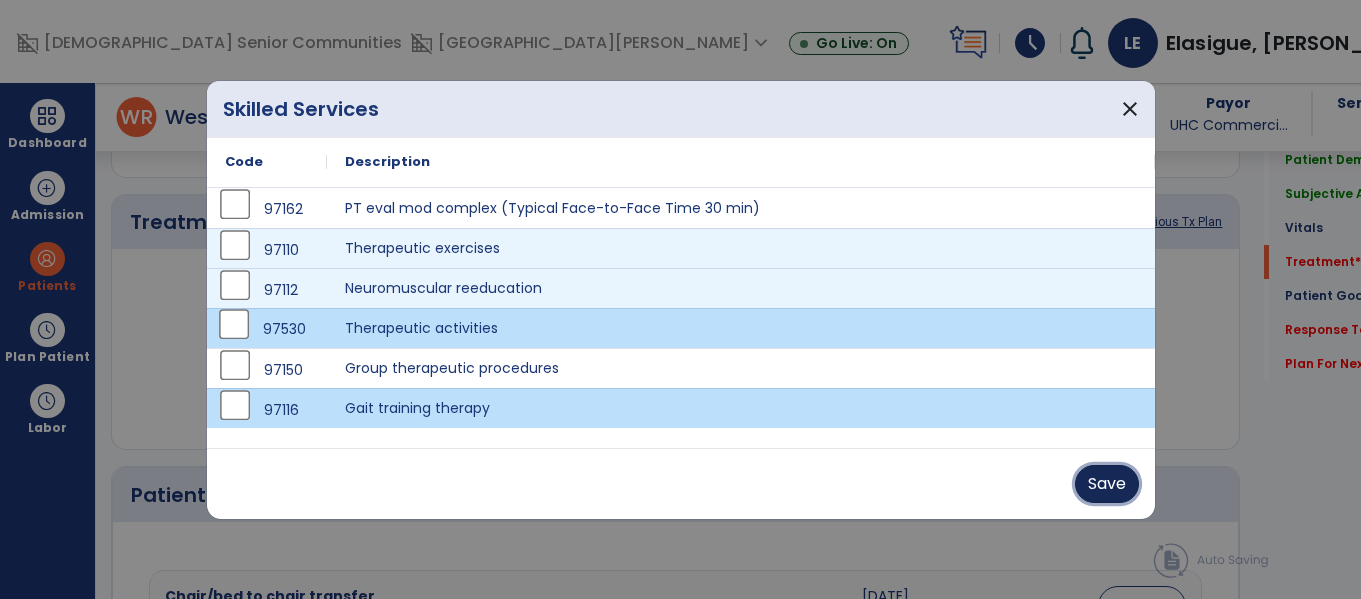 click on "Save" at bounding box center [1107, 484] 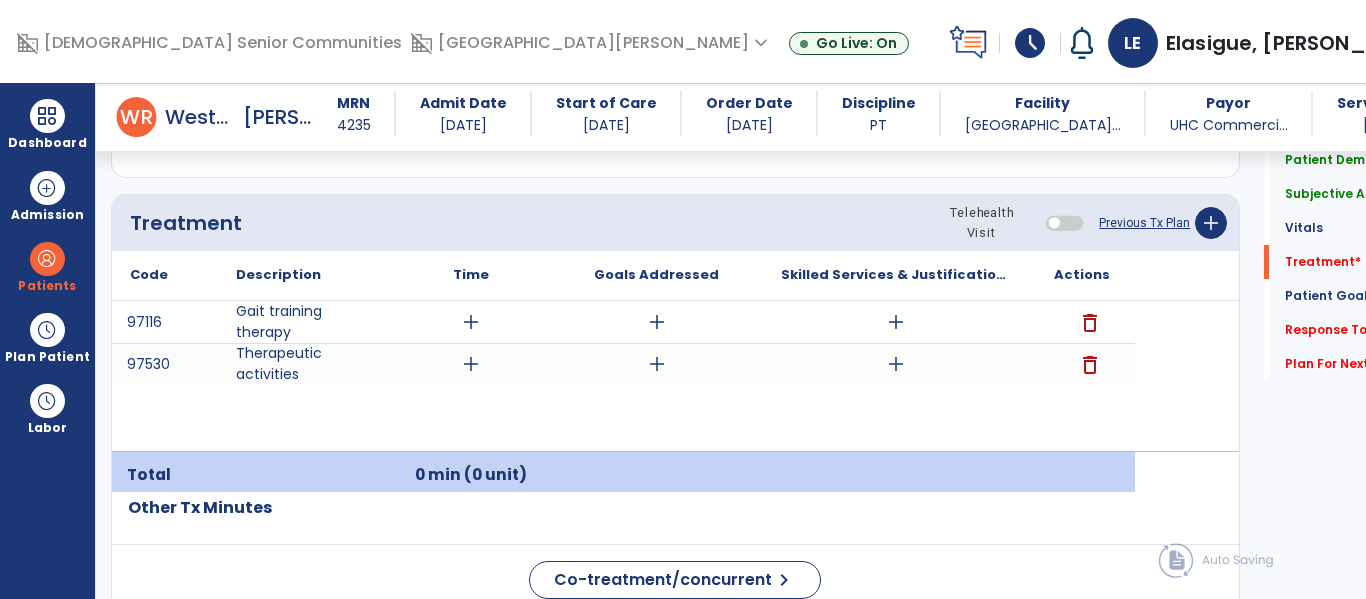 click on "add" at bounding box center [471, 322] 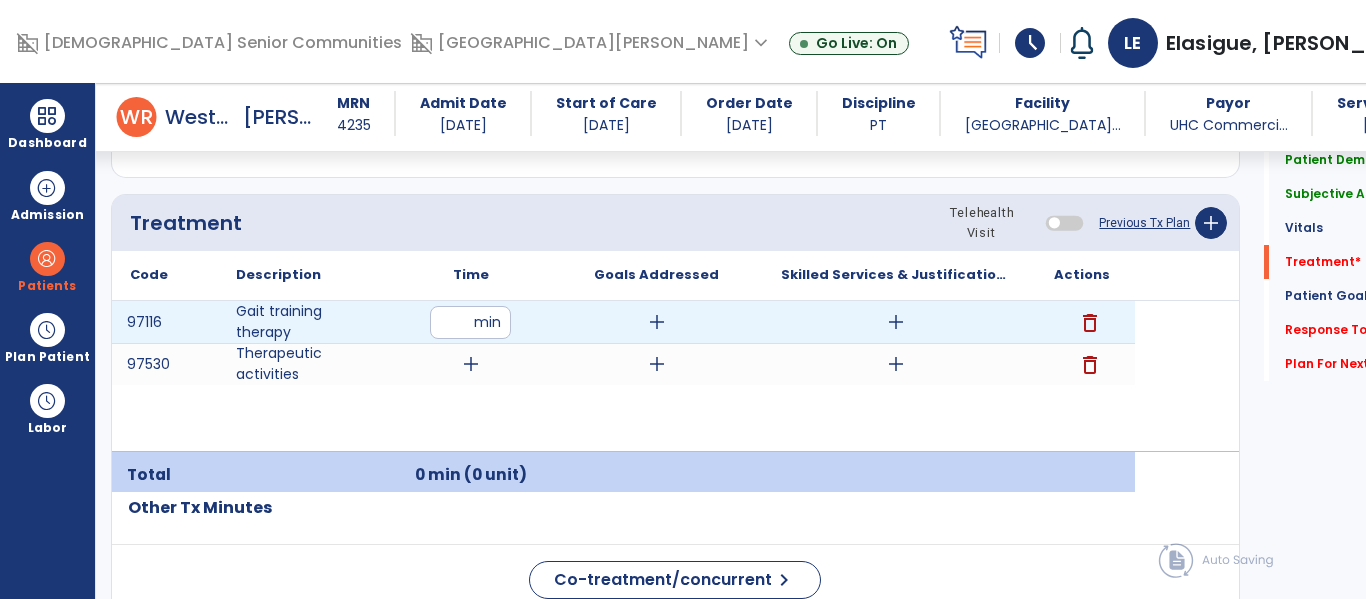 type on "**" 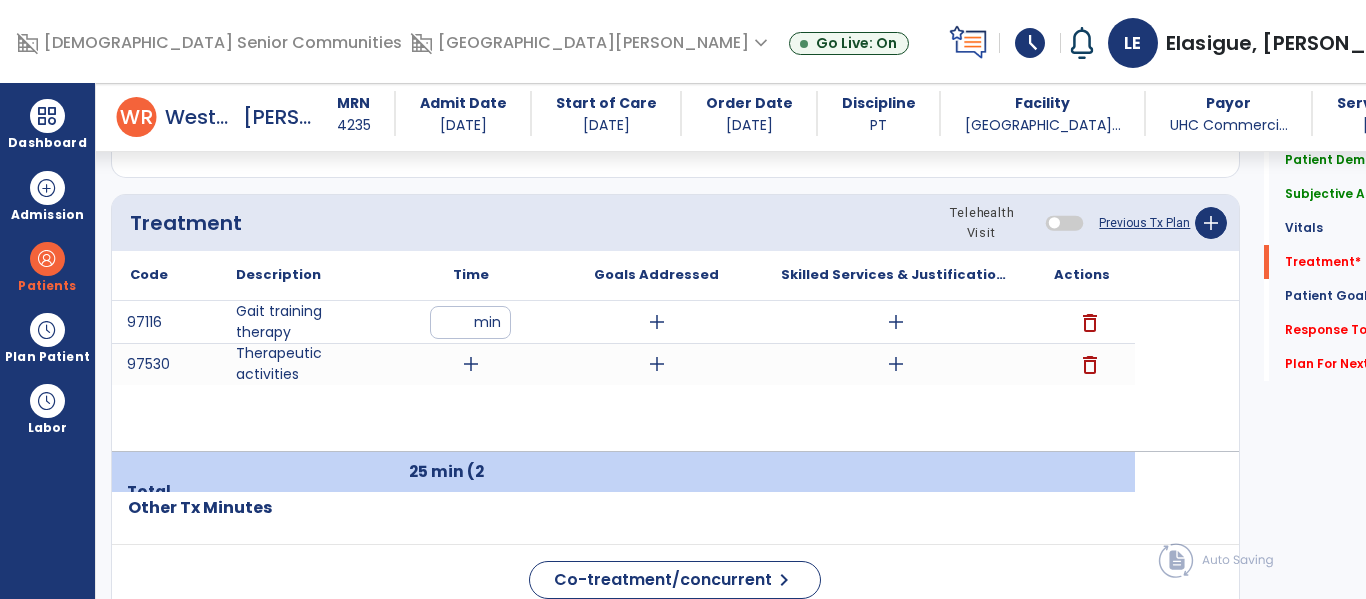 click on "add" at bounding box center (657, 322) 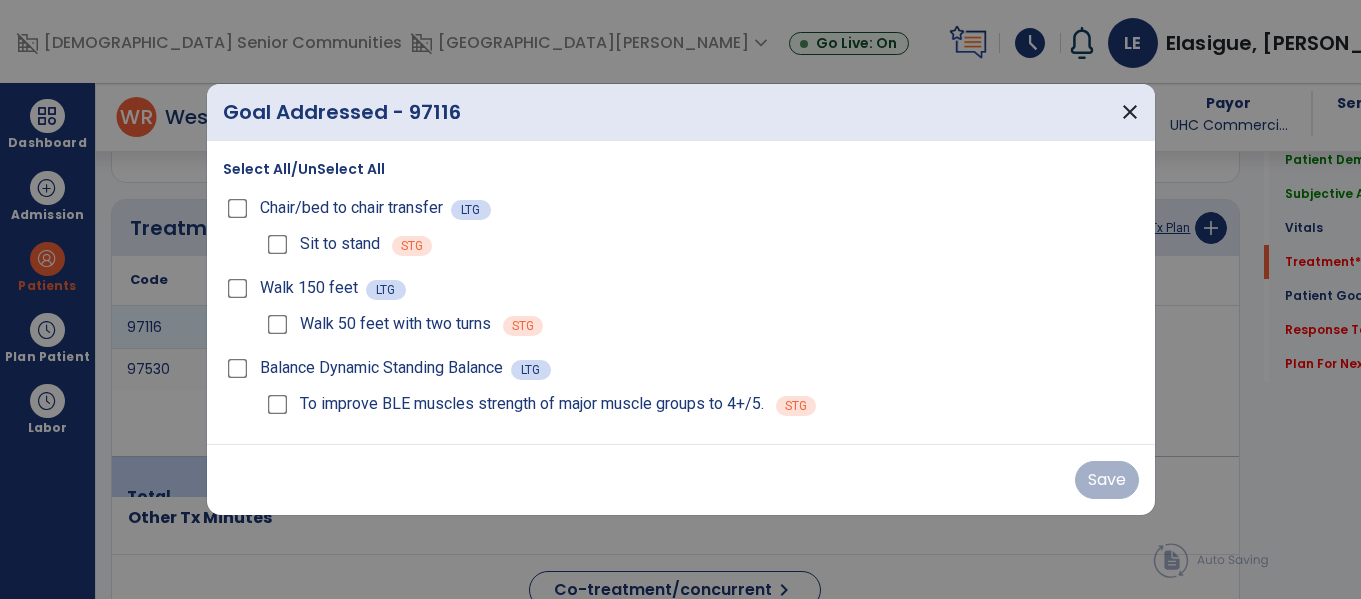 scroll, scrollTop: 1165, scrollLeft: 0, axis: vertical 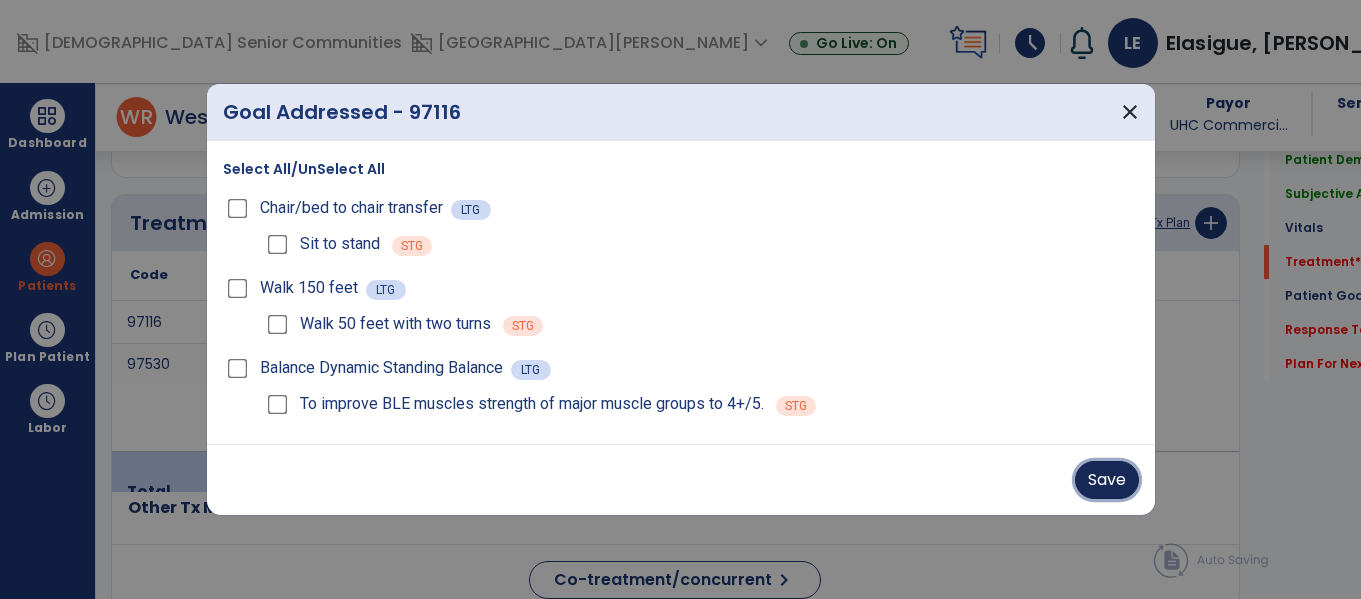 click on "Save" at bounding box center [1107, 480] 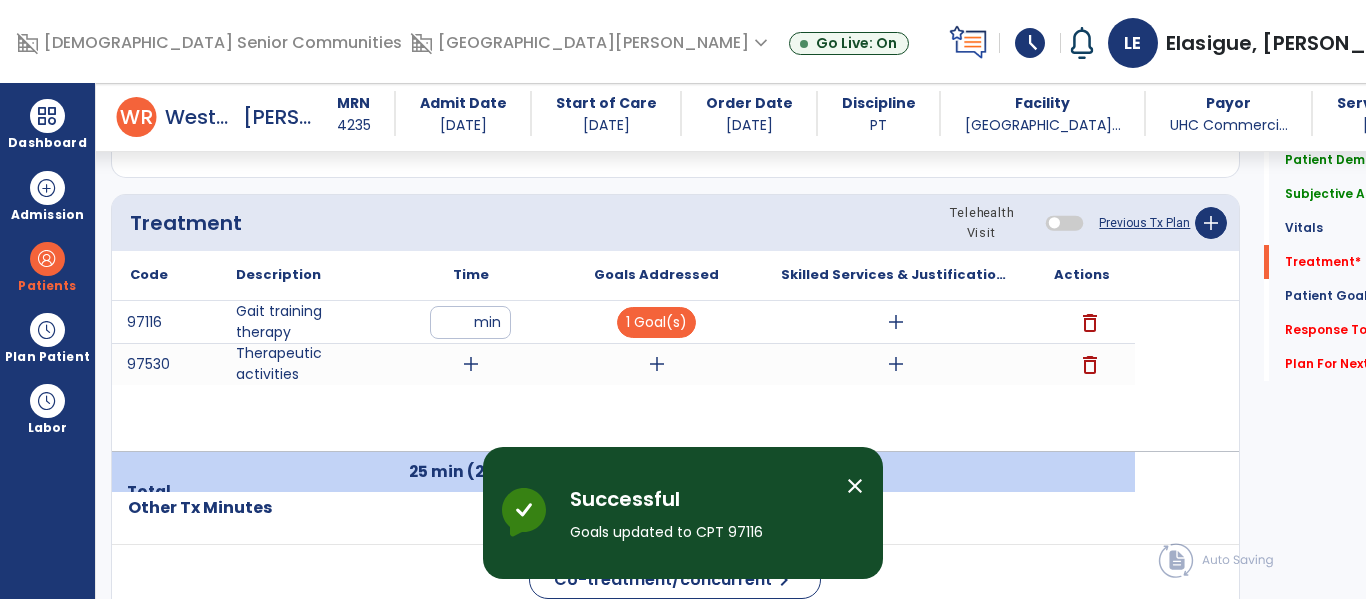click on "add" at bounding box center (896, 322) 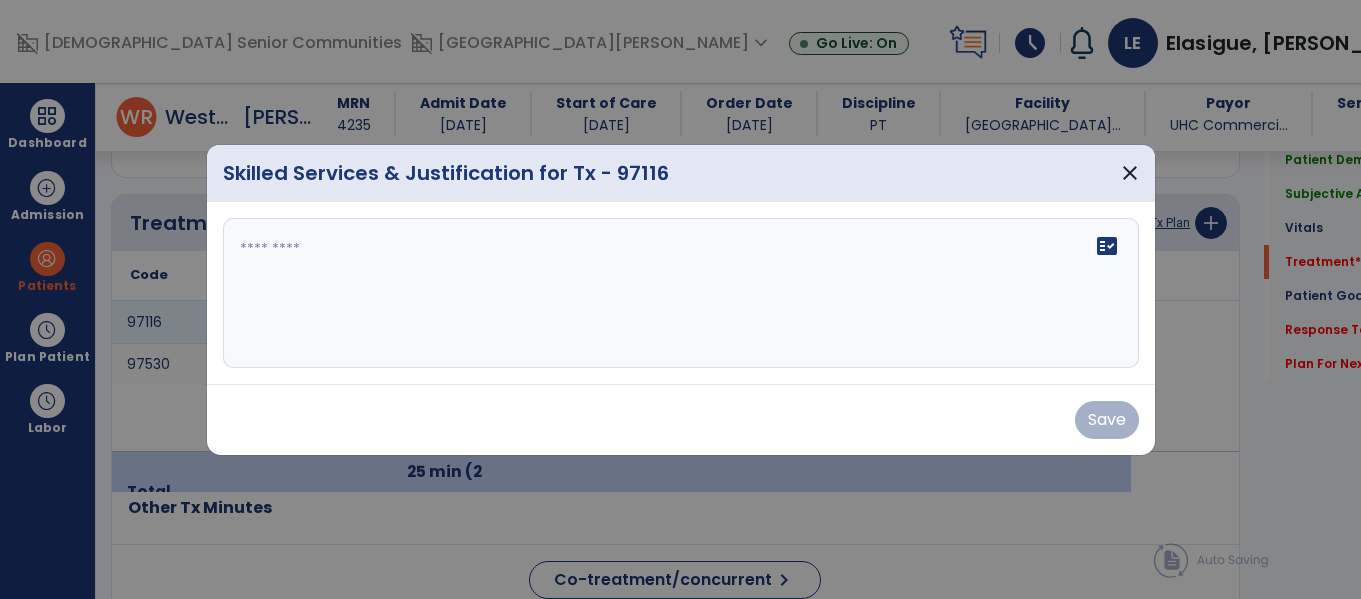 scroll, scrollTop: 1165, scrollLeft: 0, axis: vertical 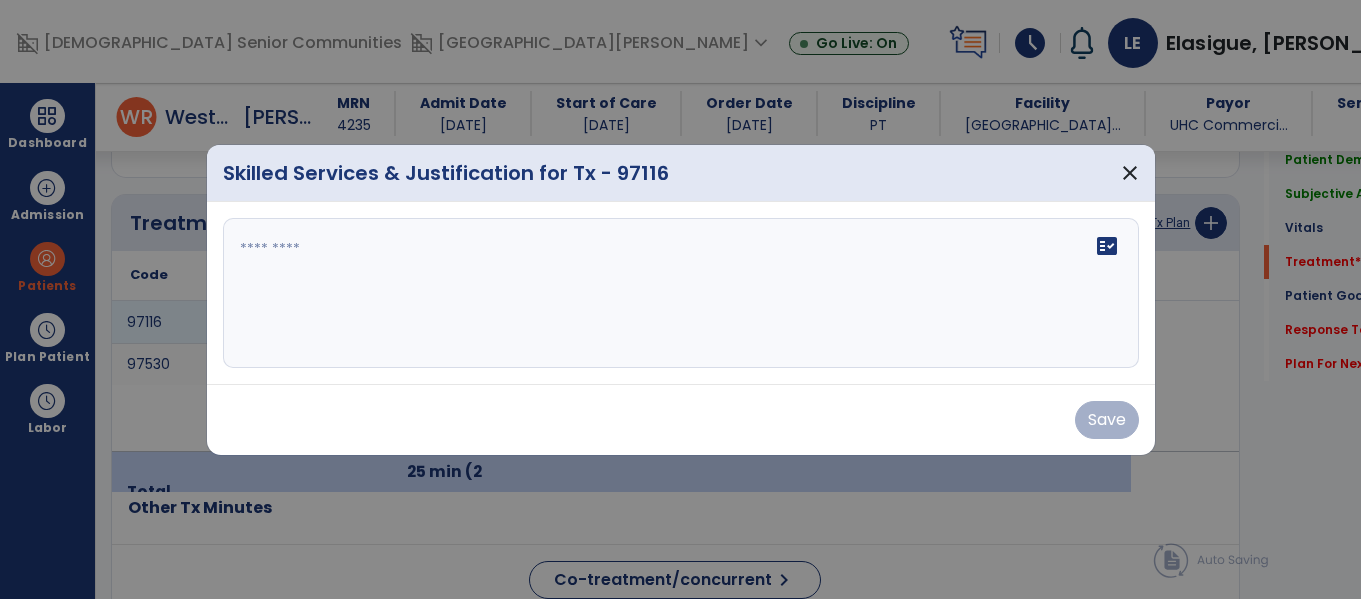 click on "fact_check" at bounding box center [681, 293] 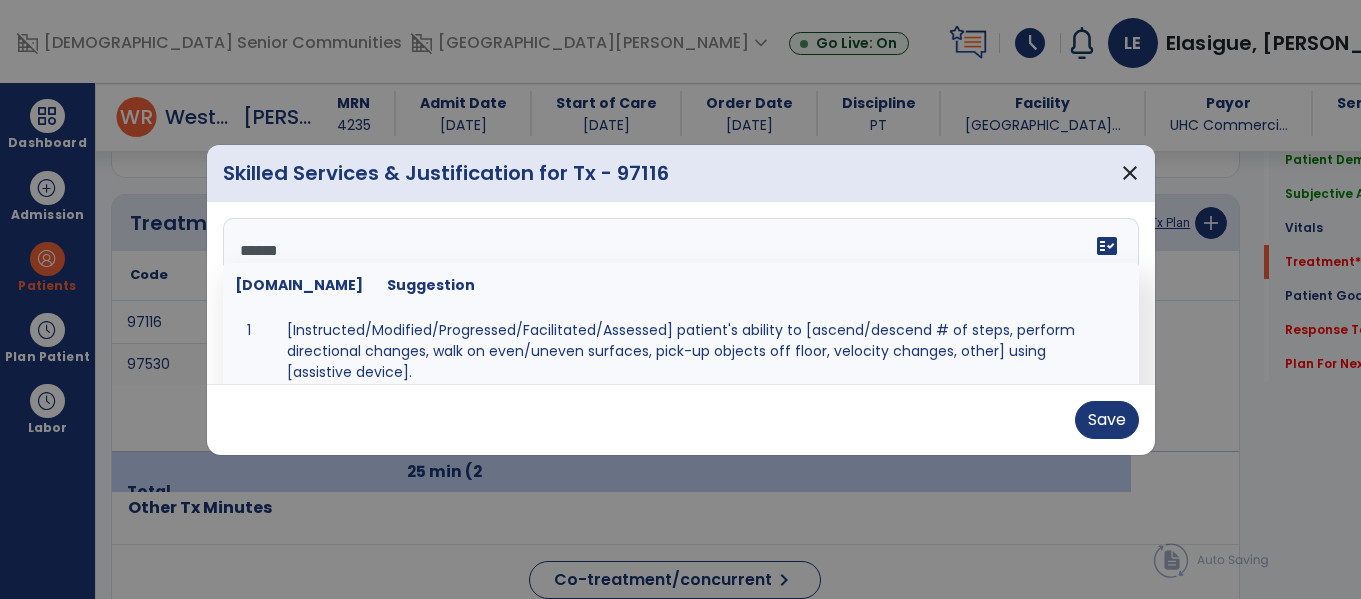 type on "*******" 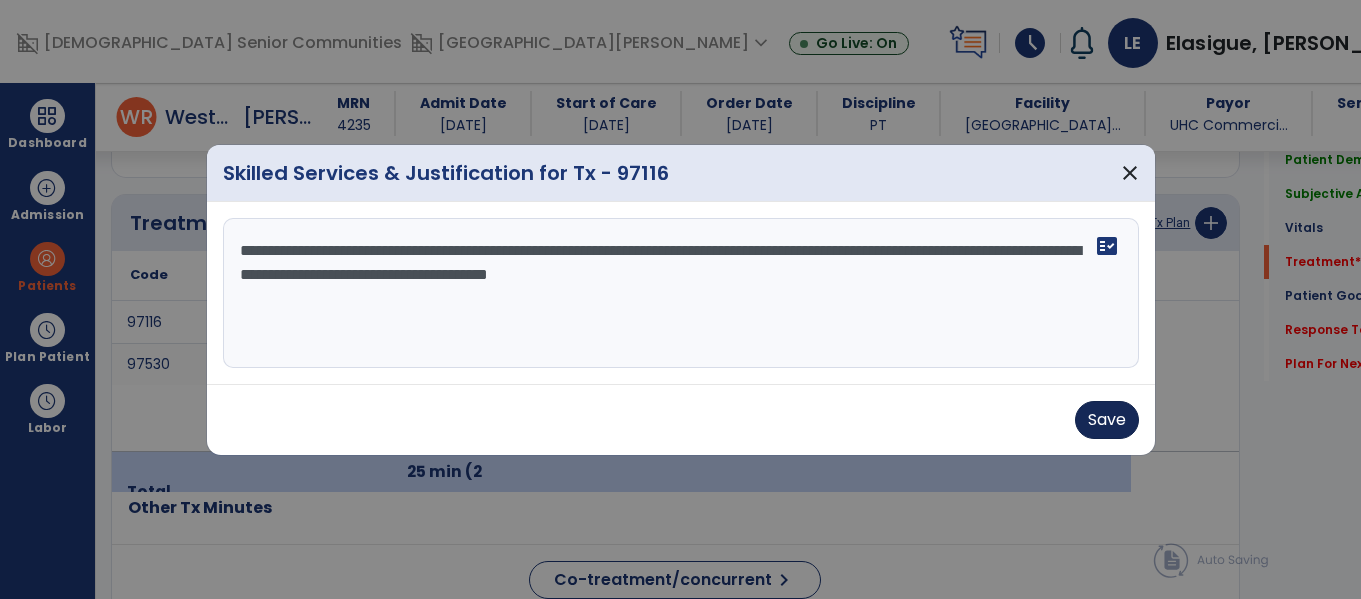 type on "**********" 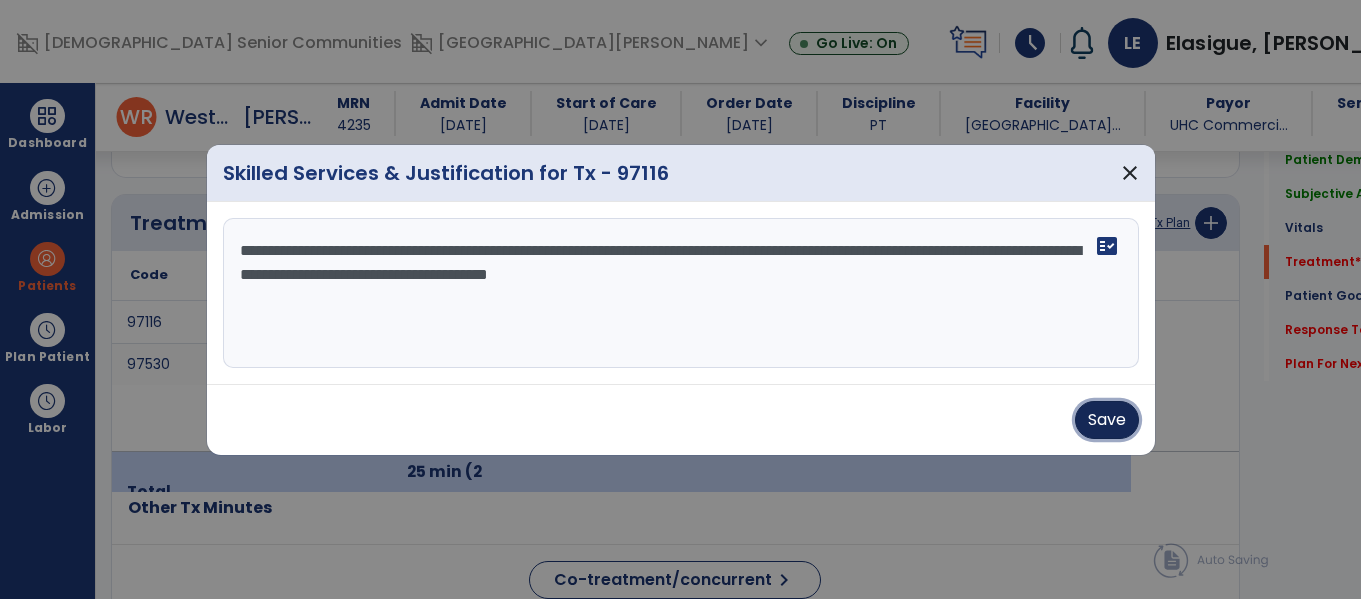 click on "Save" at bounding box center (1107, 420) 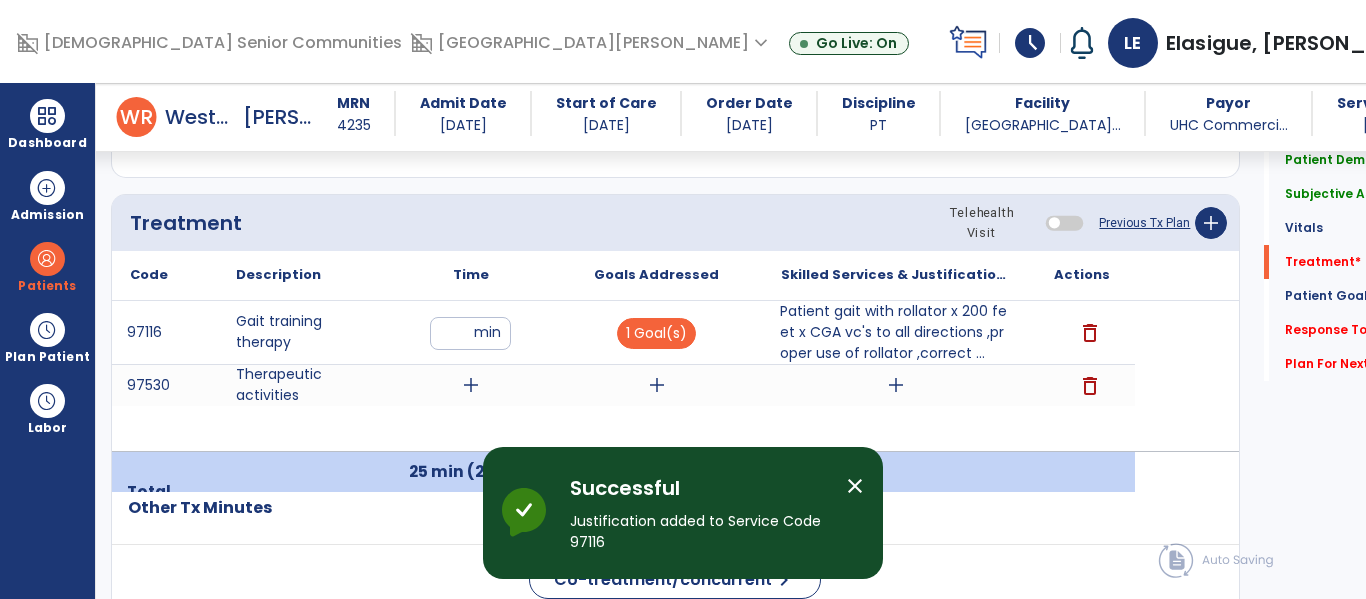 click on "add" at bounding box center (471, 385) 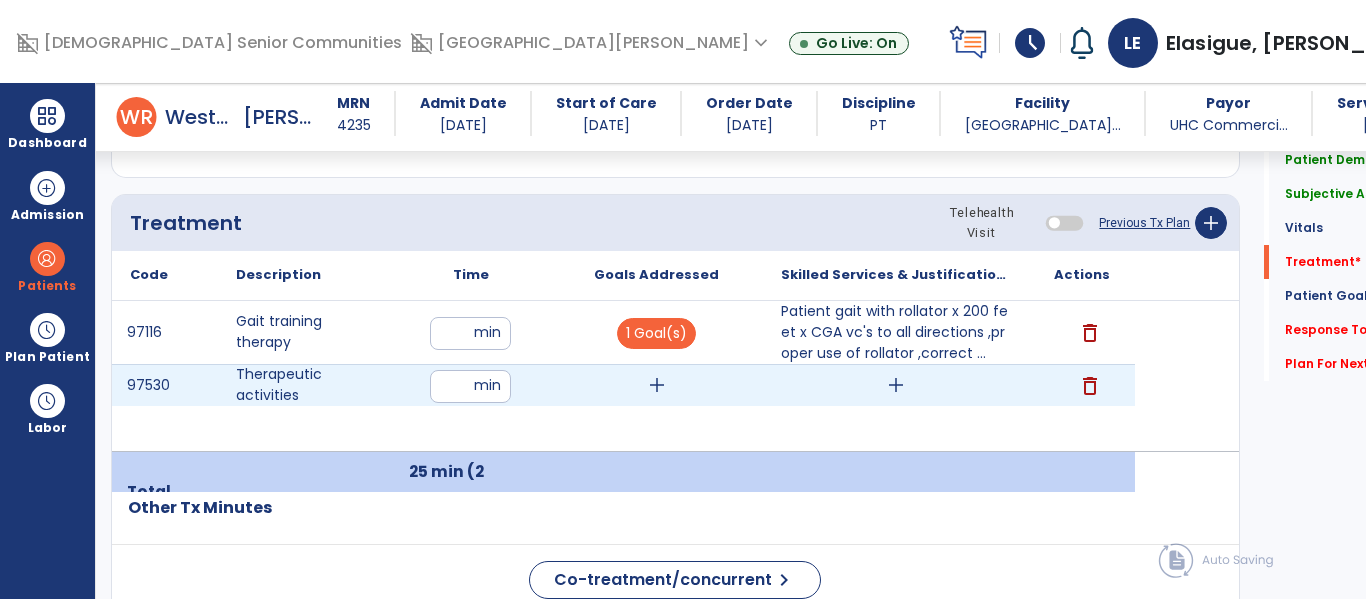type on "*" 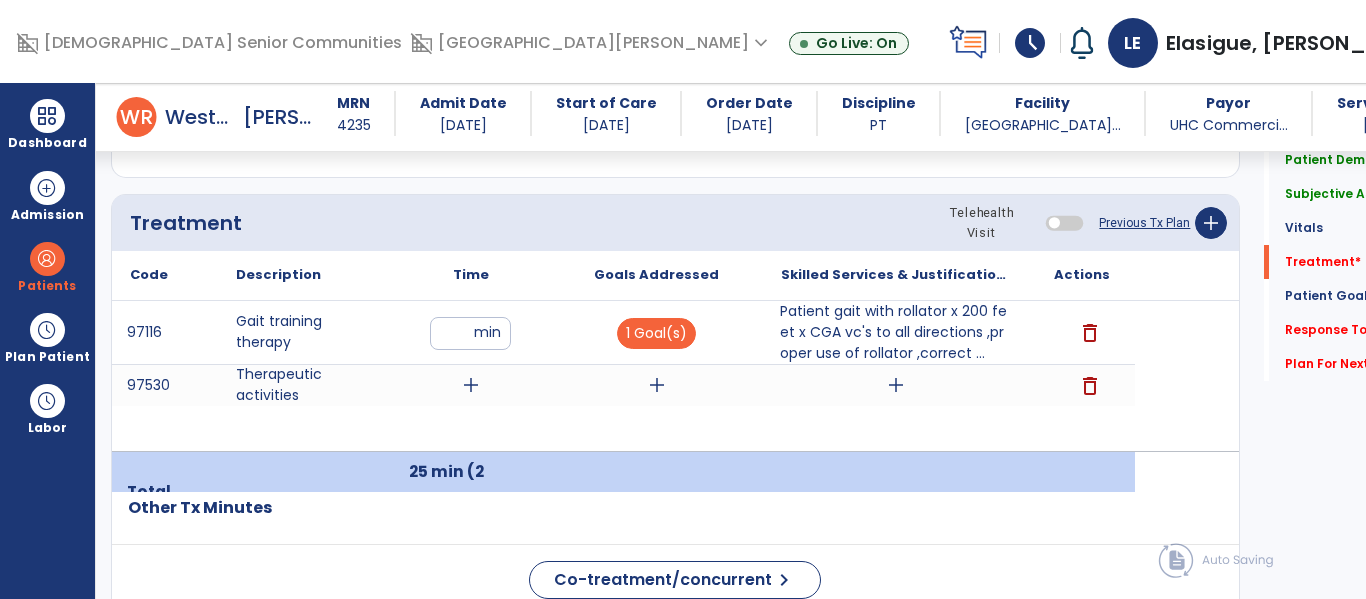 click on "Patient gait with rollator x 200 feet x CGA vc's to all directions ,proper use of rollator ,correct ..." at bounding box center [896, 332] 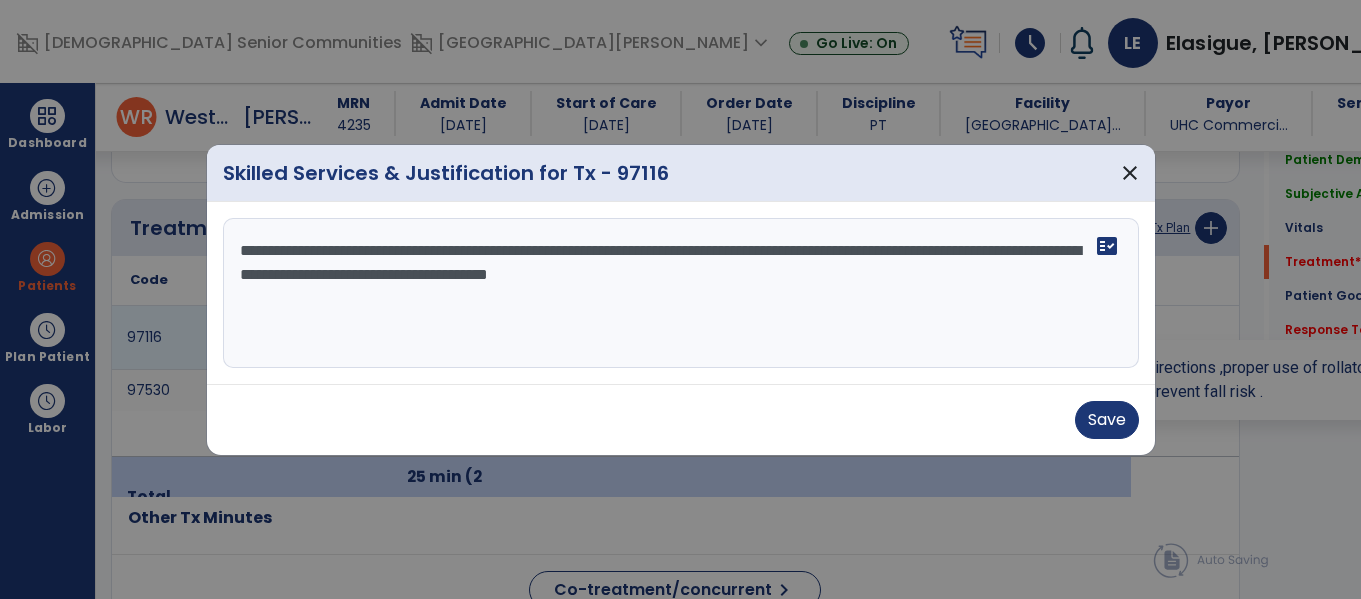 scroll, scrollTop: 1165, scrollLeft: 0, axis: vertical 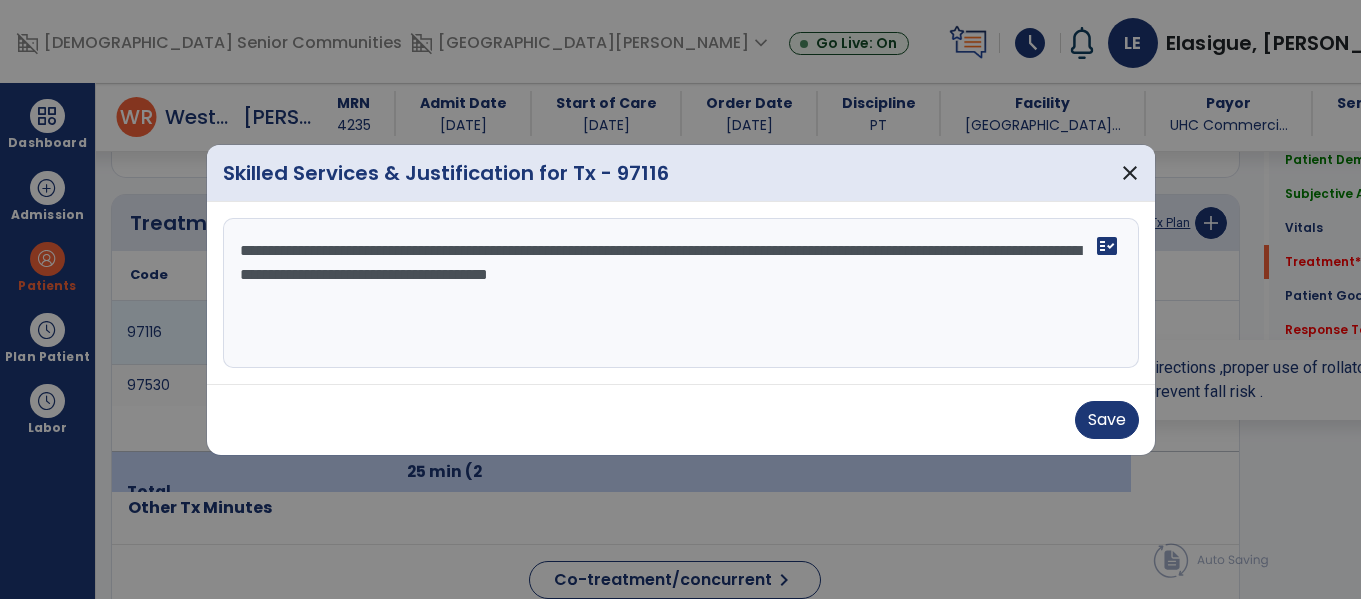 click on "**********" at bounding box center [681, 293] 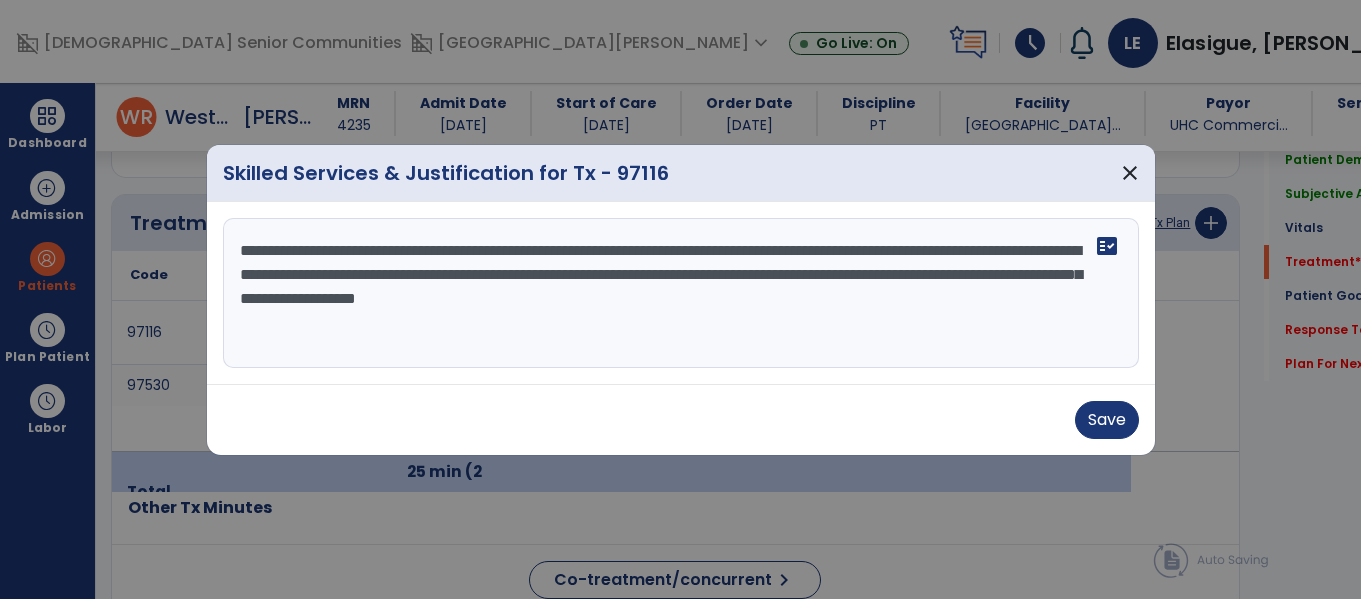 click on "**********" at bounding box center (681, 293) 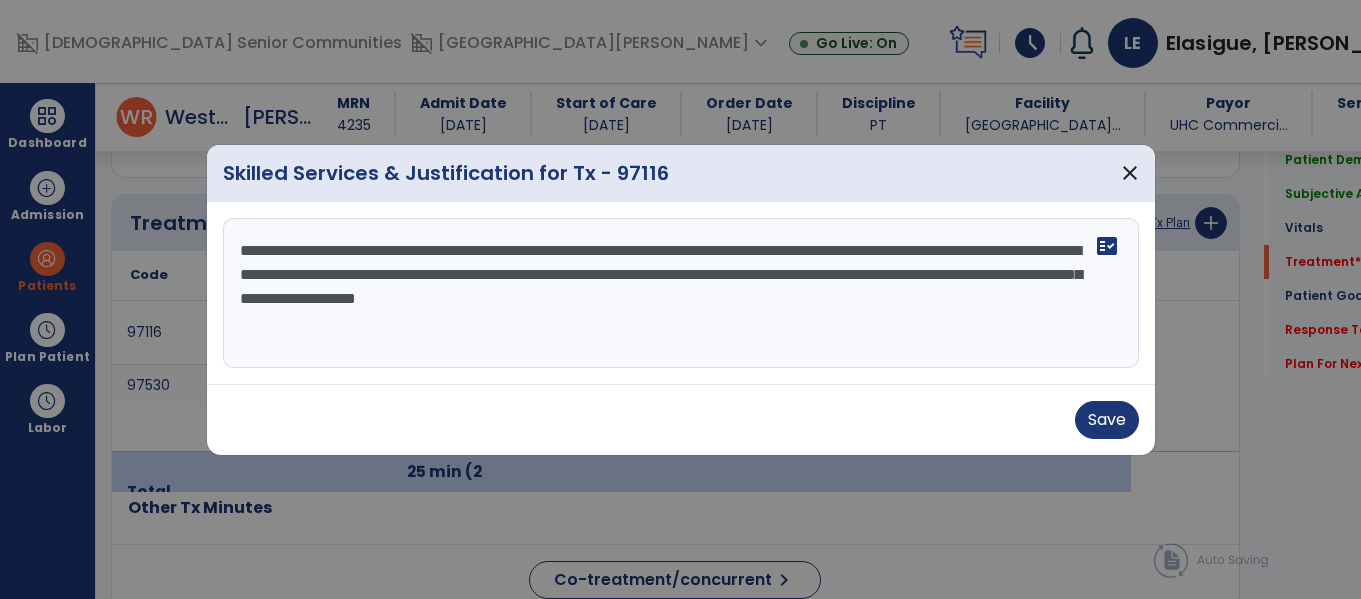 click on "**********" at bounding box center (681, 293) 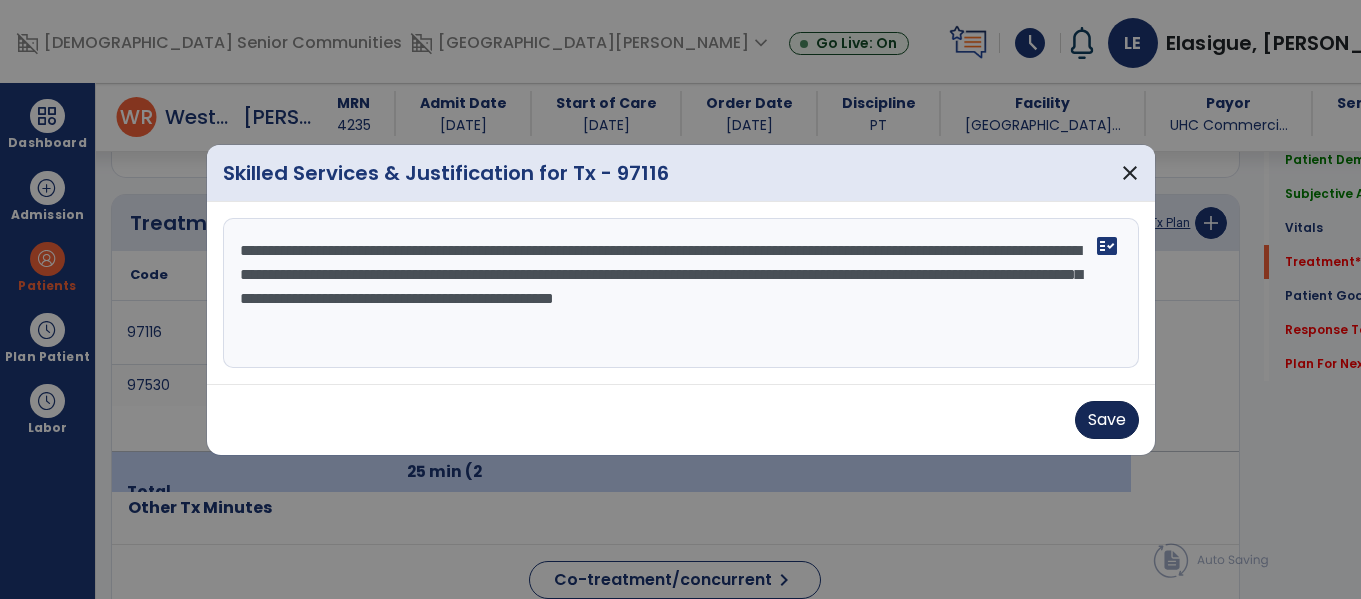 type on "**********" 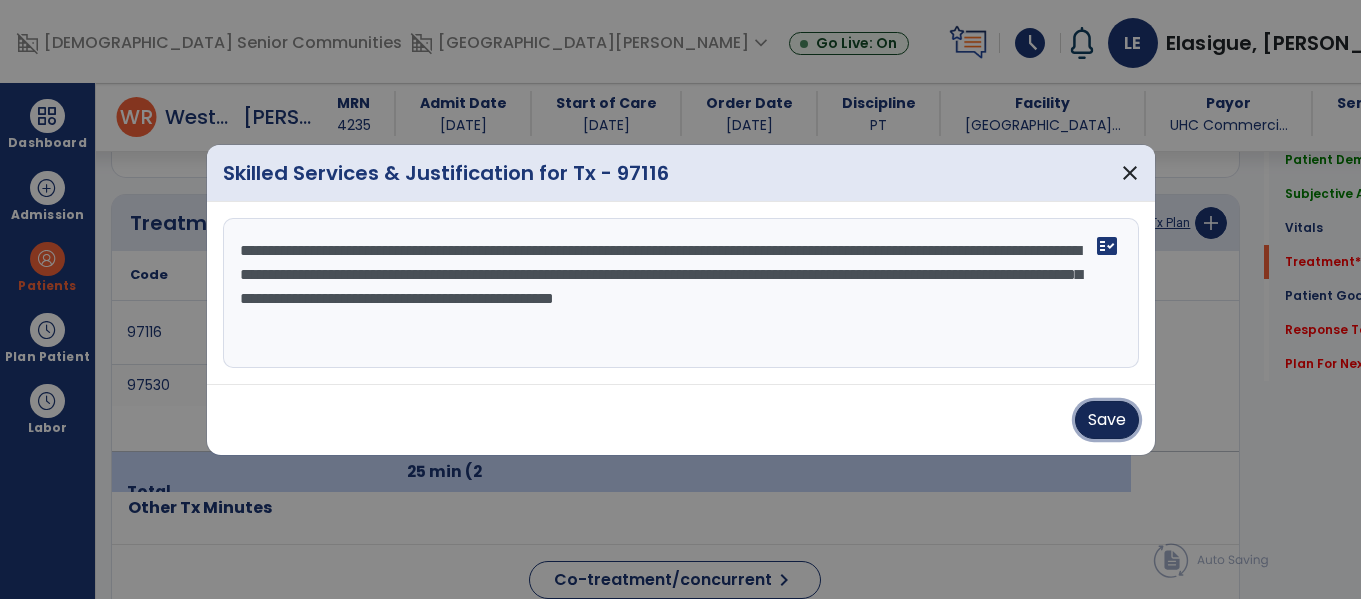 click on "Save" at bounding box center [1107, 420] 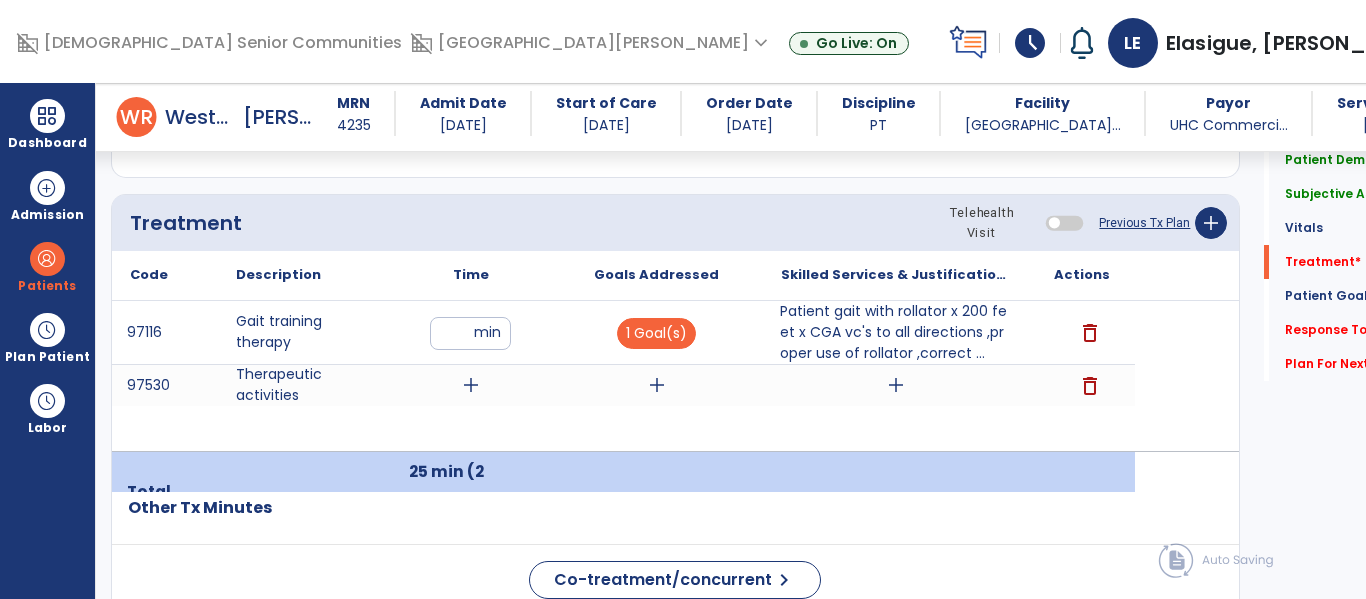 click on "add" at bounding box center (471, 385) 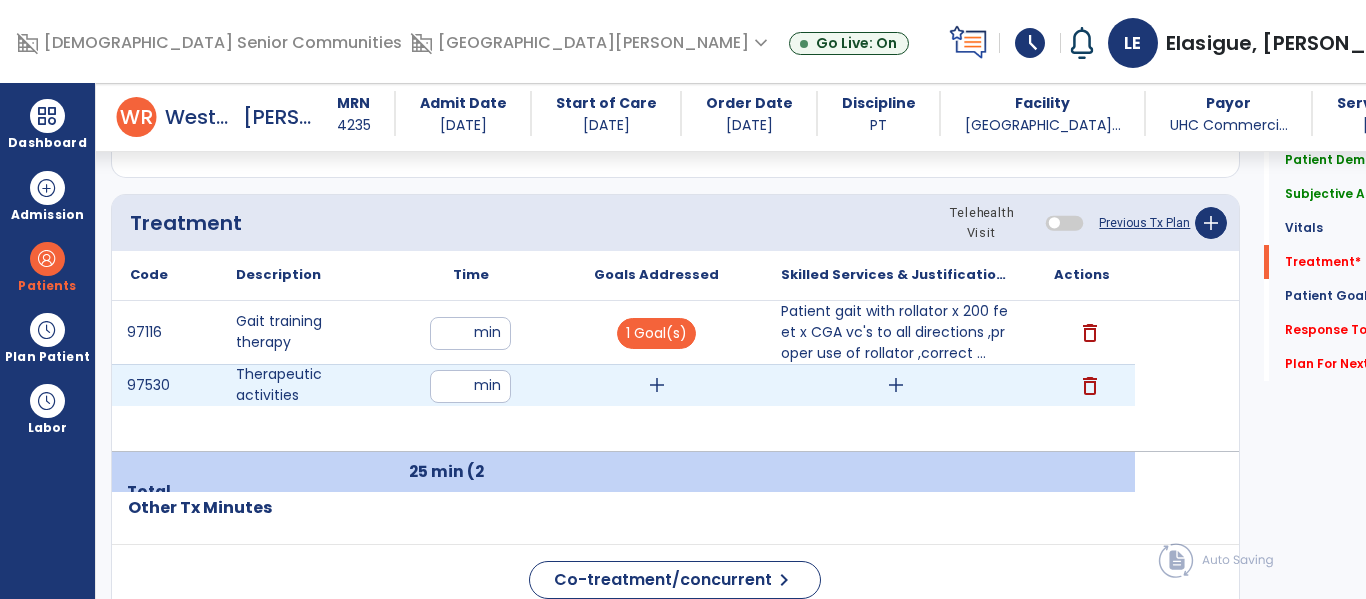 type on "**" 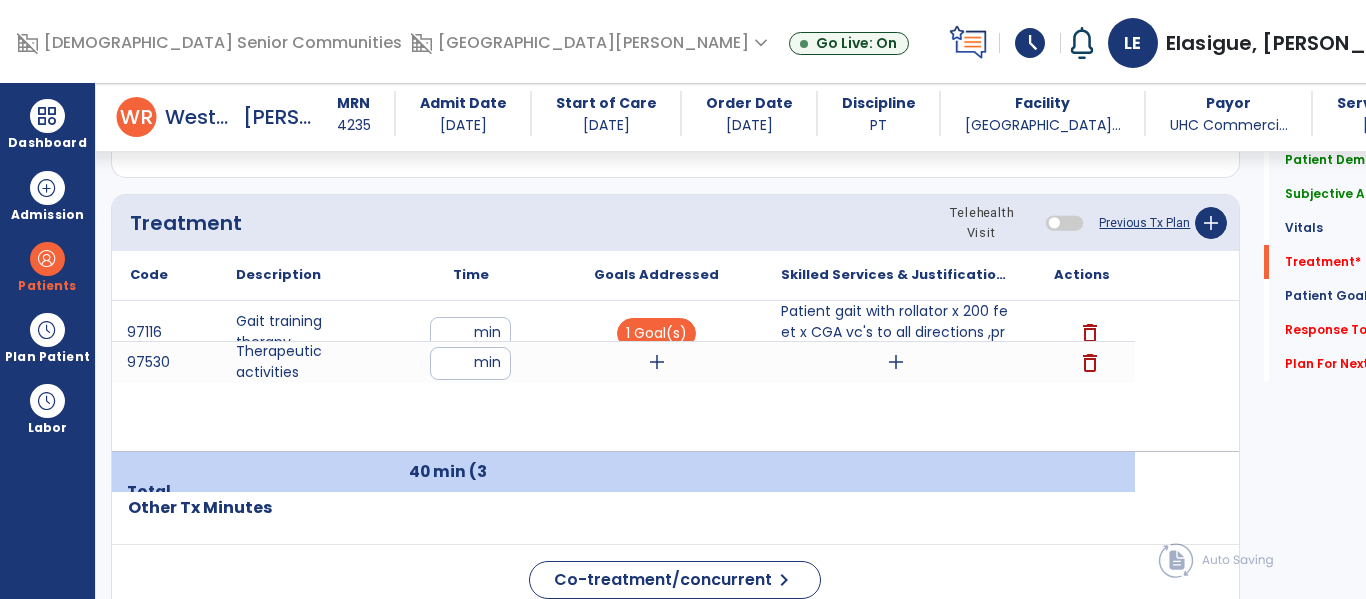 click on "add" at bounding box center (657, 362) 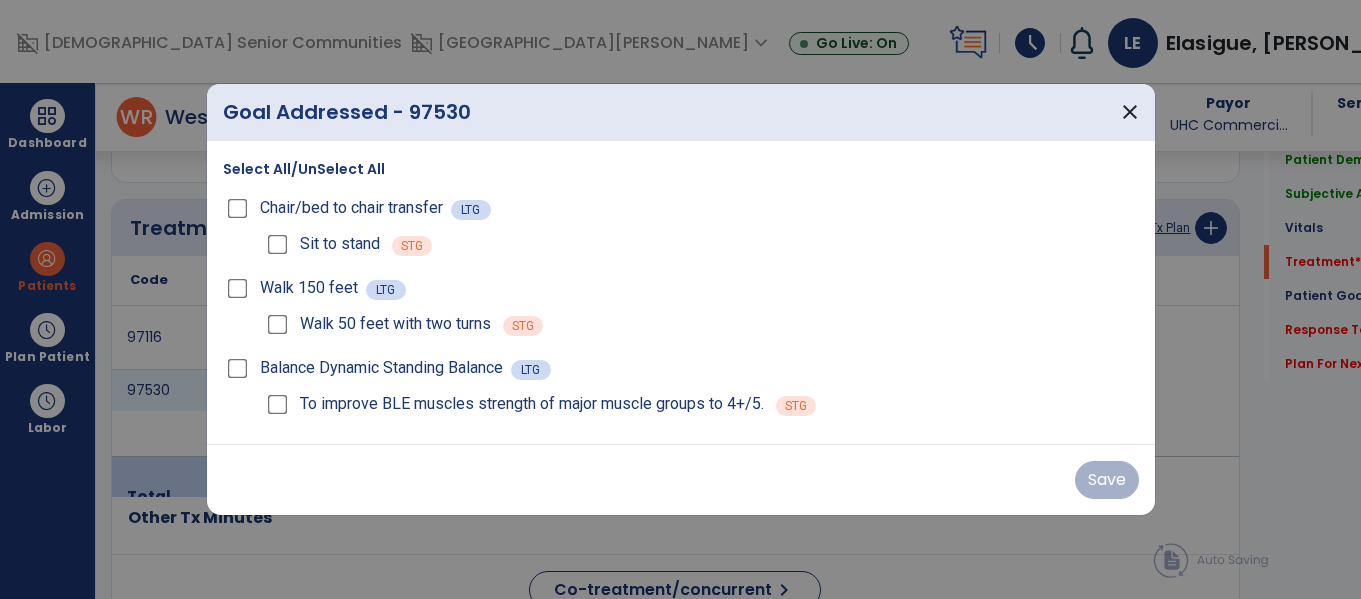 scroll, scrollTop: 1165, scrollLeft: 0, axis: vertical 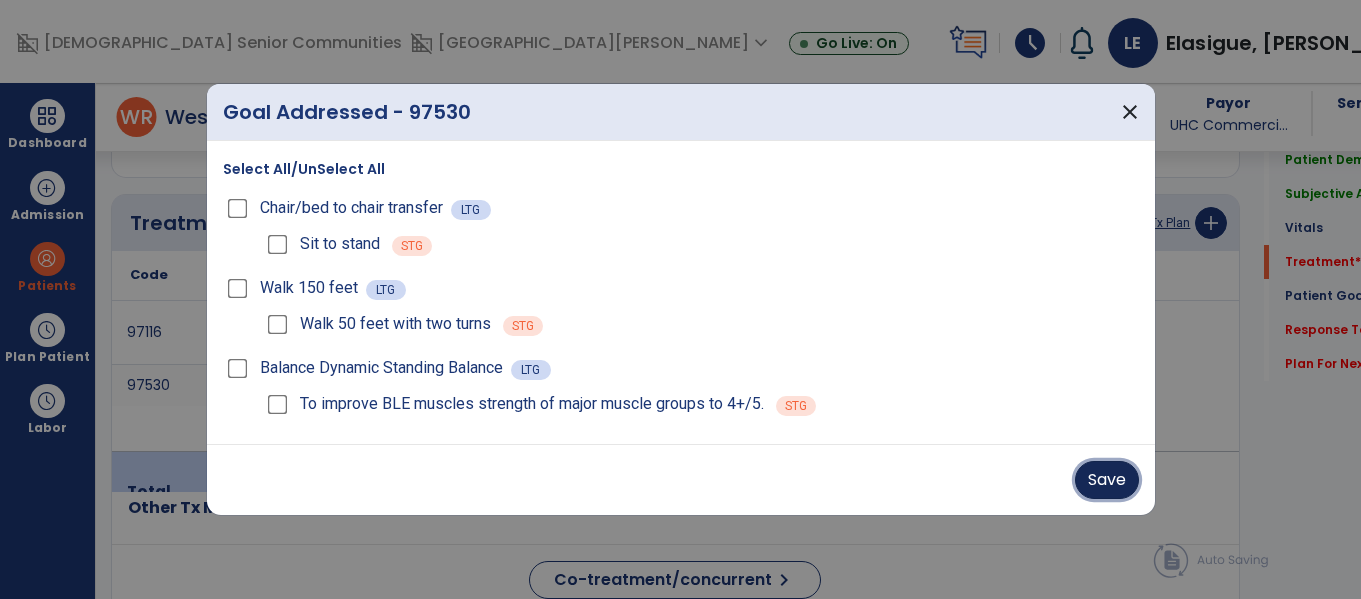 click on "Save" at bounding box center [1107, 480] 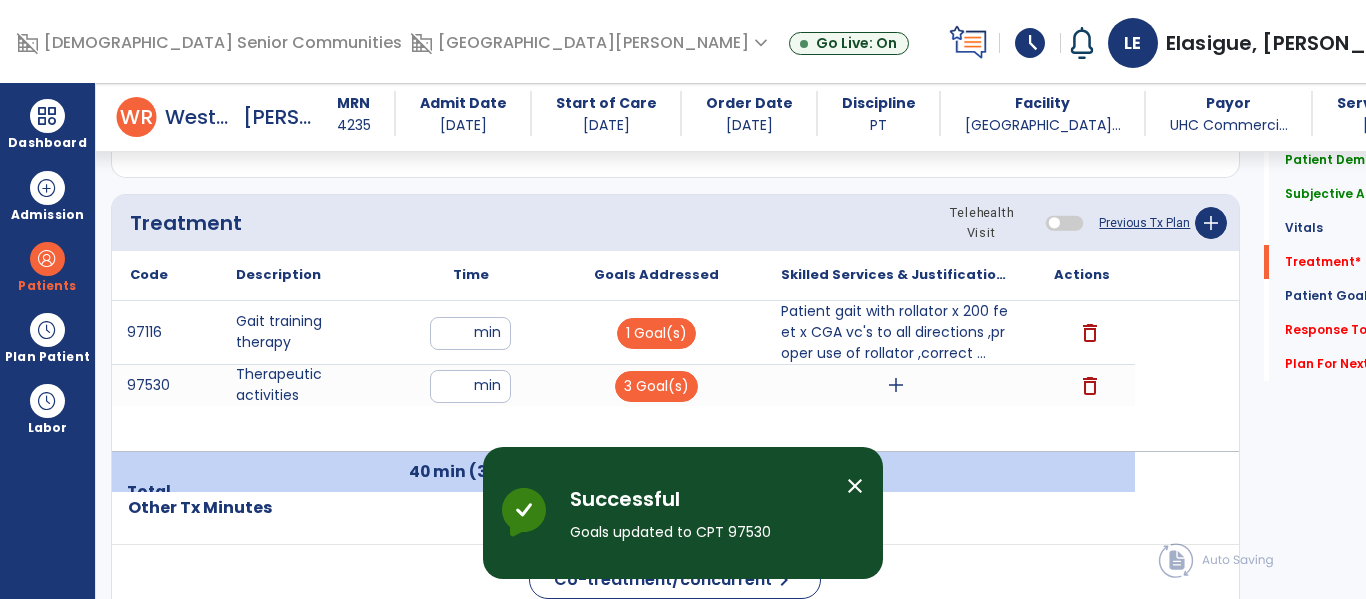 click on "add" at bounding box center (896, 385) 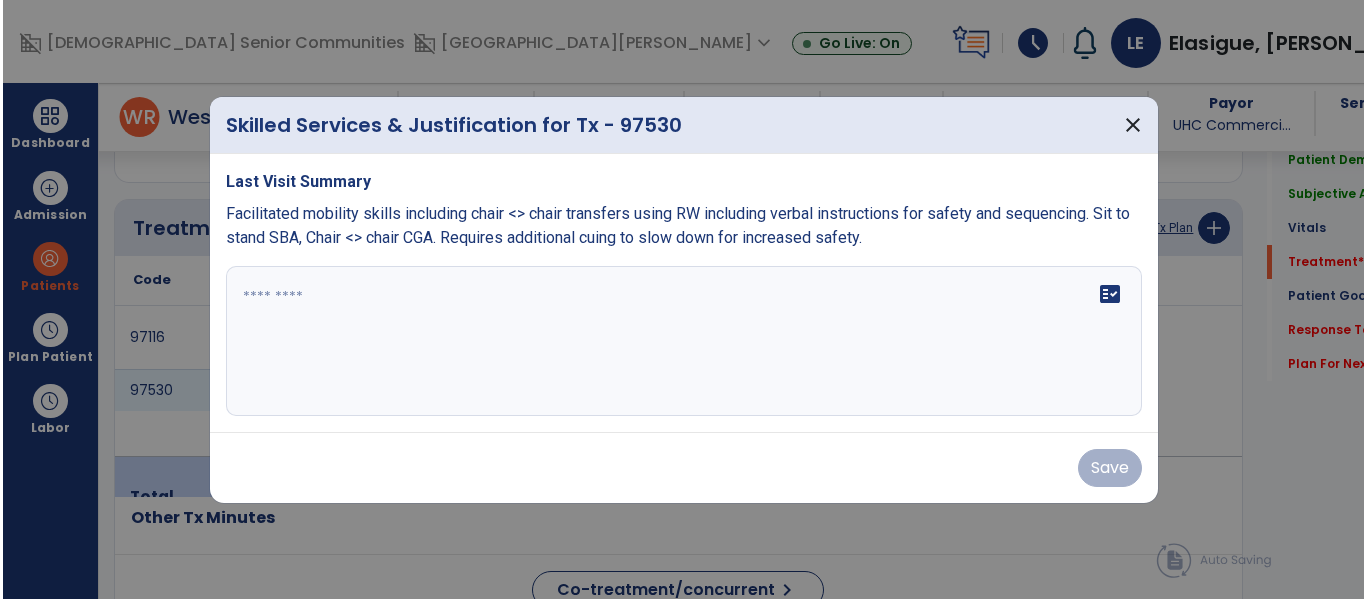 scroll, scrollTop: 1165, scrollLeft: 0, axis: vertical 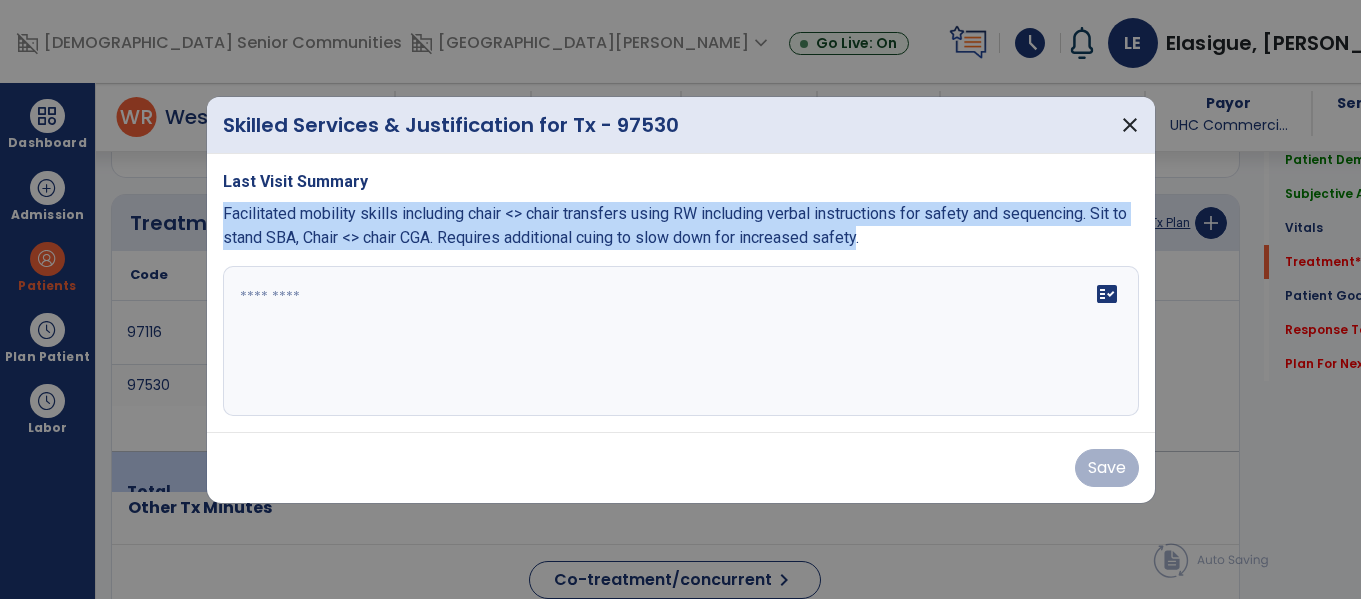 copy on "Facilitated mobility skills including chair <> chair transfers using RW including verbal instructions for safety and sequencing. Sit to stand SBA, Chair <> chair CGA. Requires additional cuing to slow down for increased safety" 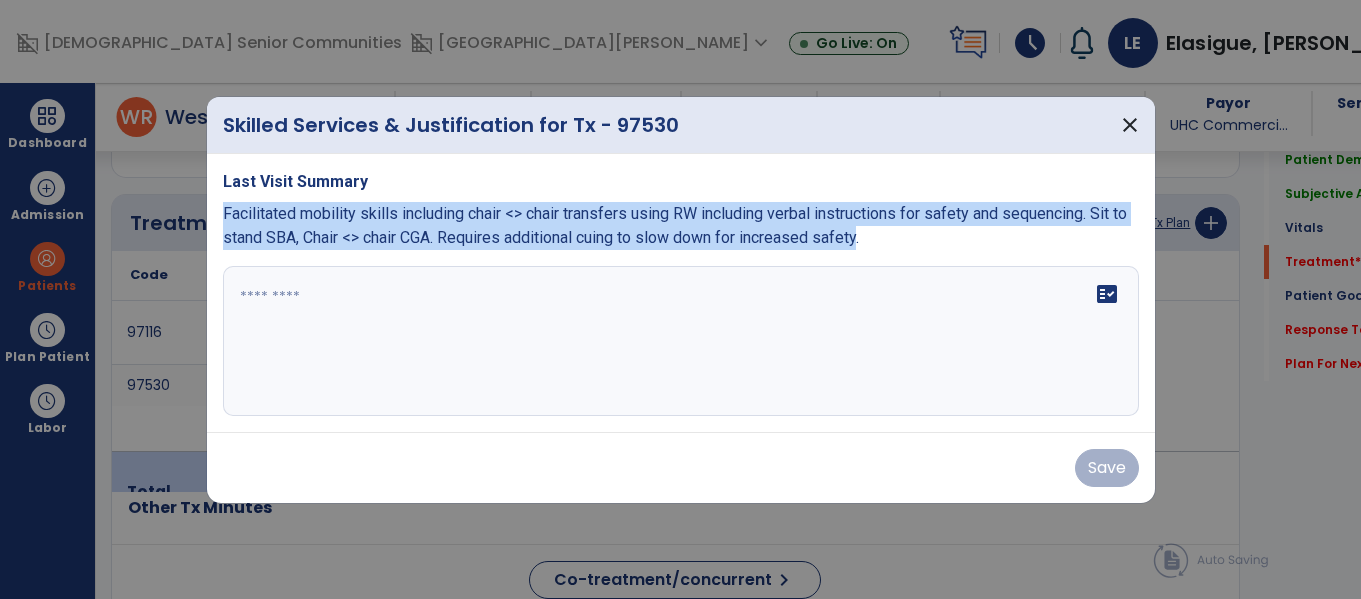 click at bounding box center (681, 341) 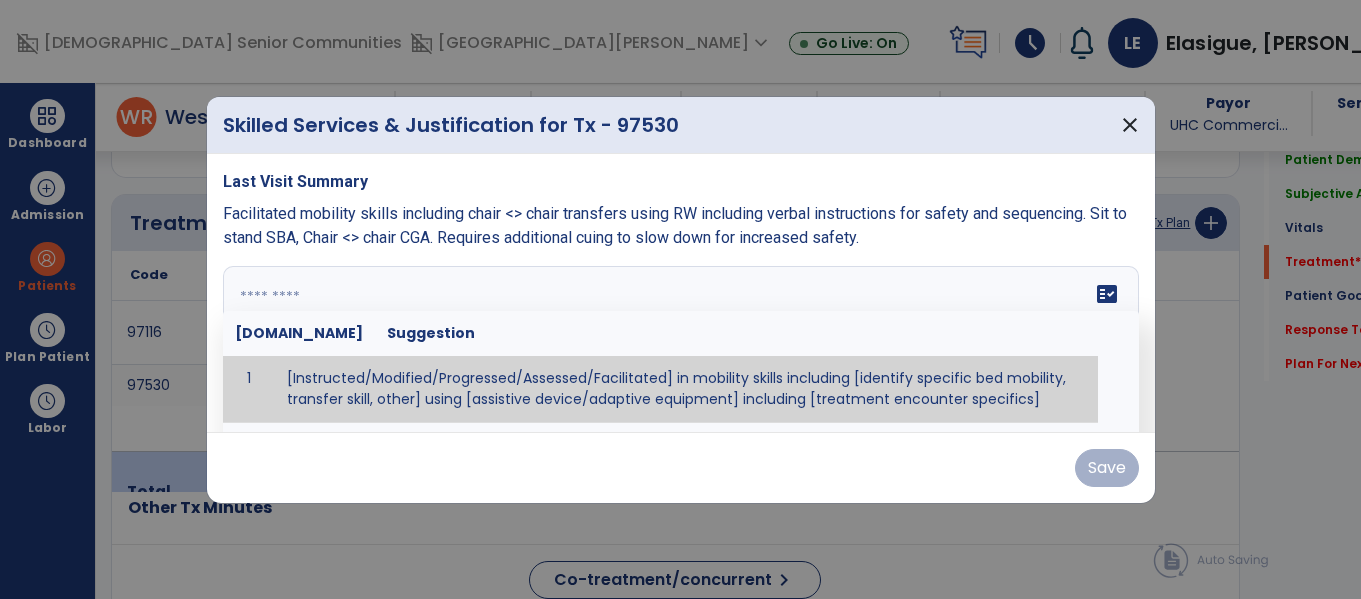 click at bounding box center [678, 341] 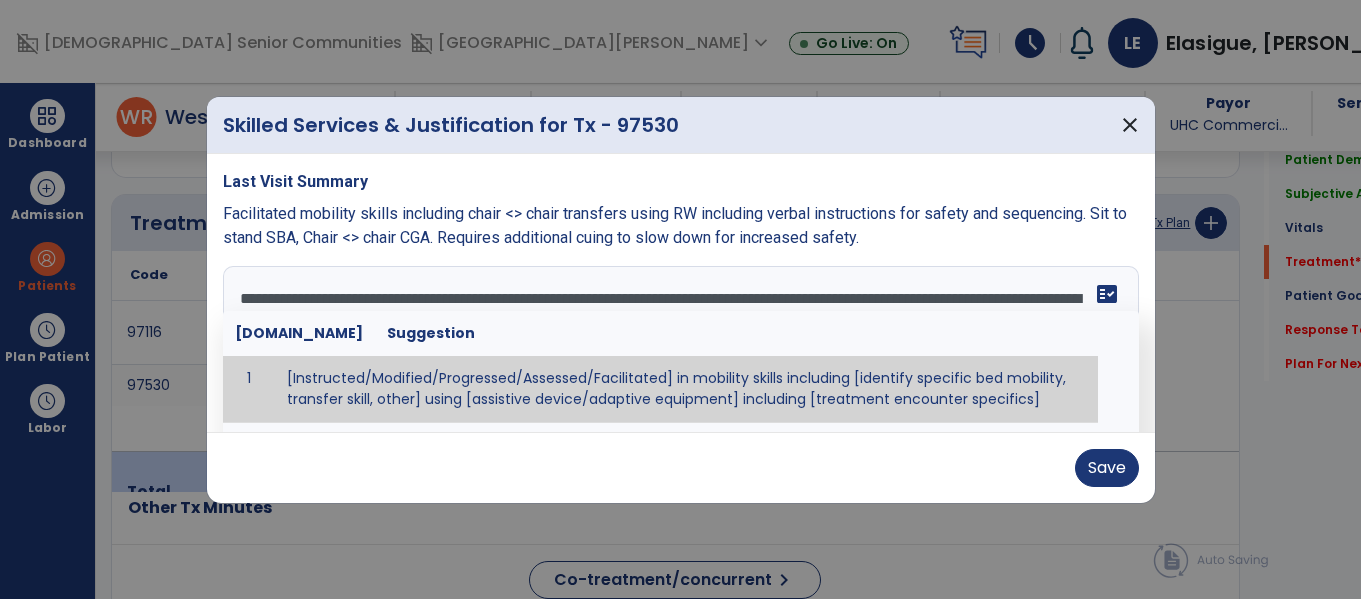 type on "**********" 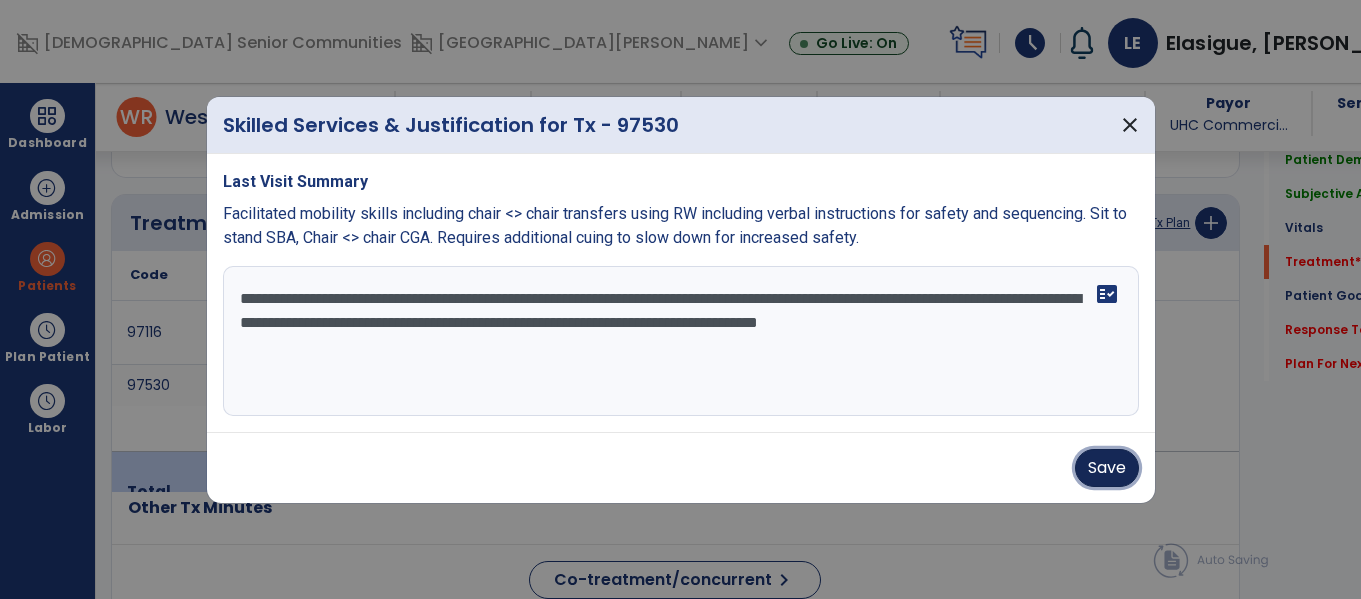 click on "Save" at bounding box center [1107, 468] 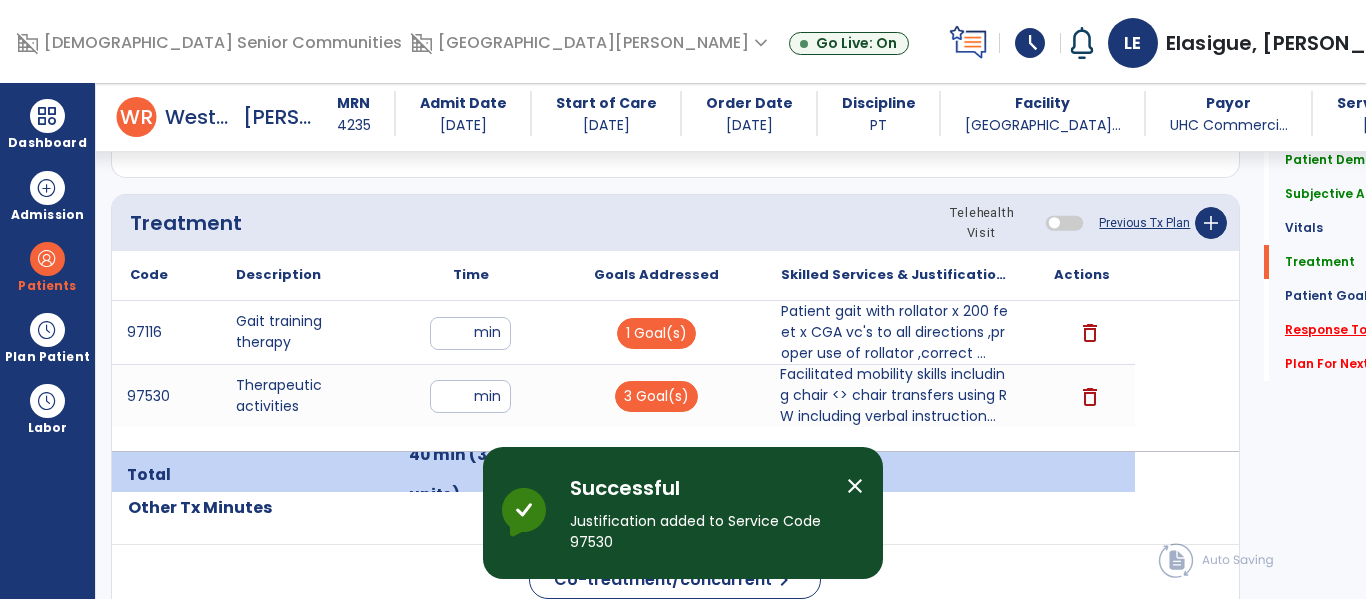 click on "Response To Treatment   *" 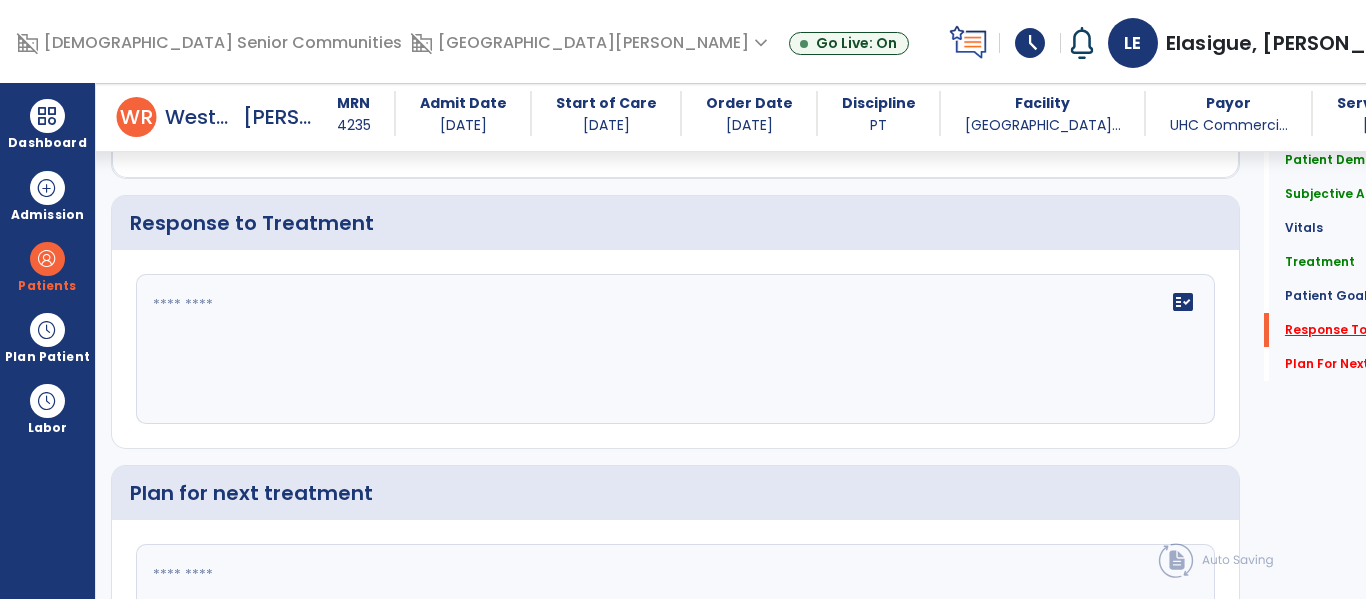 scroll, scrollTop: 2611, scrollLeft: 0, axis: vertical 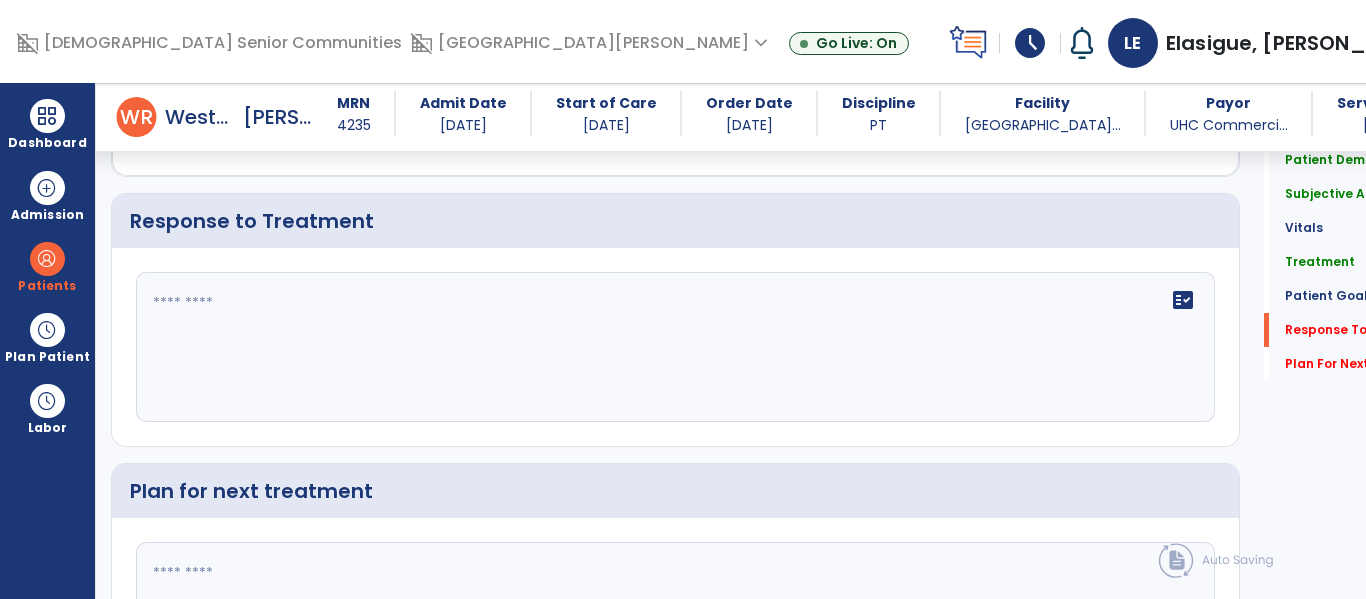 click on "fact_check" 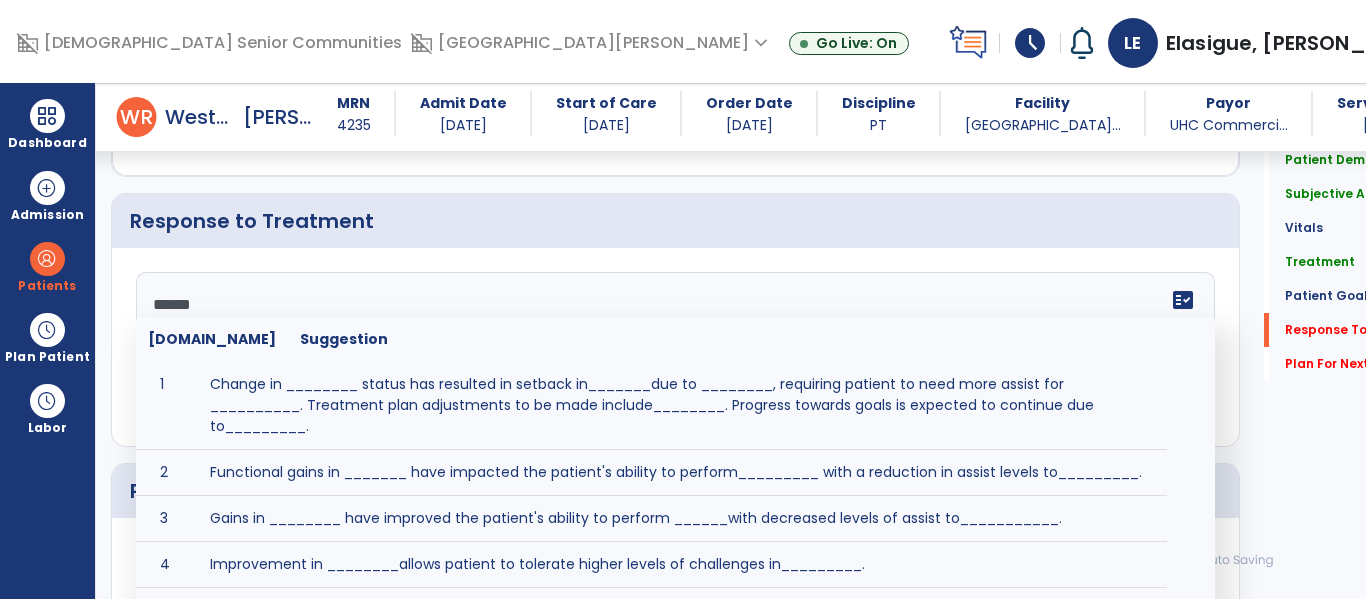type on "*******" 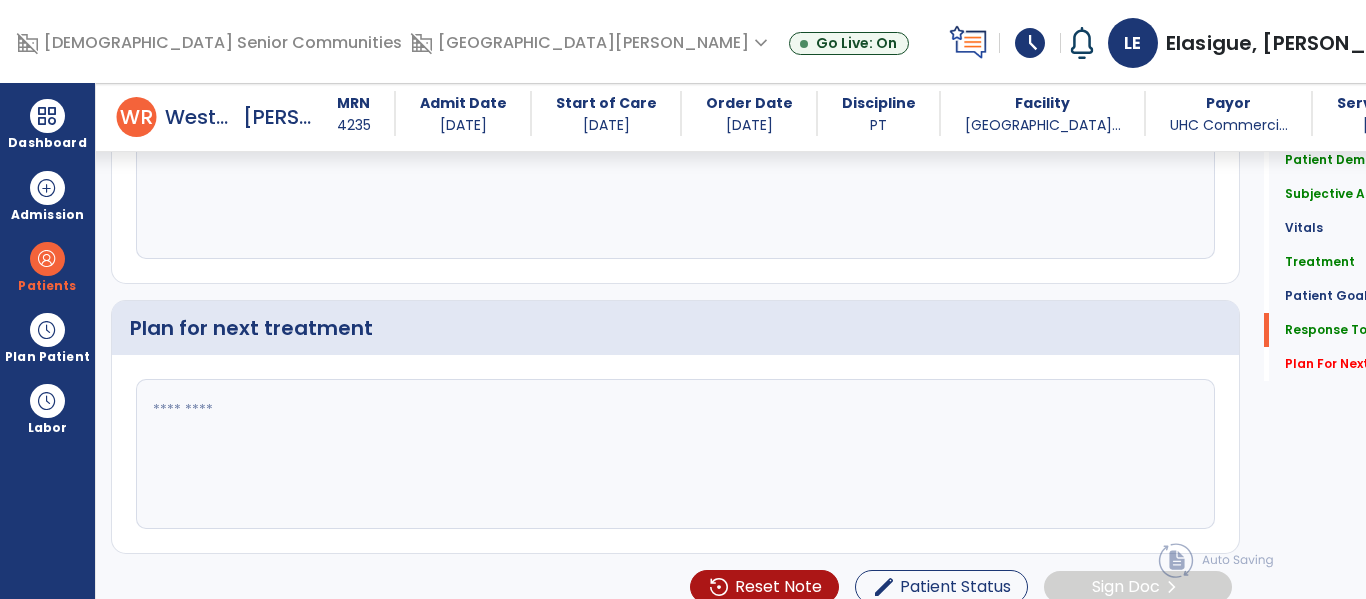 scroll, scrollTop: 2776, scrollLeft: 0, axis: vertical 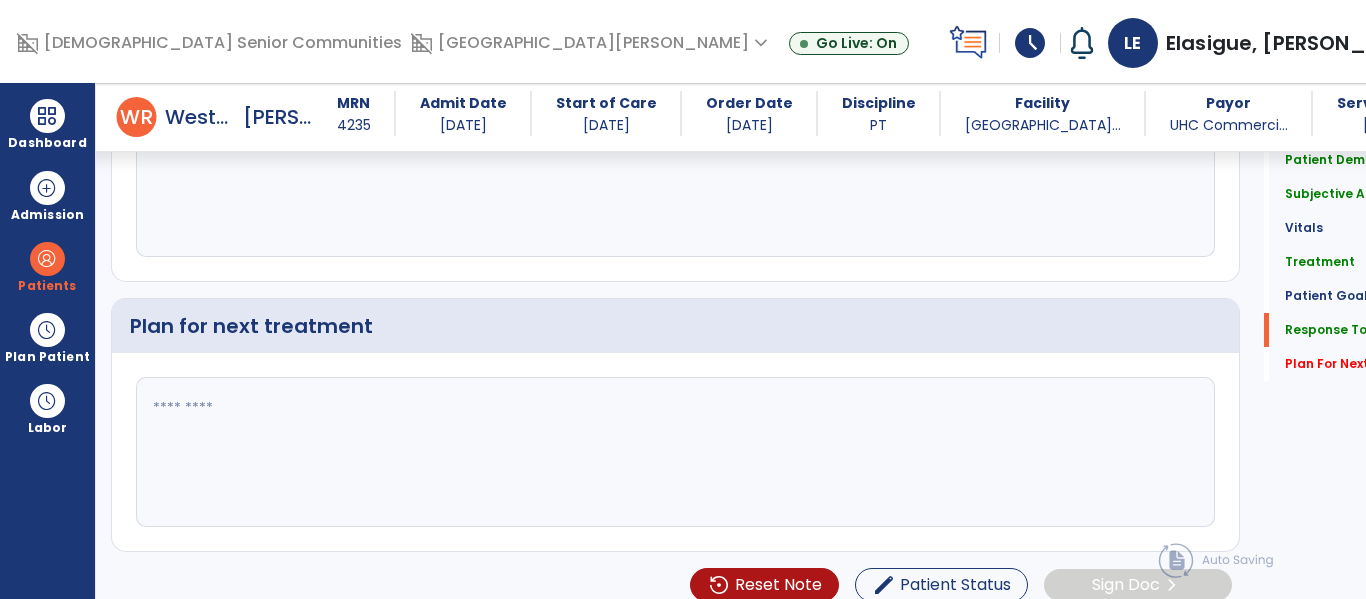 type on "**********" 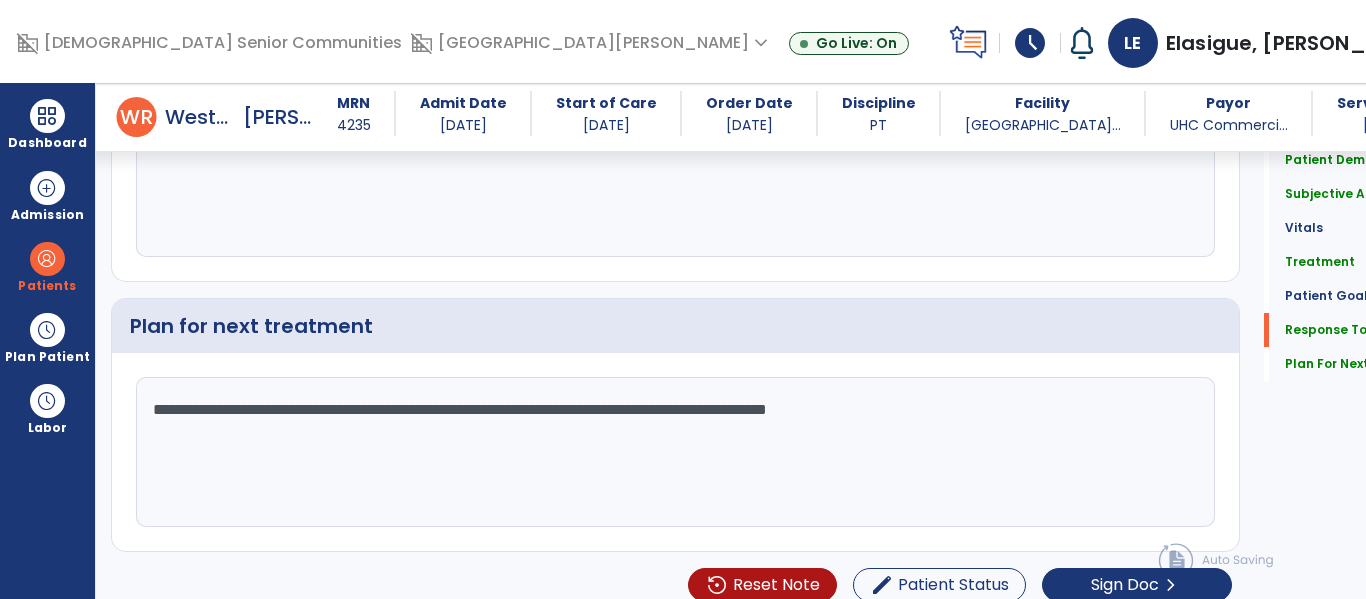 click on "**********" 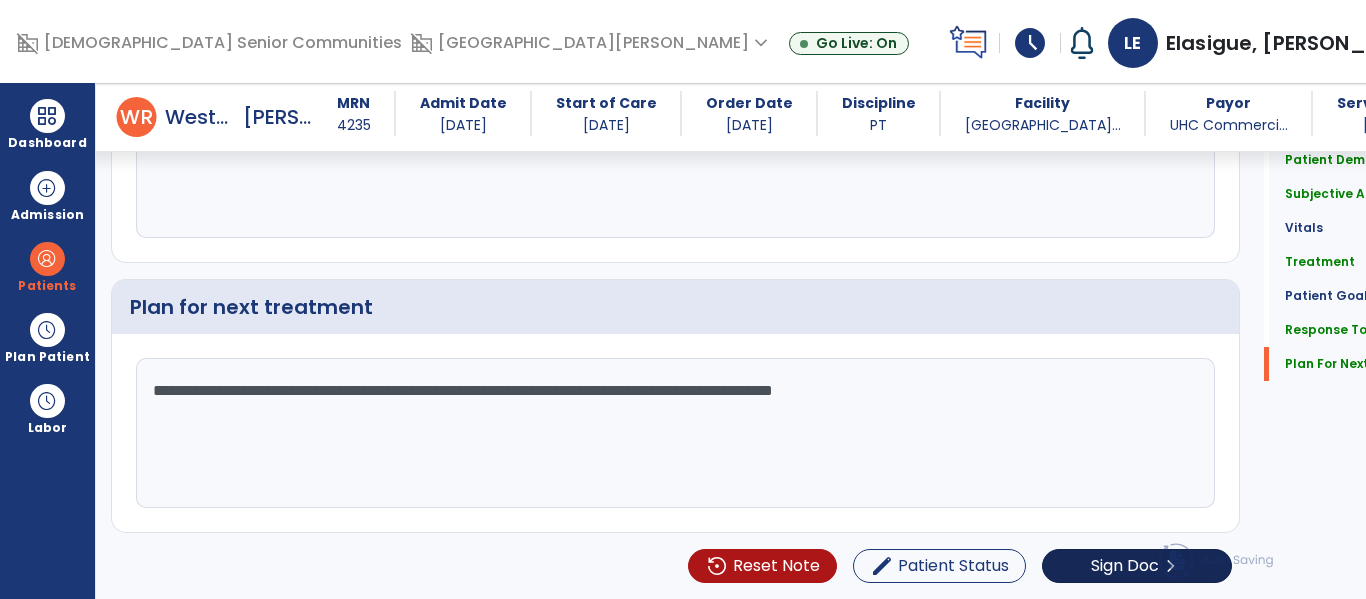 type on "**********" 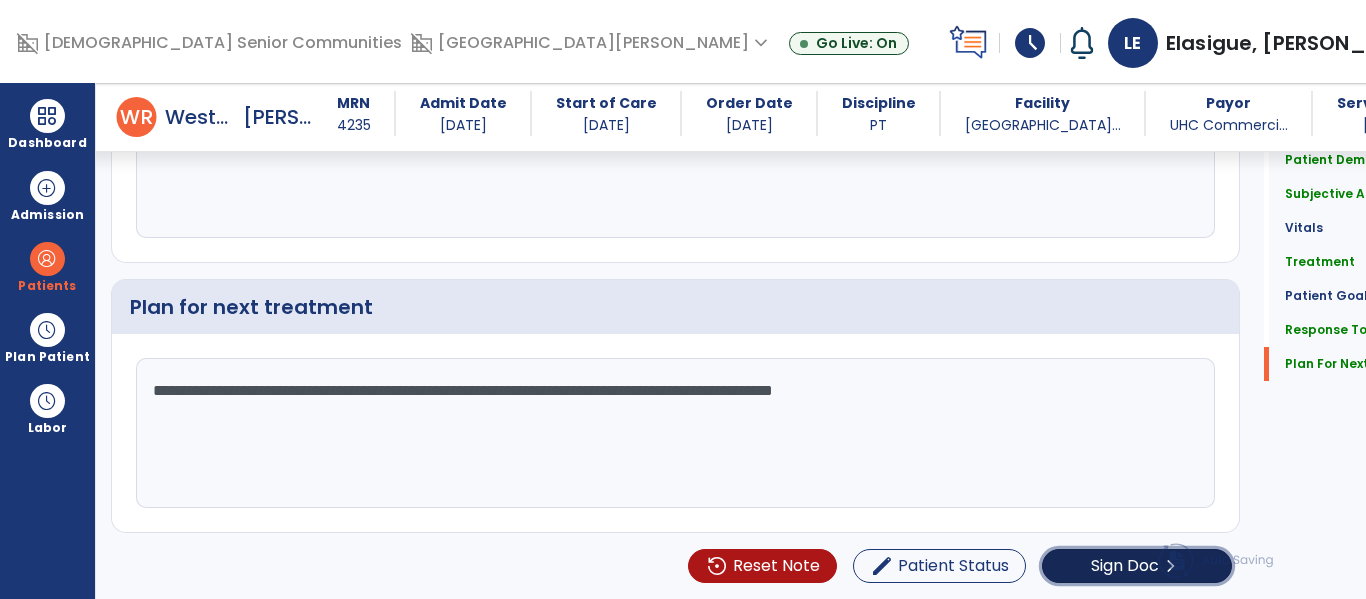 click on "Sign Doc" 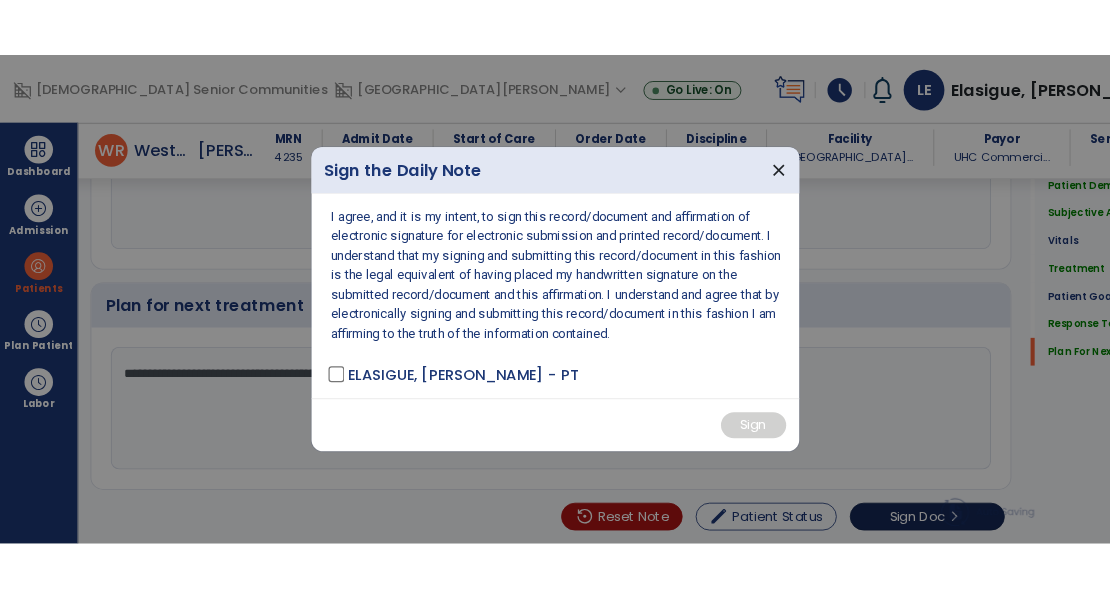 scroll, scrollTop: 2858, scrollLeft: 0, axis: vertical 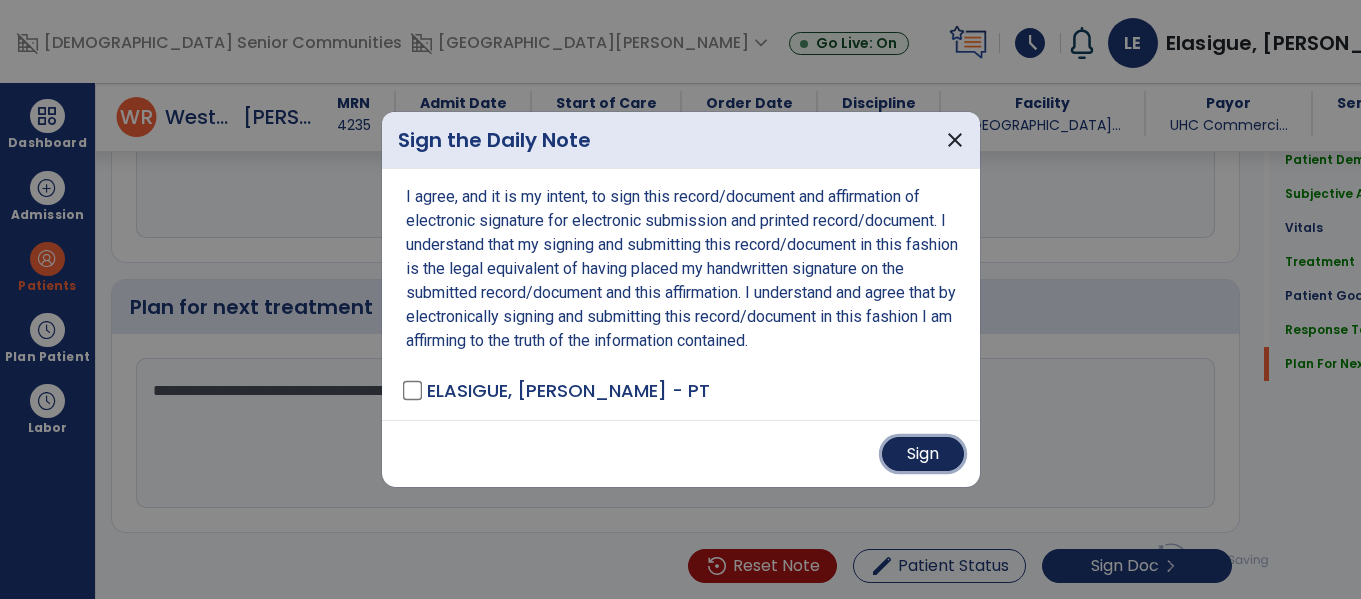 click on "Sign" at bounding box center [923, 454] 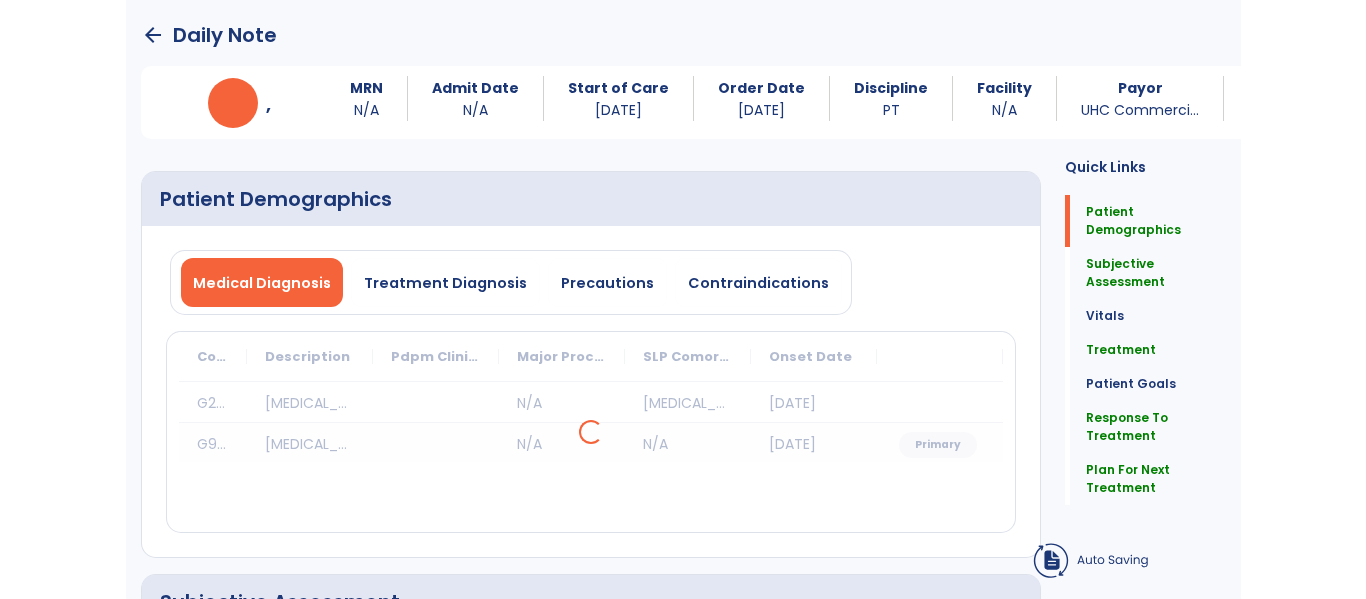 scroll, scrollTop: 0, scrollLeft: 0, axis: both 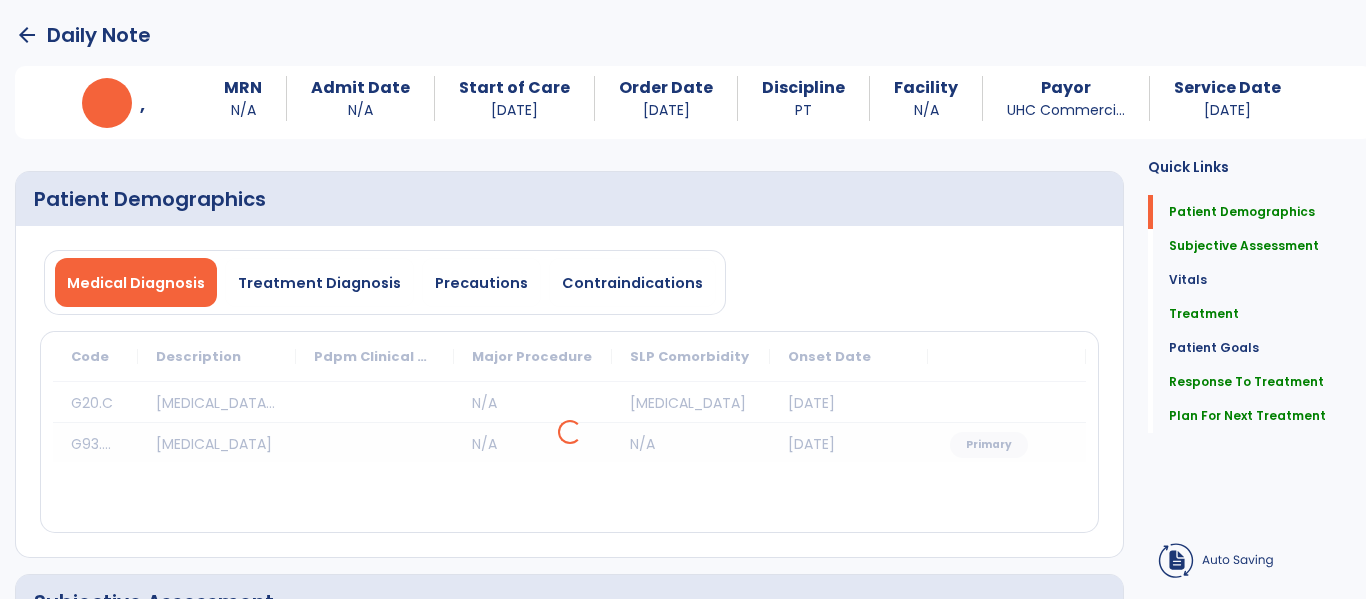 click on "arrow_back" 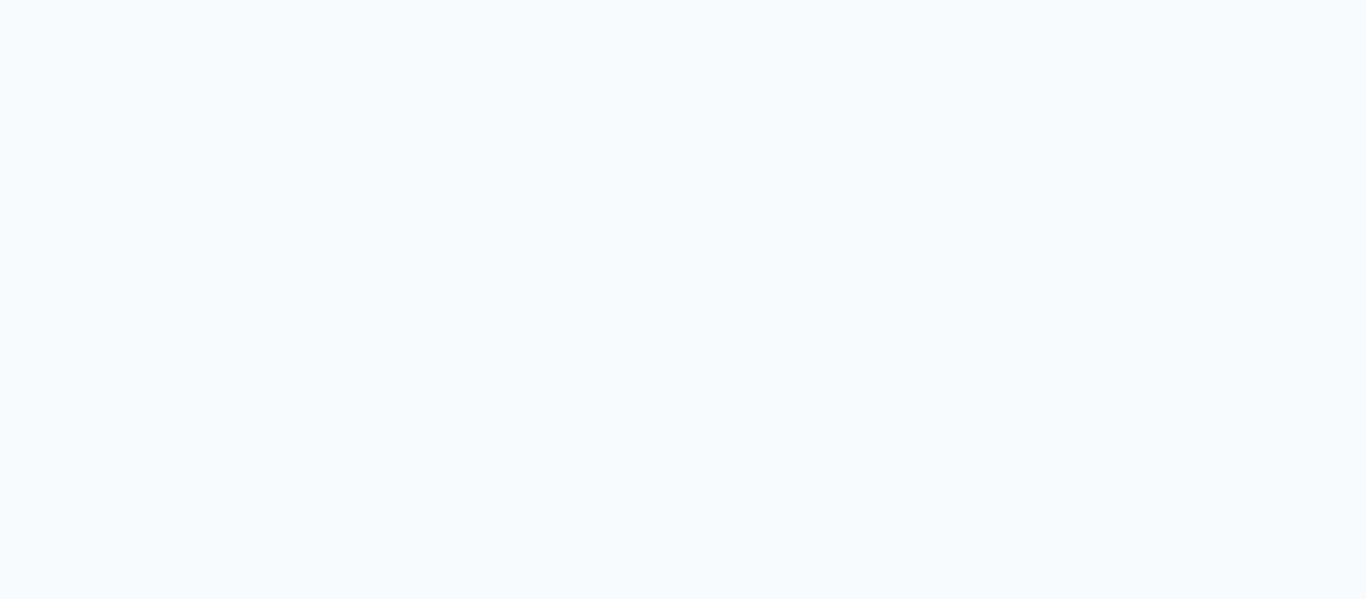 scroll, scrollTop: 0, scrollLeft: 0, axis: both 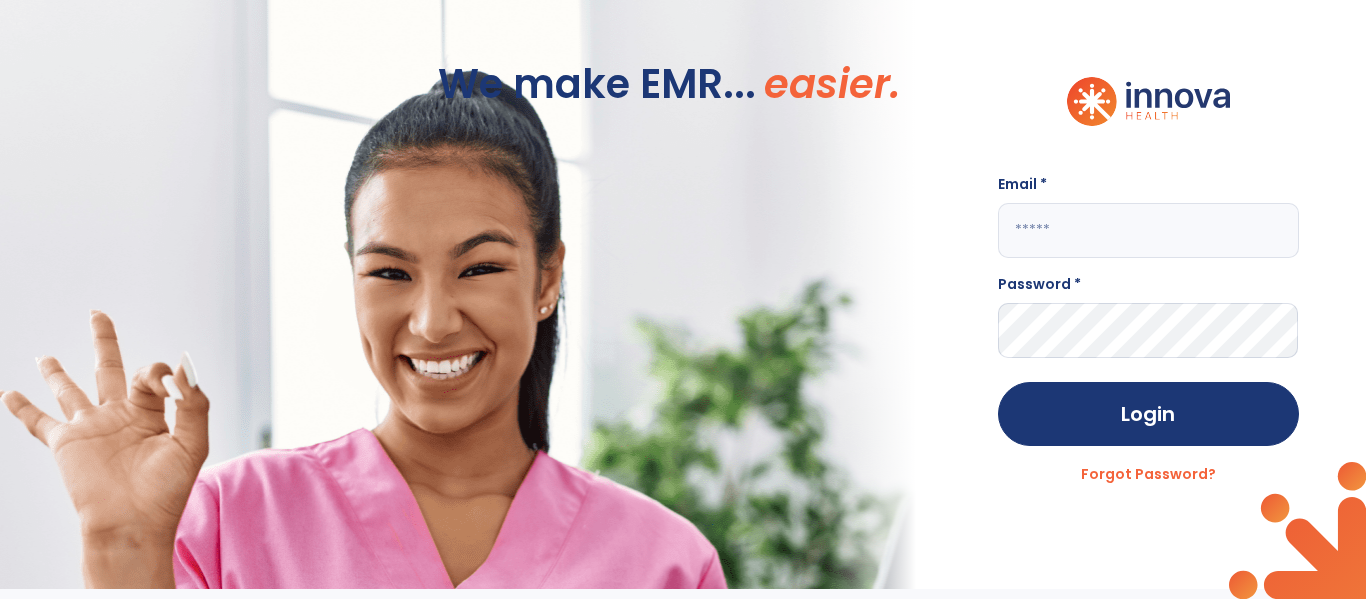 click 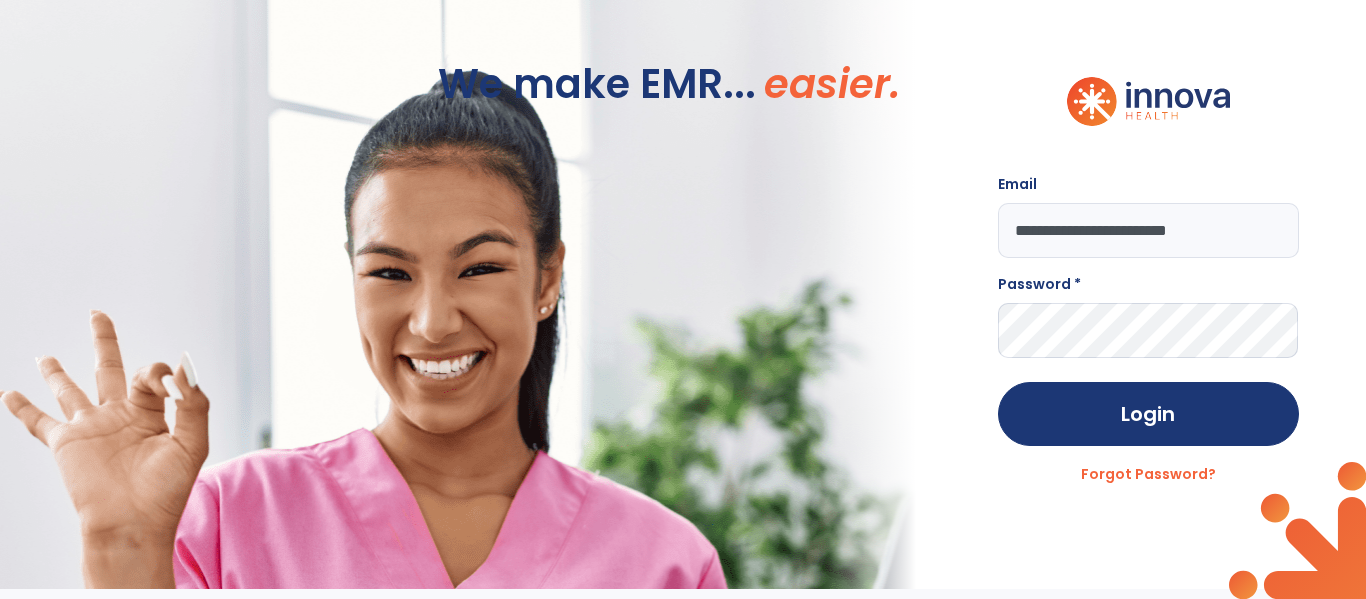 type on "**********" 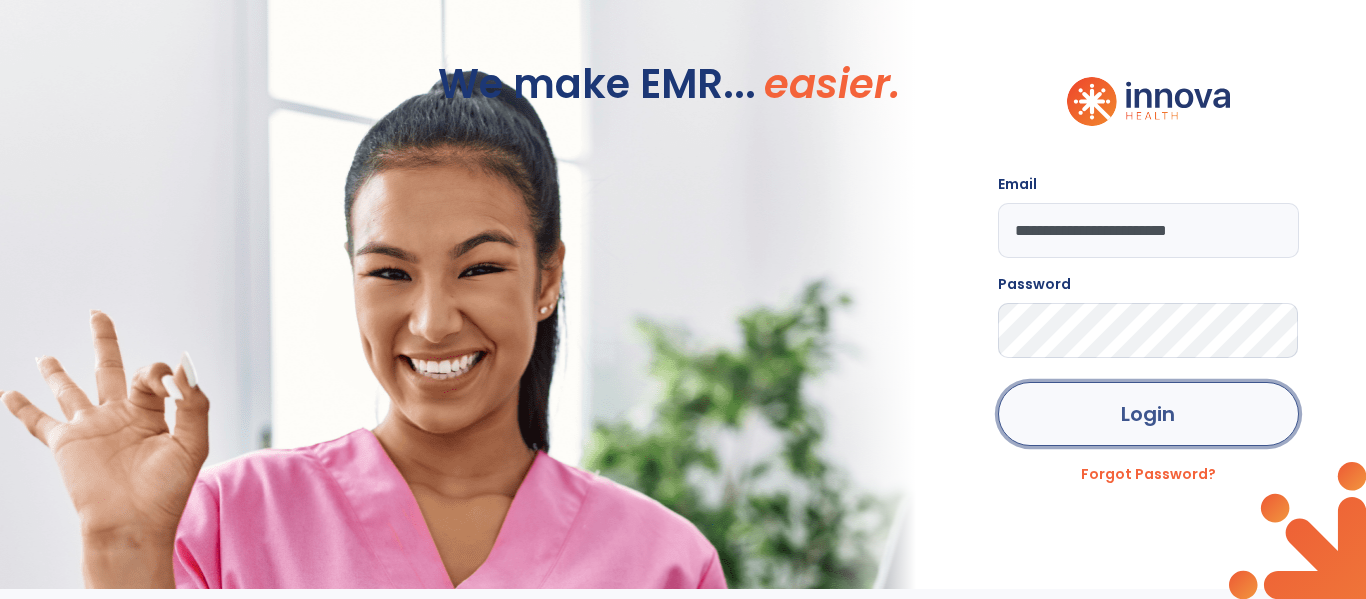 click on "Login" 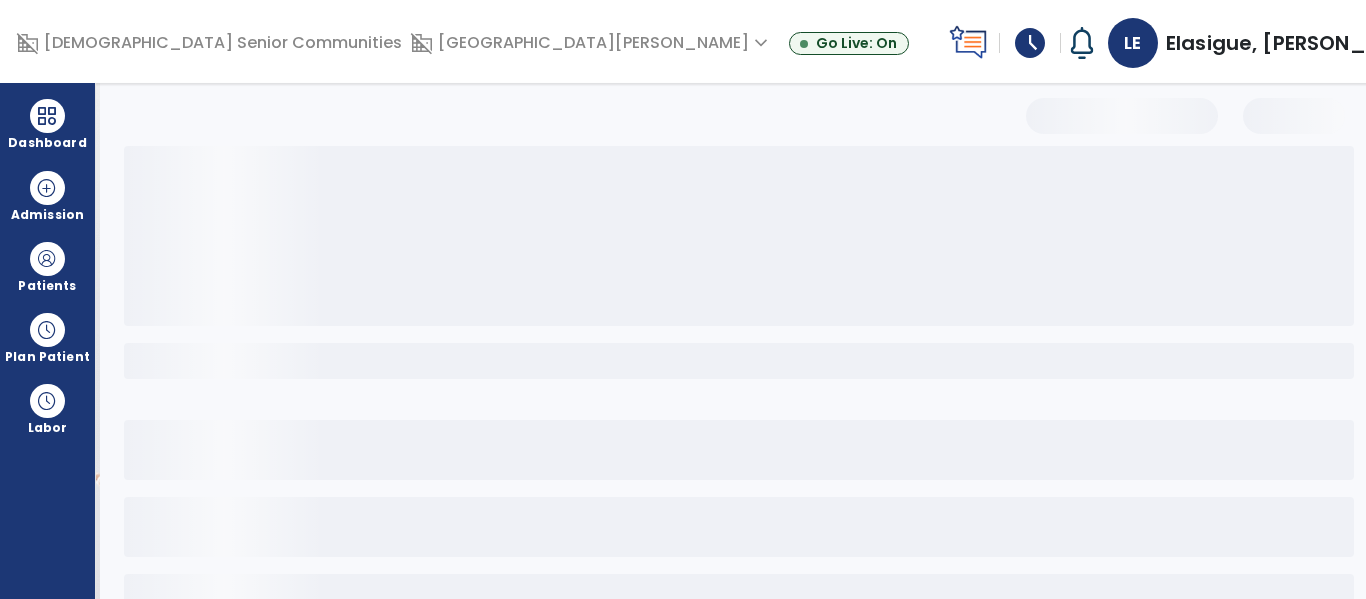 select on "*" 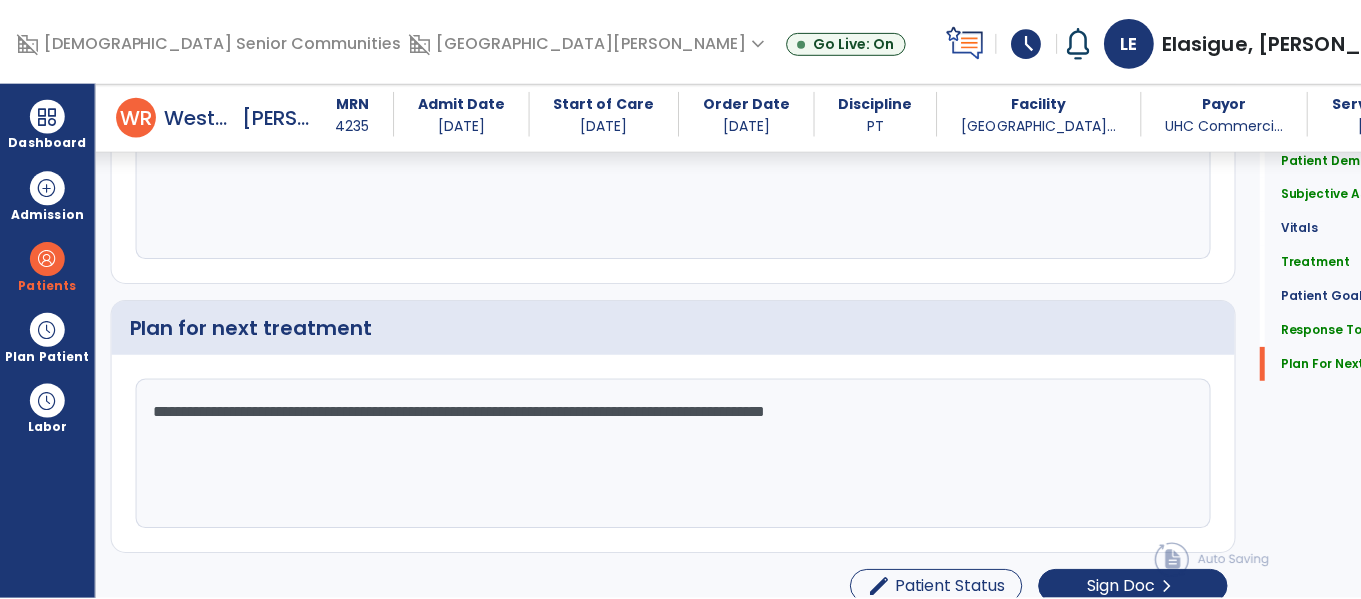 scroll, scrollTop: 2816, scrollLeft: 0, axis: vertical 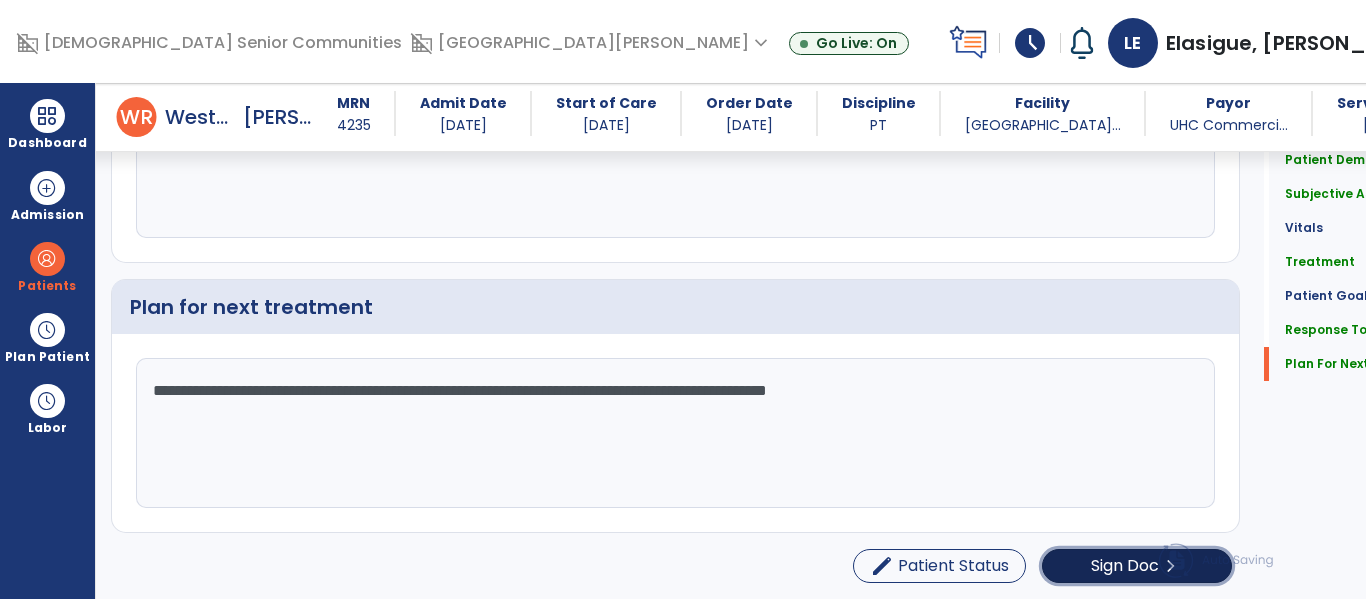 click on "Sign Doc" 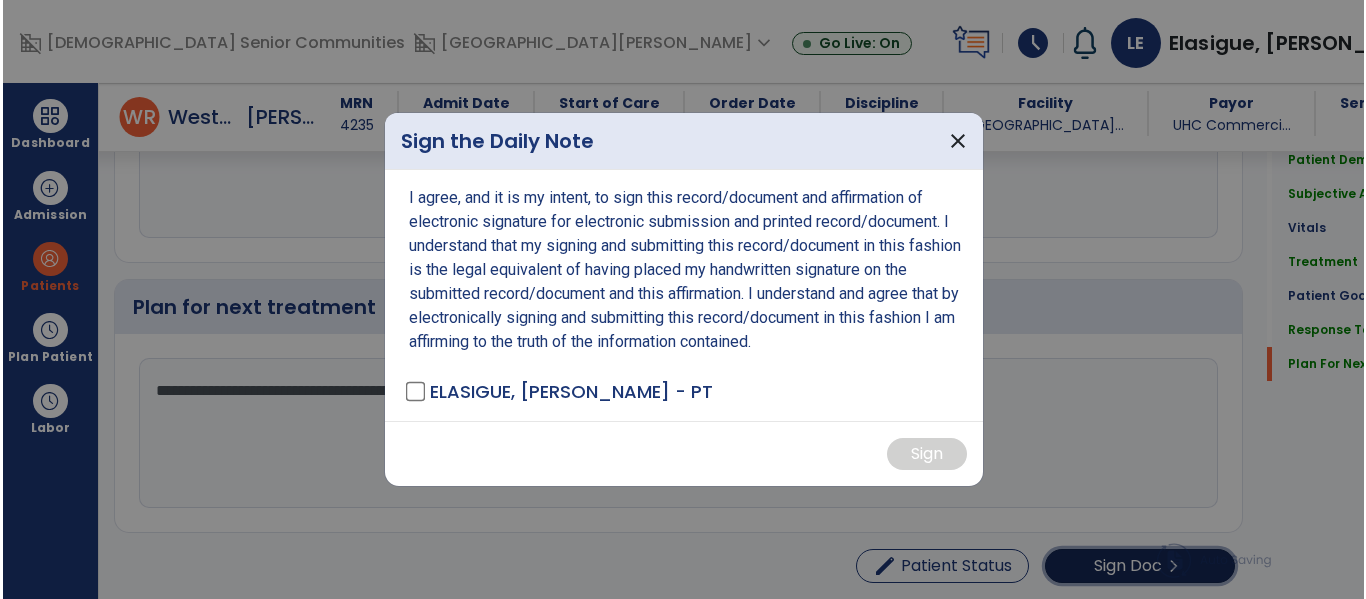 scroll, scrollTop: 2858, scrollLeft: 0, axis: vertical 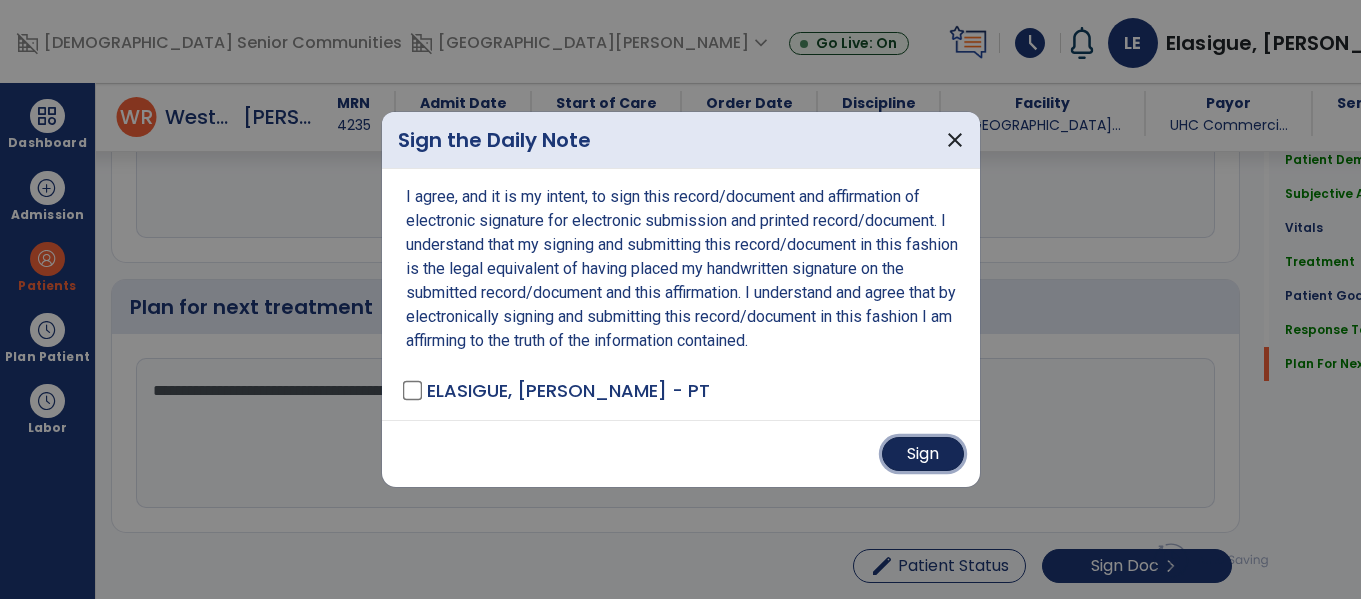 click on "Sign" at bounding box center (923, 454) 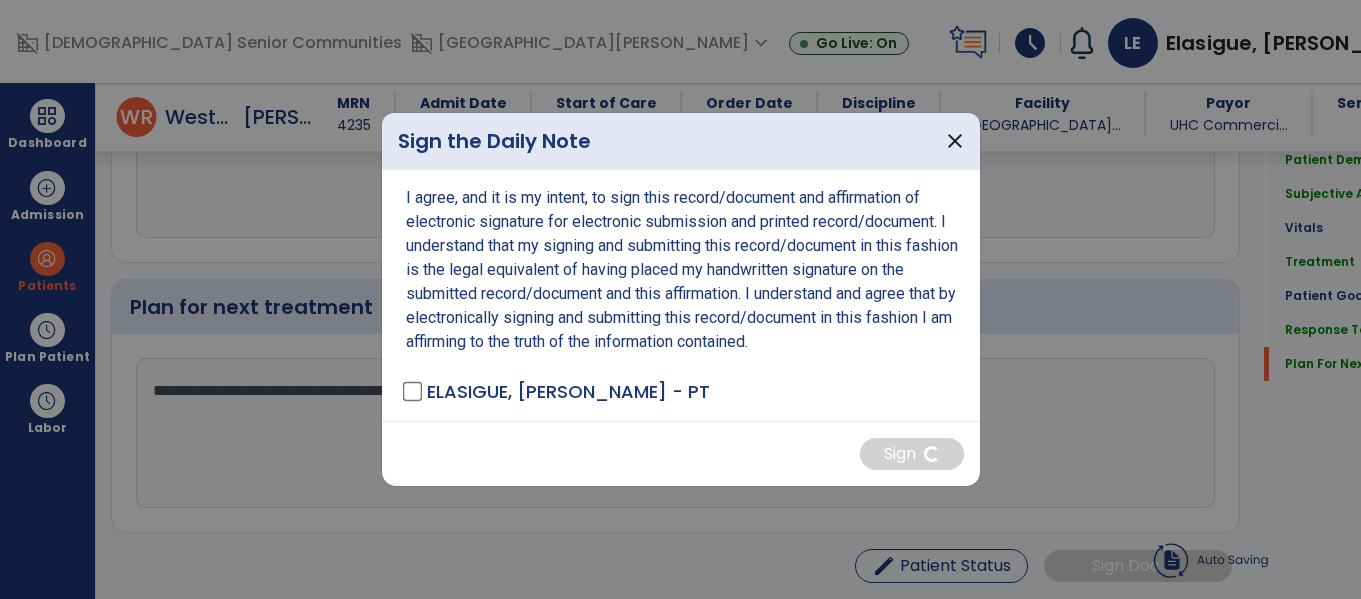 click at bounding box center [680, 299] 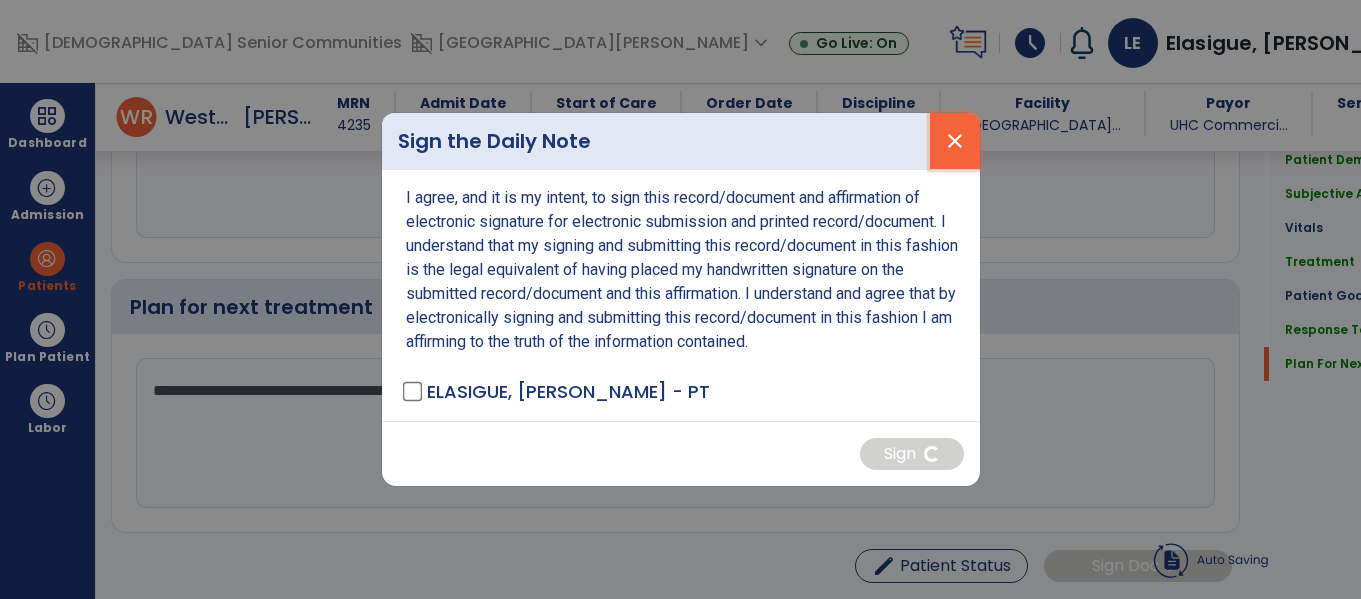 click on "close" at bounding box center [955, 141] 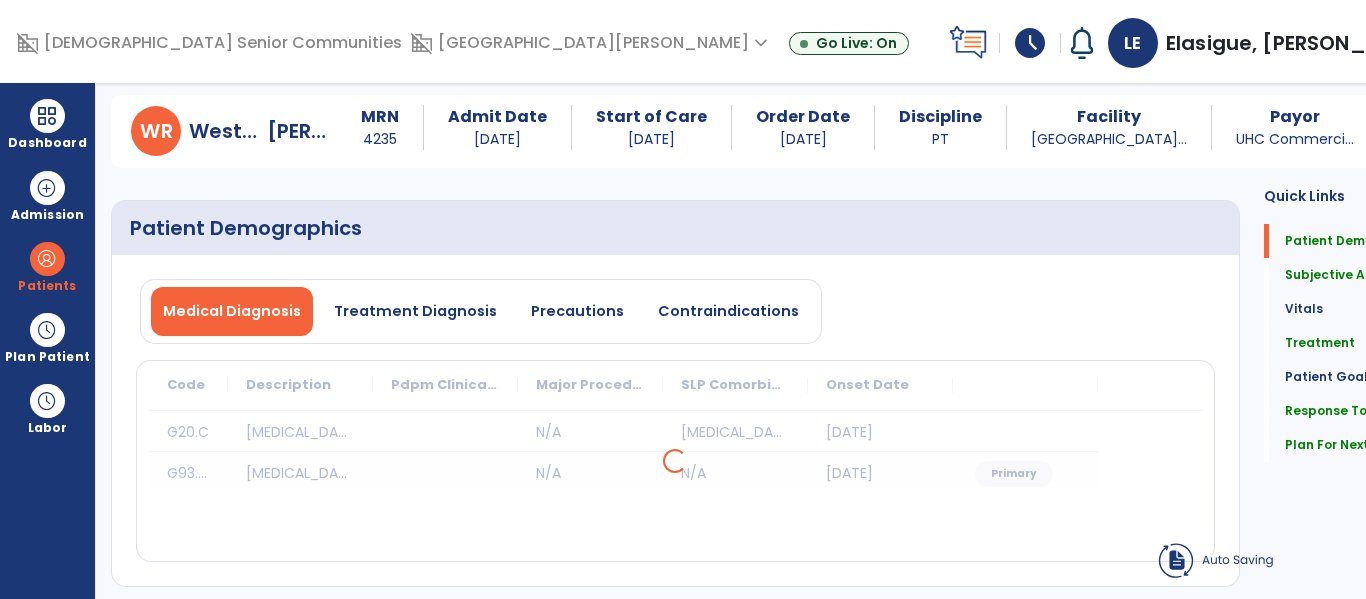 scroll, scrollTop: 0, scrollLeft: 0, axis: both 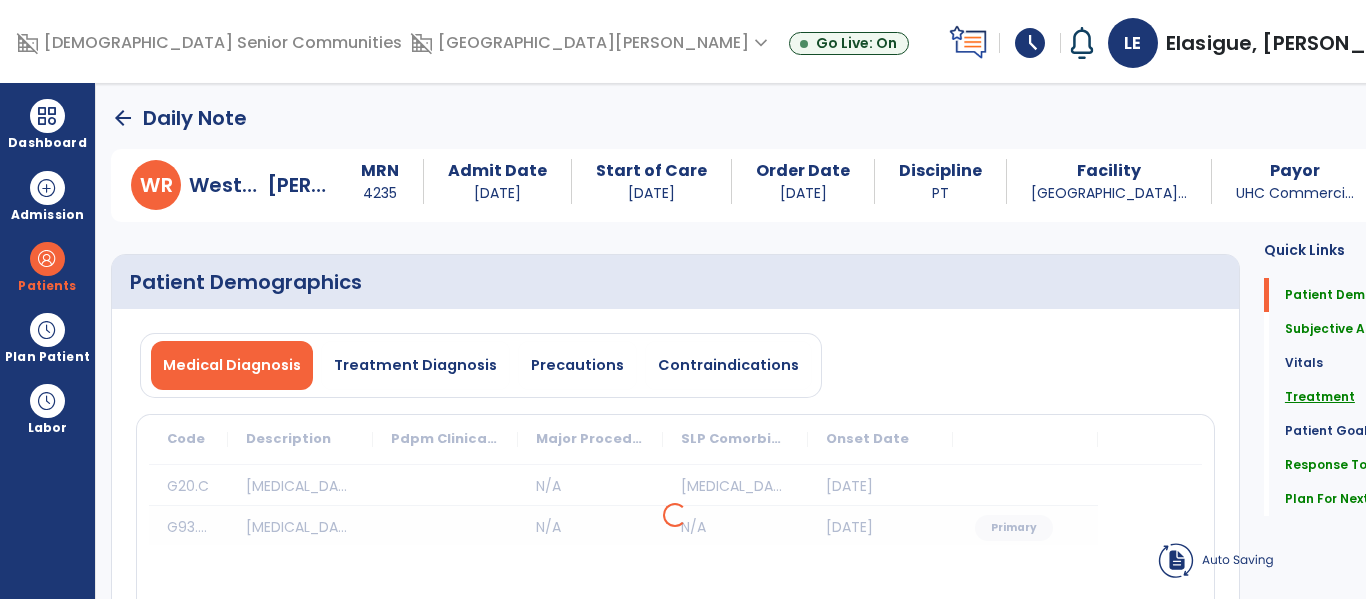click on "Treatment" 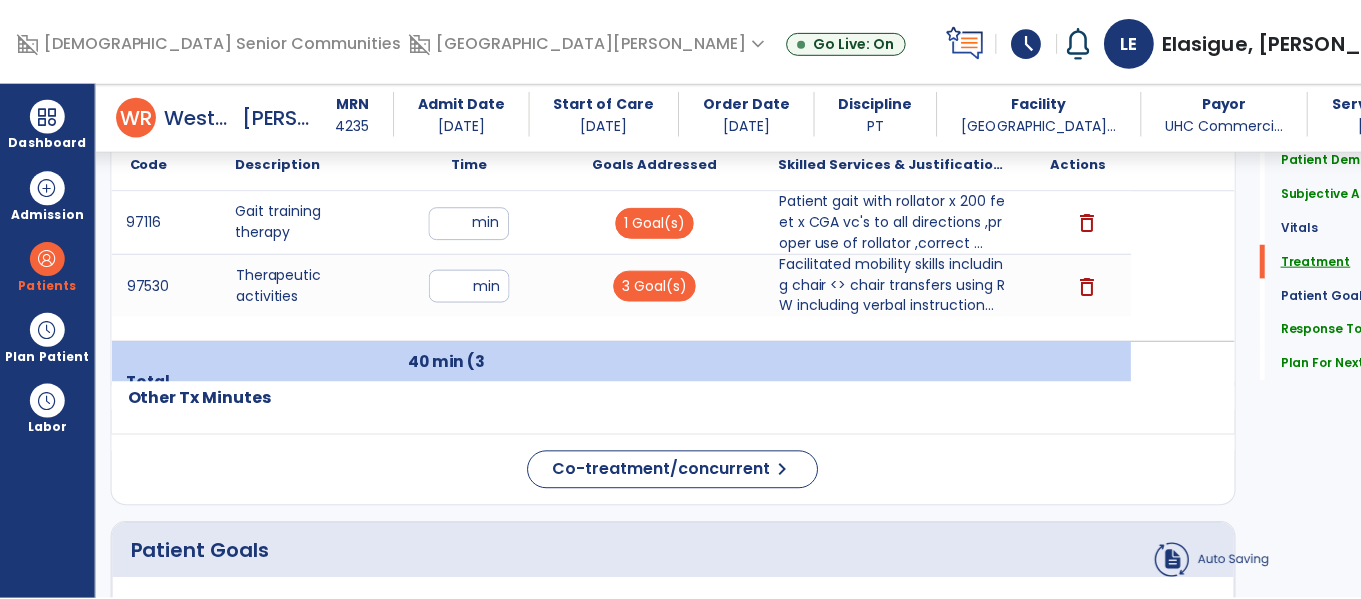 scroll, scrollTop: 1276, scrollLeft: 0, axis: vertical 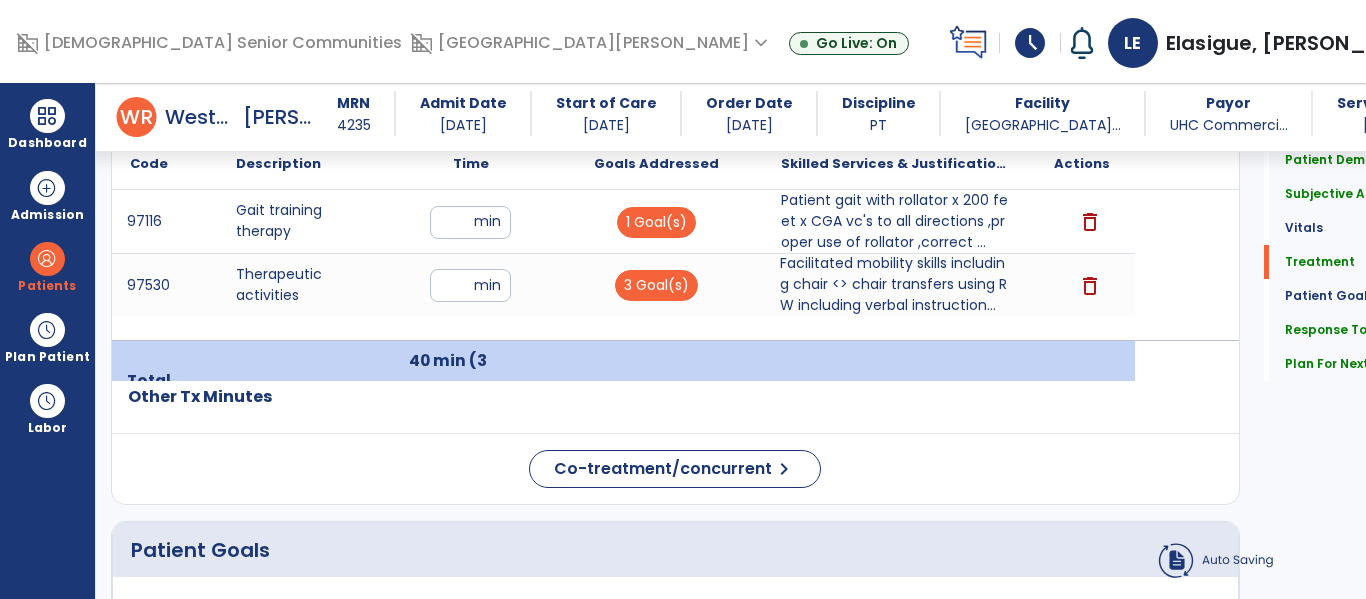 click on "Facilitated mobility skills including chair <> chair transfers using RW including verbal instruction..." at bounding box center (896, 284) 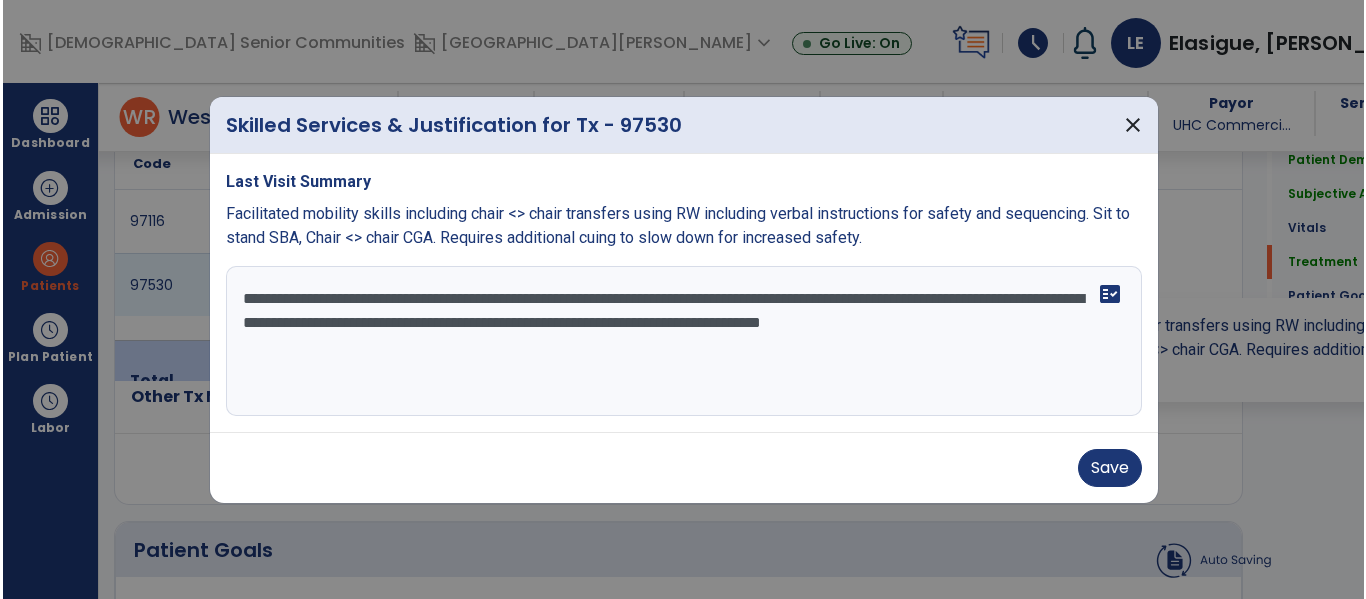 scroll, scrollTop: 1276, scrollLeft: 0, axis: vertical 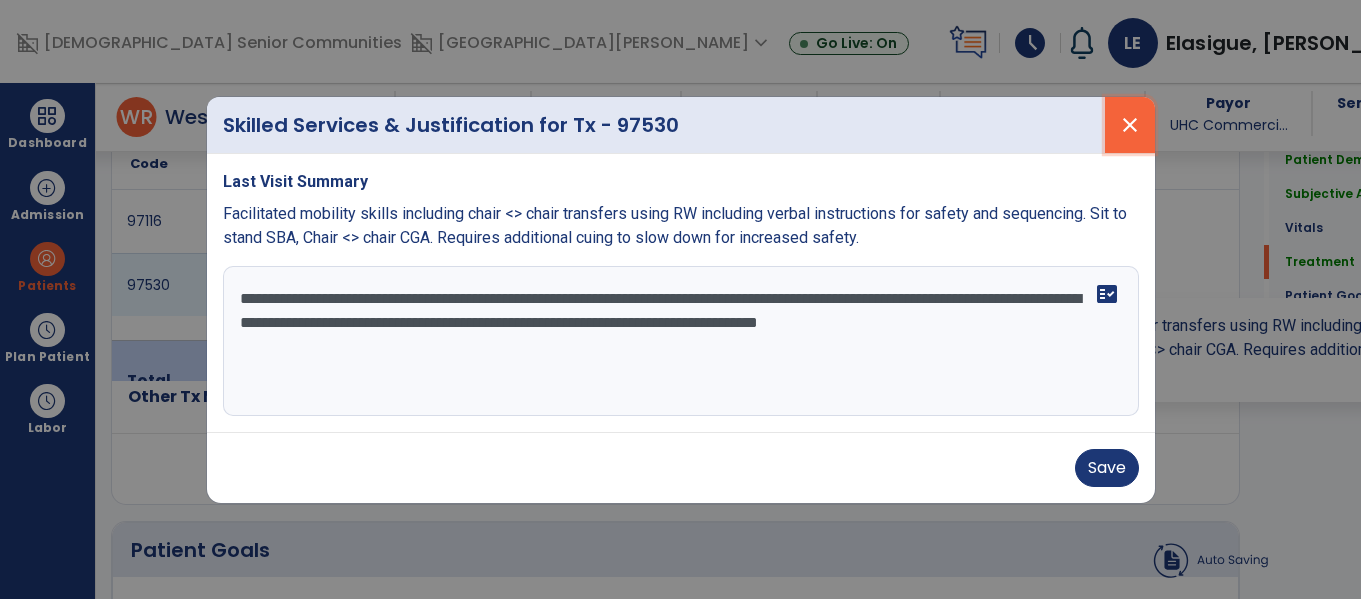 click on "close" at bounding box center [1130, 125] 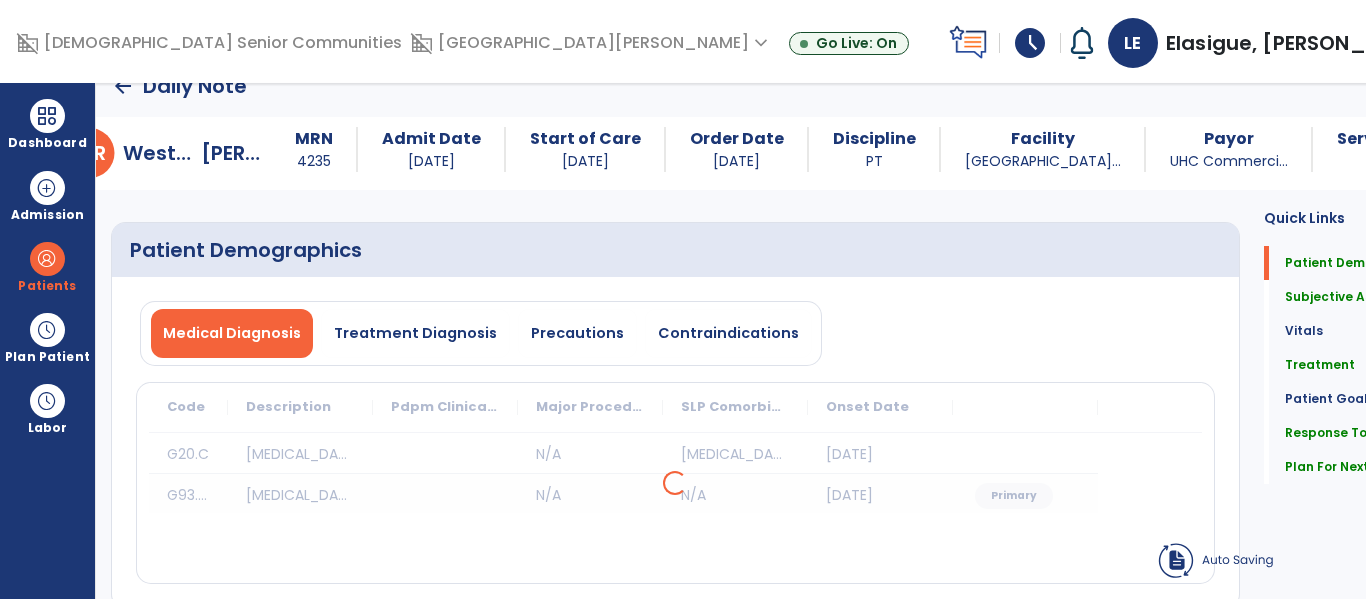 scroll, scrollTop: 0, scrollLeft: 0, axis: both 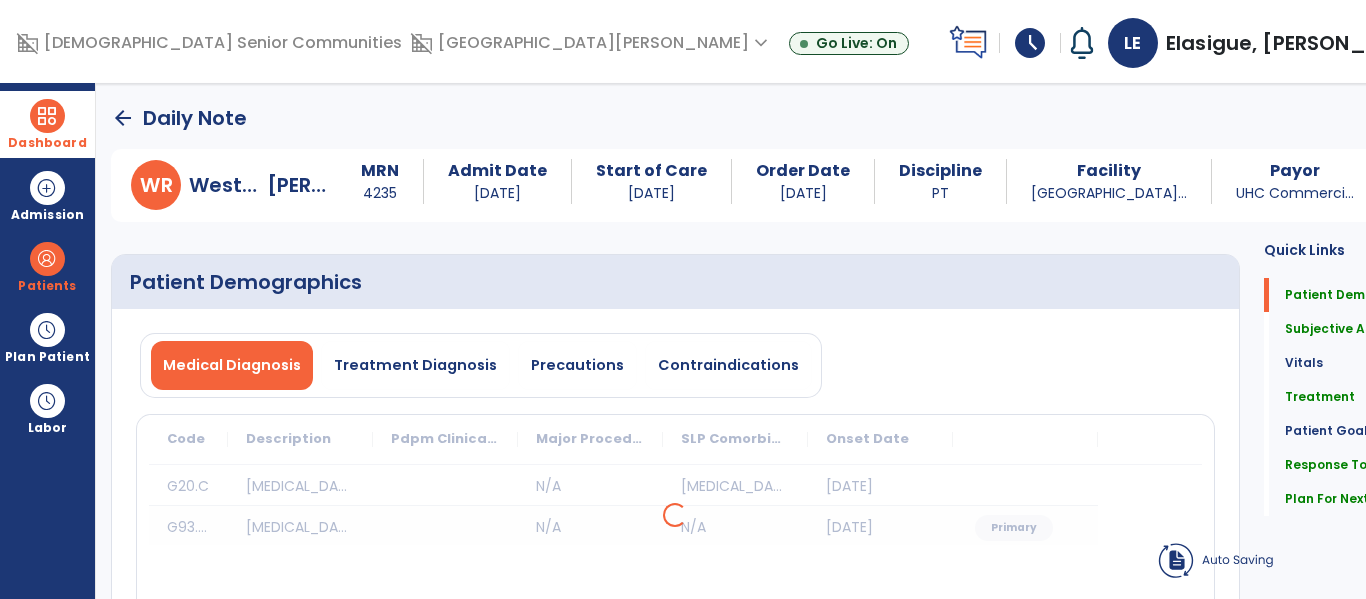 click at bounding box center (47, 116) 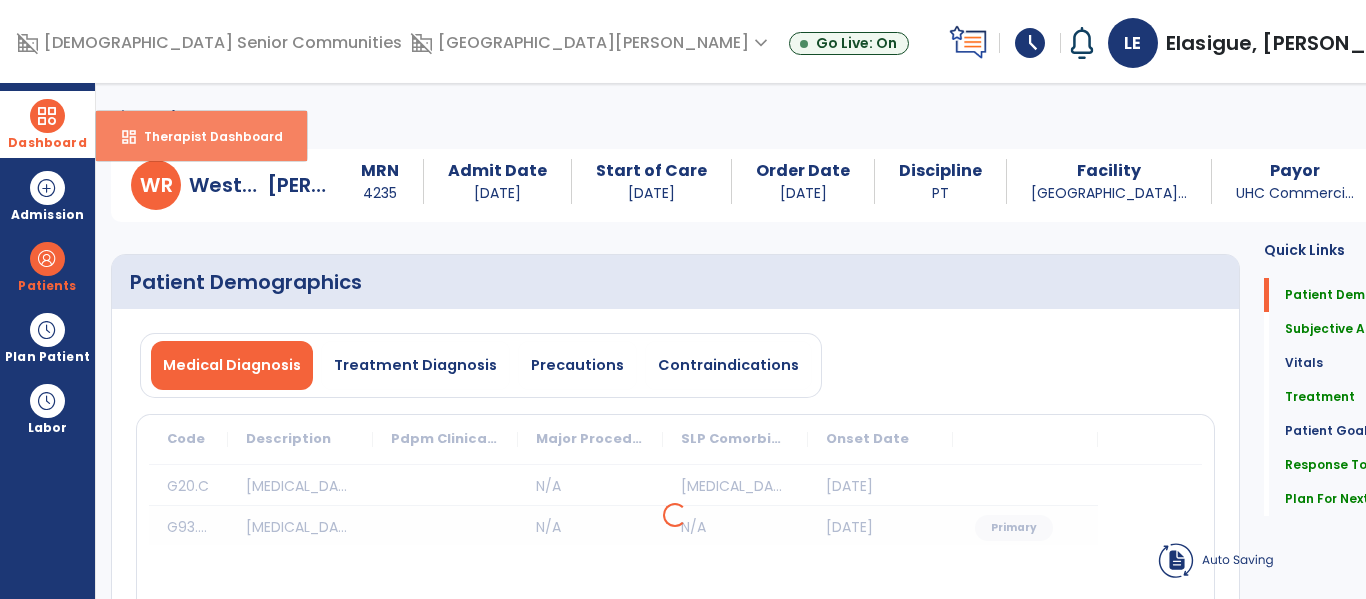 click on "dashboard" at bounding box center (129, 137) 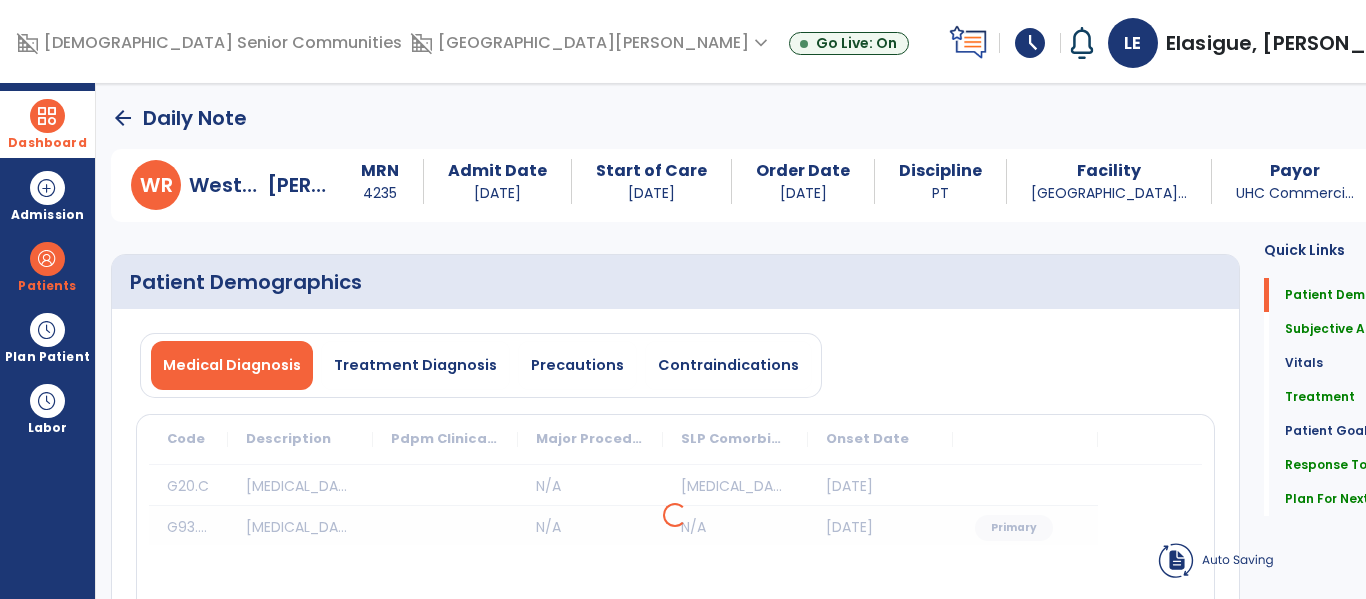 click on "arrow_back" 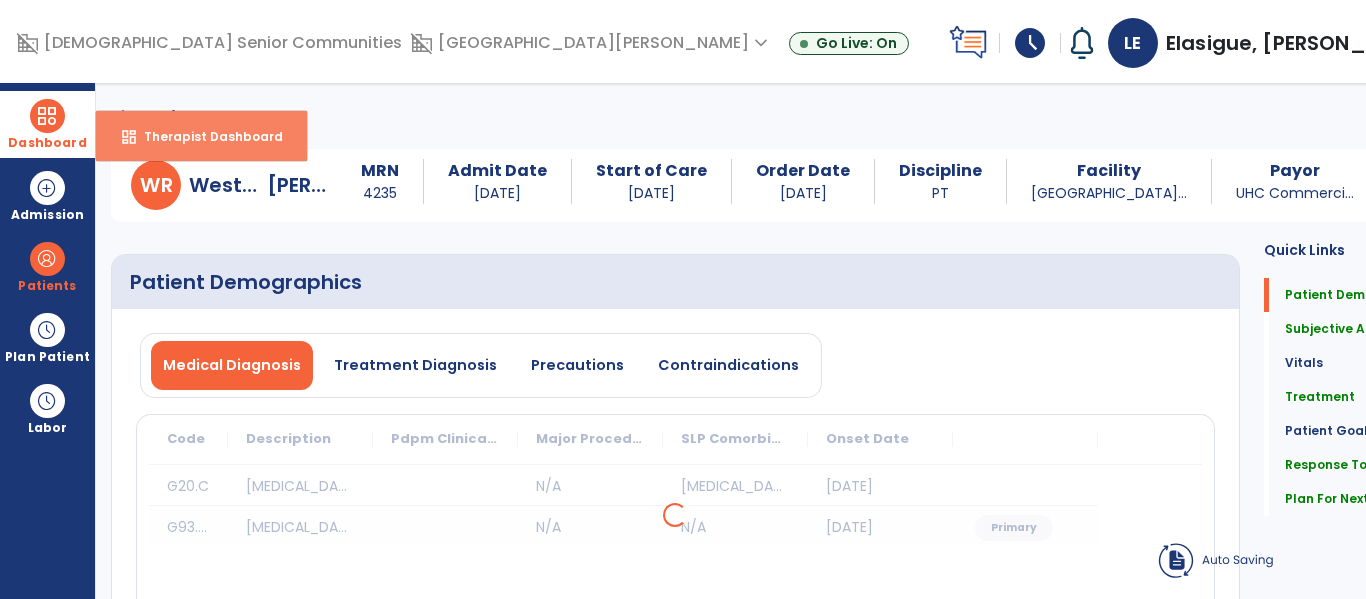 click on "Therapist Dashboard" at bounding box center (205, 136) 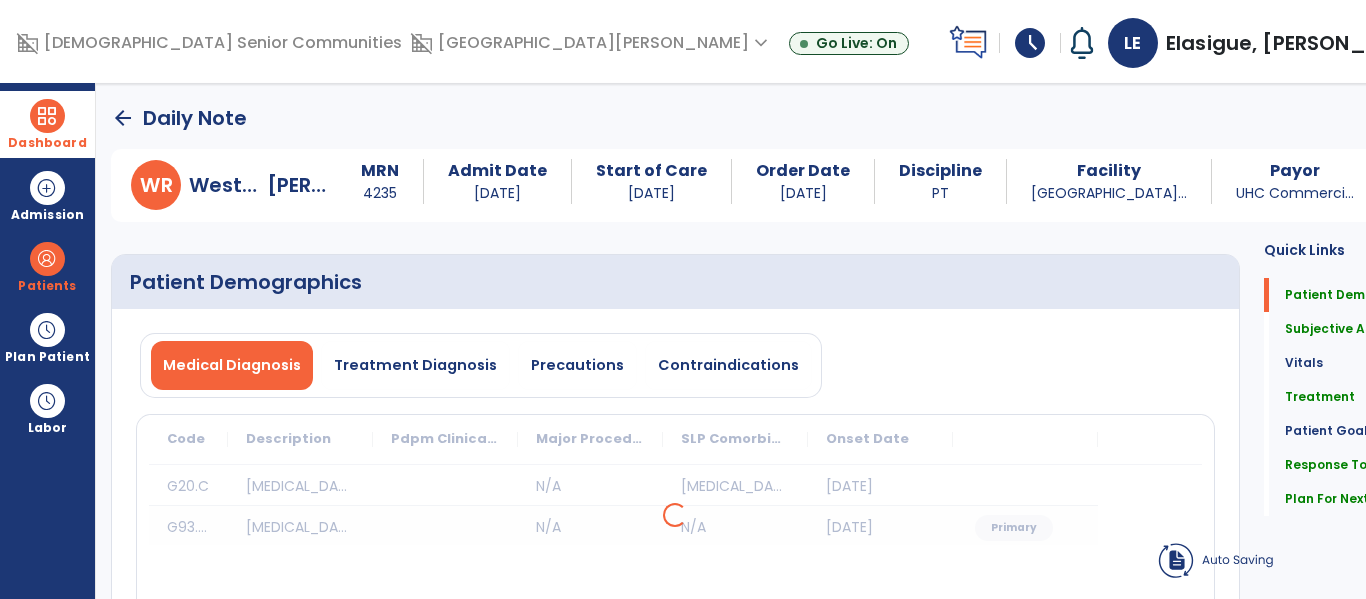 click at bounding box center [47, 116] 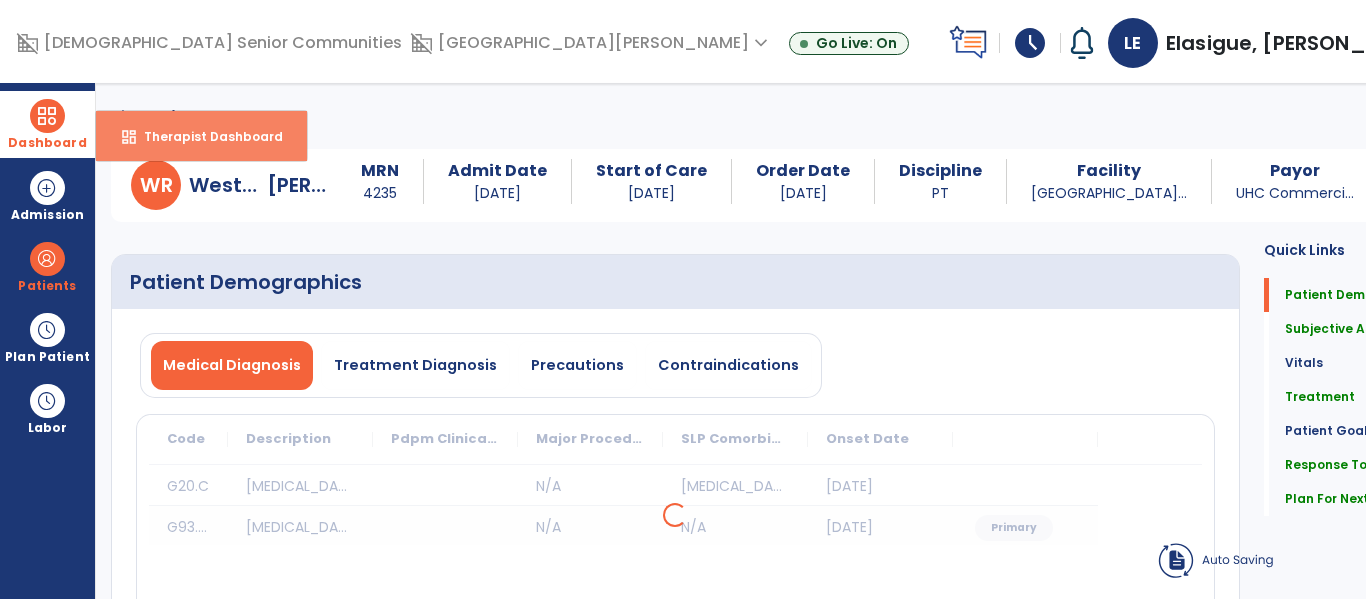 click on "Therapist Dashboard" at bounding box center [205, 136] 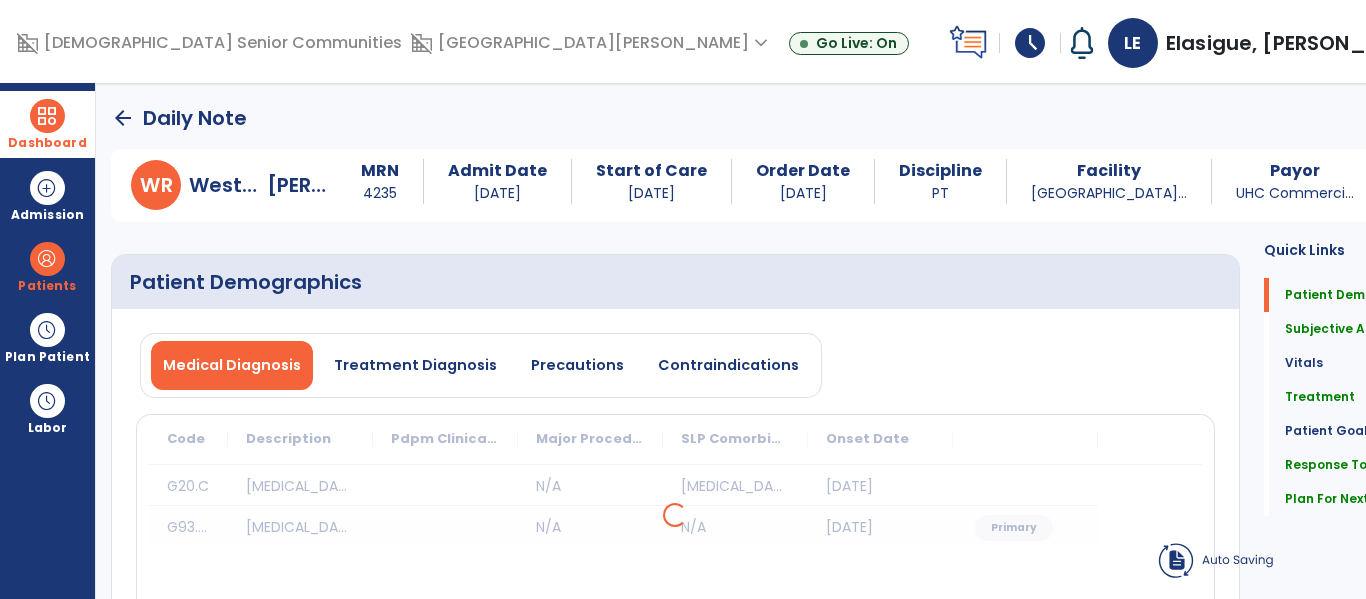 click at bounding box center (47, 116) 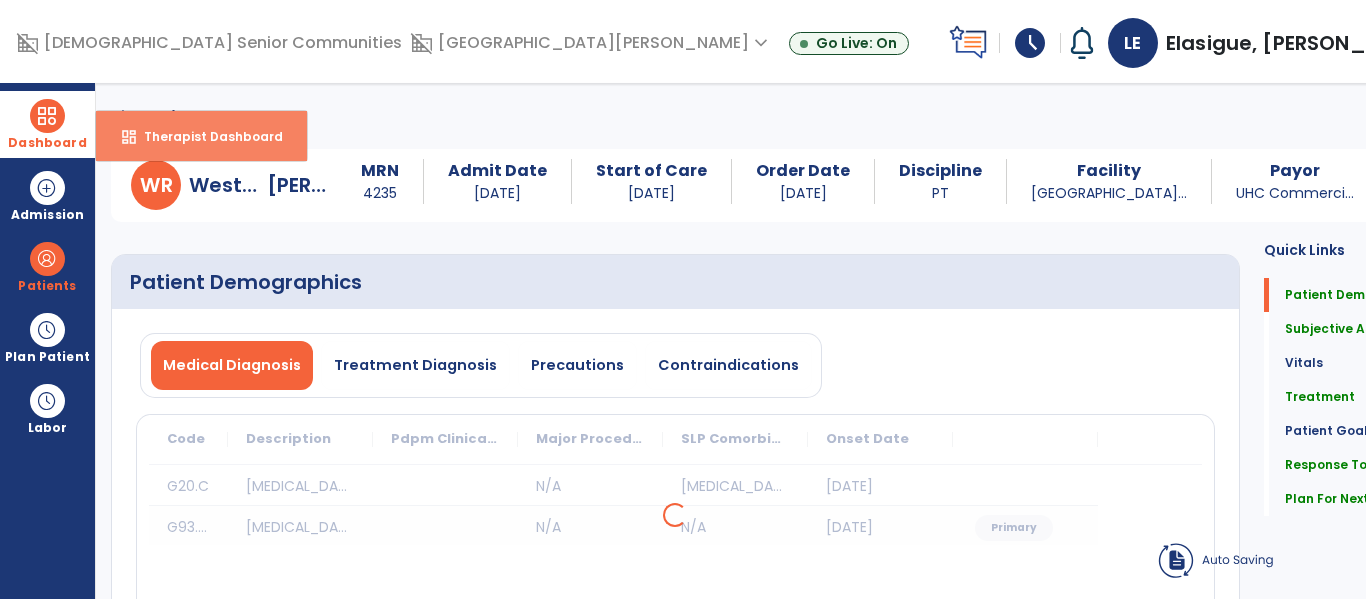 click on "Therapist Dashboard" at bounding box center [205, 136] 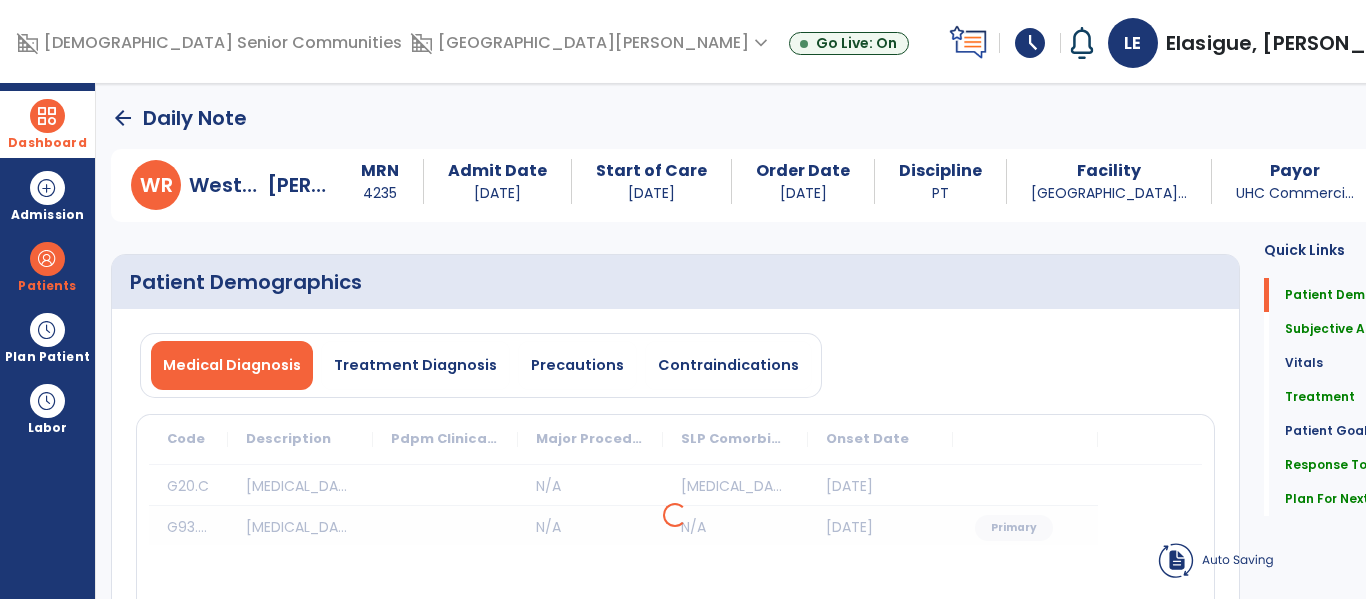 click at bounding box center [47, 116] 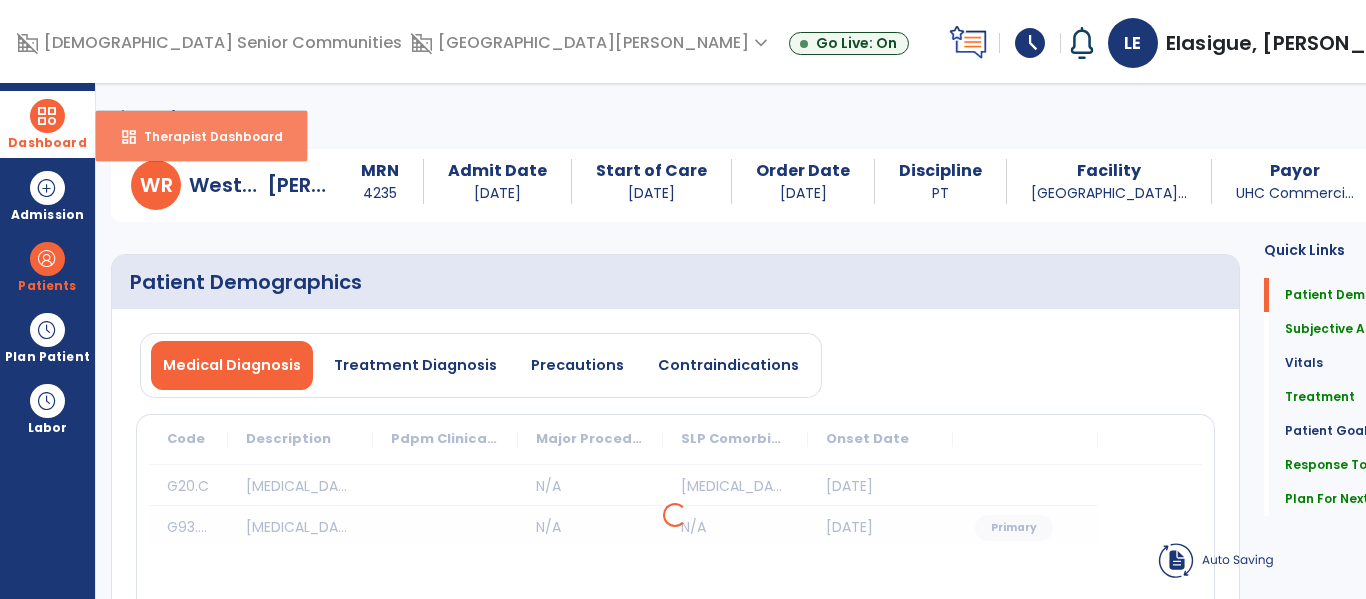 click on "dashboard" at bounding box center [129, 137] 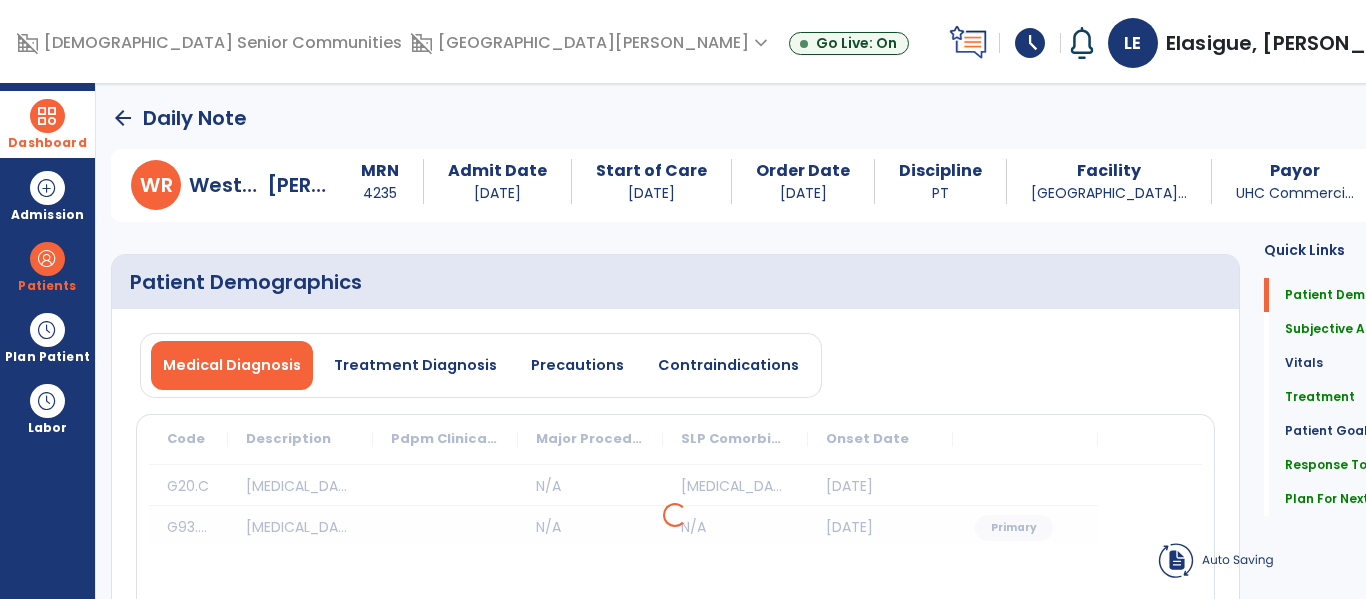 click on "Daily Note" 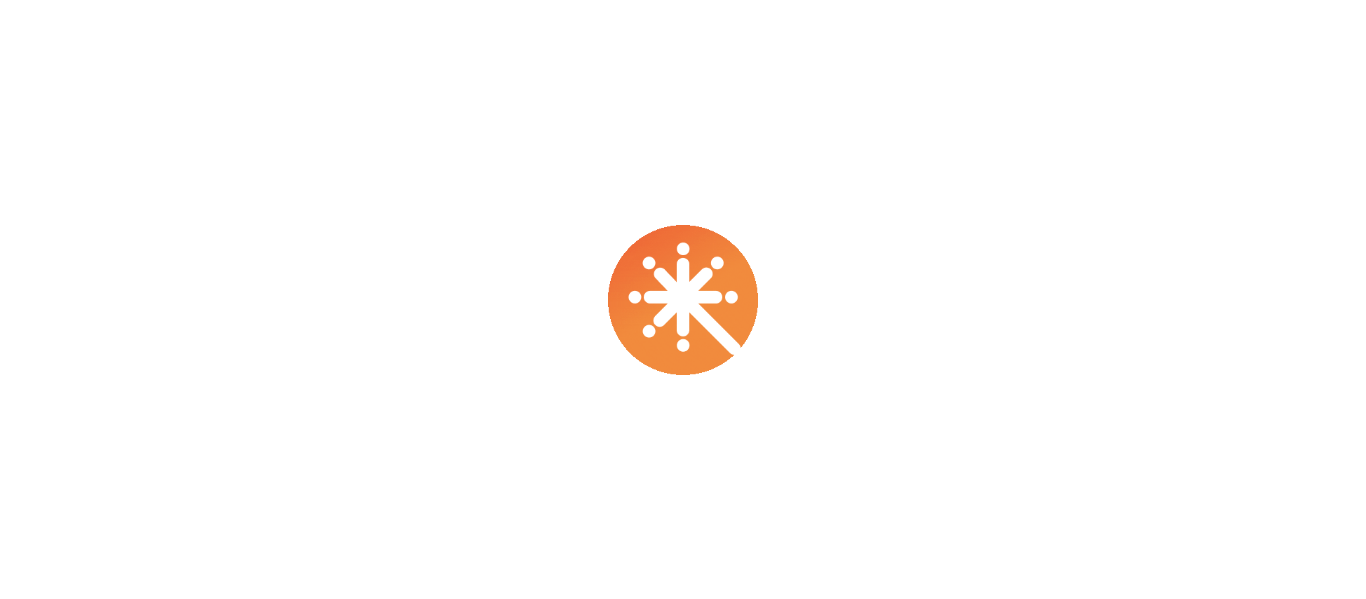 scroll, scrollTop: 0, scrollLeft: 0, axis: both 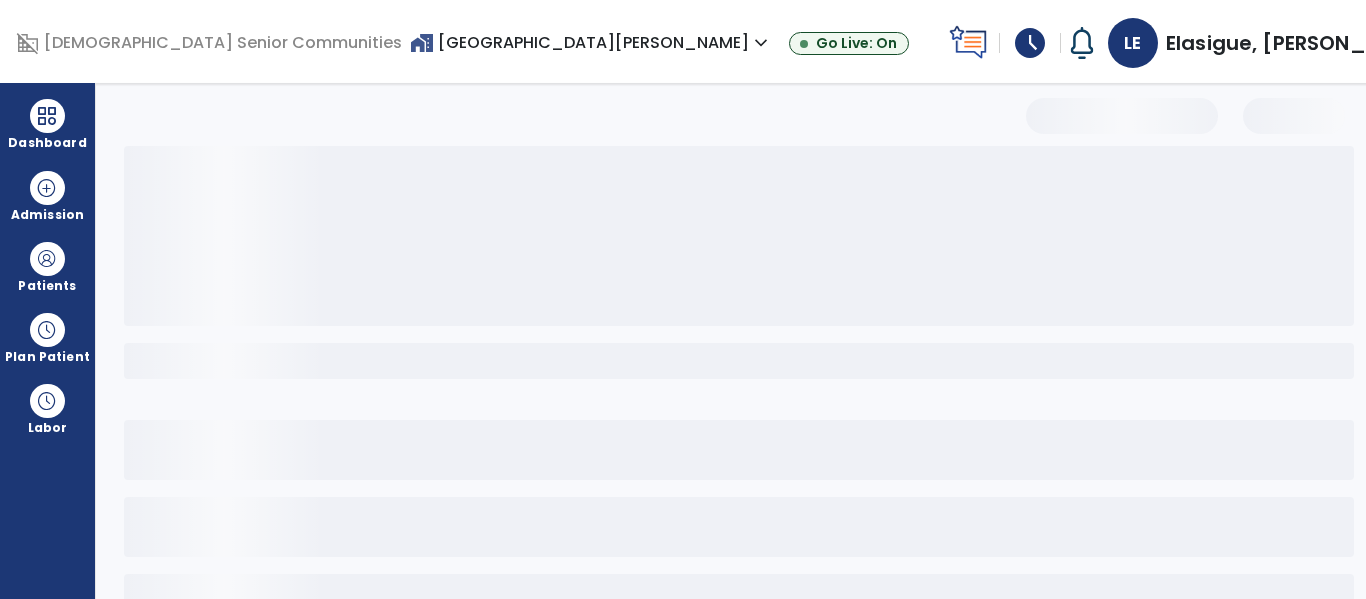 select on "*" 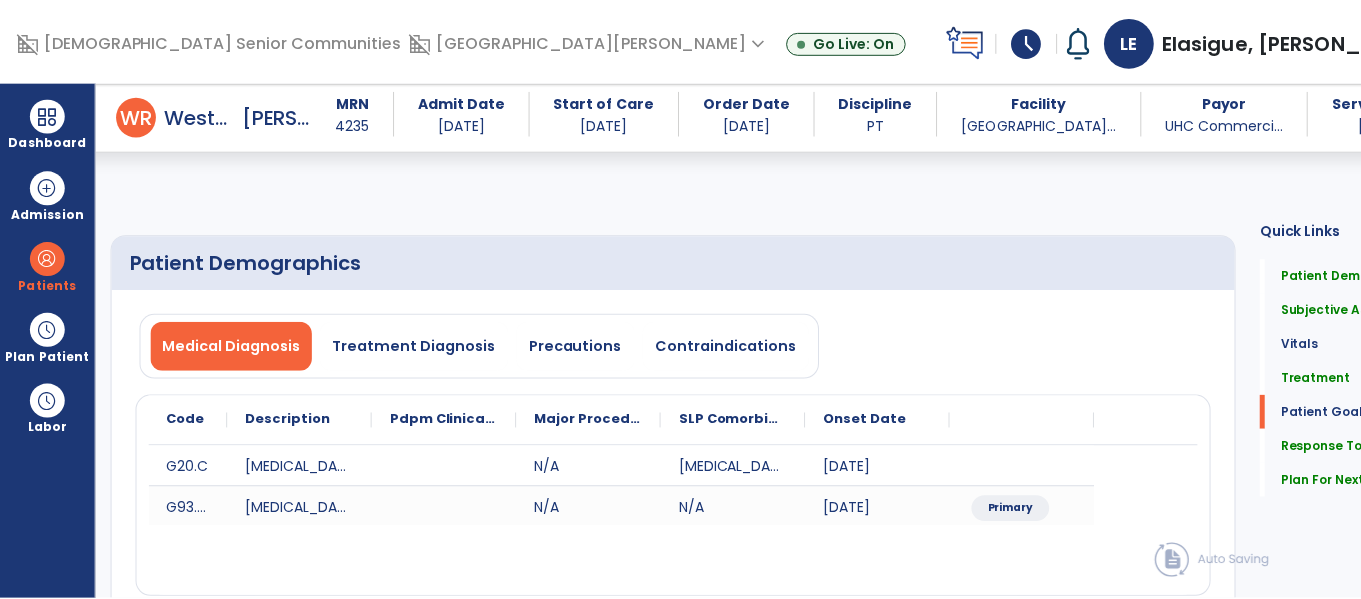 scroll, scrollTop: 2816, scrollLeft: 0, axis: vertical 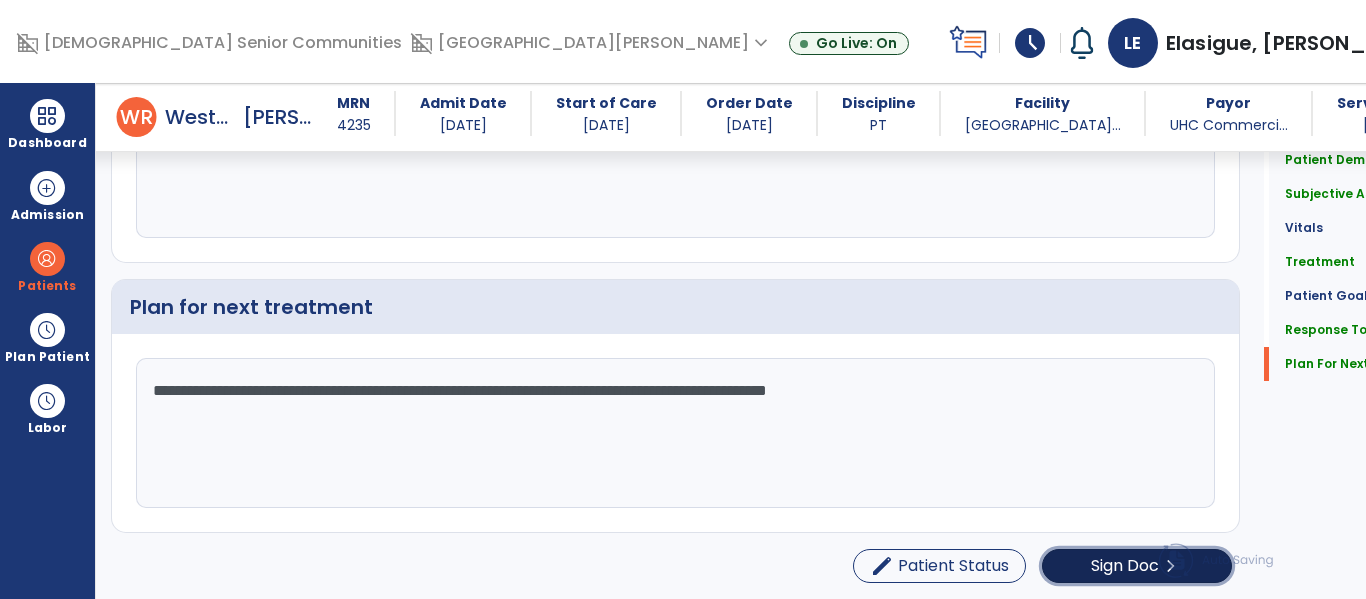 click on "Sign Doc" 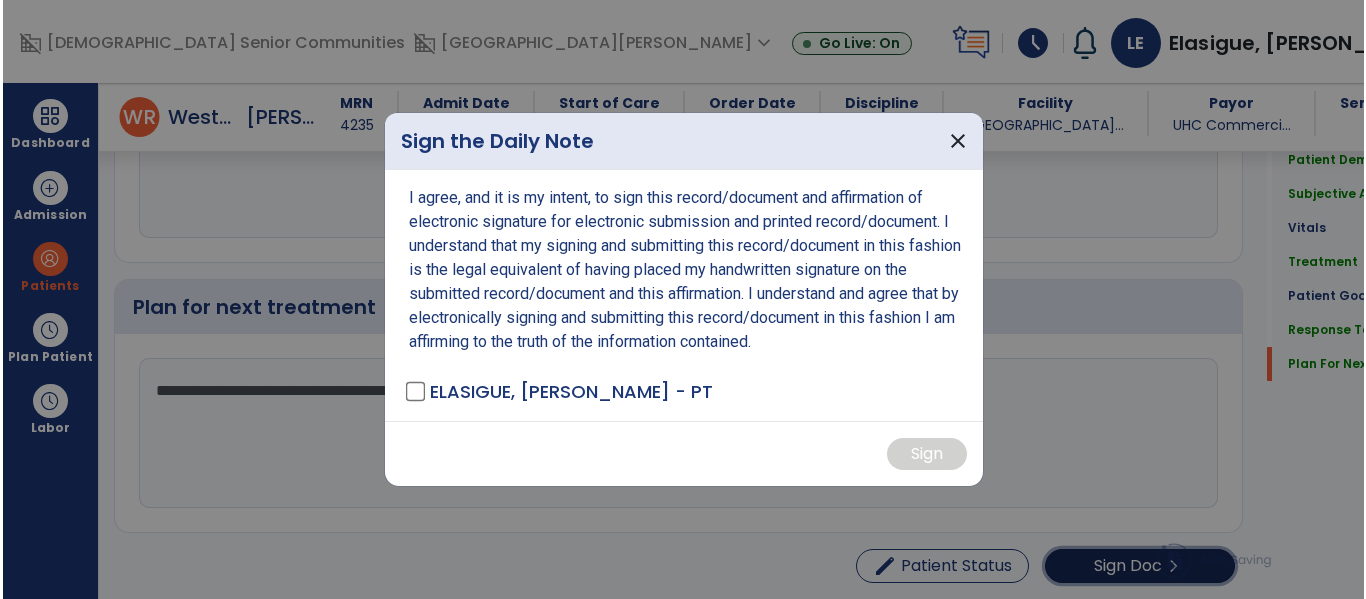 scroll, scrollTop: 2858, scrollLeft: 0, axis: vertical 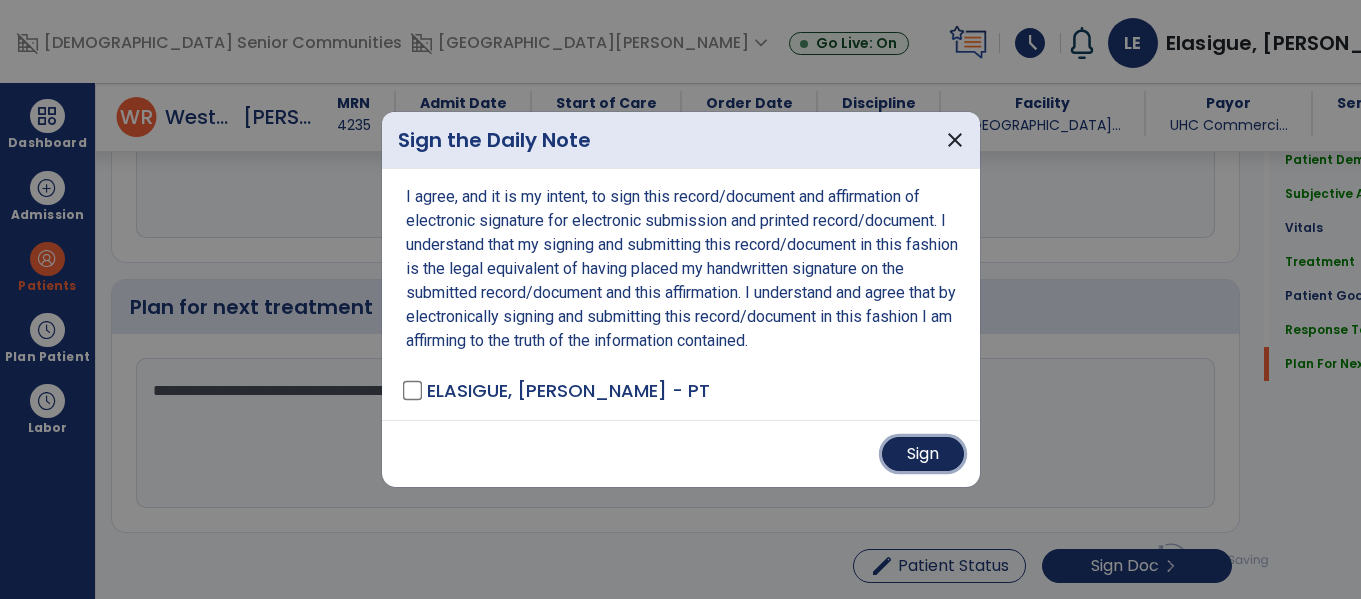 click on "Sign" at bounding box center [923, 454] 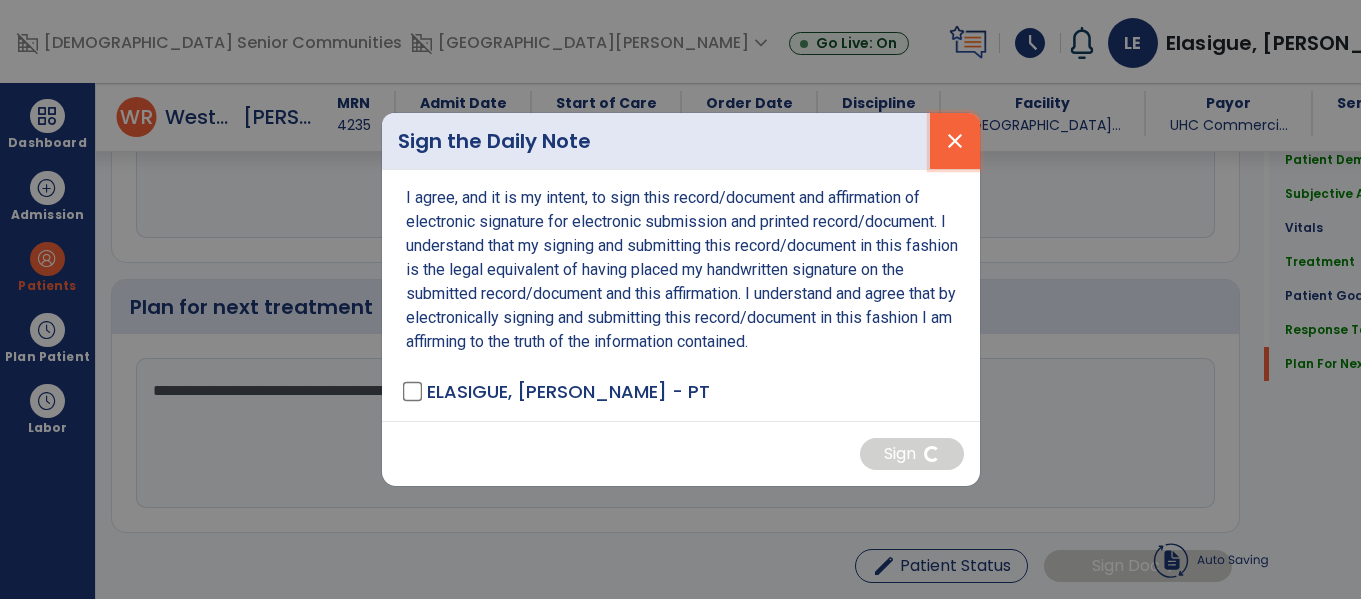 click on "close" at bounding box center (955, 141) 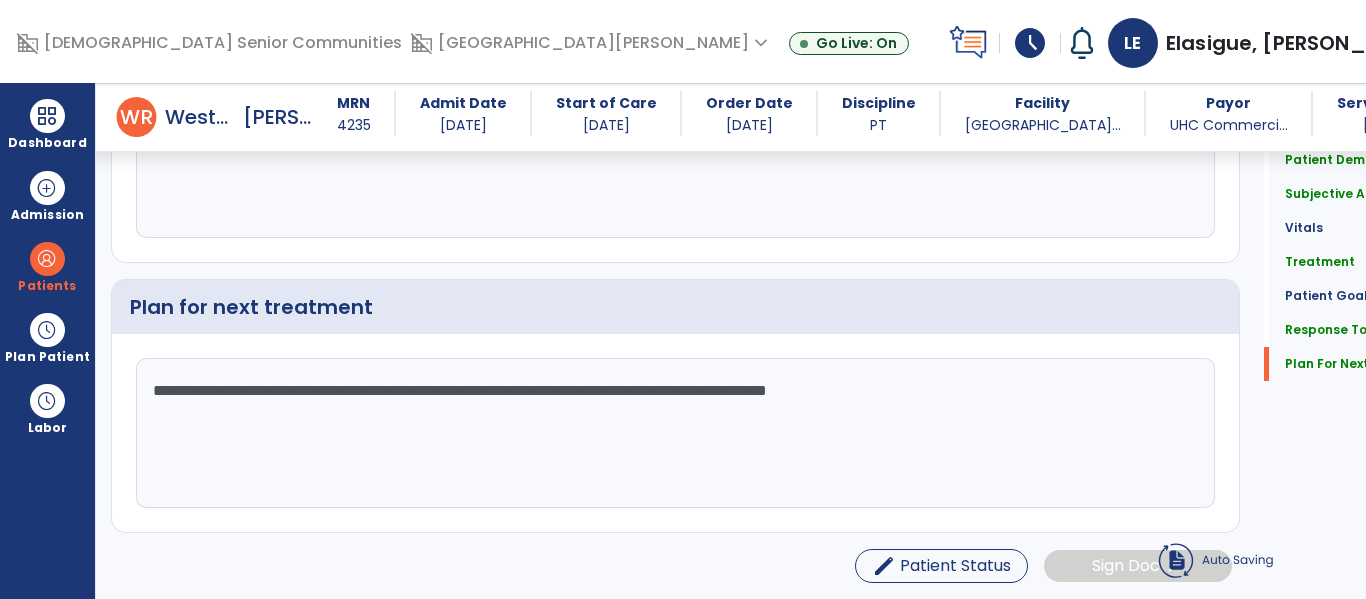 scroll, scrollTop: 2816, scrollLeft: 0, axis: vertical 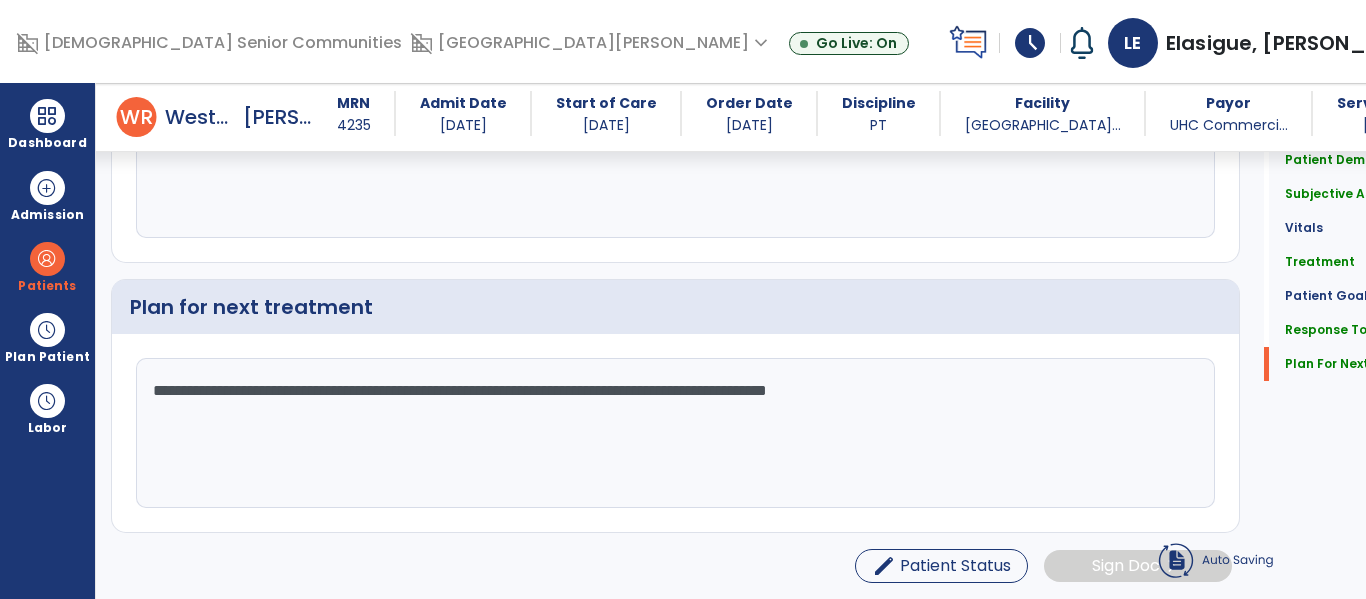 click on "Patient Demographics  Medical Diagnosis   Treatment Diagnosis   Precautions   Contraindications
Code
Description
Pdpm Clinical Category
G20.C to" 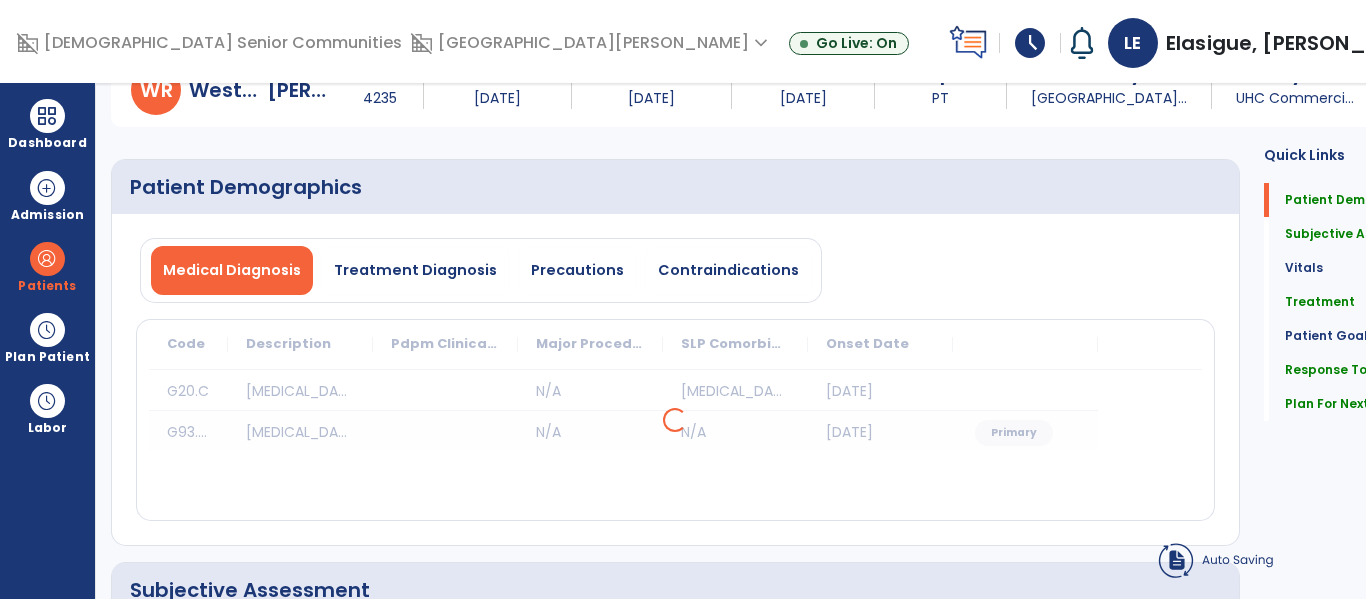 scroll, scrollTop: 0, scrollLeft: 0, axis: both 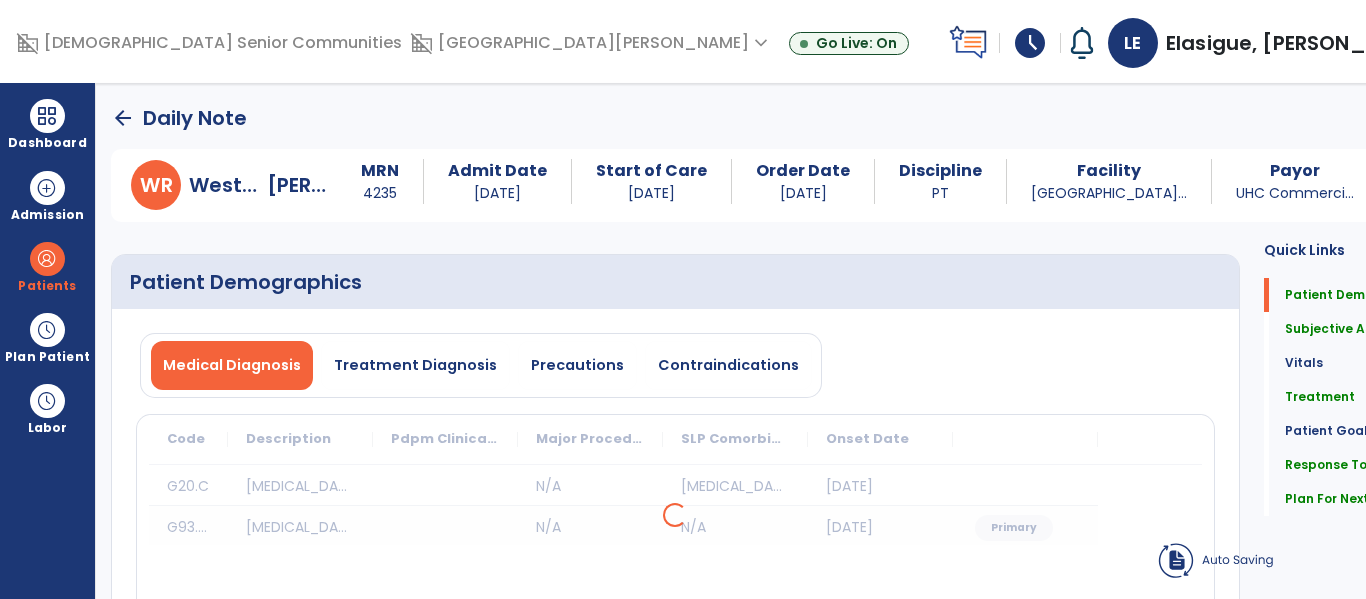 click on "arrow_back" 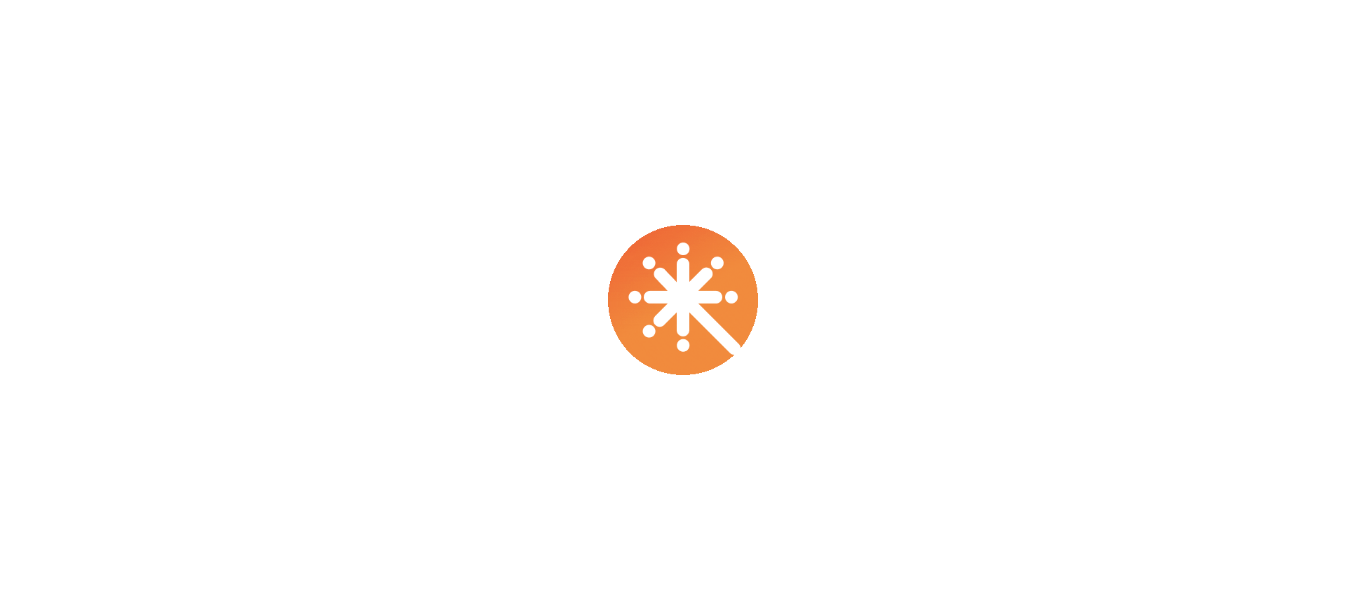 scroll, scrollTop: 0, scrollLeft: 0, axis: both 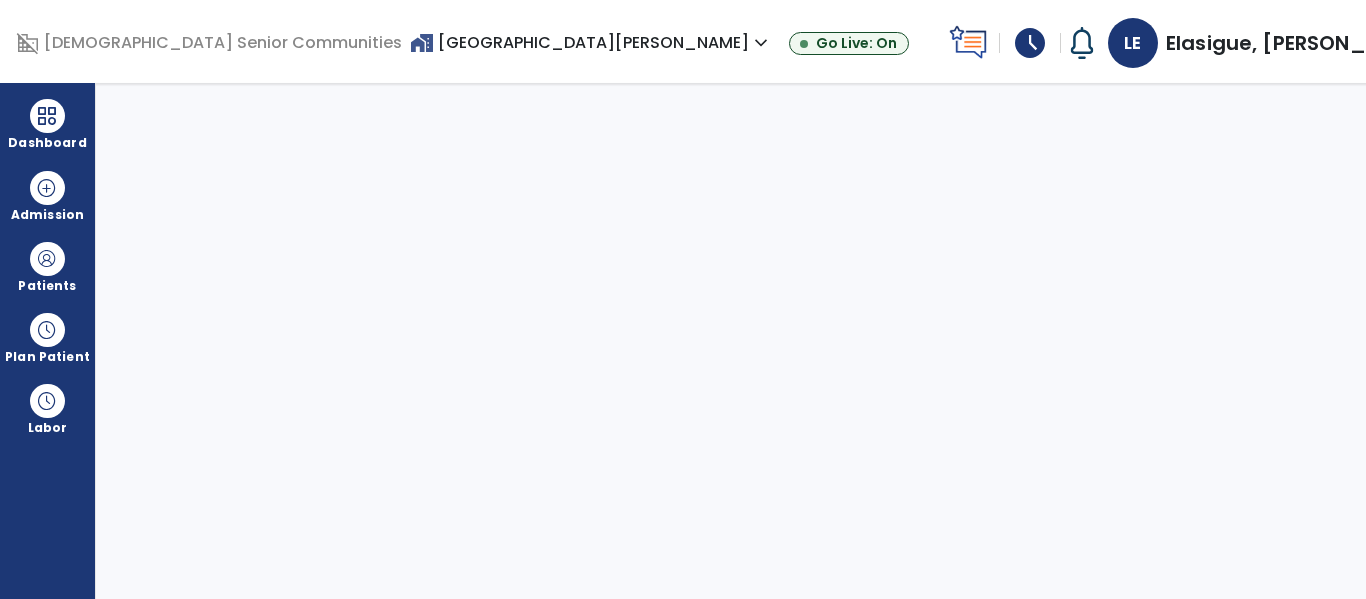 select on "****" 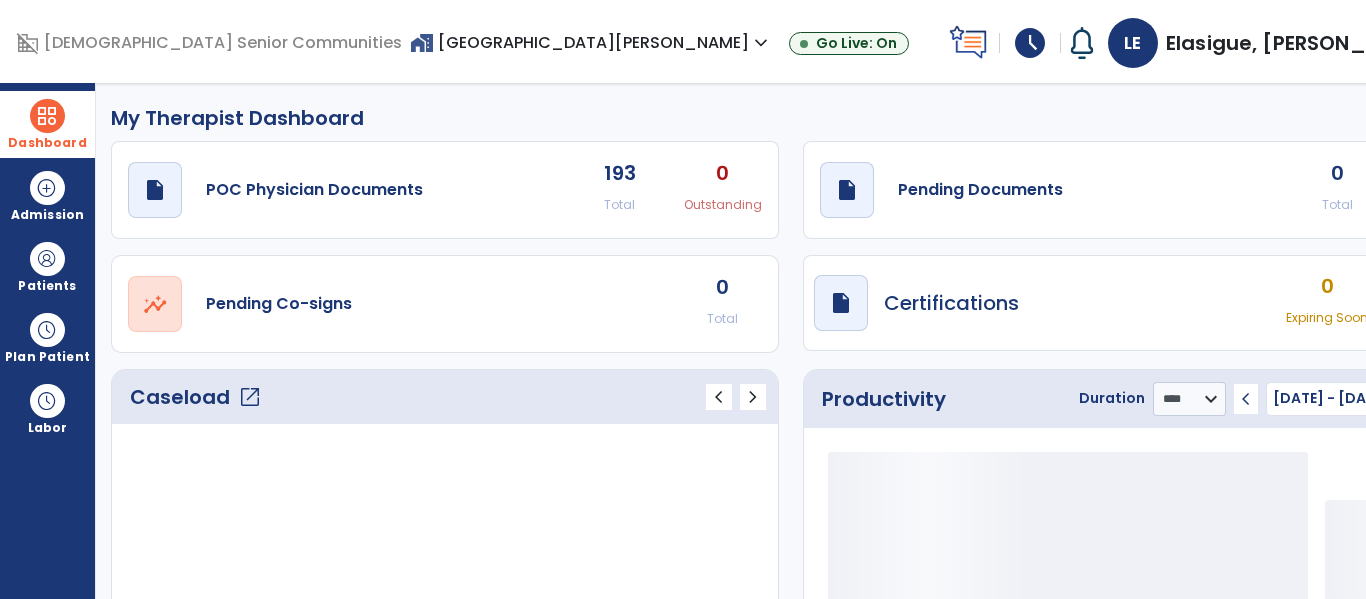 click on "Dashboard" at bounding box center (47, 124) 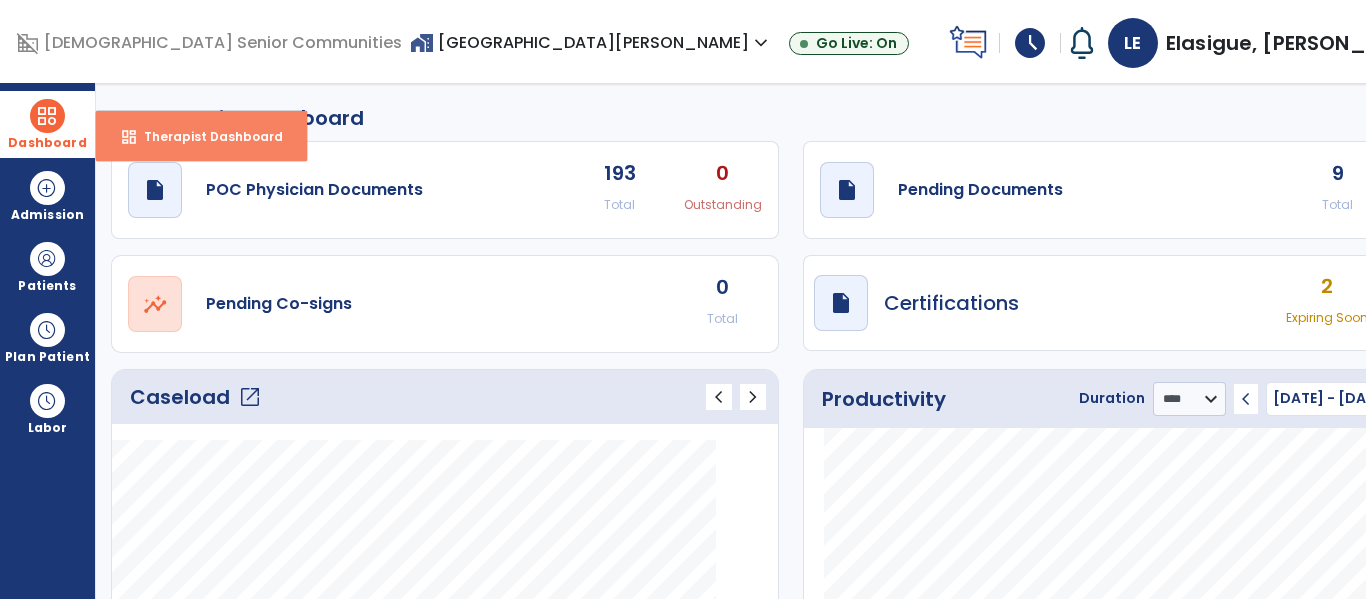 click on "dashboard  Therapist Dashboard" at bounding box center (201, 136) 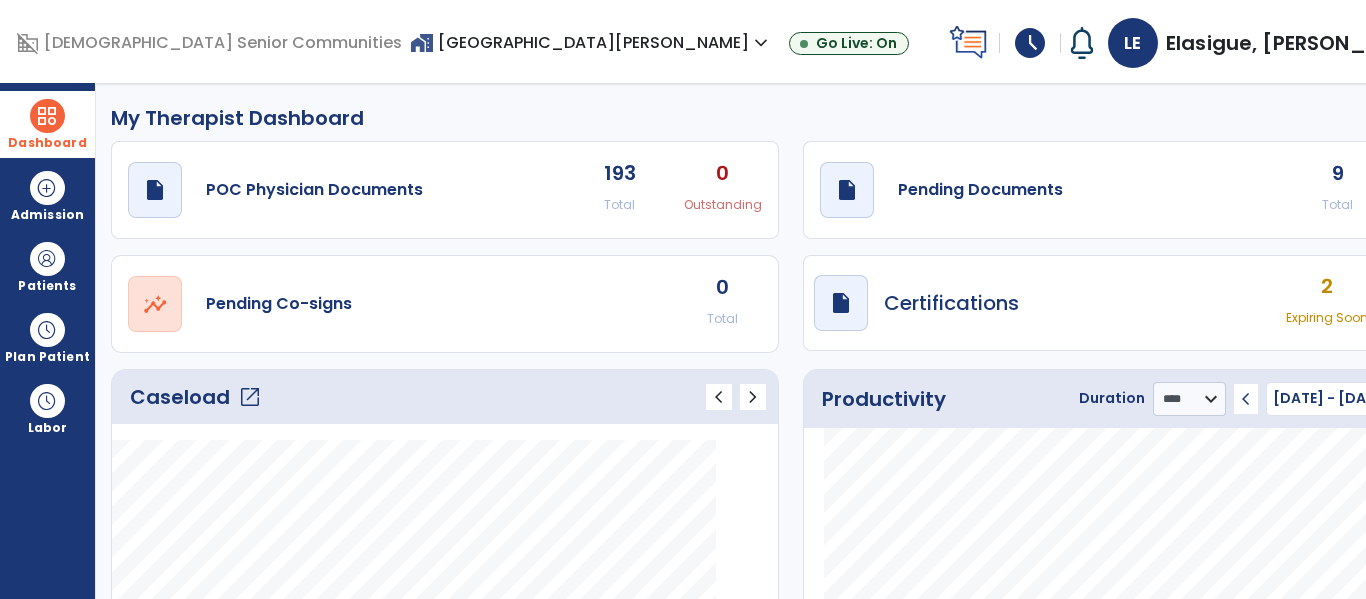 click at bounding box center (47, 116) 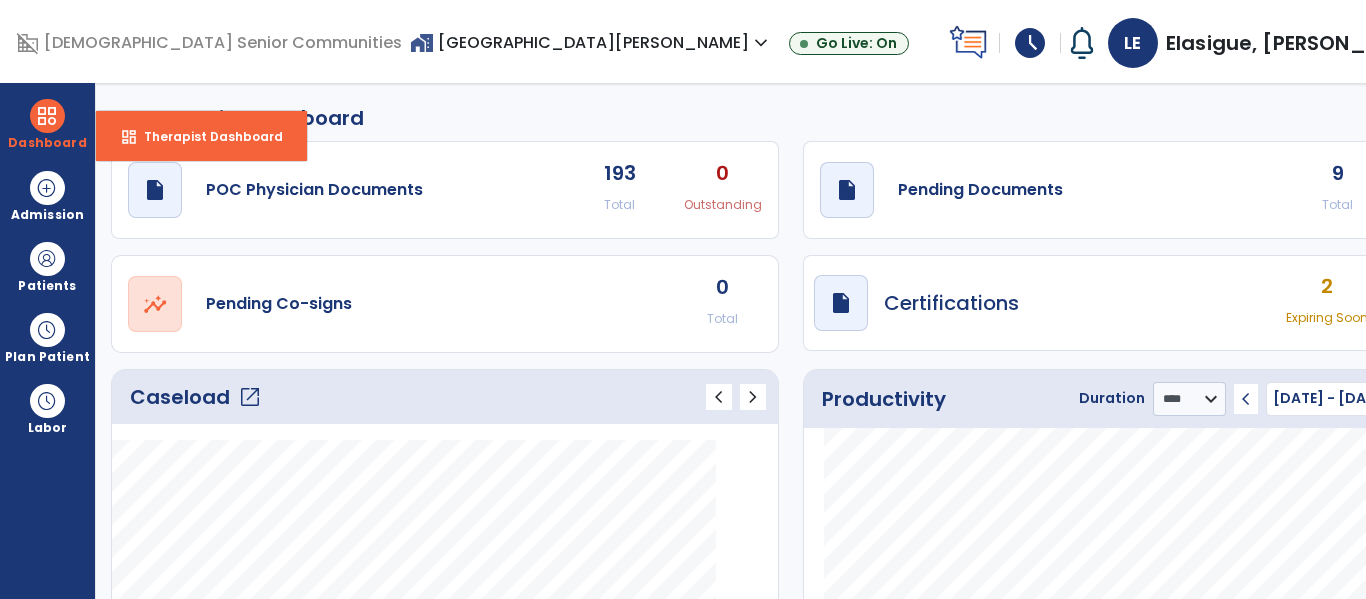 click on "open_in_new" 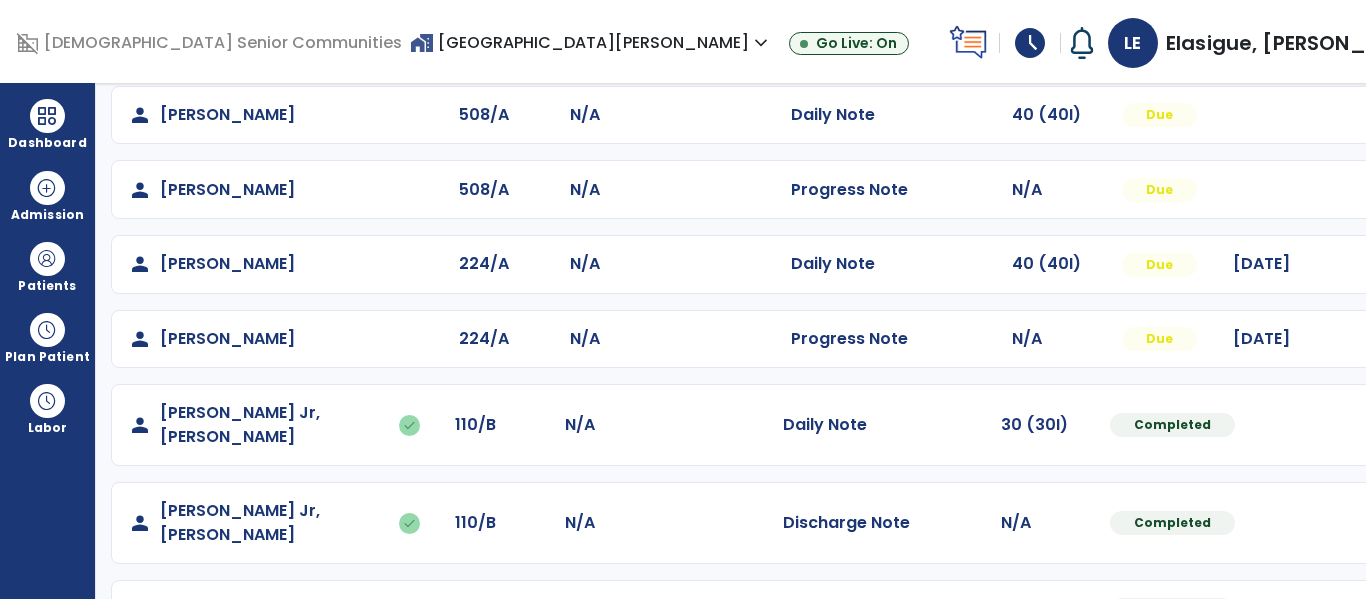 scroll, scrollTop: 561, scrollLeft: 0, axis: vertical 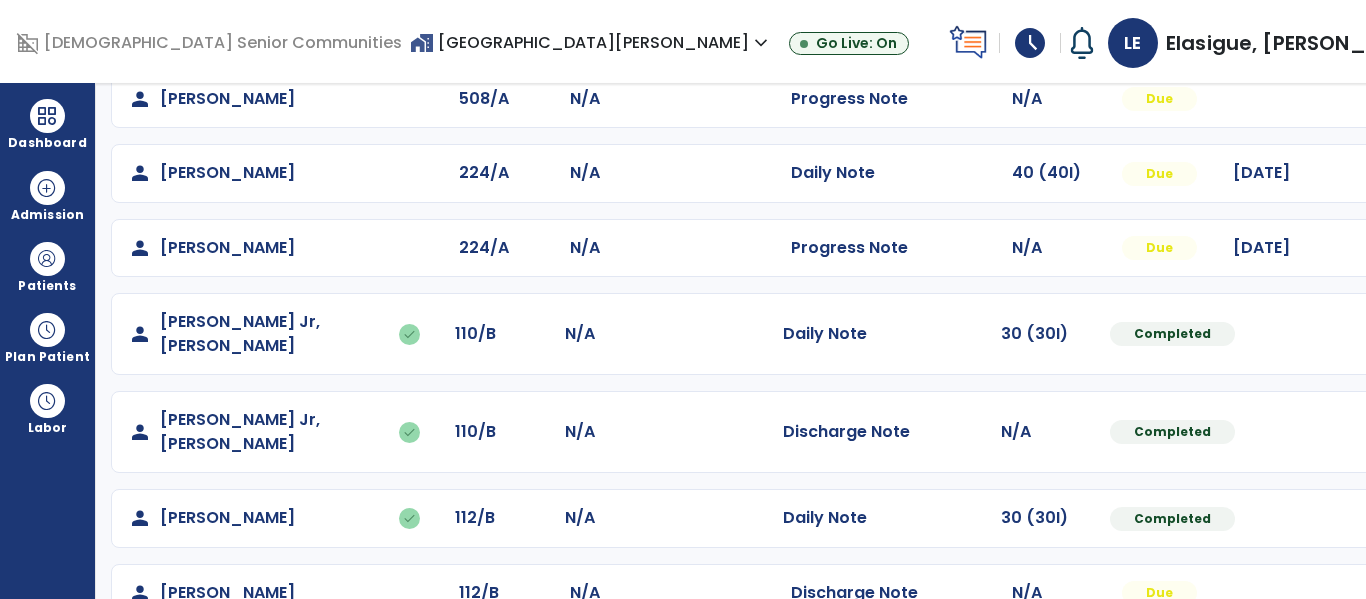 click at bounding box center (1406, -273) 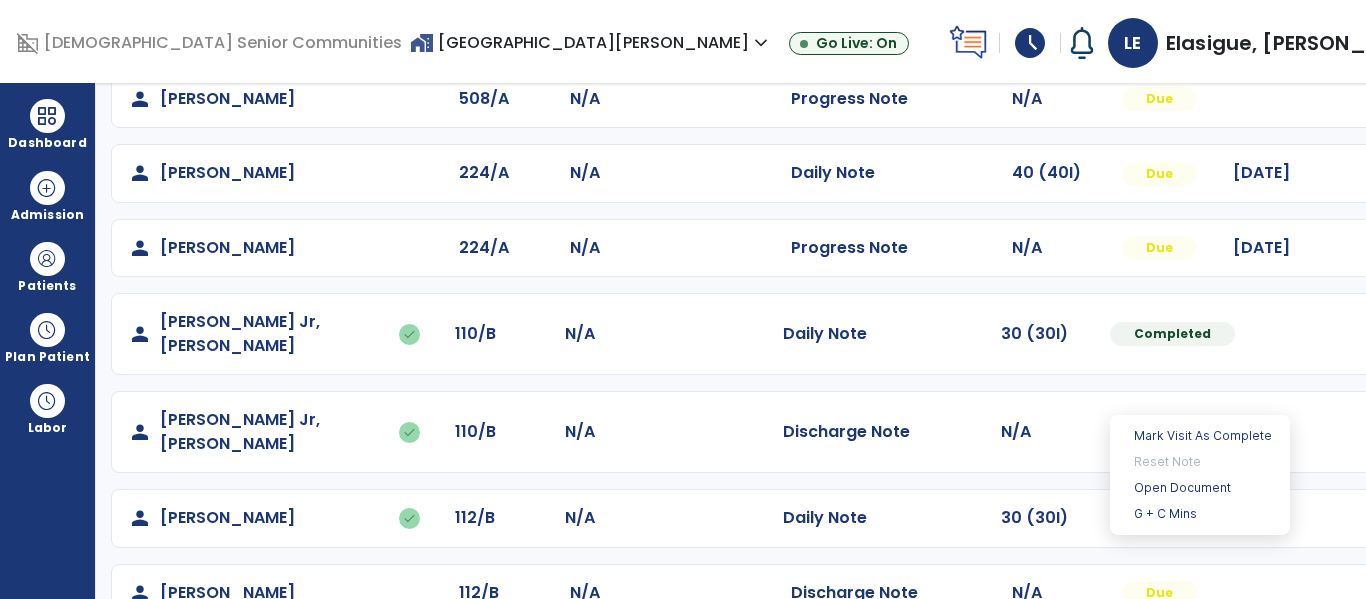 click on "person   [PERSON_NAME]  119/P N/A  Daily Note   30 (30I)  Due  Mark Visit As Complete   Reset Note   Open Document   G + C Mins   person   [PERSON_NAME]  119/P N/A  Discharge Note   N/A  Due  Mark Visit As Complete   Reset Note   Open Document   G + C Mins   schedule   Blocked Time  comment N/A  Blocked Time   60 mins   schedule   Blocked Time  comment N/A  Blocked Time   205 mins   person   [PERSON_NAME]  508/A N/A  Daily Note   40 (40I)  Due  Mark Visit As Complete   Reset Note   Open Document   G + C Mins   person   [PERSON_NAME]  508/A N/A  Progress Note   N/A  Due  Mark Visit As Complete   Reset Note   Open Document   G + C Mins   person   [PERSON_NAME]  224/A N/A  Daily Note   40 (40I)  Due [DATE]  Mark Visit As Complete   Reset Note   Open Document   G + C Mins   person   [PERSON_NAME]  224/A N/A  Progress Note   N/A  Due [DATE]  Mark Visit As Complete   Reset Note   Open Document   G + C Mins   person   [PERSON_NAME], [PERSON_NAME]   done  110/B N/A  Daily Note   30 (30I)  Completed N/A" 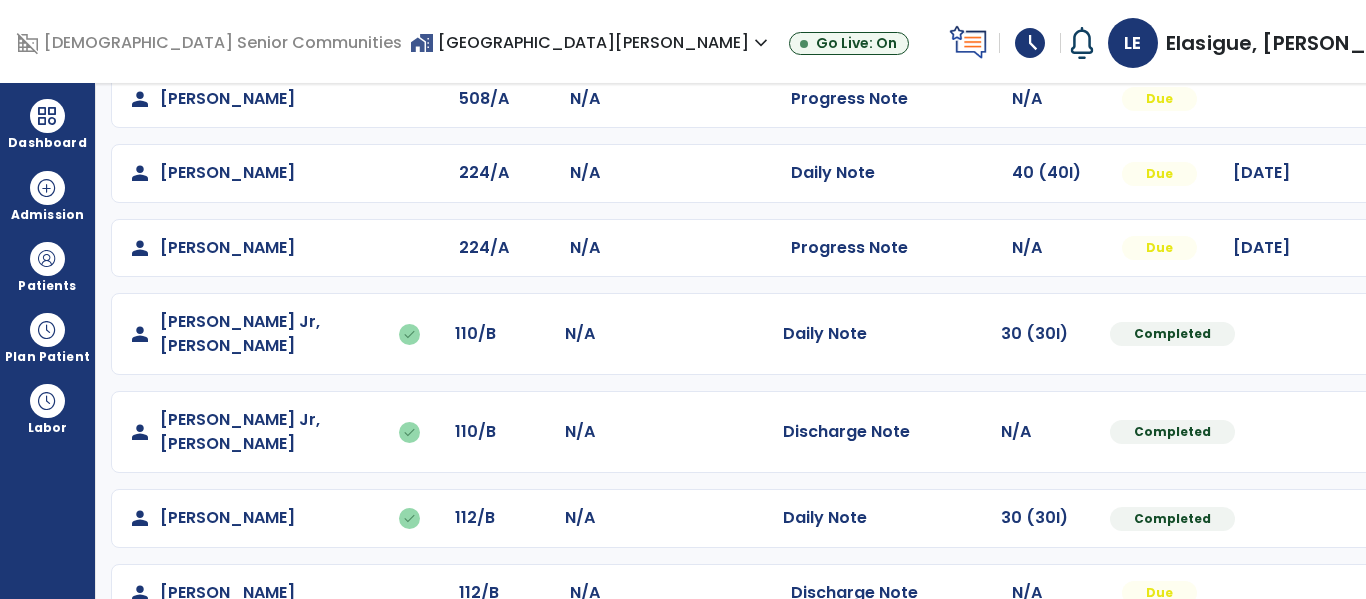 click at bounding box center (1406, -273) 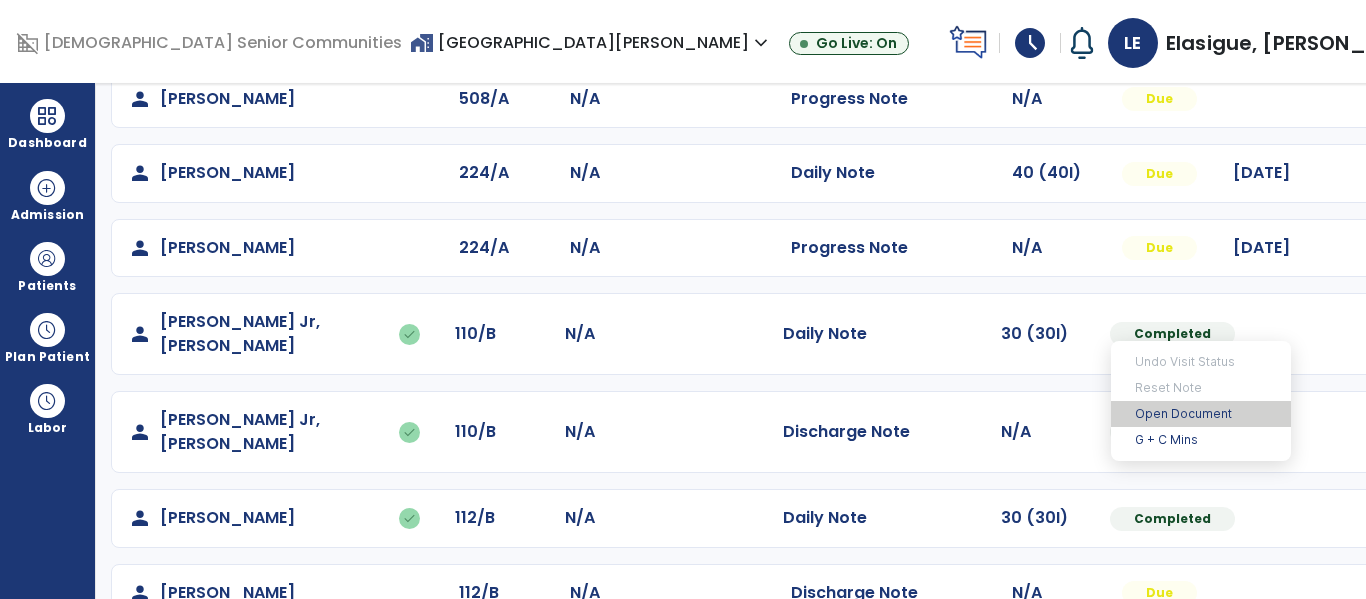 click on "Open Document" at bounding box center (1201, 414) 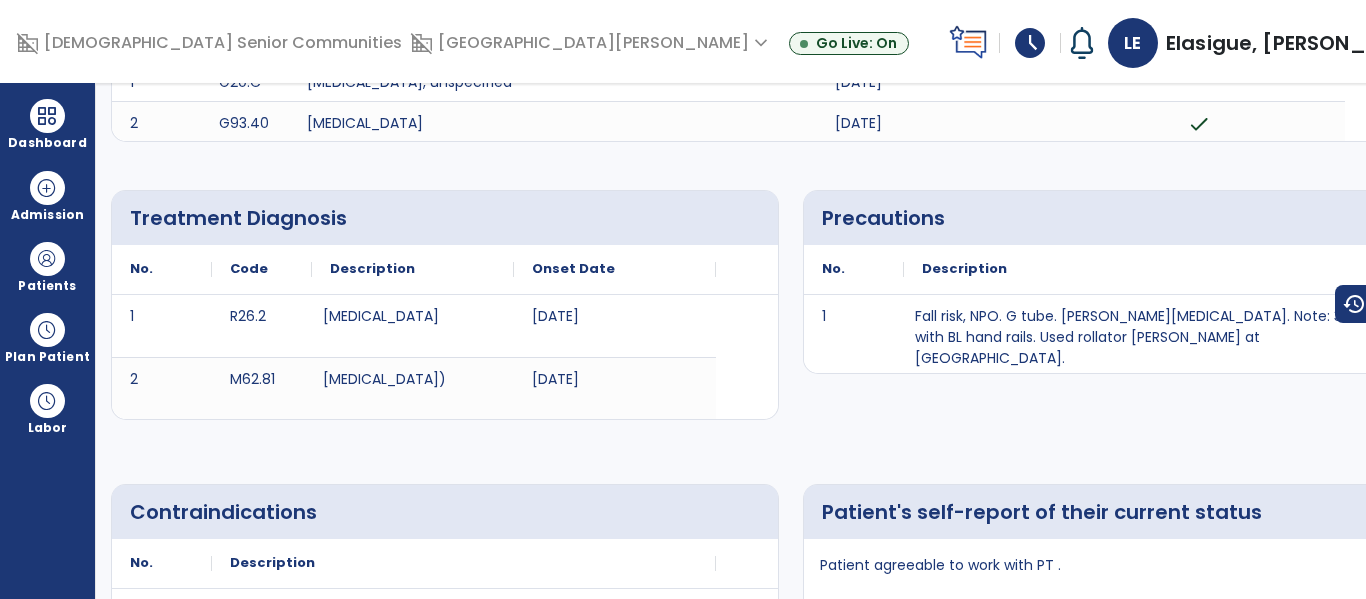 scroll, scrollTop: 0, scrollLeft: 0, axis: both 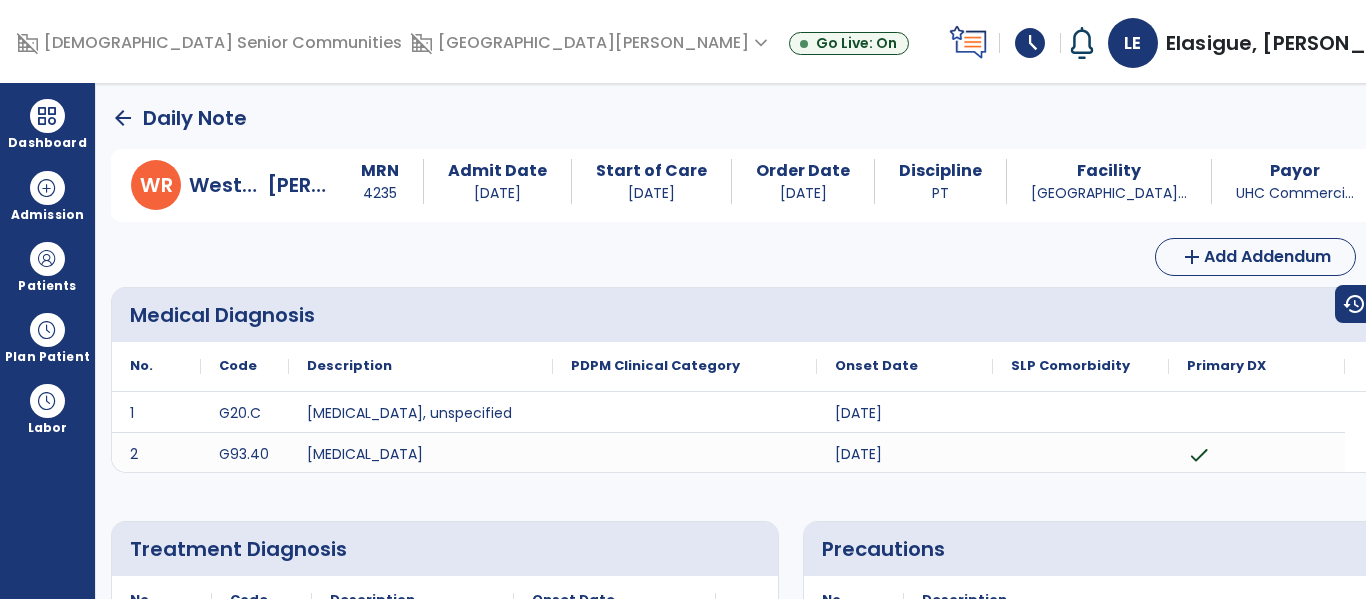 click on "arrow_back" 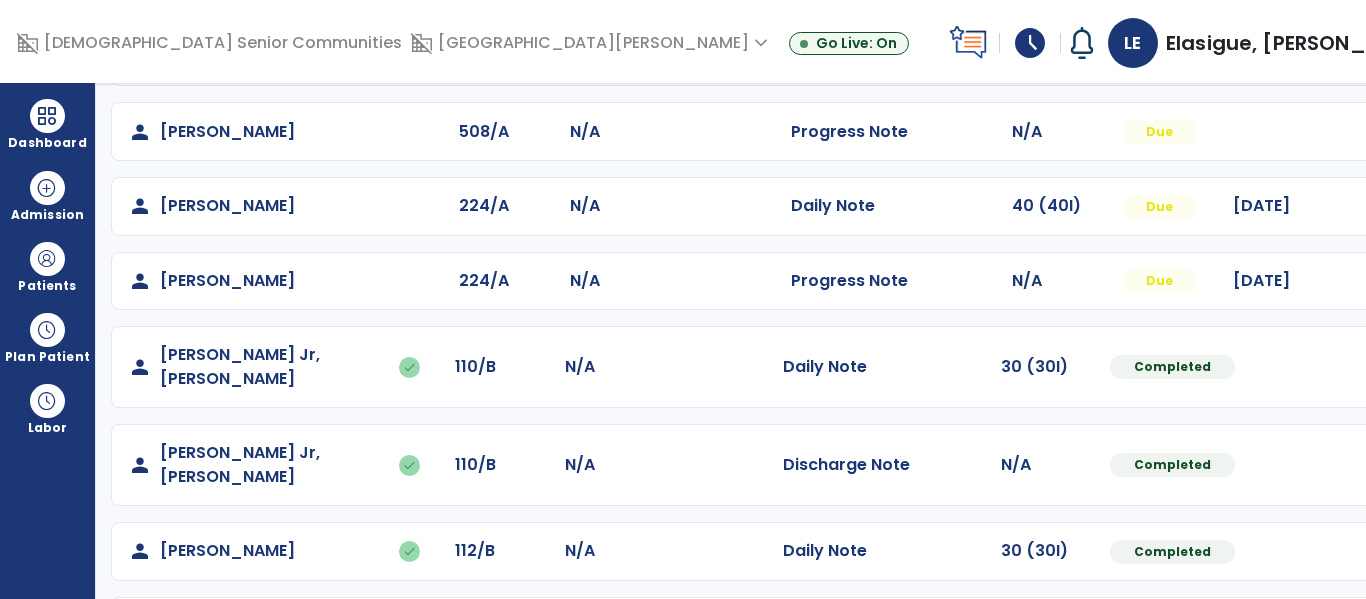 scroll, scrollTop: 561, scrollLeft: 0, axis: vertical 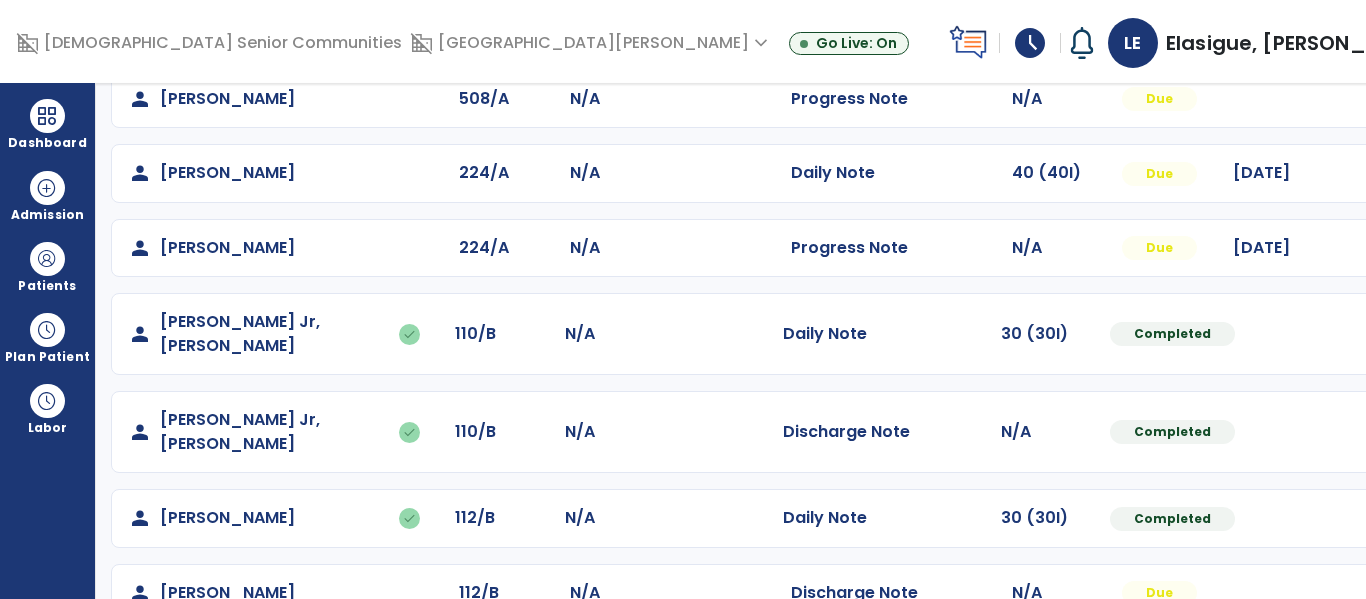 click at bounding box center (1406, -273) 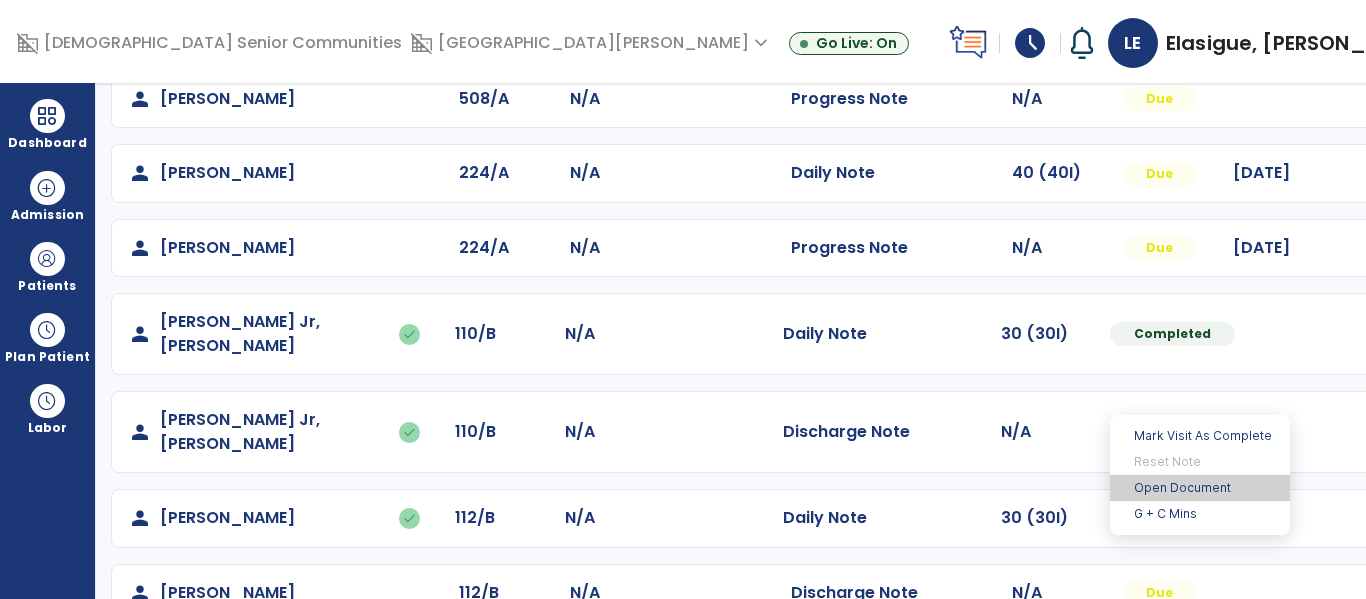 click on "Open Document" at bounding box center (1200, 488) 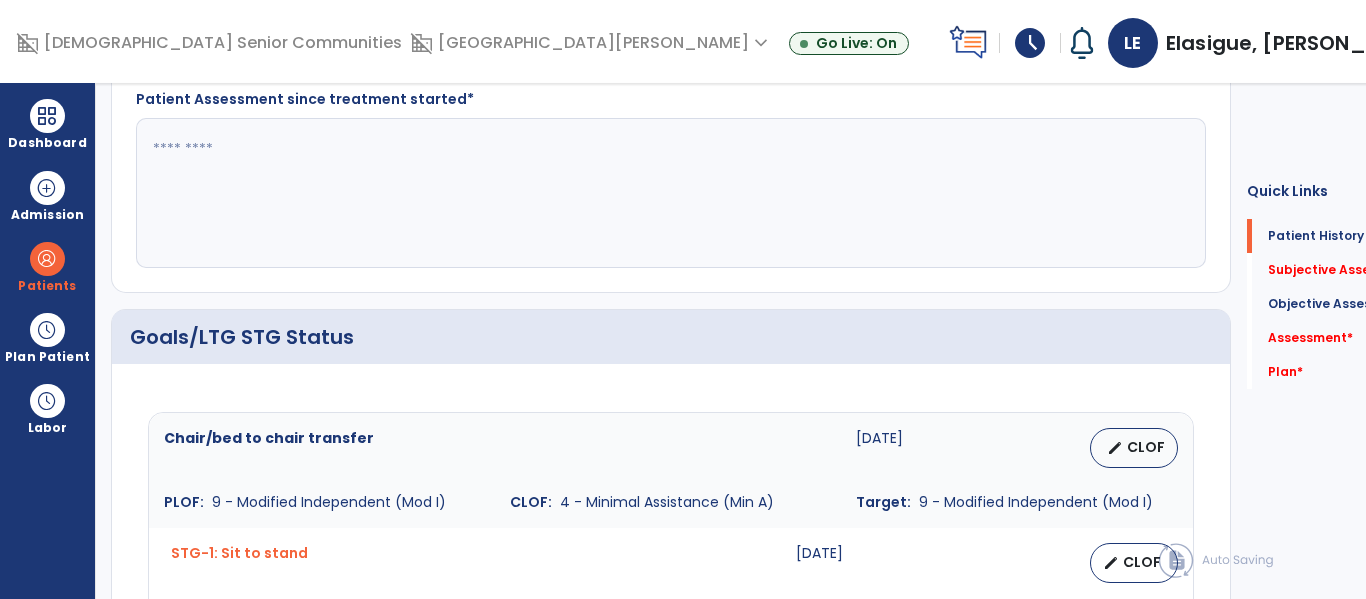 scroll, scrollTop: 556, scrollLeft: 0, axis: vertical 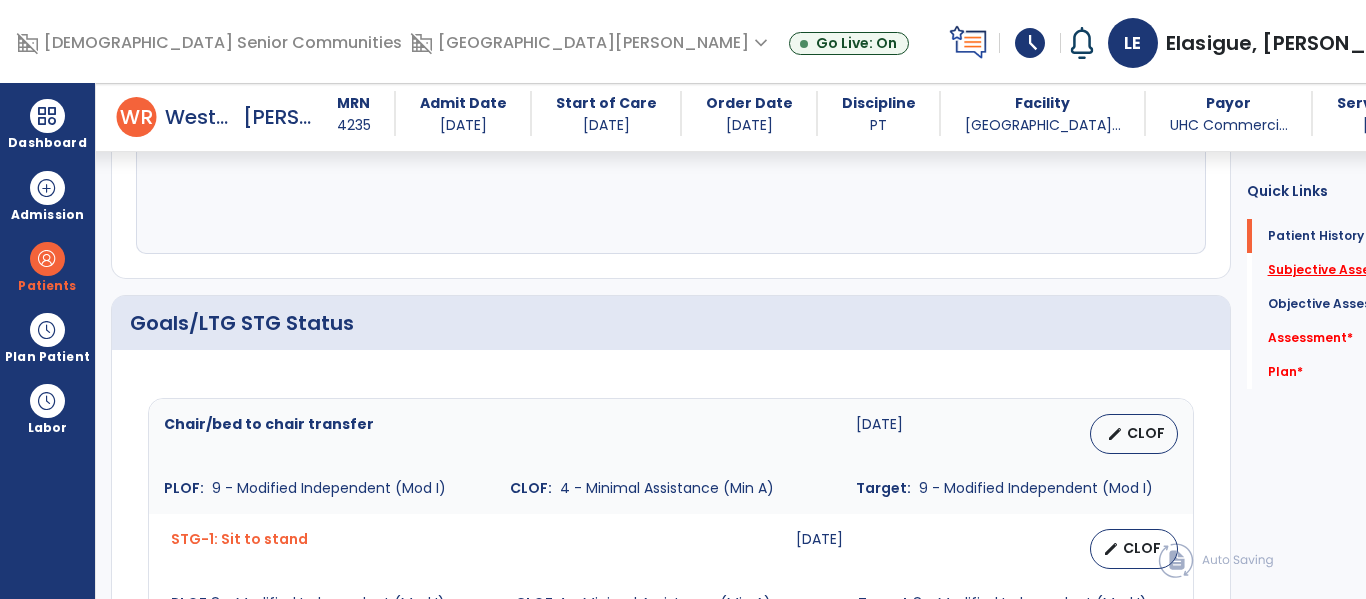 click on "Subjective Assessment   *" 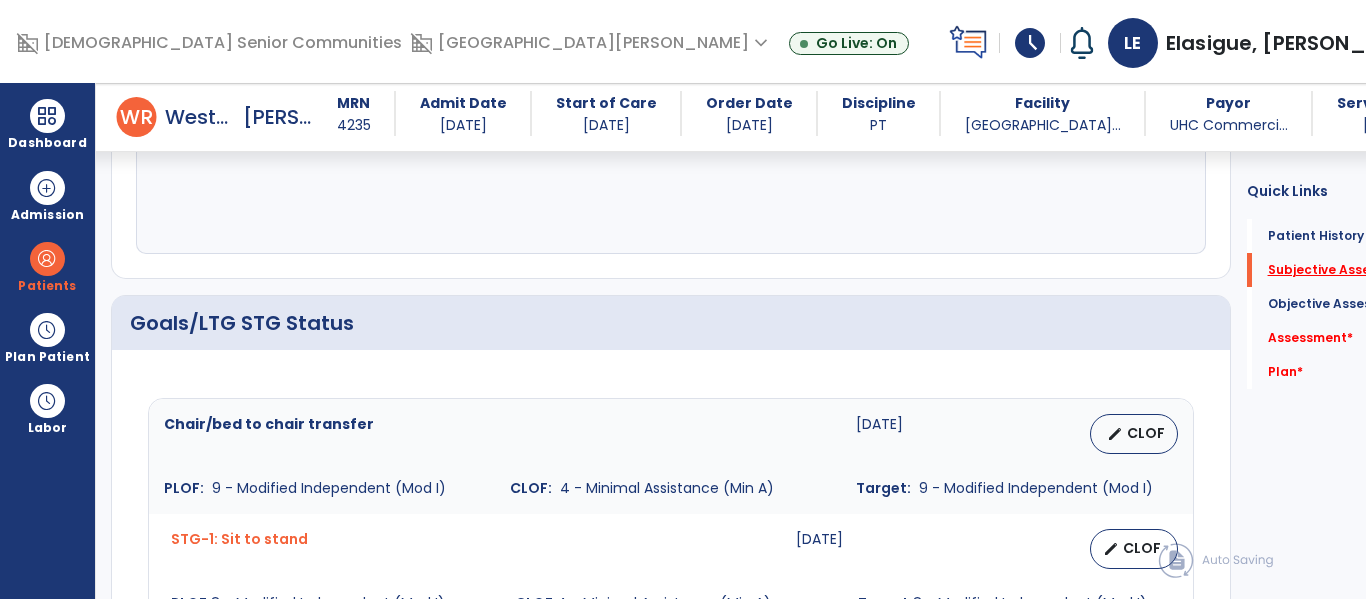 scroll, scrollTop: 352, scrollLeft: 0, axis: vertical 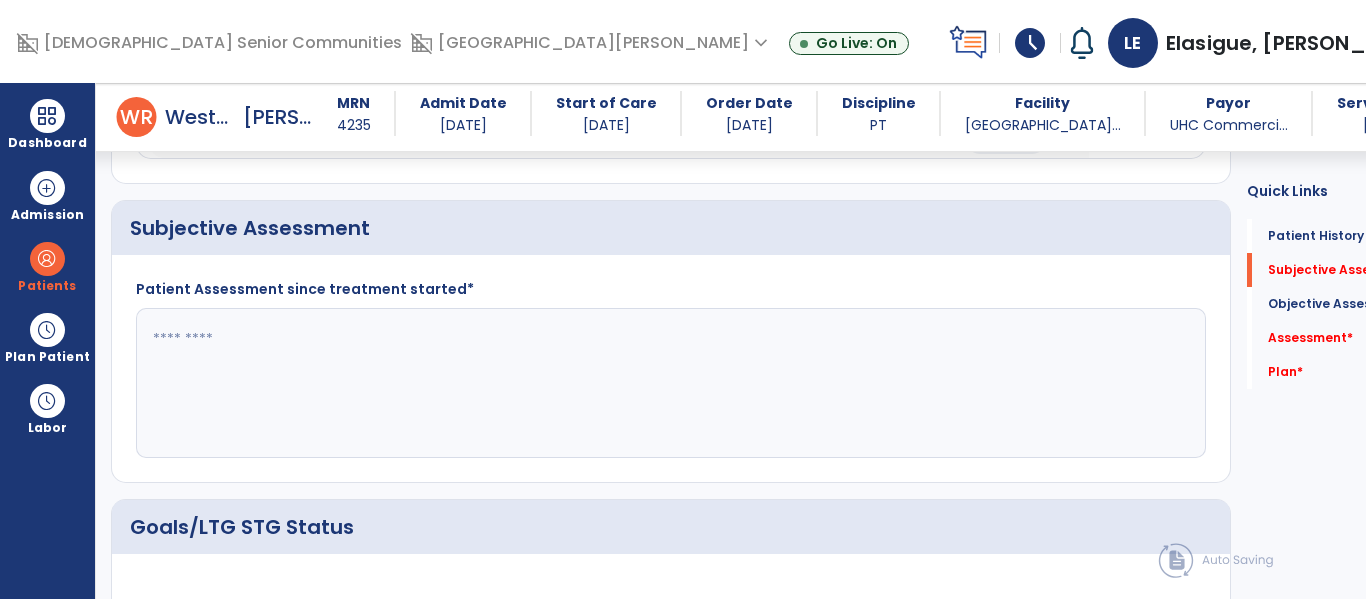 click 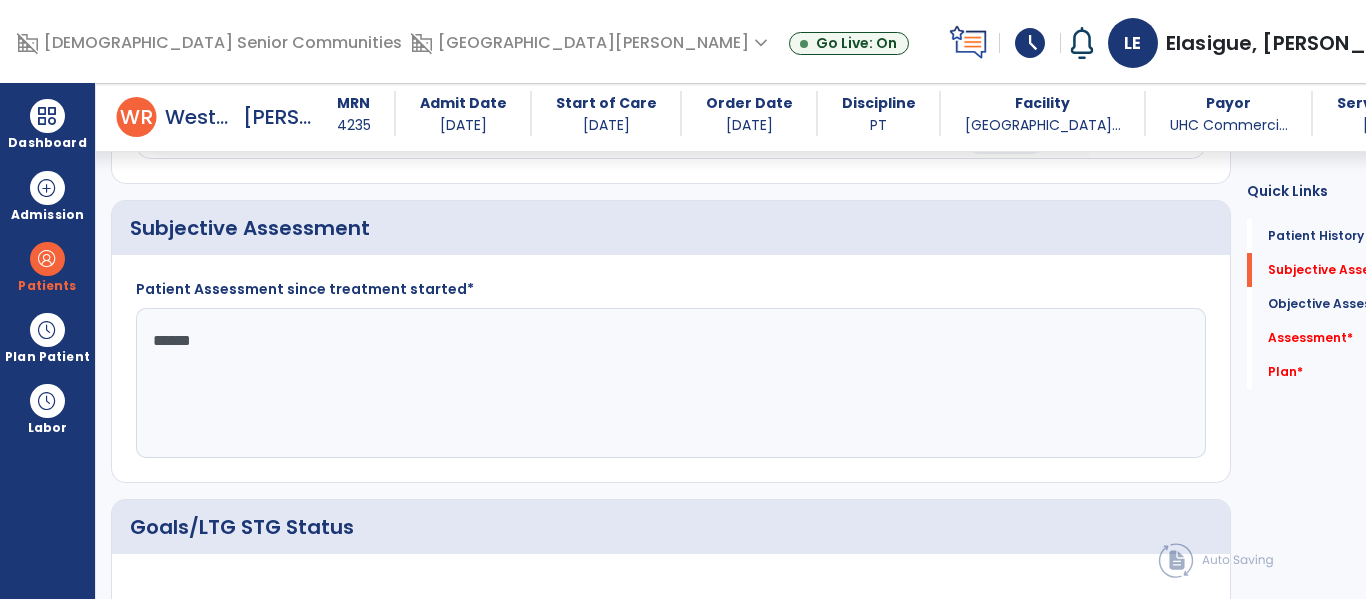 type on "*******" 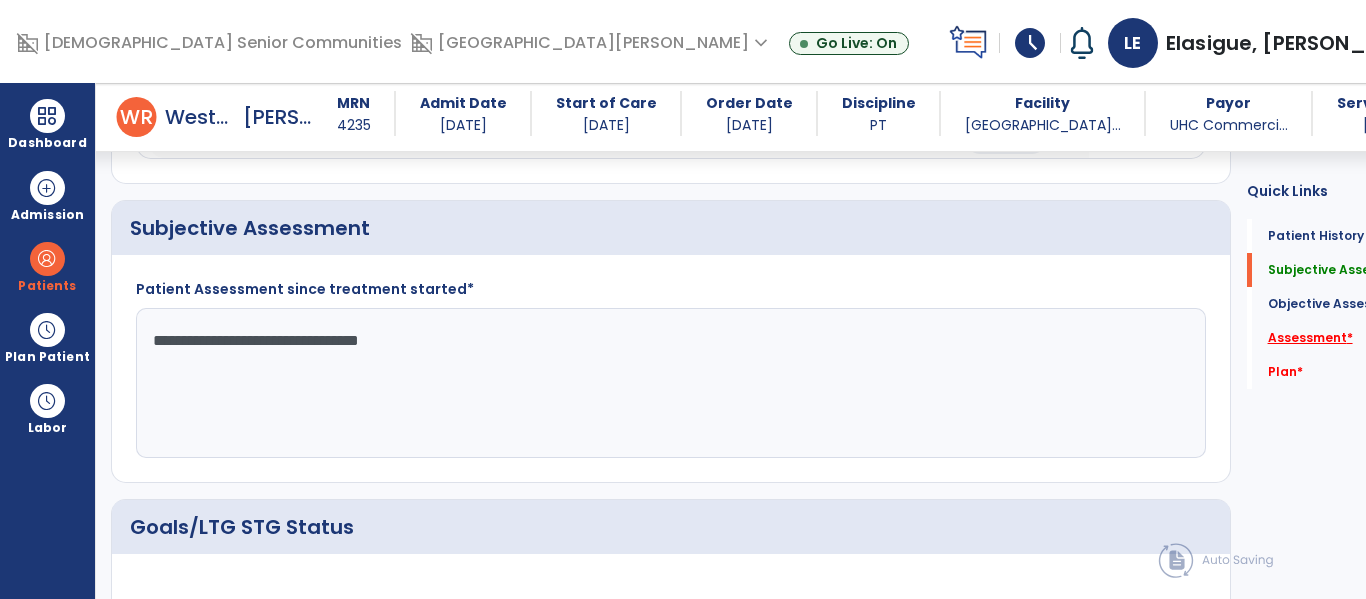 type on "**********" 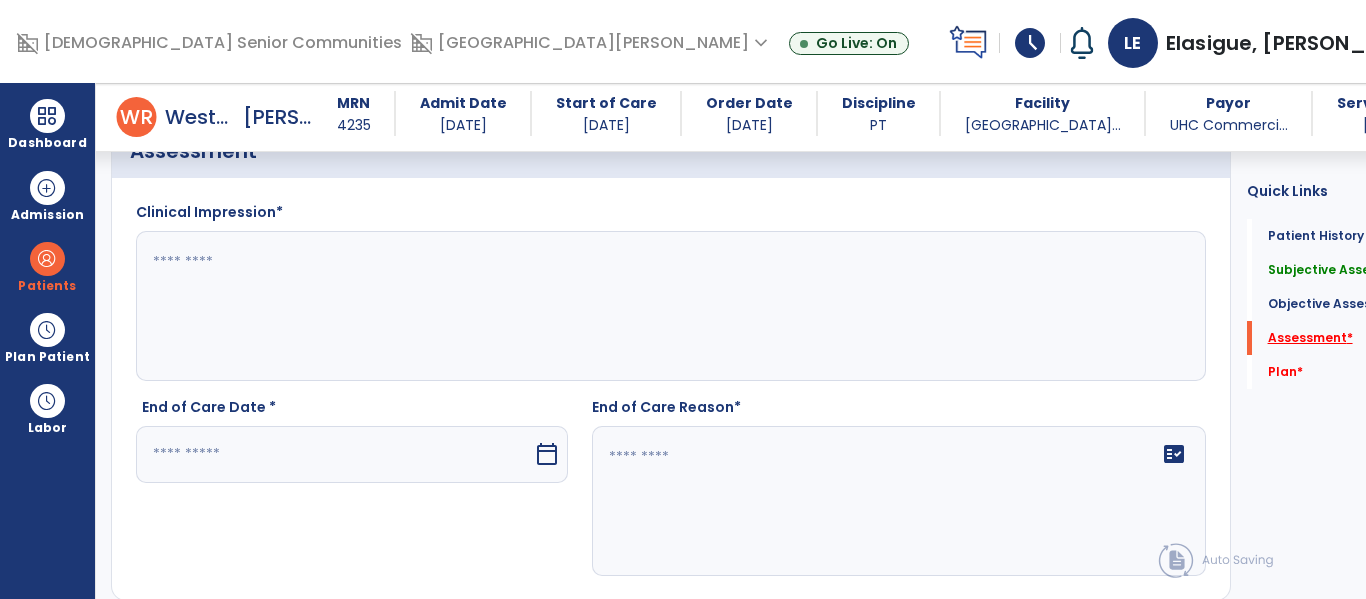 scroll, scrollTop: 2150, scrollLeft: 0, axis: vertical 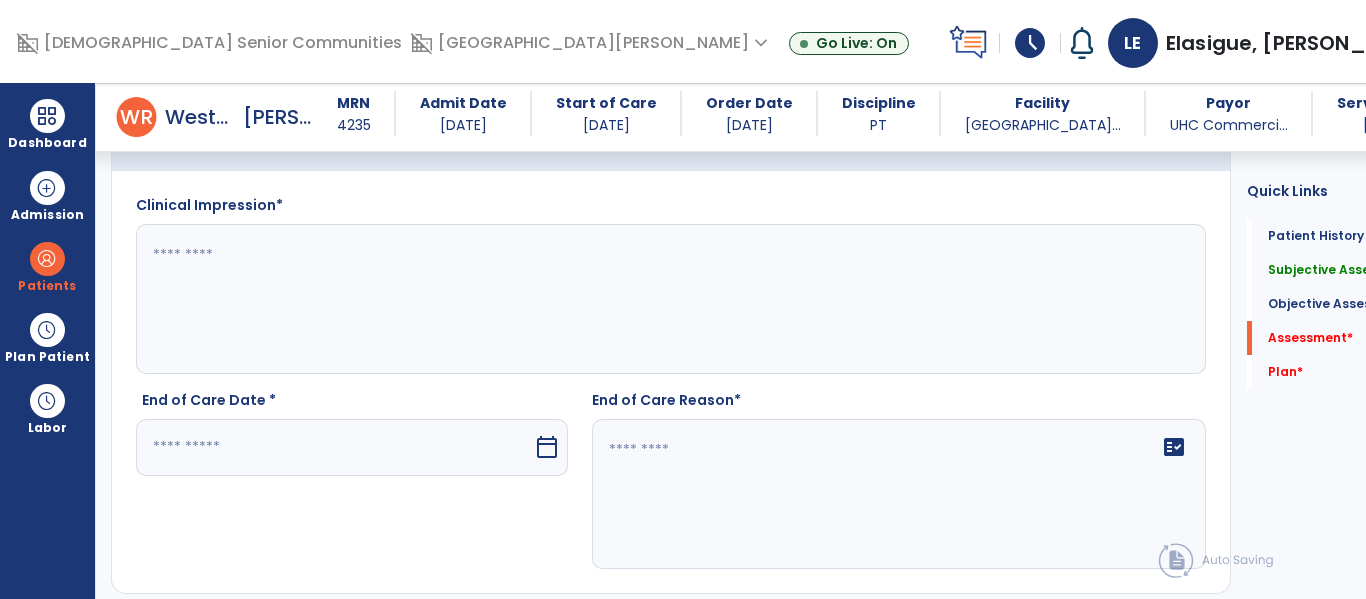 click 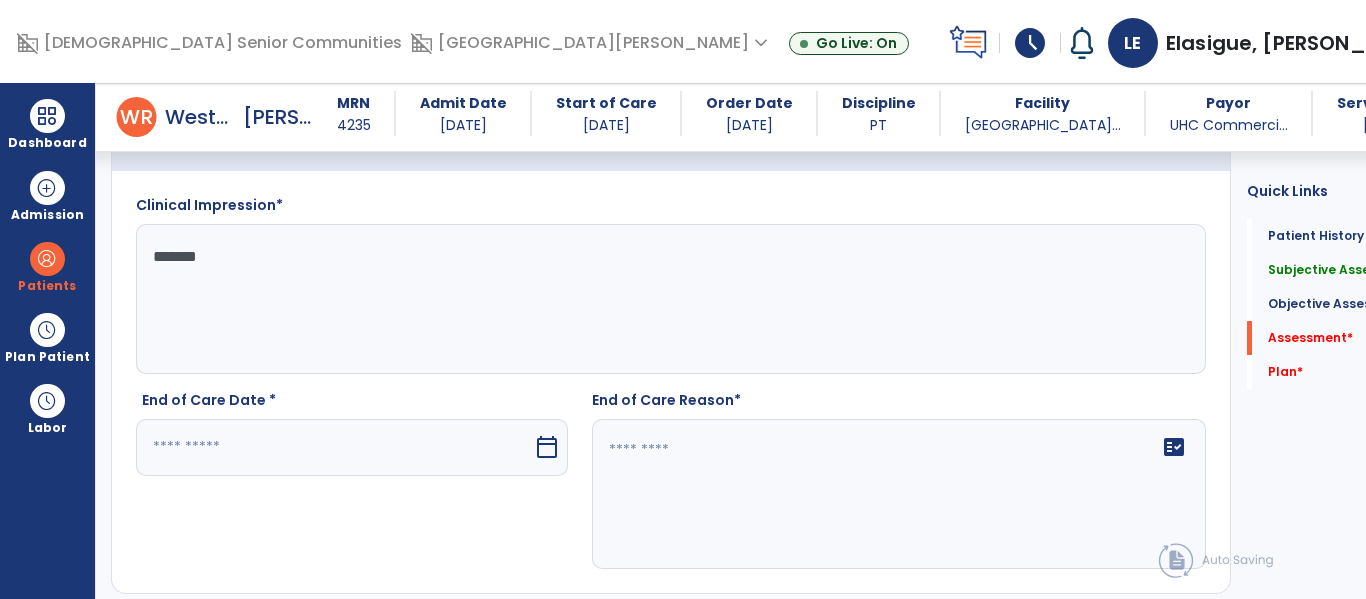 type on "********" 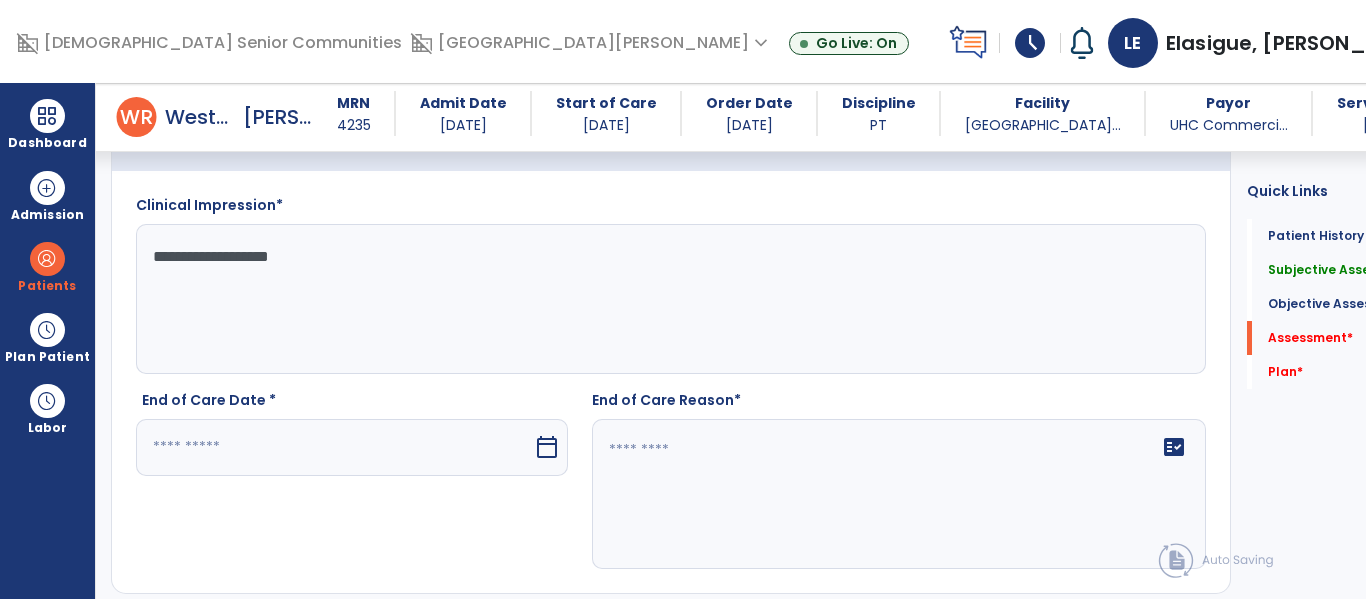 type on "**********" 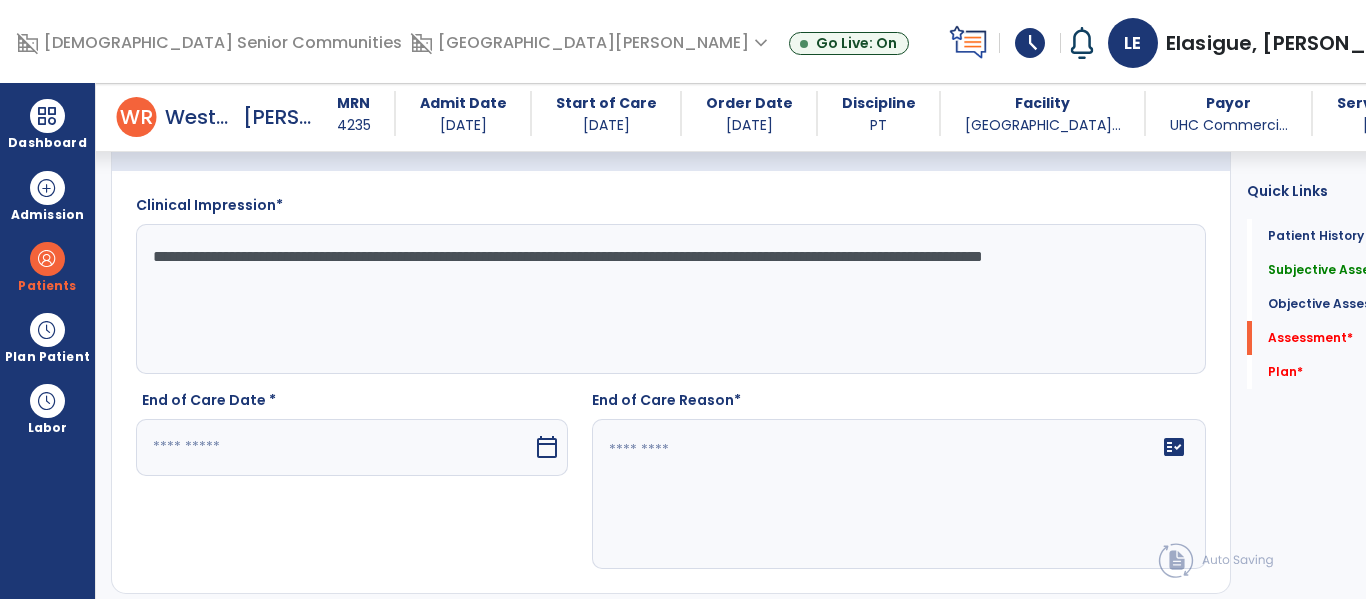 click on "**********" 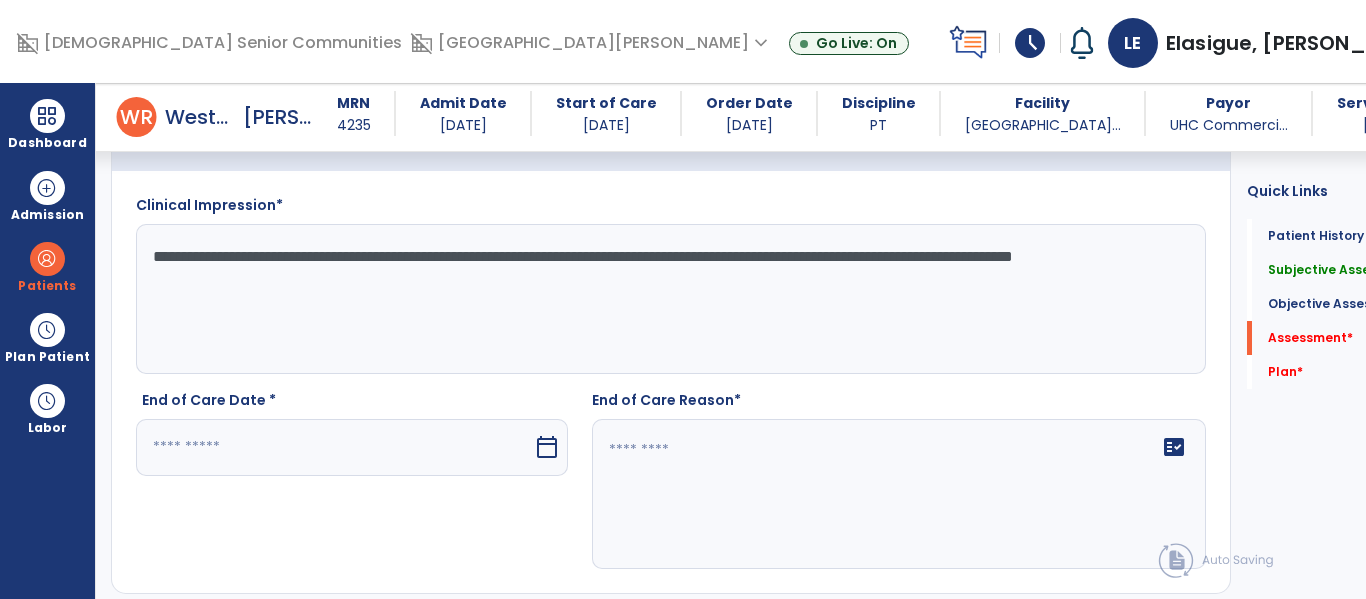 click on "**********" 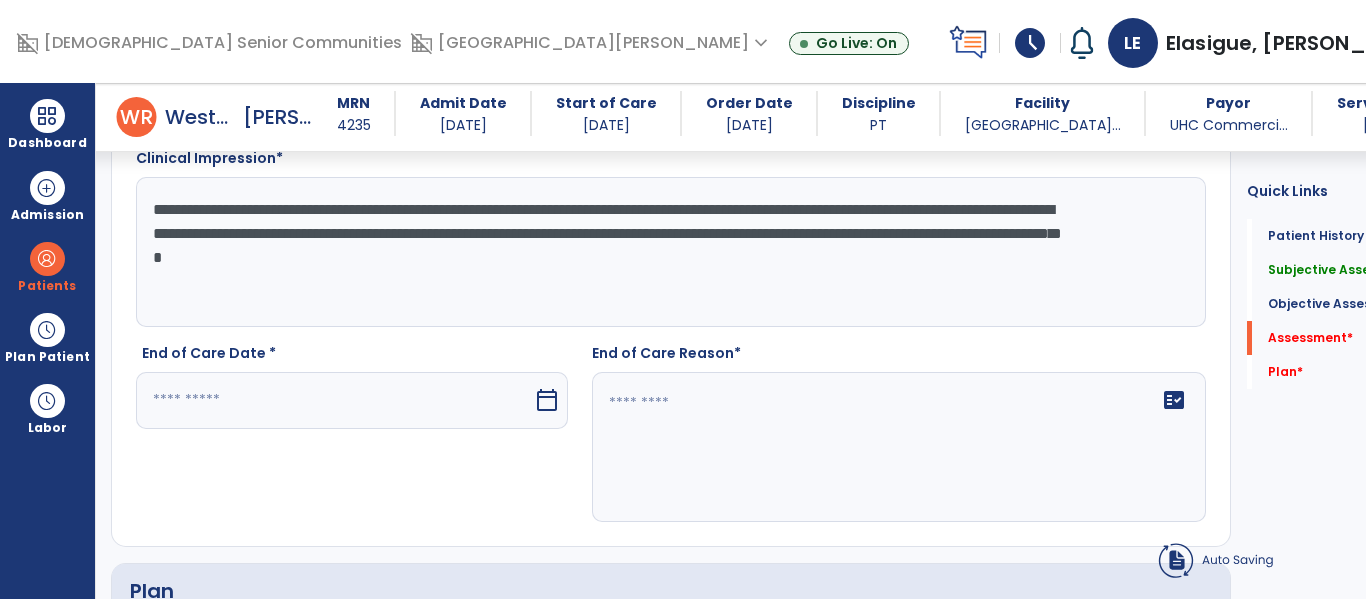 scroll, scrollTop: 2237, scrollLeft: 0, axis: vertical 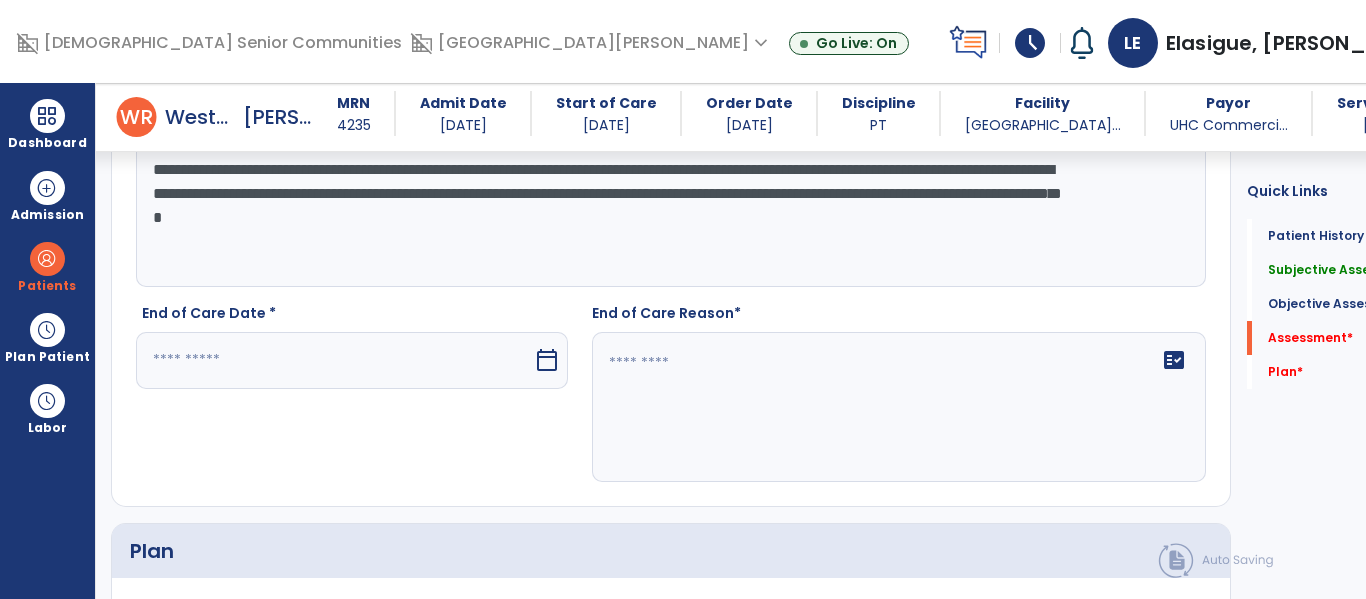 type on "**********" 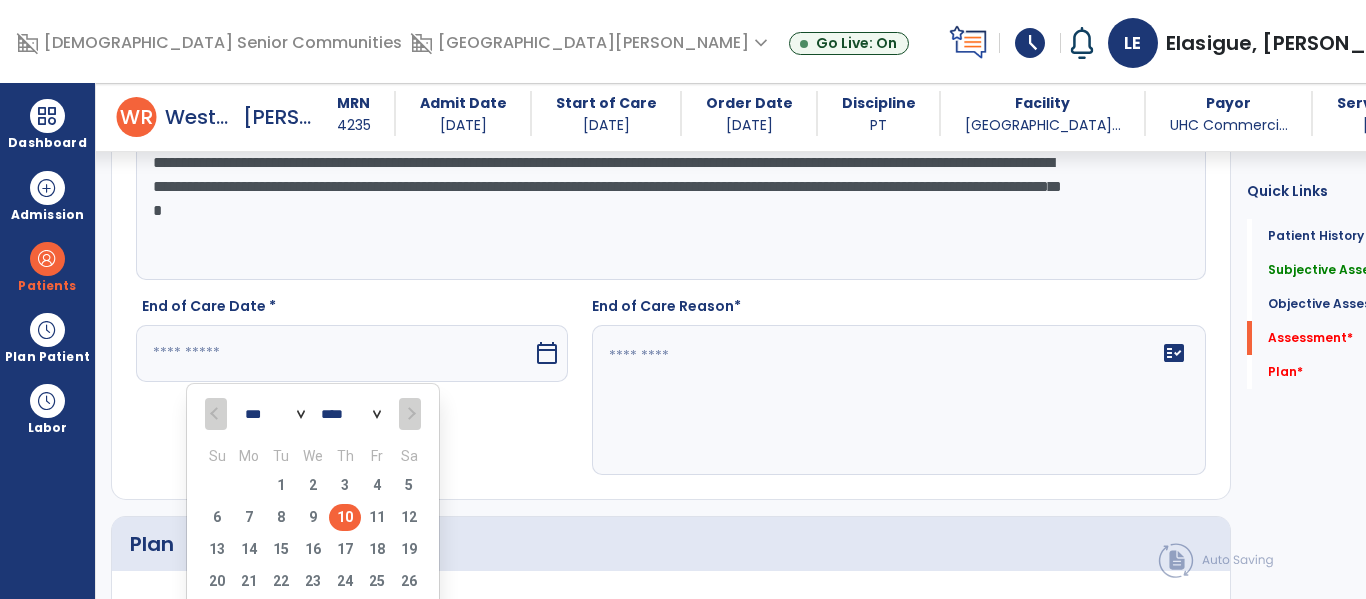 scroll, scrollTop: 2337, scrollLeft: 0, axis: vertical 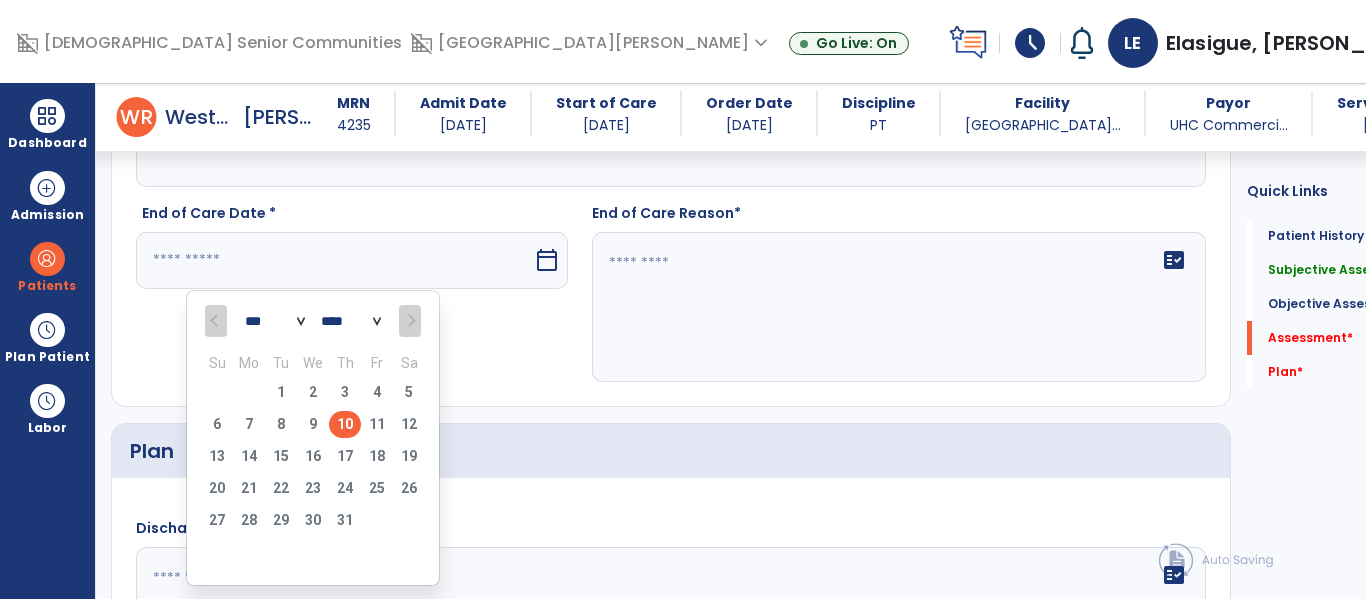 click on "10" at bounding box center [345, 424] 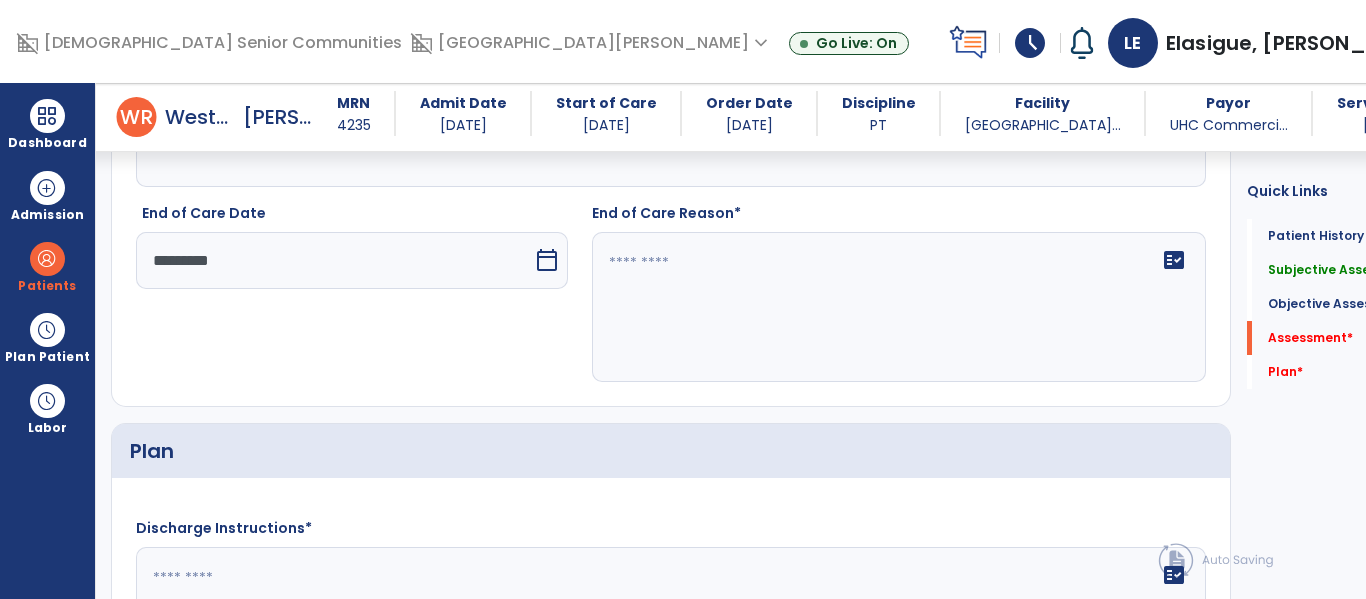 click 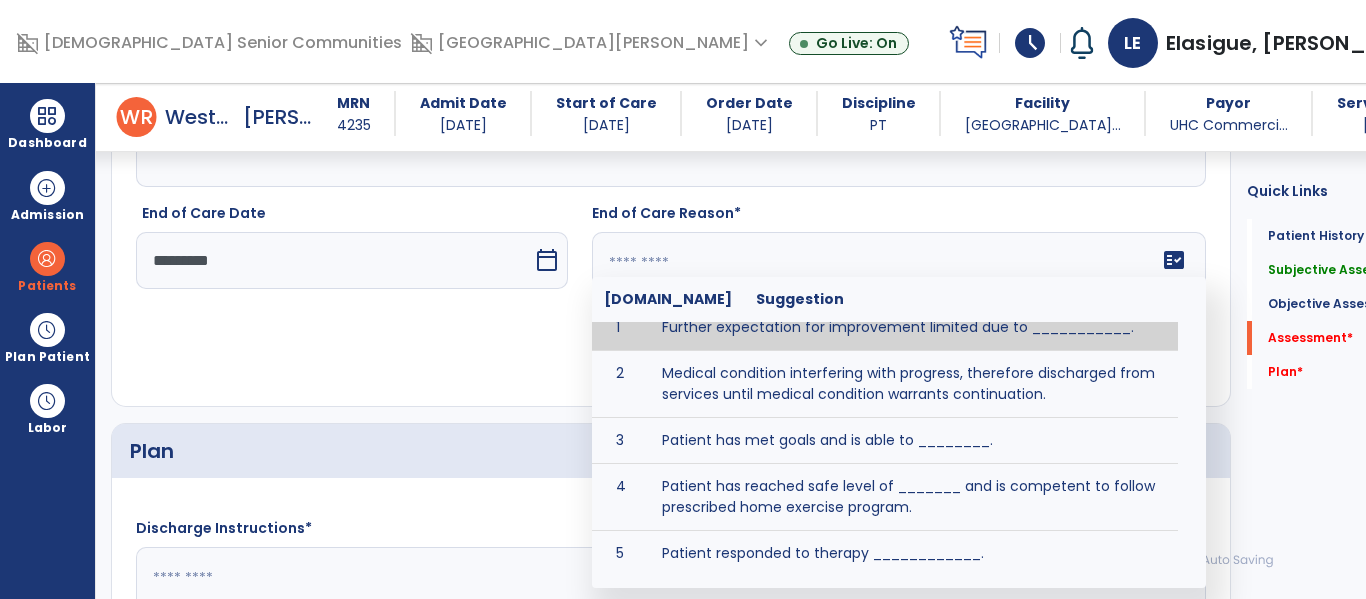 scroll, scrollTop: 13, scrollLeft: 0, axis: vertical 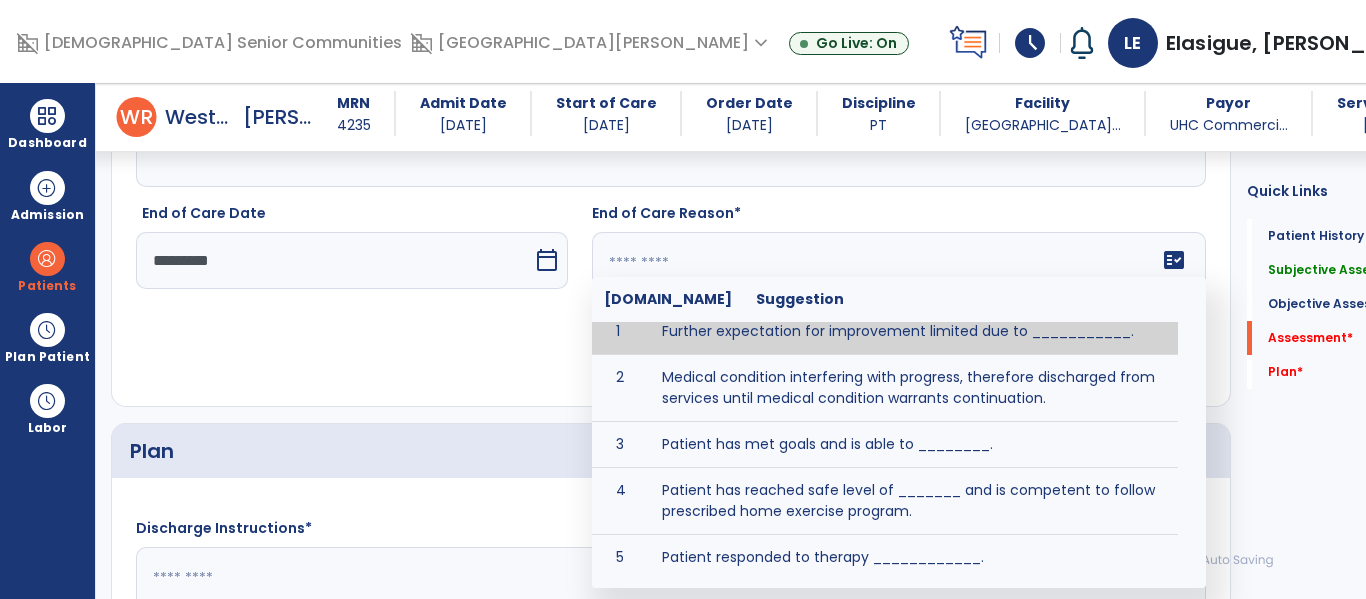 click 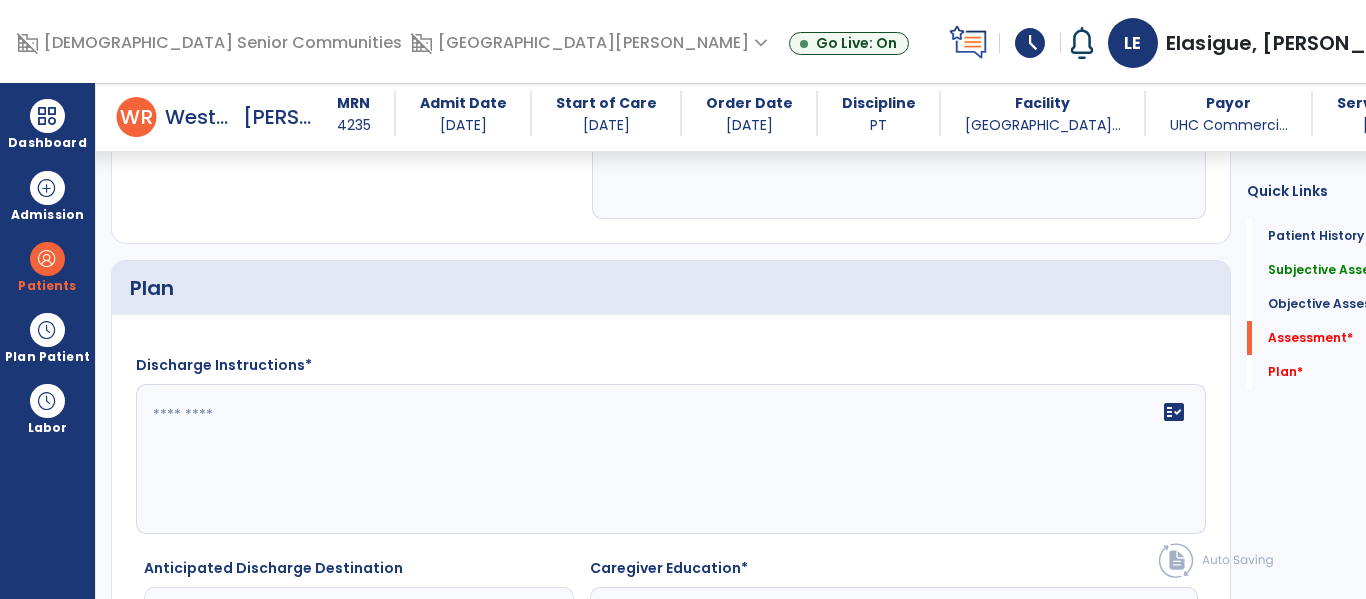 scroll, scrollTop: 2572, scrollLeft: 0, axis: vertical 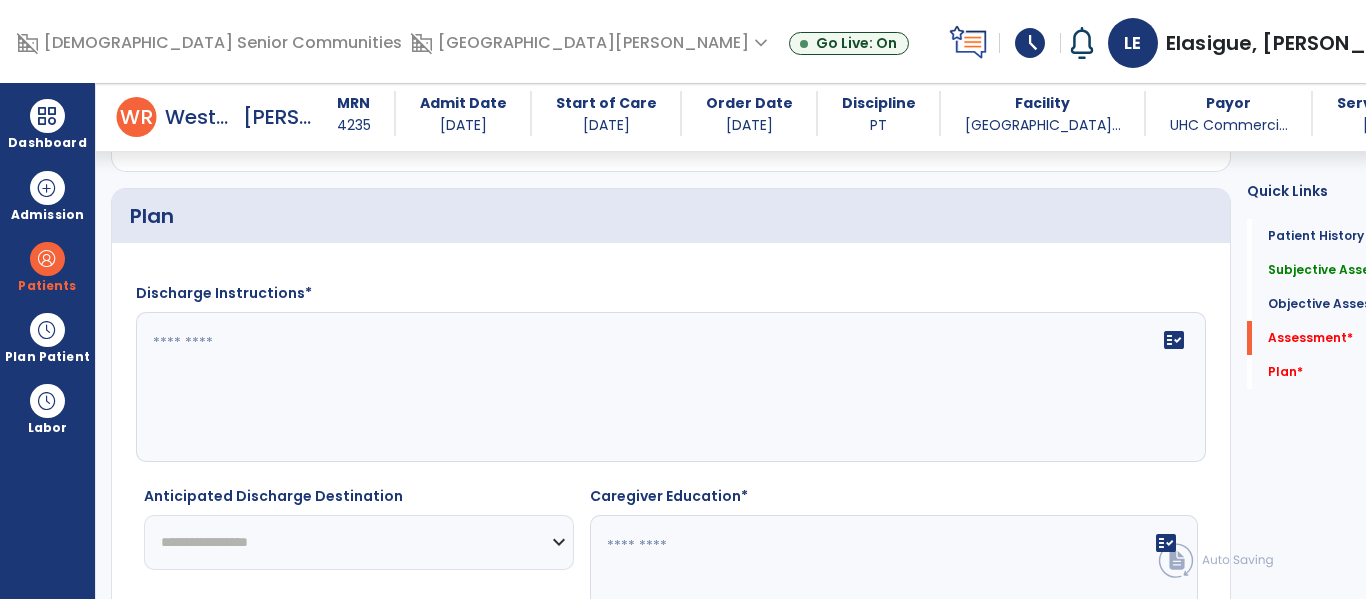 type on "**********" 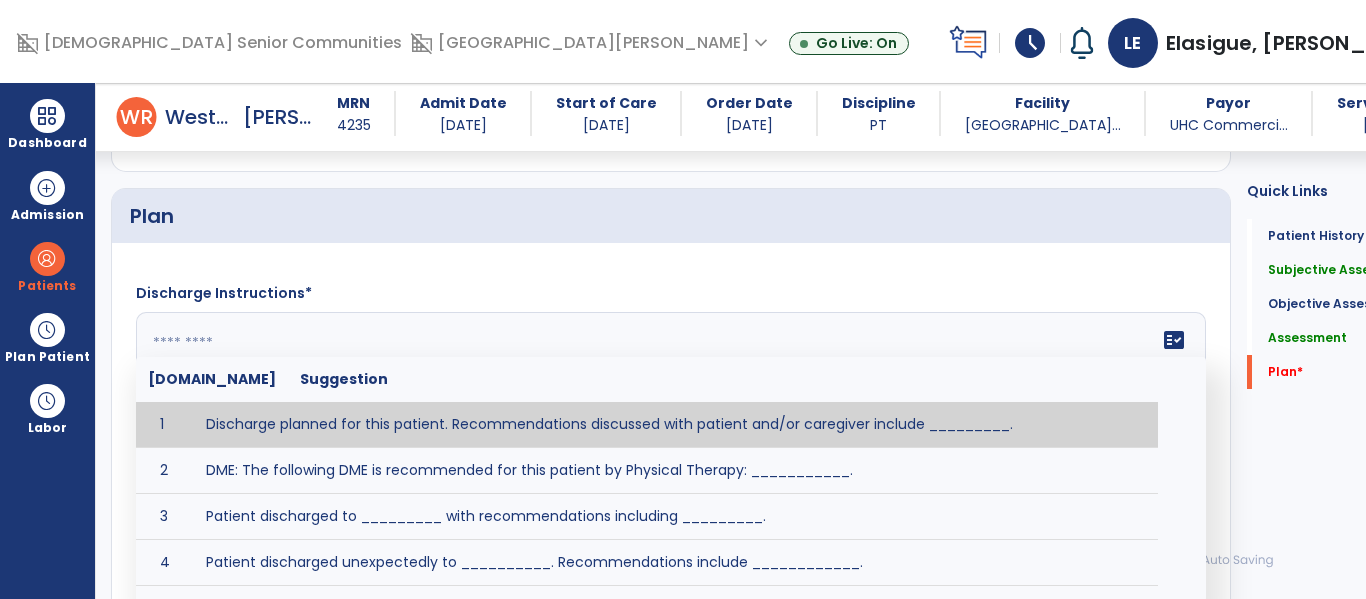 scroll, scrollTop: 2620, scrollLeft: 0, axis: vertical 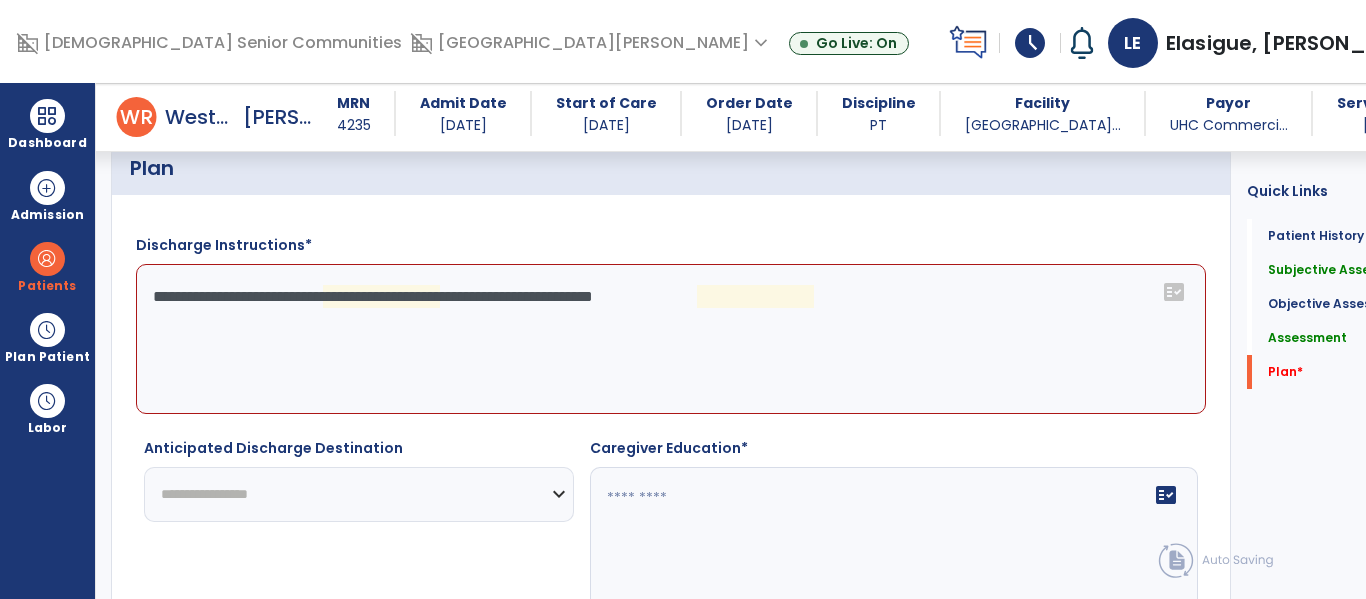 click on "**********" 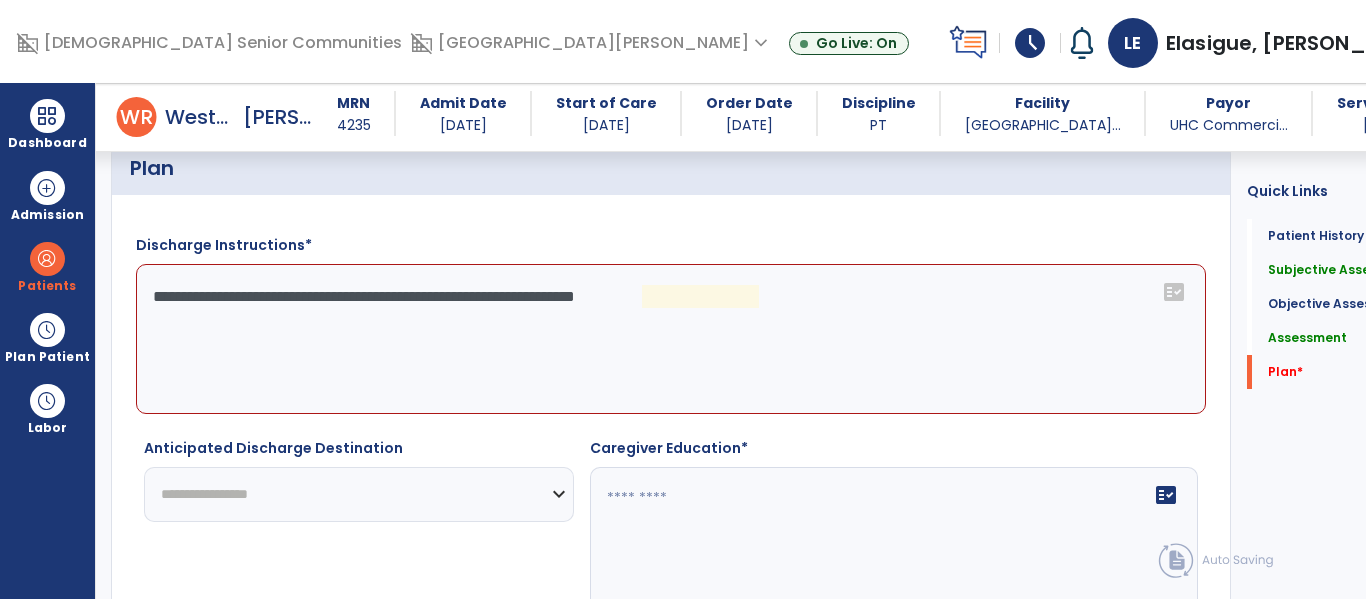 click on "**********" 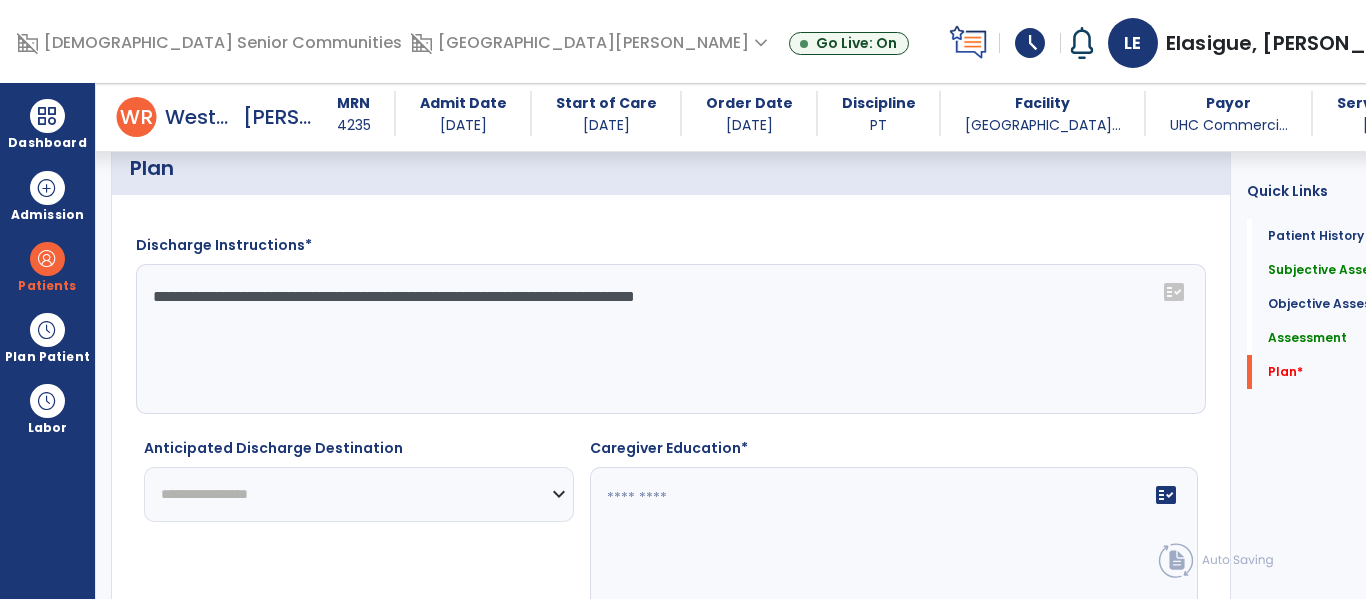 click on "**********" 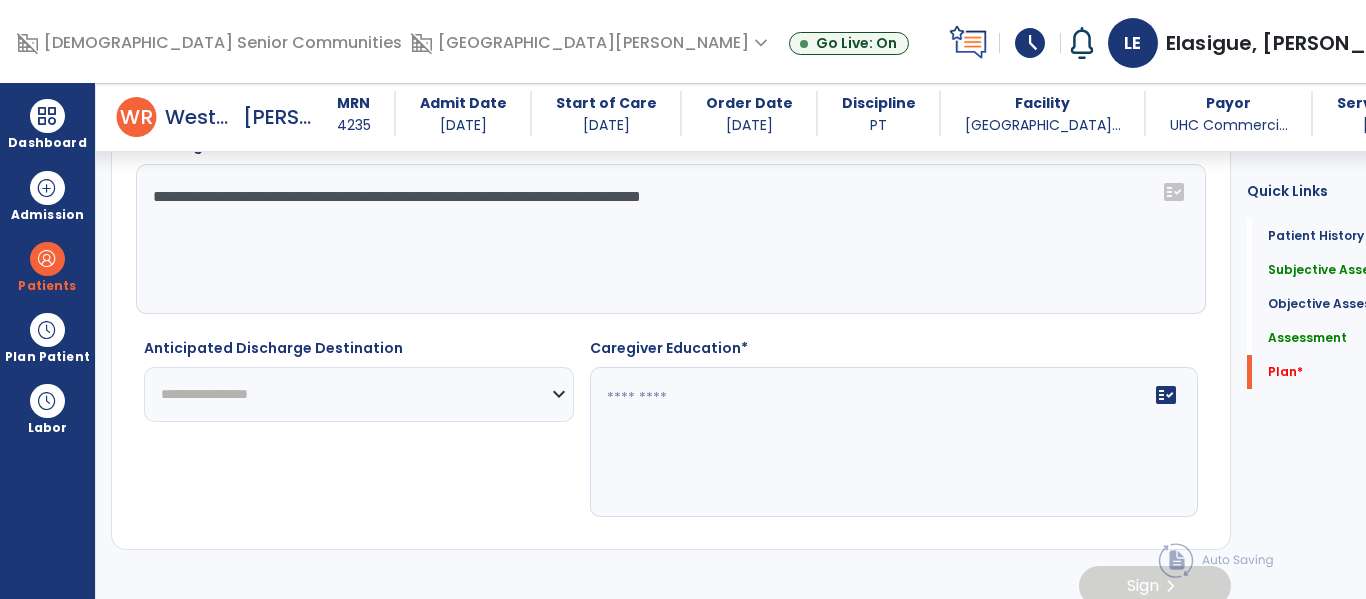 scroll, scrollTop: 2757, scrollLeft: 0, axis: vertical 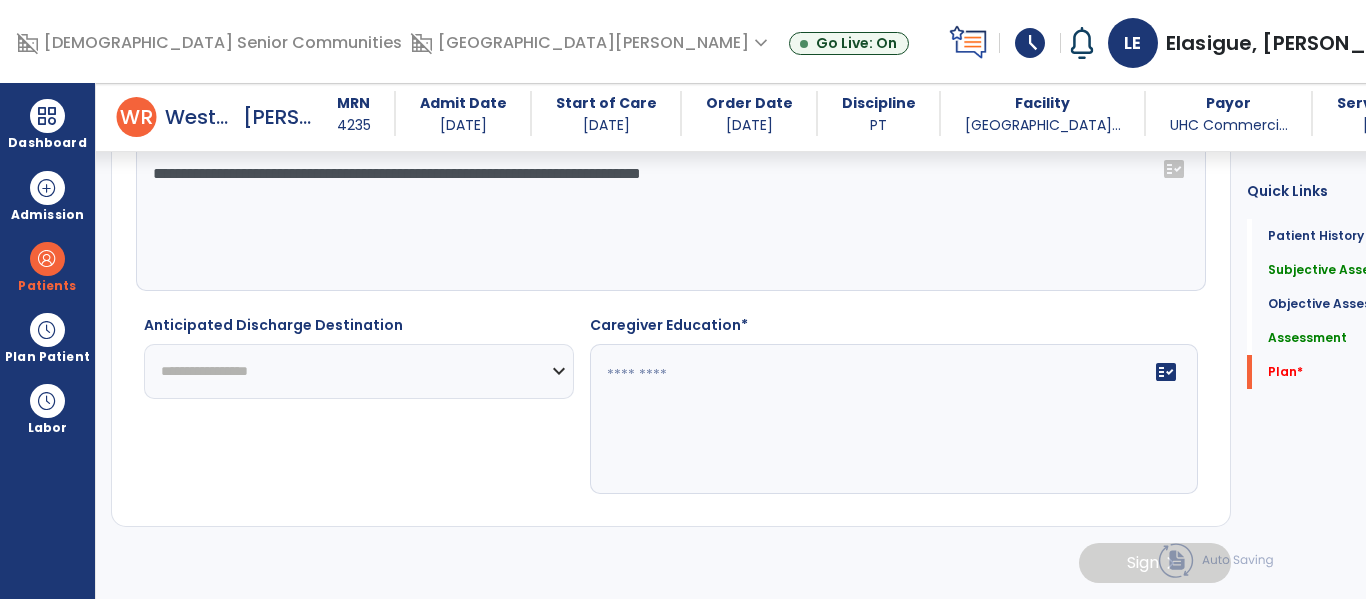 type on "**********" 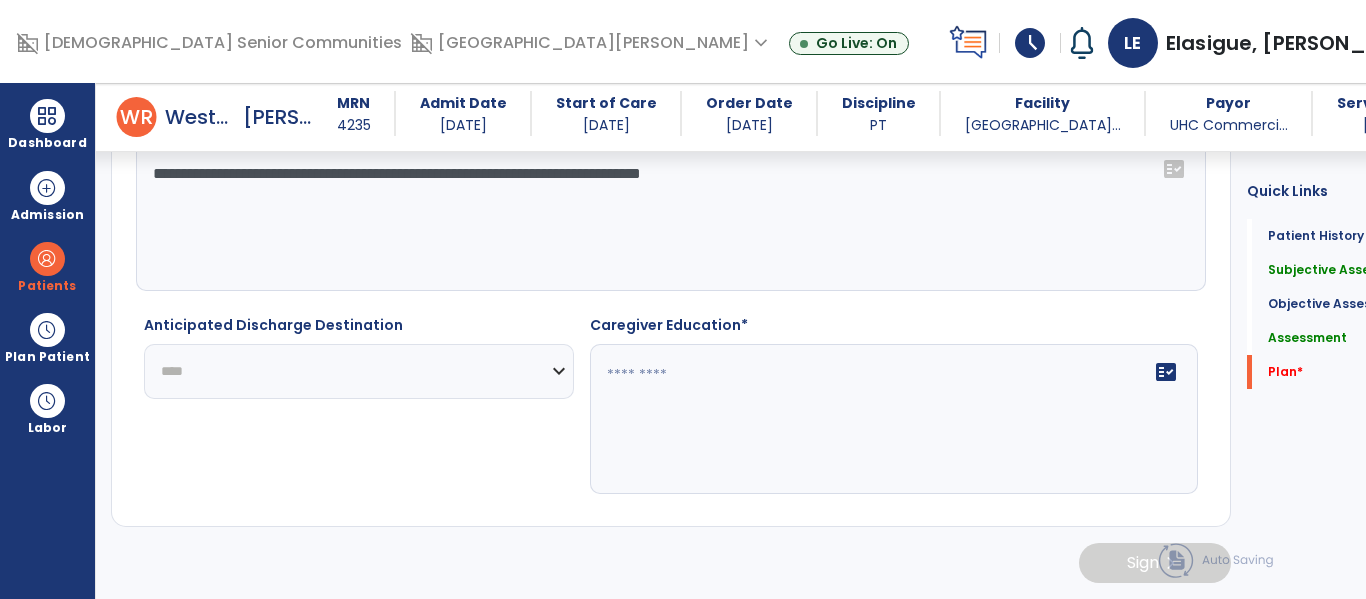 click on "**********" 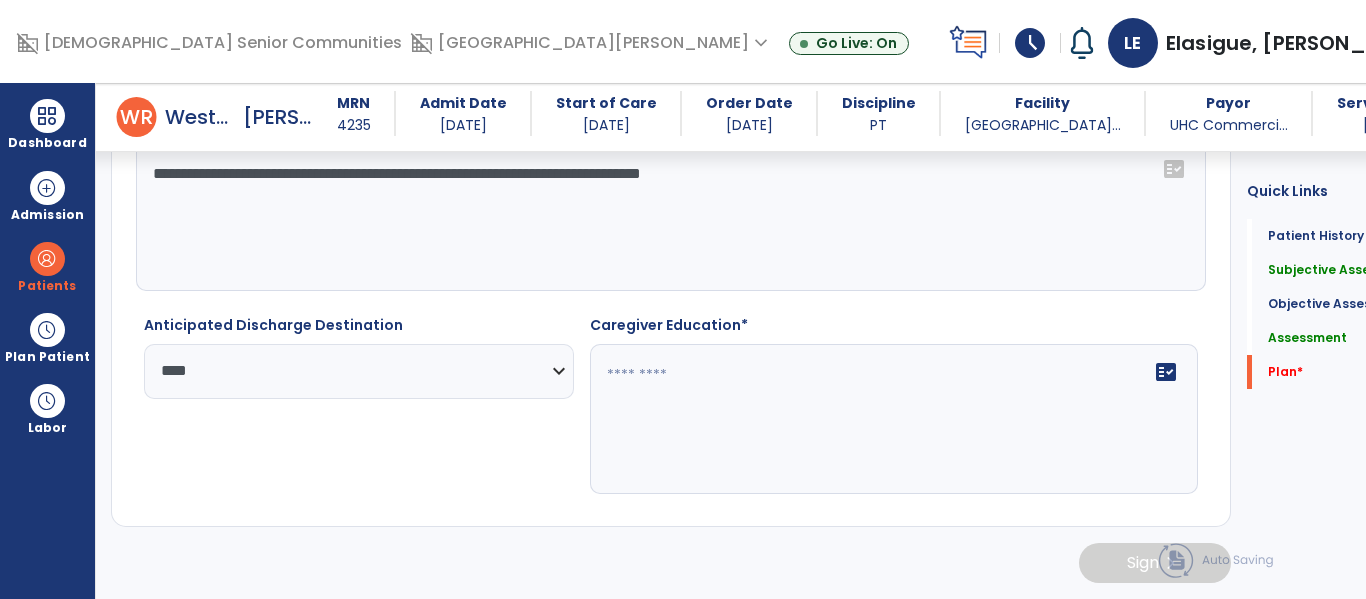 click on "fact_check" 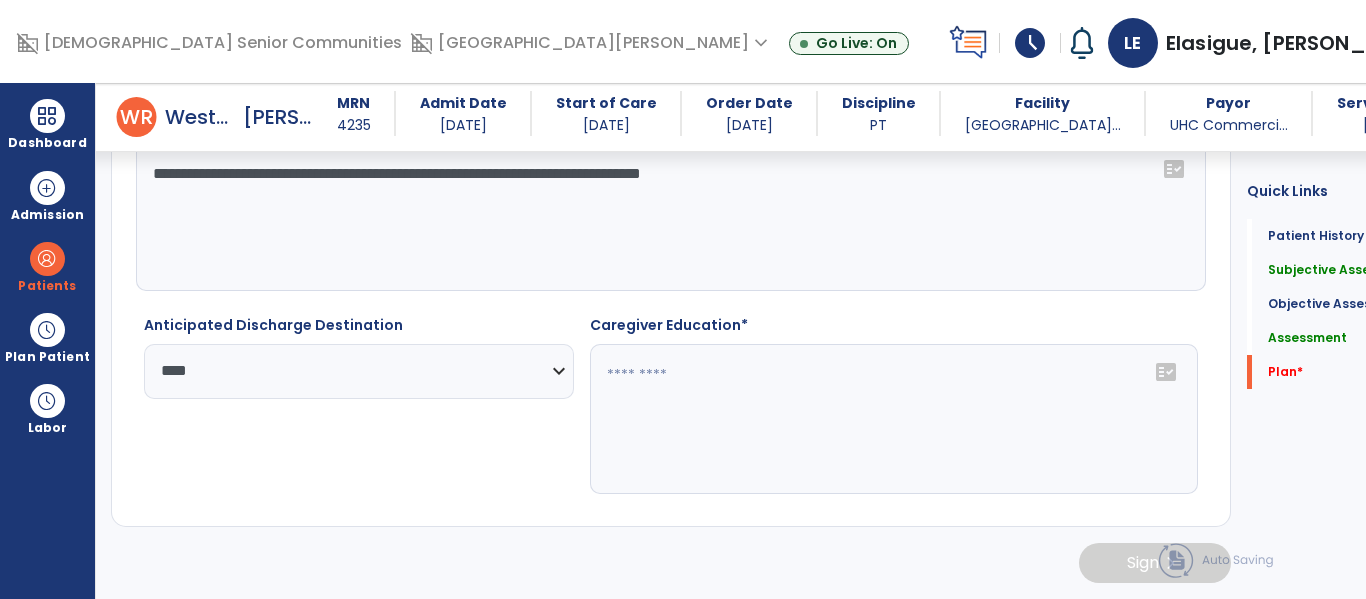 click on "fact_check" 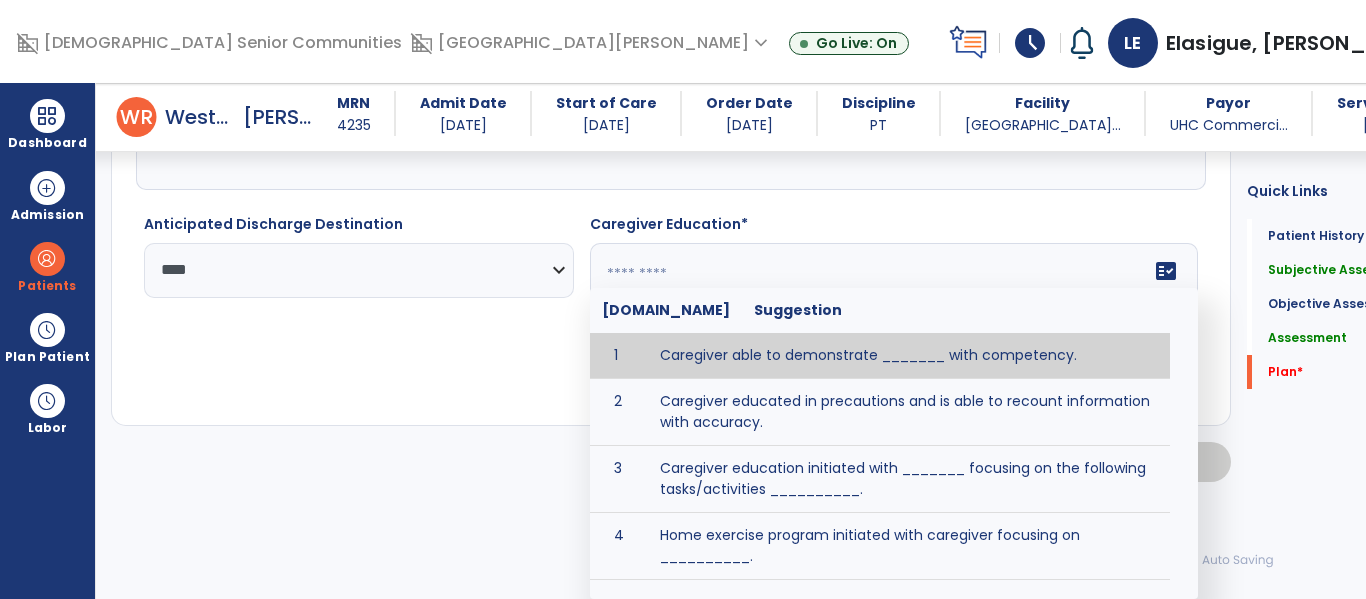 scroll, scrollTop: 2907, scrollLeft: 0, axis: vertical 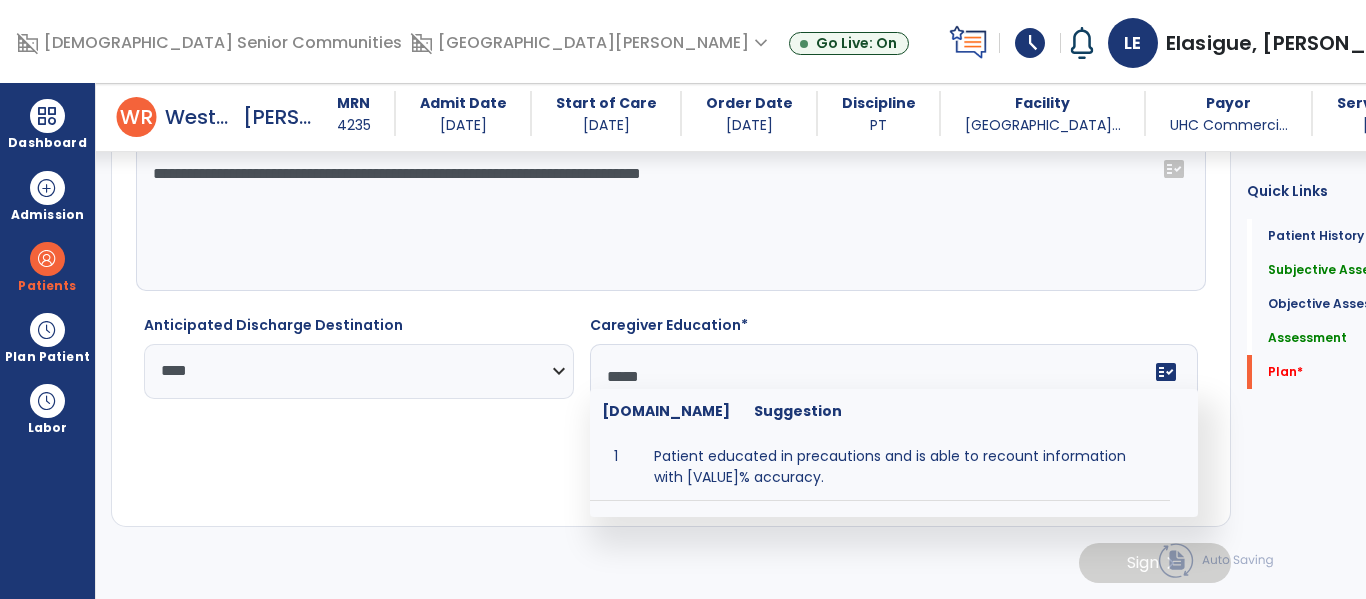type on "******" 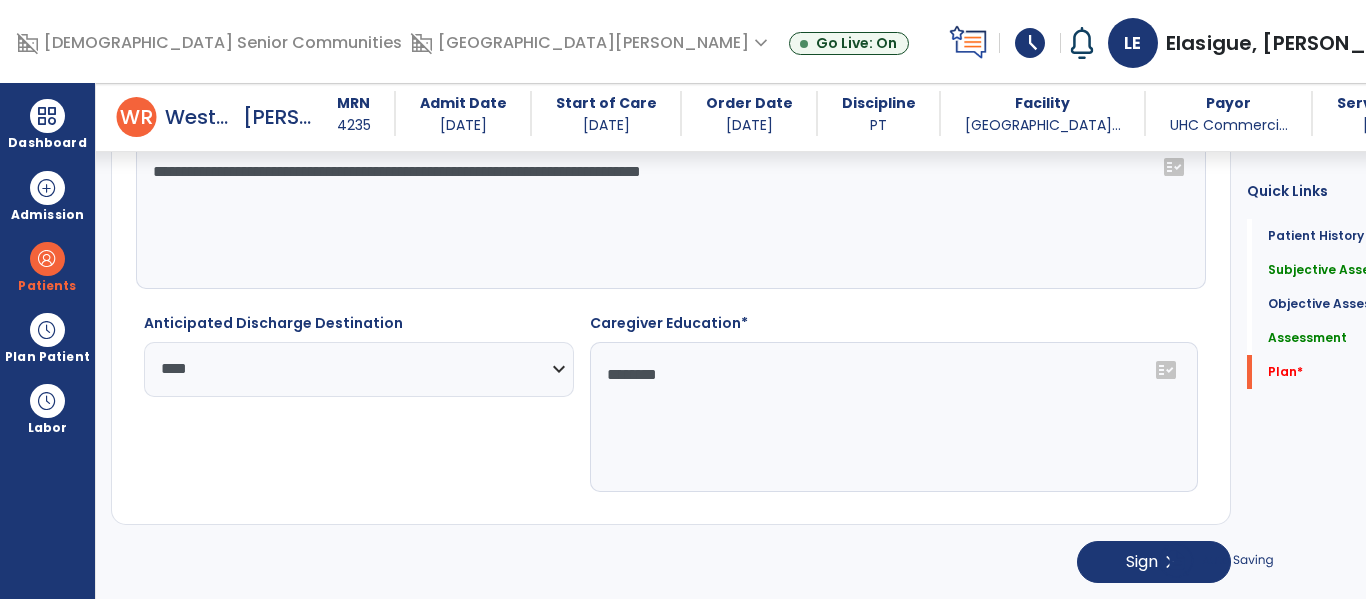 scroll, scrollTop: 2808, scrollLeft: 0, axis: vertical 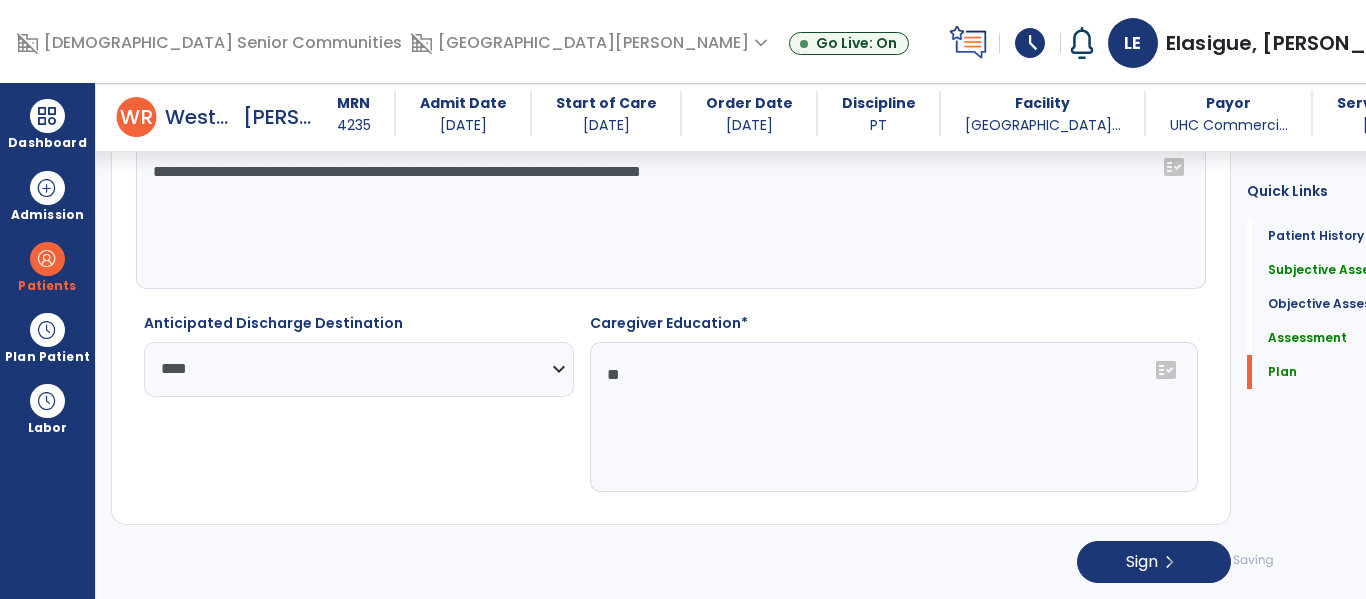 type on "*" 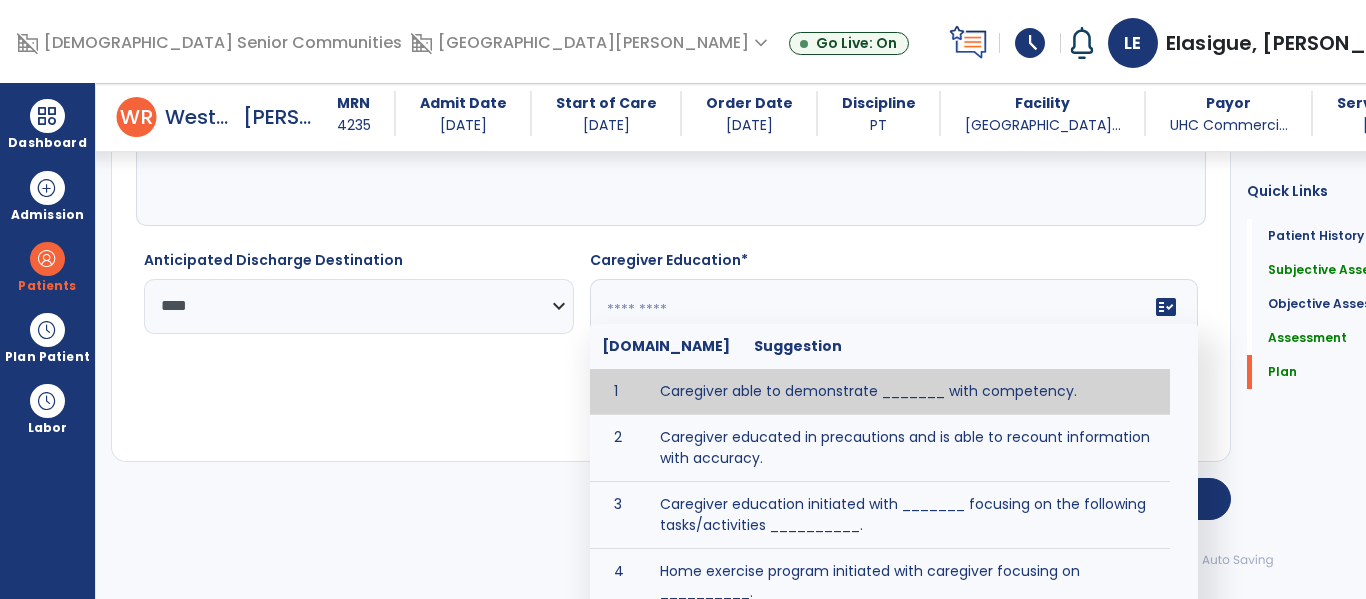 scroll, scrollTop: 2907, scrollLeft: 0, axis: vertical 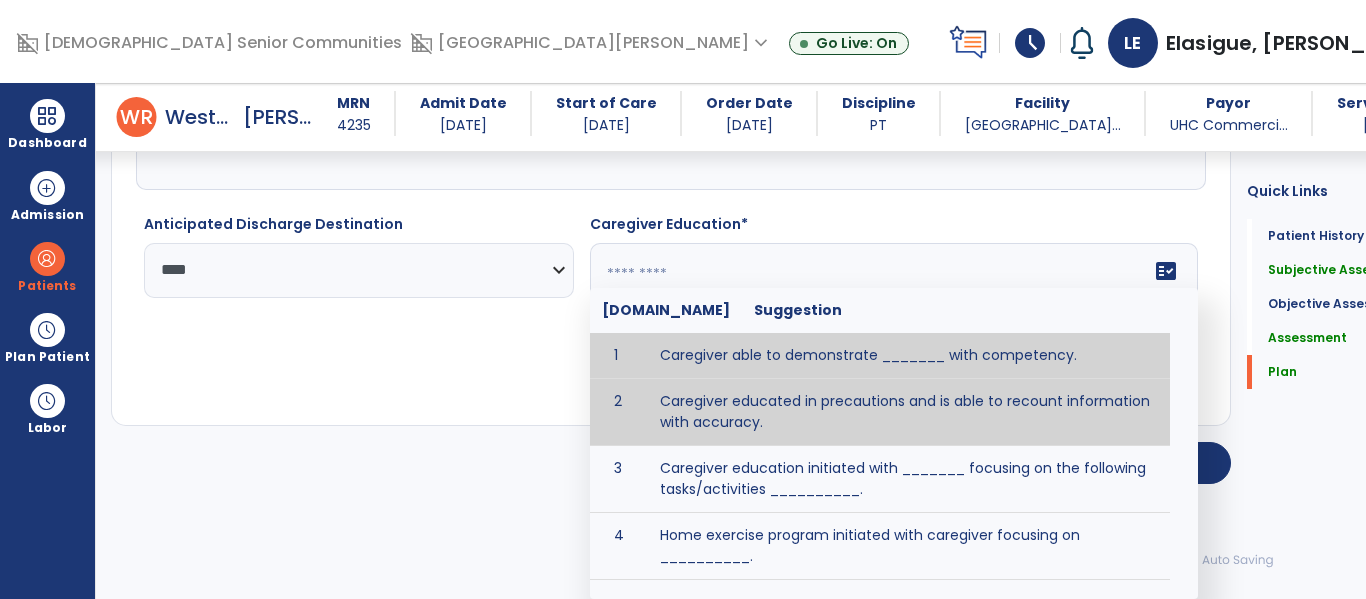 type on "**********" 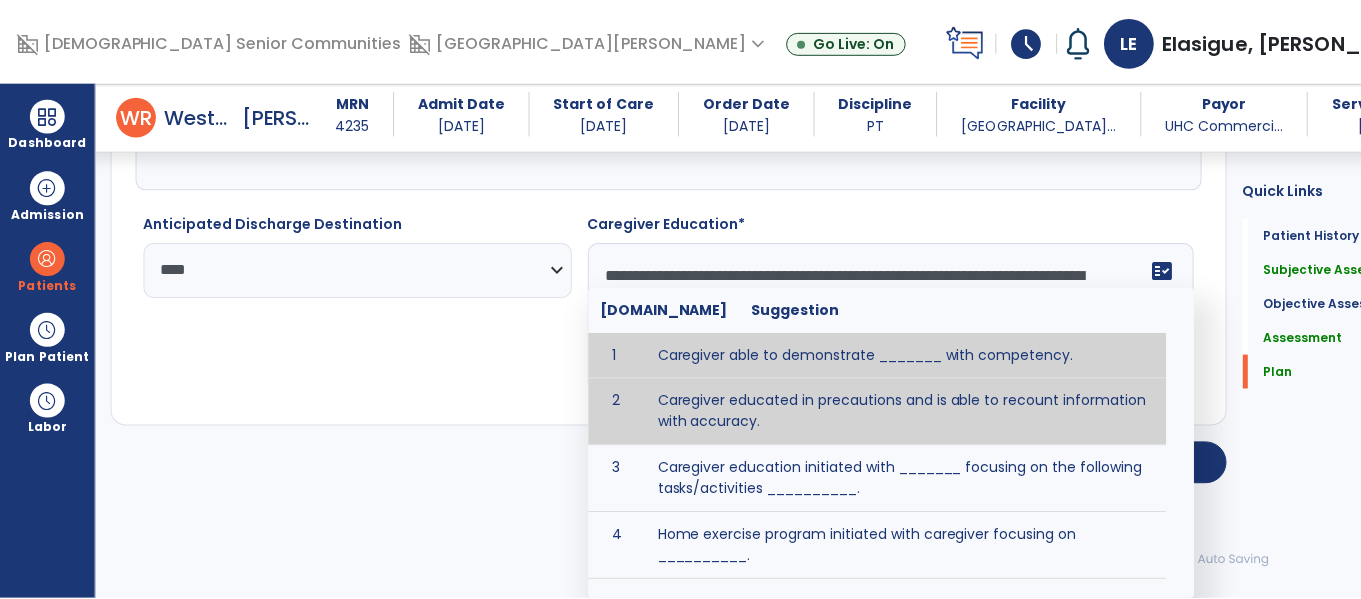 scroll, scrollTop: 2808, scrollLeft: 0, axis: vertical 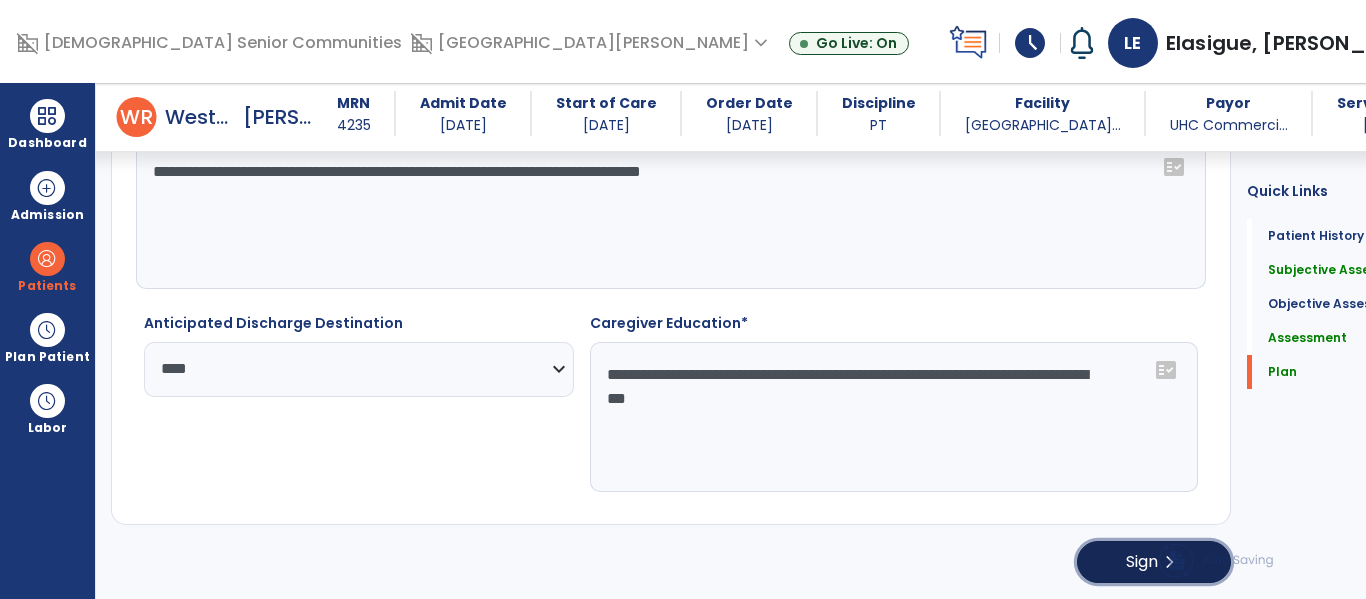 click on "chevron_right" 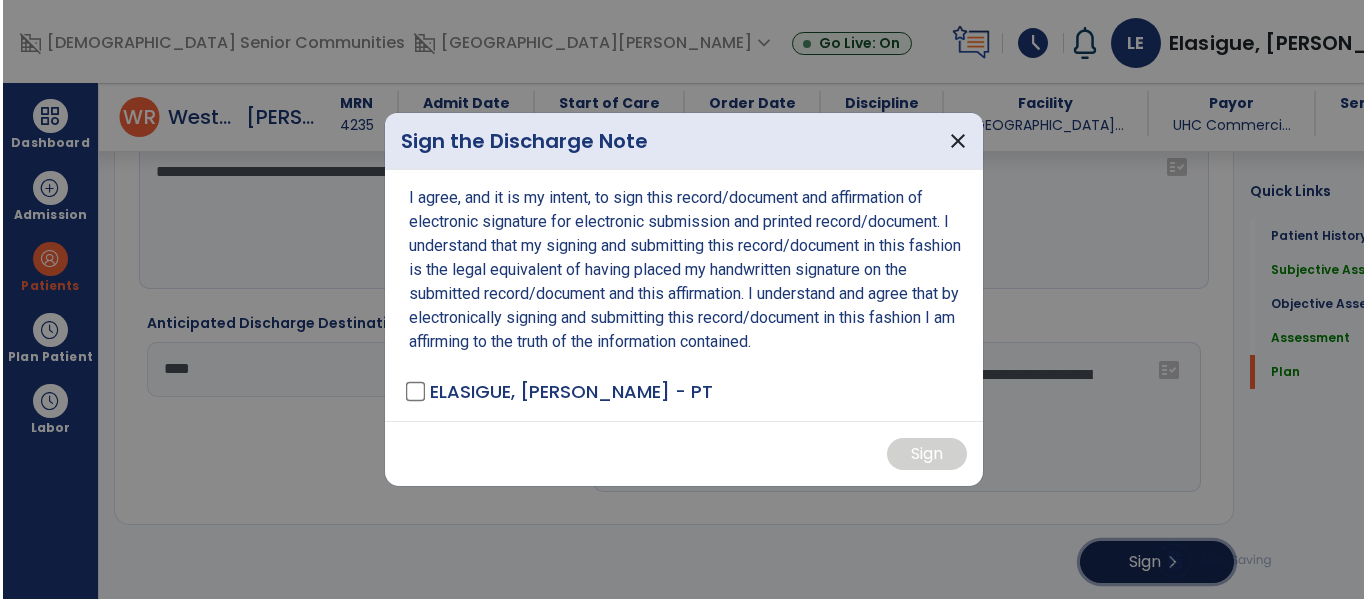 scroll, scrollTop: 2808, scrollLeft: 0, axis: vertical 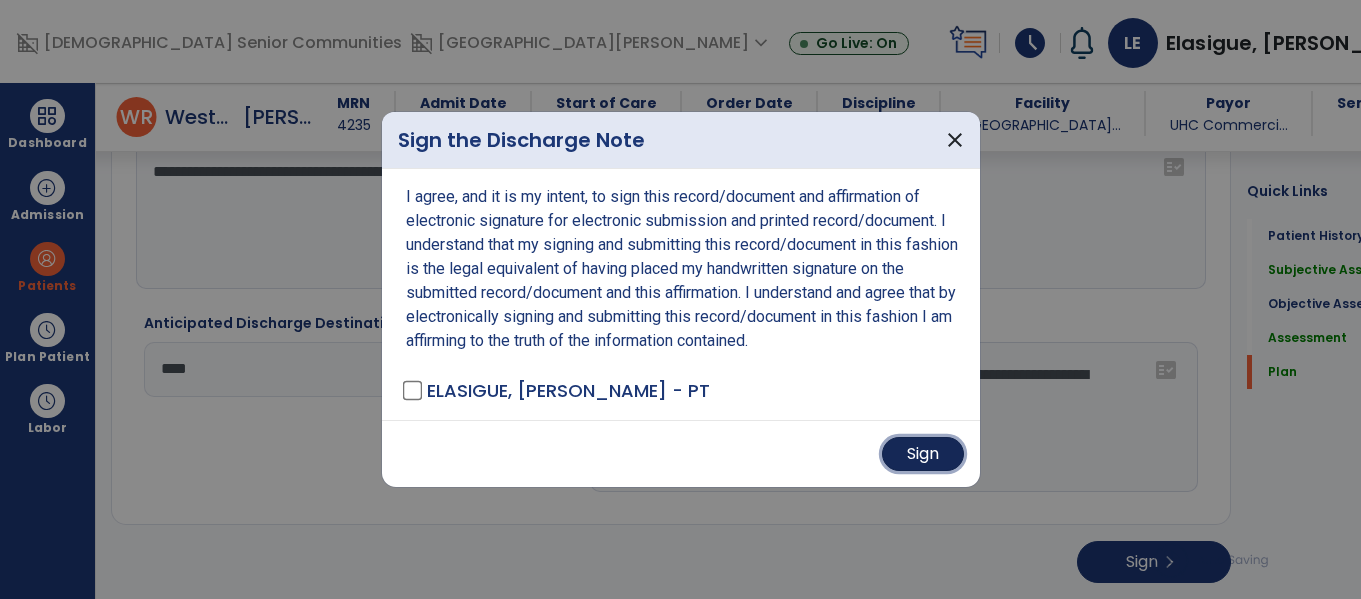 click on "Sign" at bounding box center [923, 454] 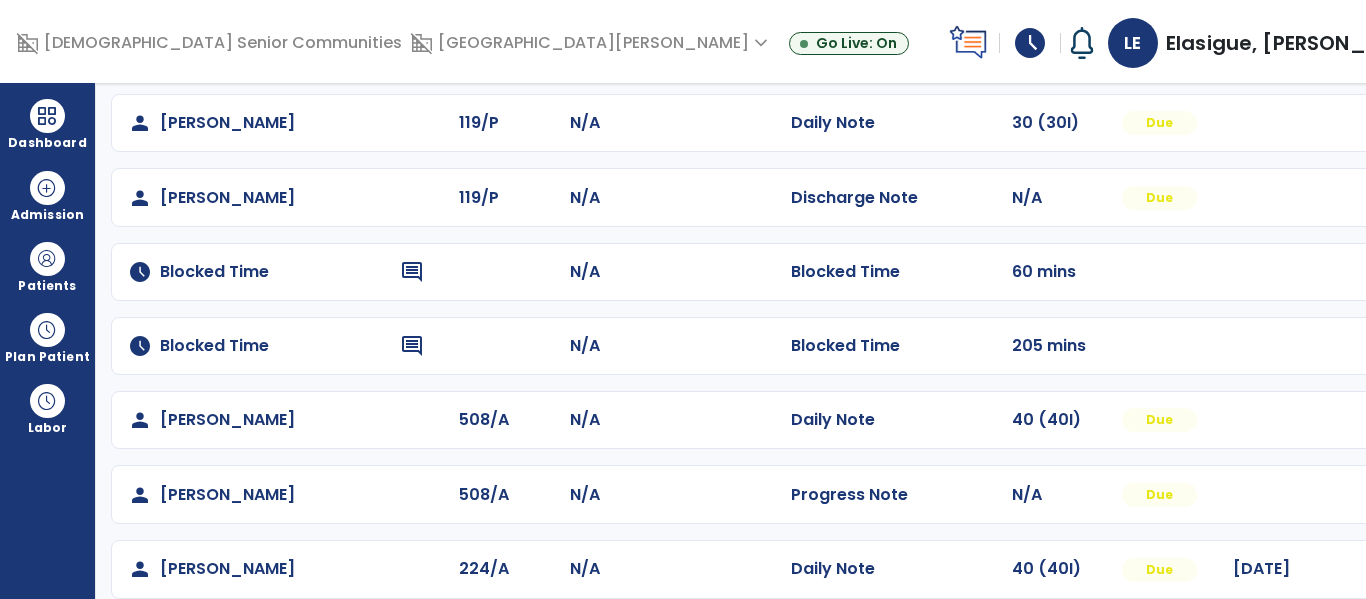 scroll, scrollTop: 0, scrollLeft: 0, axis: both 